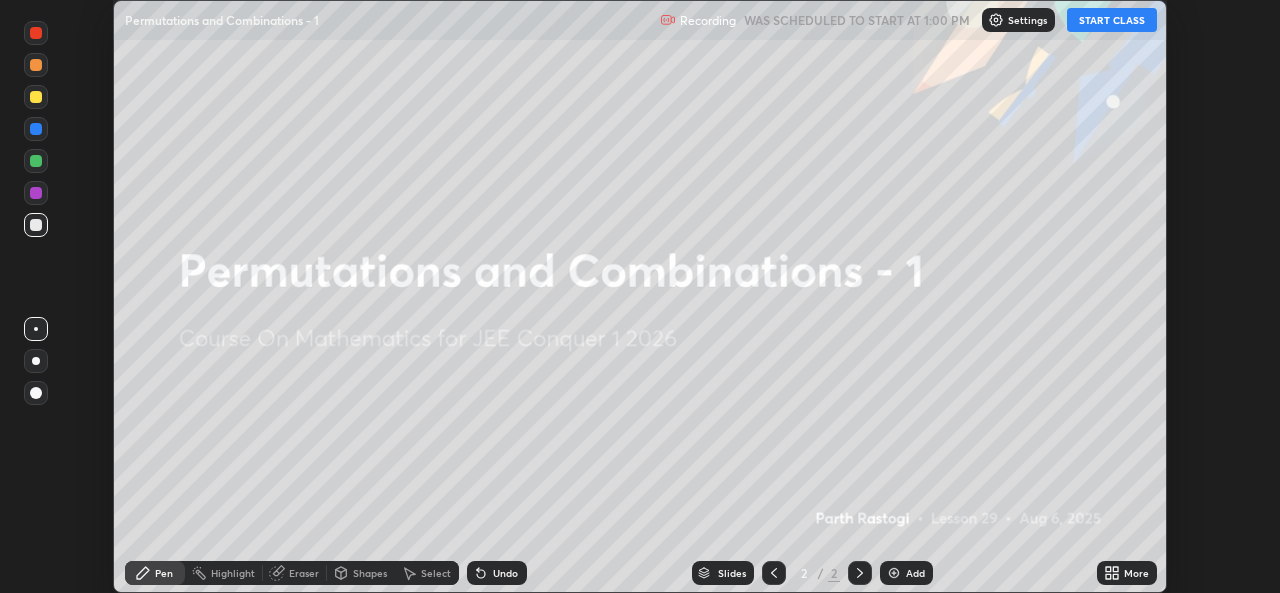 scroll, scrollTop: 0, scrollLeft: 0, axis: both 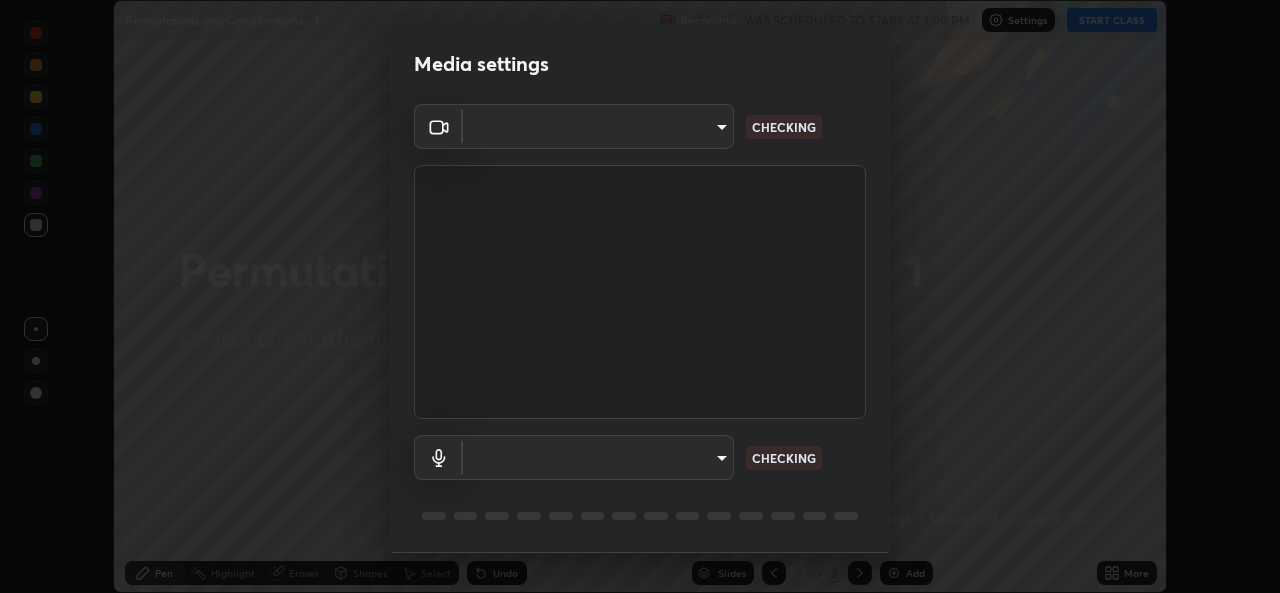 type on "b83fcbaa5aa05f3d9abd7ba45b5566f5f8b9b0dc3c34ab685f1834583bd00222" 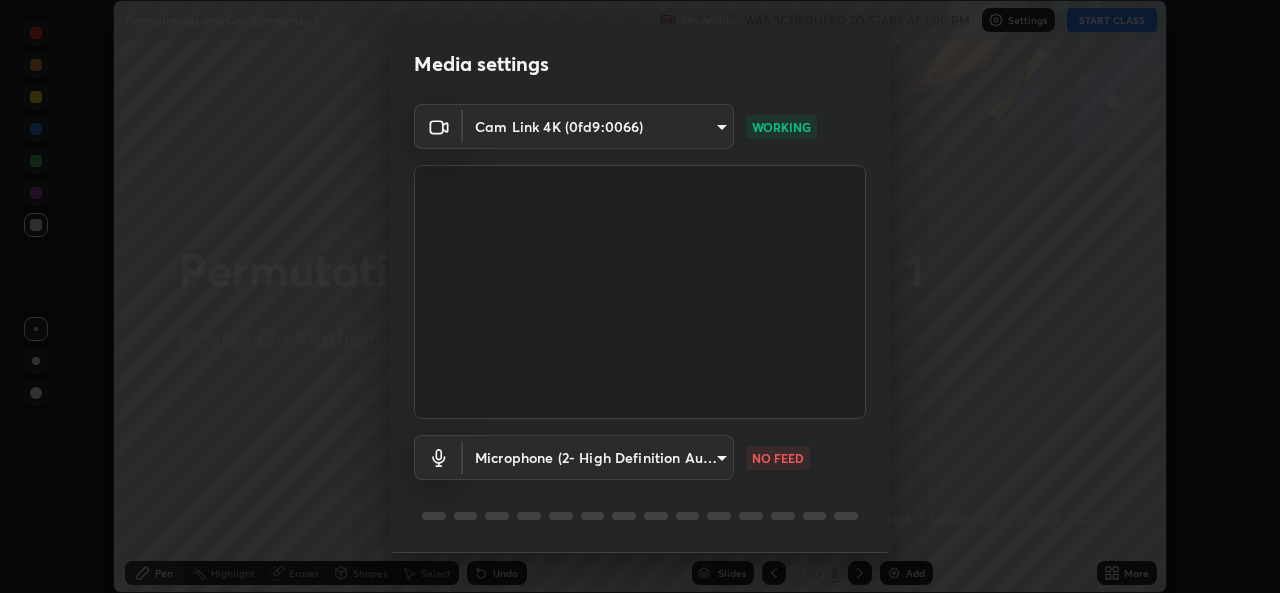 click on "Erase all Permutations and Combinations - 1 Recording WAS SCHEDULED TO START AT  1:00 PM Settings START CLASS Setting up your live class Permutations and Combinations - 1 • L29 of Course On Mathematics for JEE Conquer 1 2026 [FIRST] [LAST] Pen Highlight Eraser Shapes Select Undo Slides 2 / 2 Add More No doubts shared Encourage your learners to ask a doubt for better clarity Report an issue Reason for reporting Buffering Chat not working Audio - Video sync issue Educator video quality low ​ Attach an image Report Media settings Cam Link 4K (0fd9:0066) b83fcbaa5aa05f3d9abd7ba45b5566f5f8b9b0dc3c34ab685f1834583bd00222 WORKING Microphone (2- High Definition Audio Device) 539d881b07cb98dc2f05a920cbd93df779e06b7cf5a3913fca54a35cce67d67e NO FEED 1 / 5 Next" at bounding box center [640, 296] 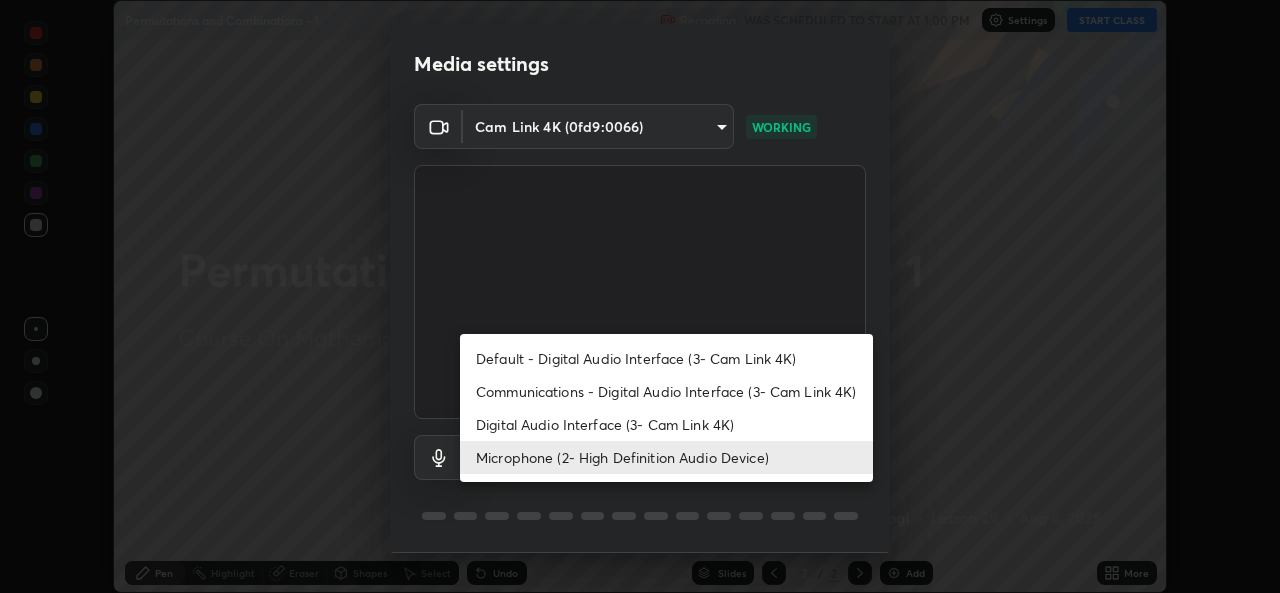 click on "Communications - Digital Audio Interface (3- Cam Link 4K)" at bounding box center [666, 391] 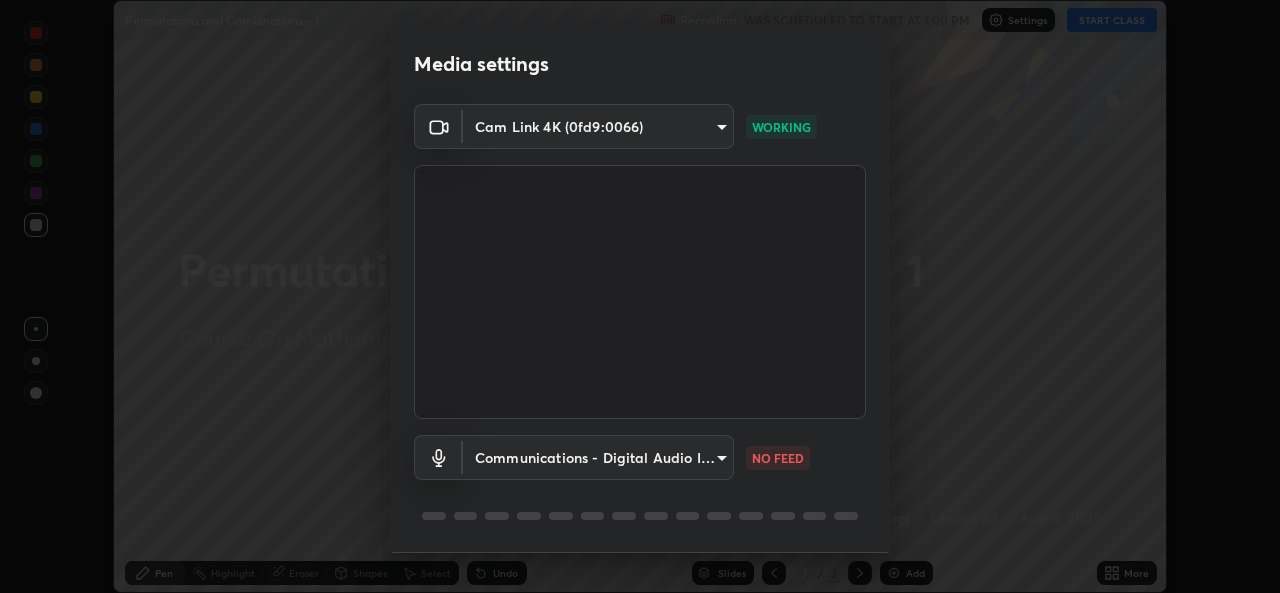 click on "Erase all Permutations and Combinations - 1 Recording WAS SCHEDULED TO START AT  1:00 PM Settings START CLASS Setting up your live class Permutations and Combinations - 1 • L29 of Course On Mathematics for JEE Conquer 1 2026 [FIRST] [LAST] Pen Highlight Eraser Shapes Select Undo Slides 2 / 2 Add More No doubts shared Encourage your learners to ask a doubt for better clarity Report an issue Reason for reporting Buffering Chat not working Audio - Video sync issue Educator video quality low ​ Attach an image Report Media settings Cam Link 4K (0fd9:0066) b83fcbaa5aa05f3d9abd7ba45b5566f5f8b9b0dc3c34ab685f1834583bd00222 WORKING Communications - Digital Audio Interface (3- Cam Link 4K) communications NO FEED 1 / 5 Next" at bounding box center (640, 296) 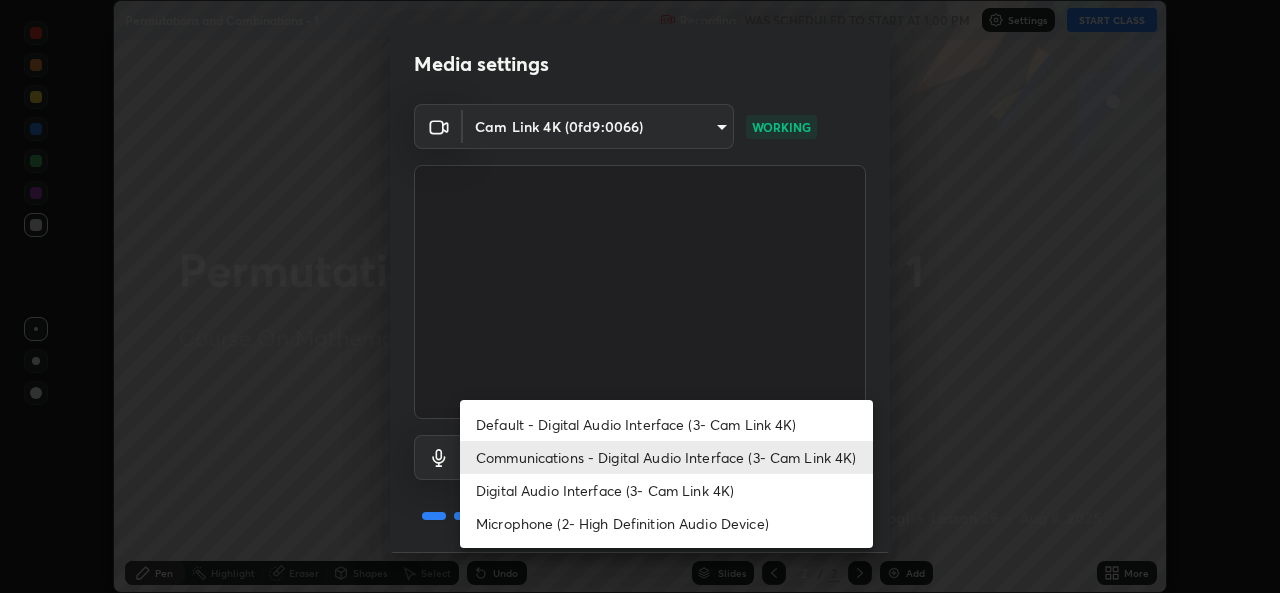click on "Microphone (2- High Definition Audio Device)" at bounding box center (666, 523) 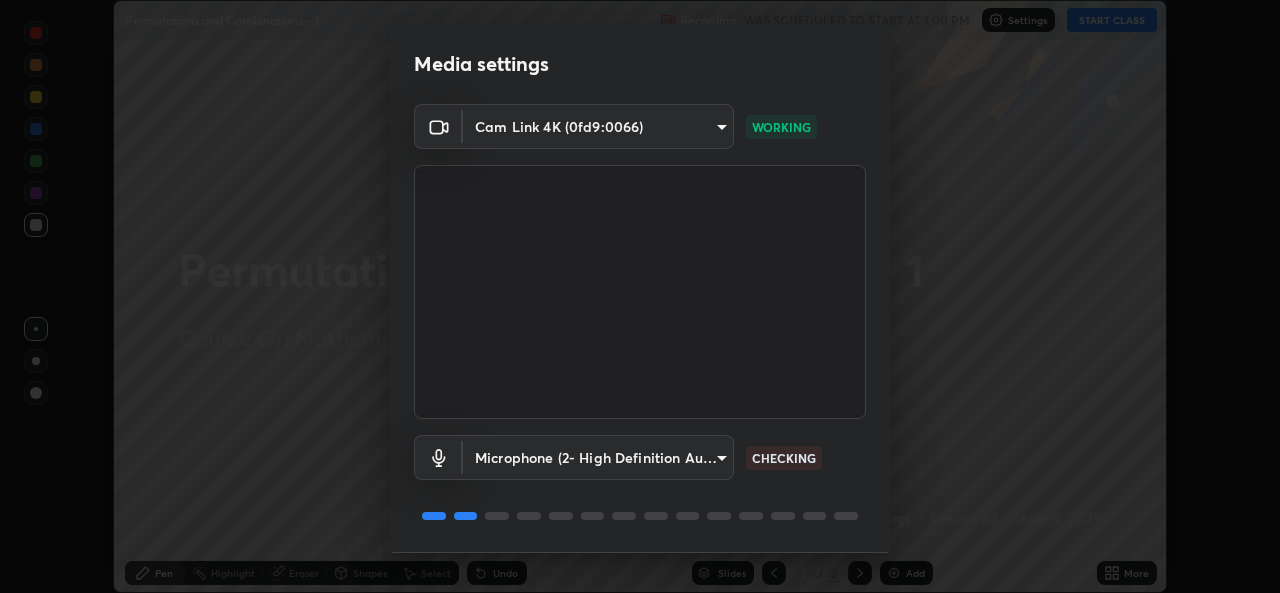scroll, scrollTop: 63, scrollLeft: 0, axis: vertical 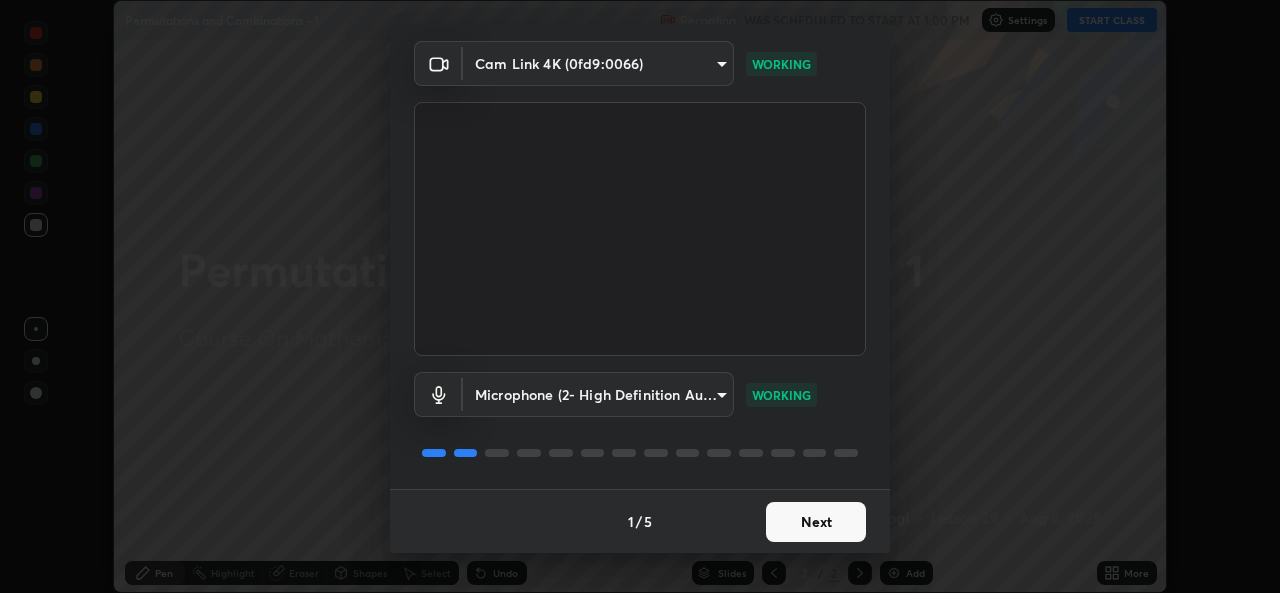 click on "Next" at bounding box center [816, 522] 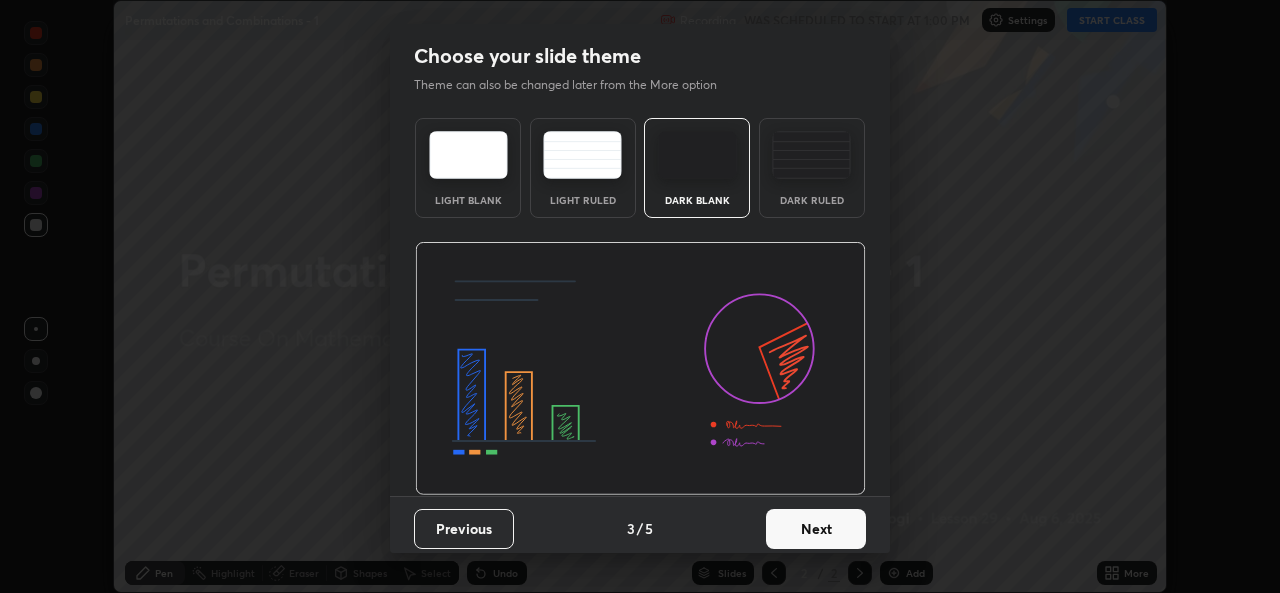 click on "Next" at bounding box center (816, 529) 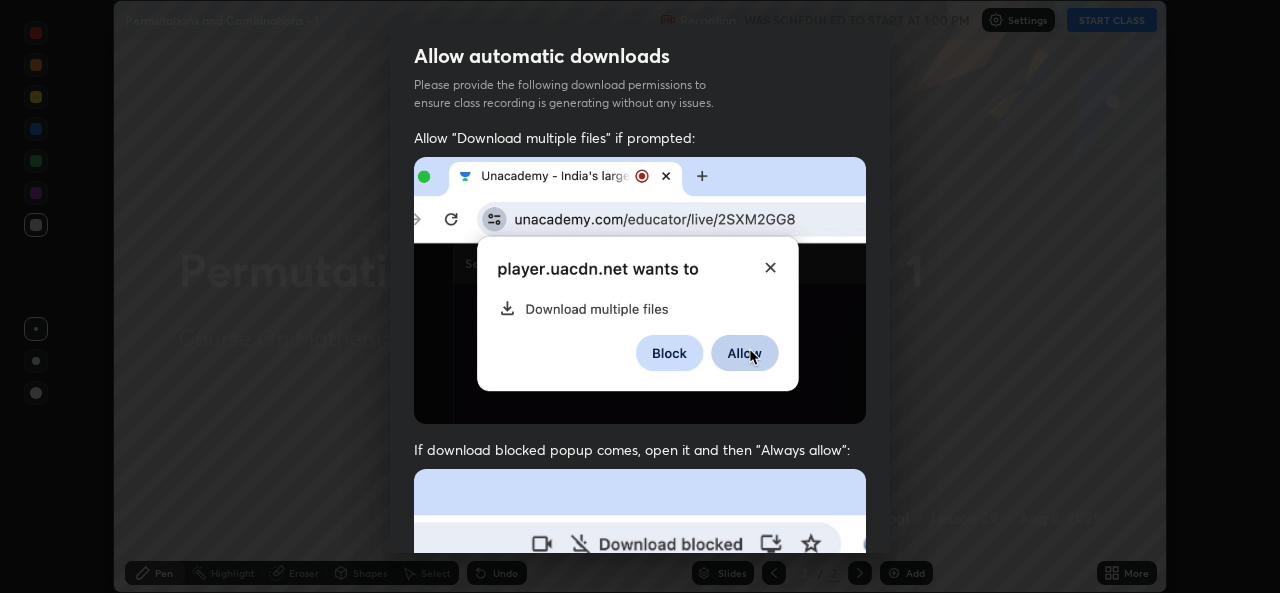 click at bounding box center [640, 687] 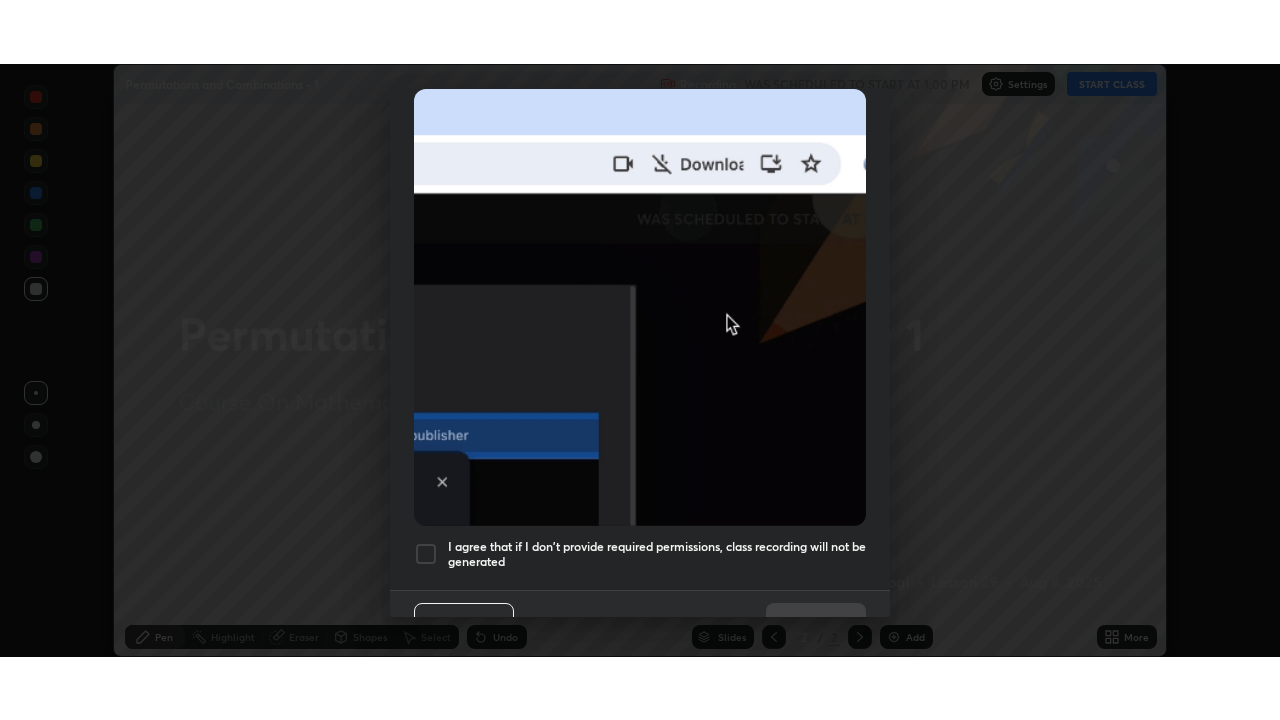 scroll, scrollTop: 471, scrollLeft: 0, axis: vertical 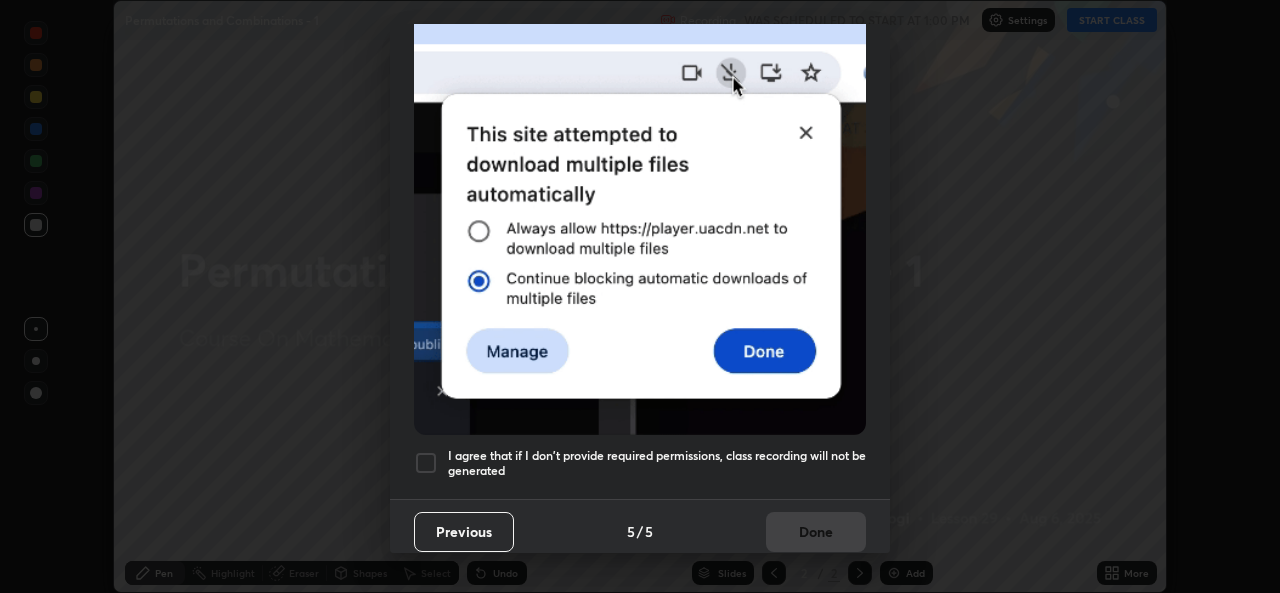 click at bounding box center [426, 463] 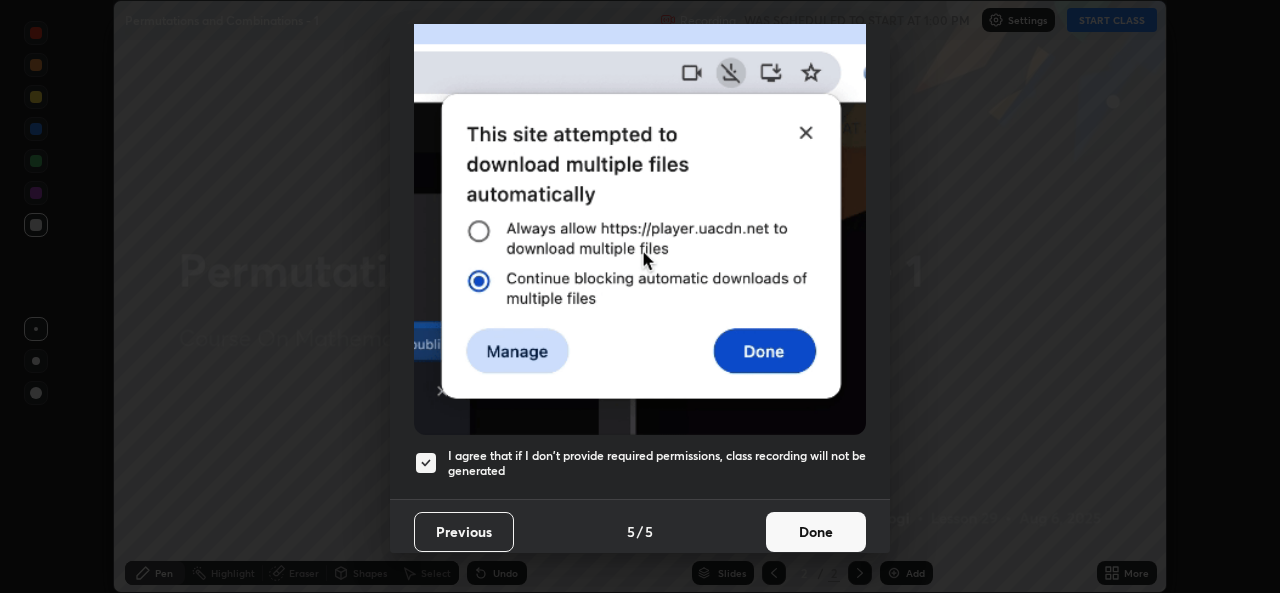 click on "Done" at bounding box center (816, 532) 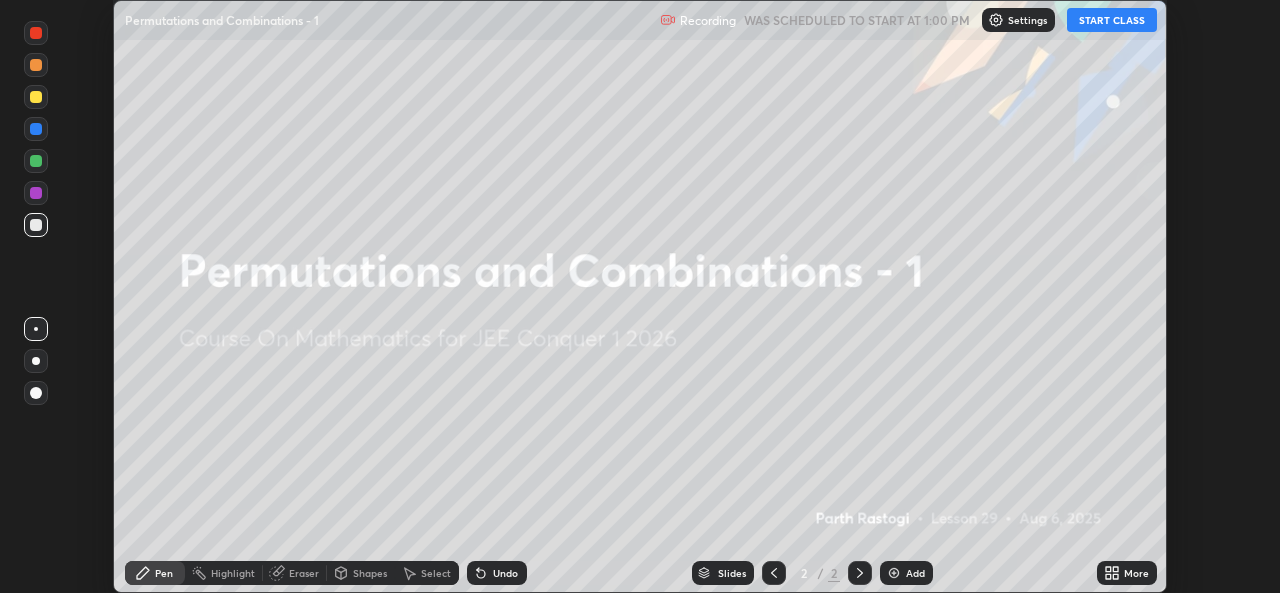 click on "Add" at bounding box center [915, 573] 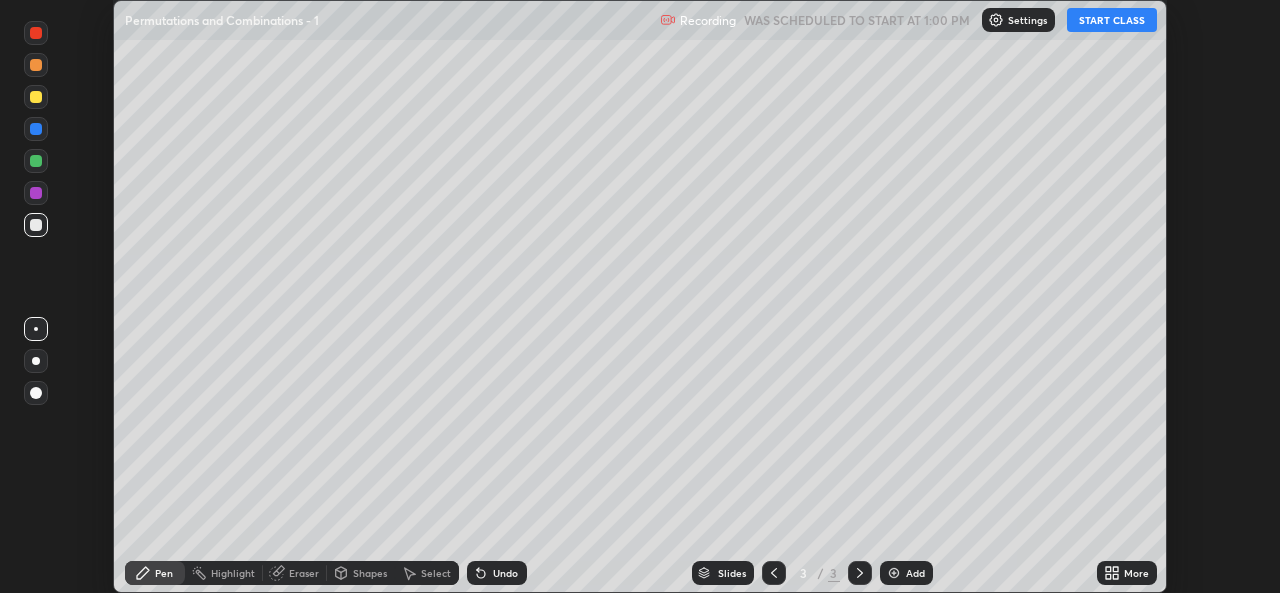 click on "More" at bounding box center [1127, 573] 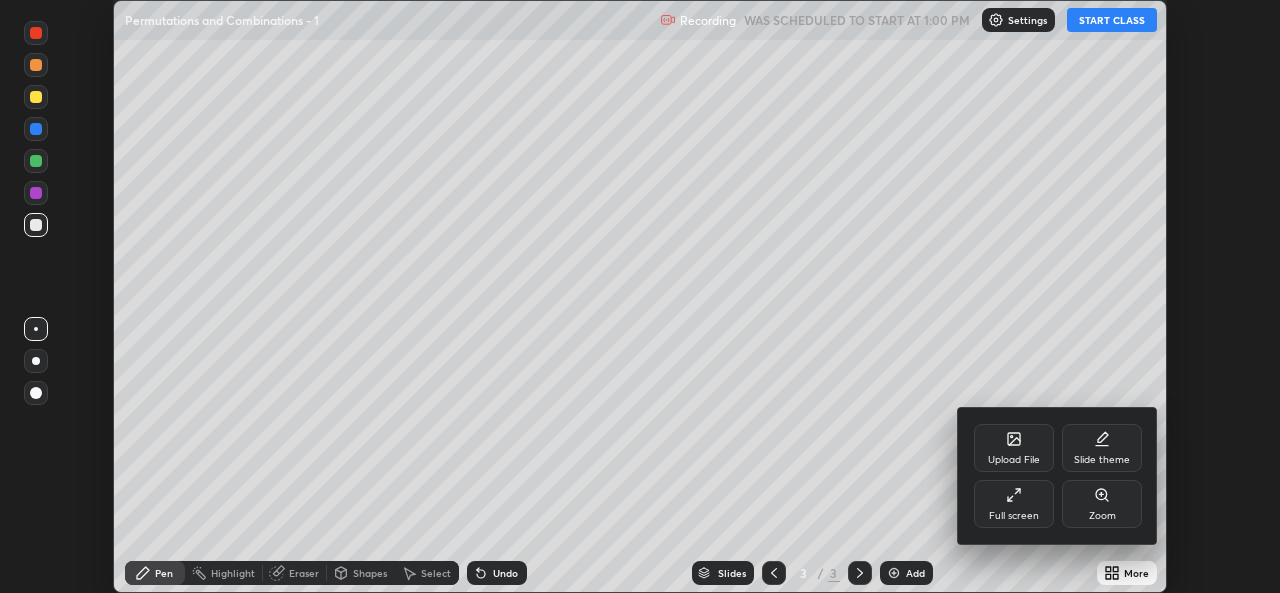 click on "Full screen" at bounding box center [1014, 516] 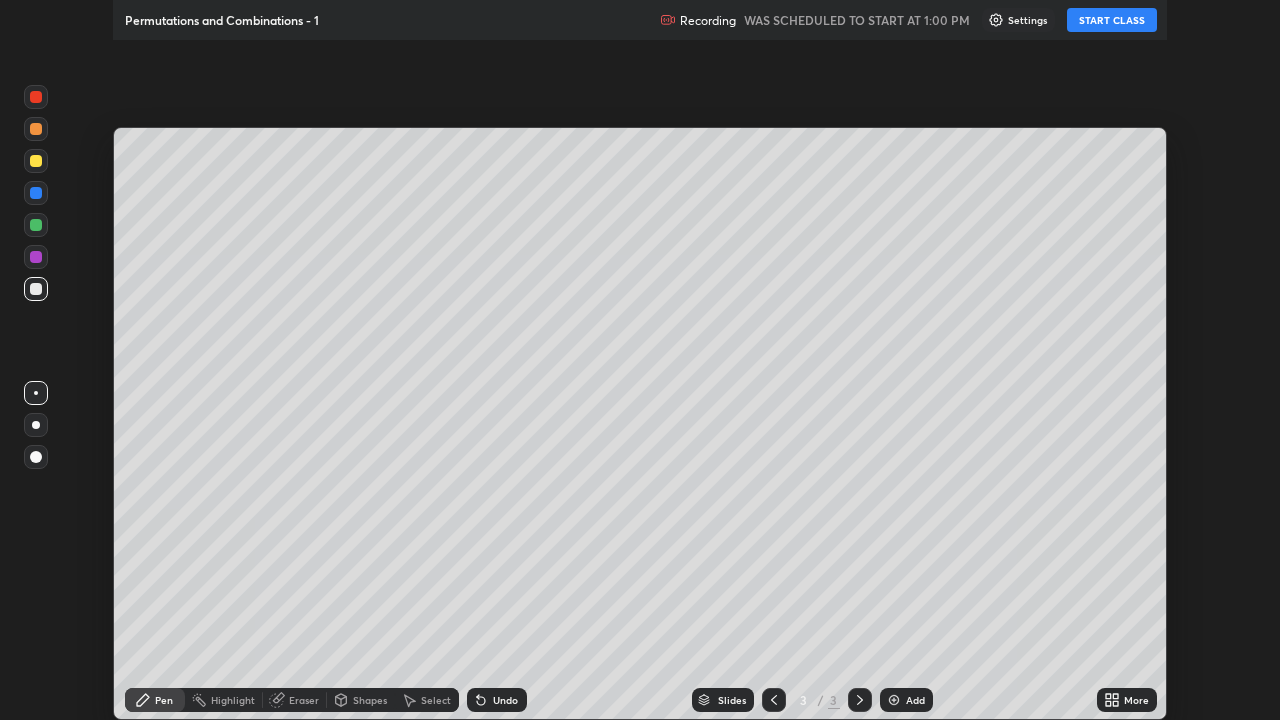 scroll, scrollTop: 99280, scrollLeft: 98720, axis: both 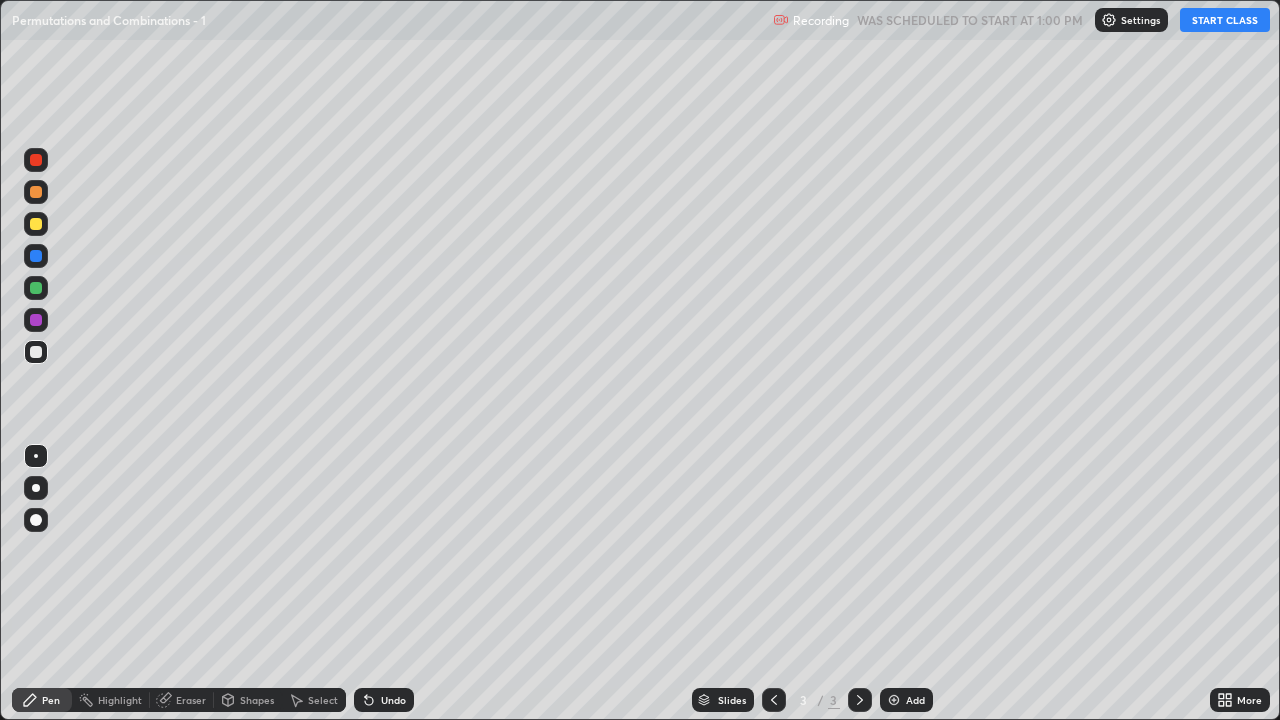 click on "START CLASS" at bounding box center (1225, 20) 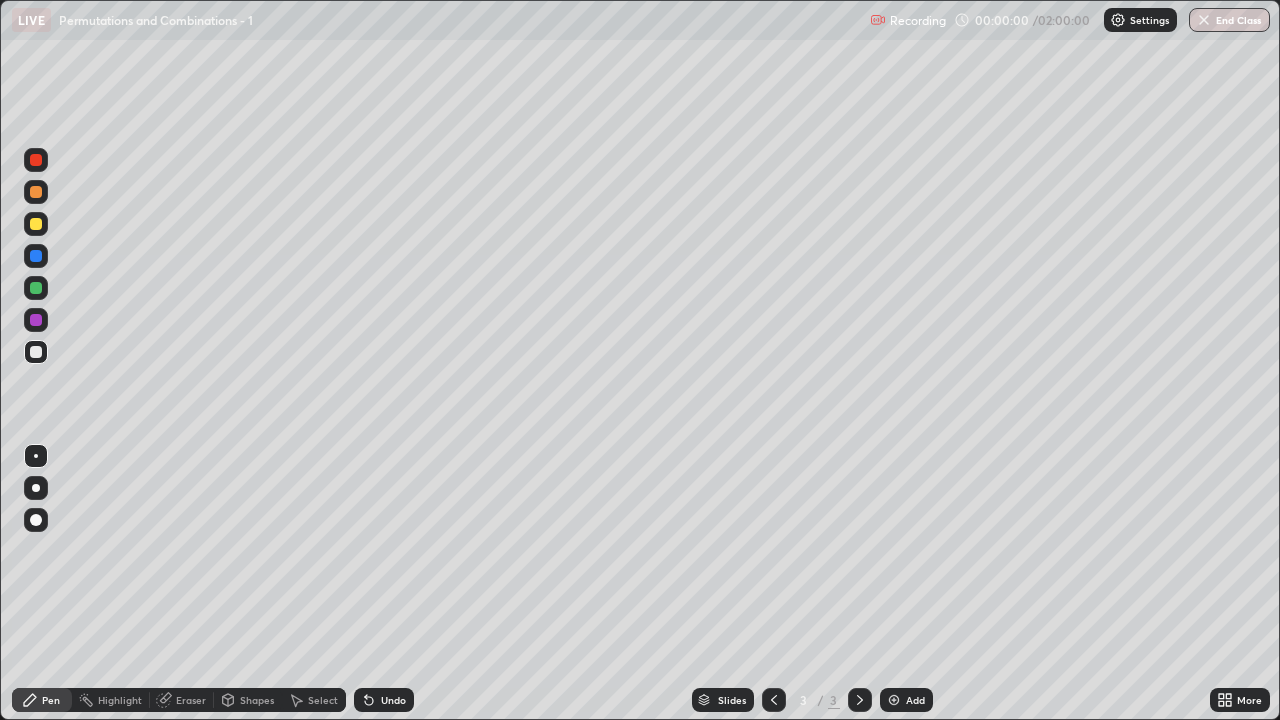 click at bounding box center (36, 488) 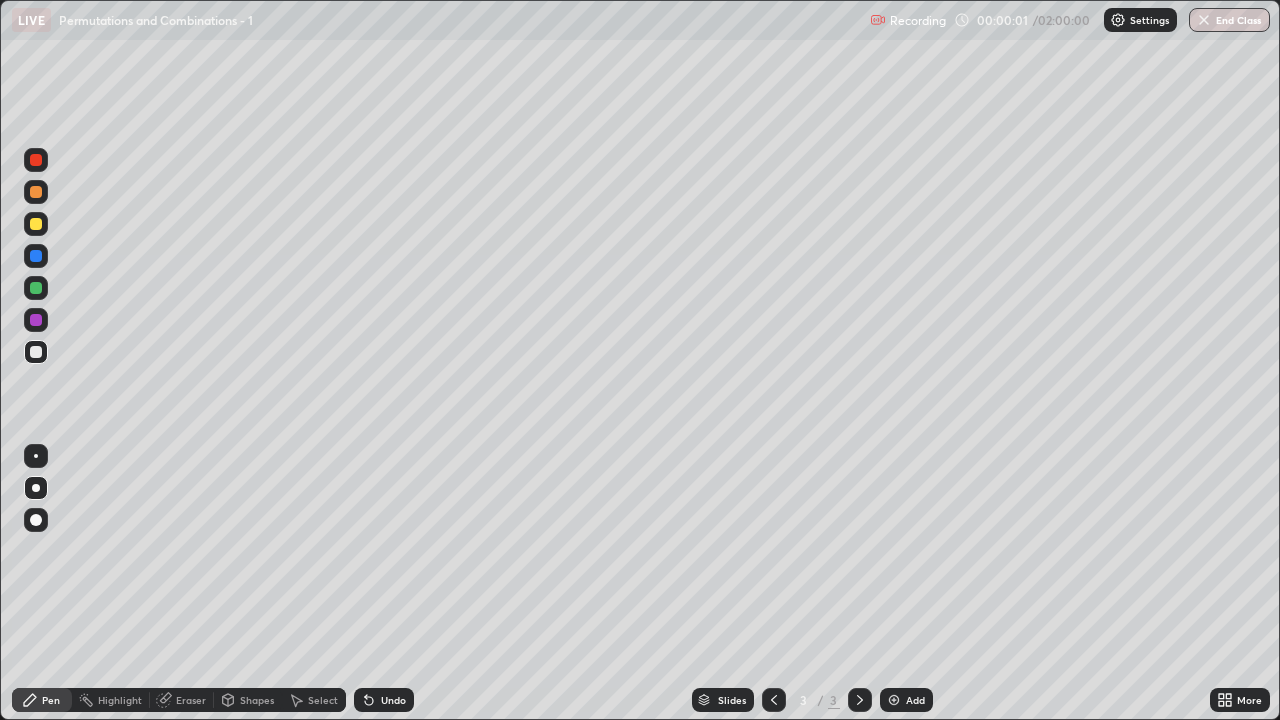 click at bounding box center [36, 288] 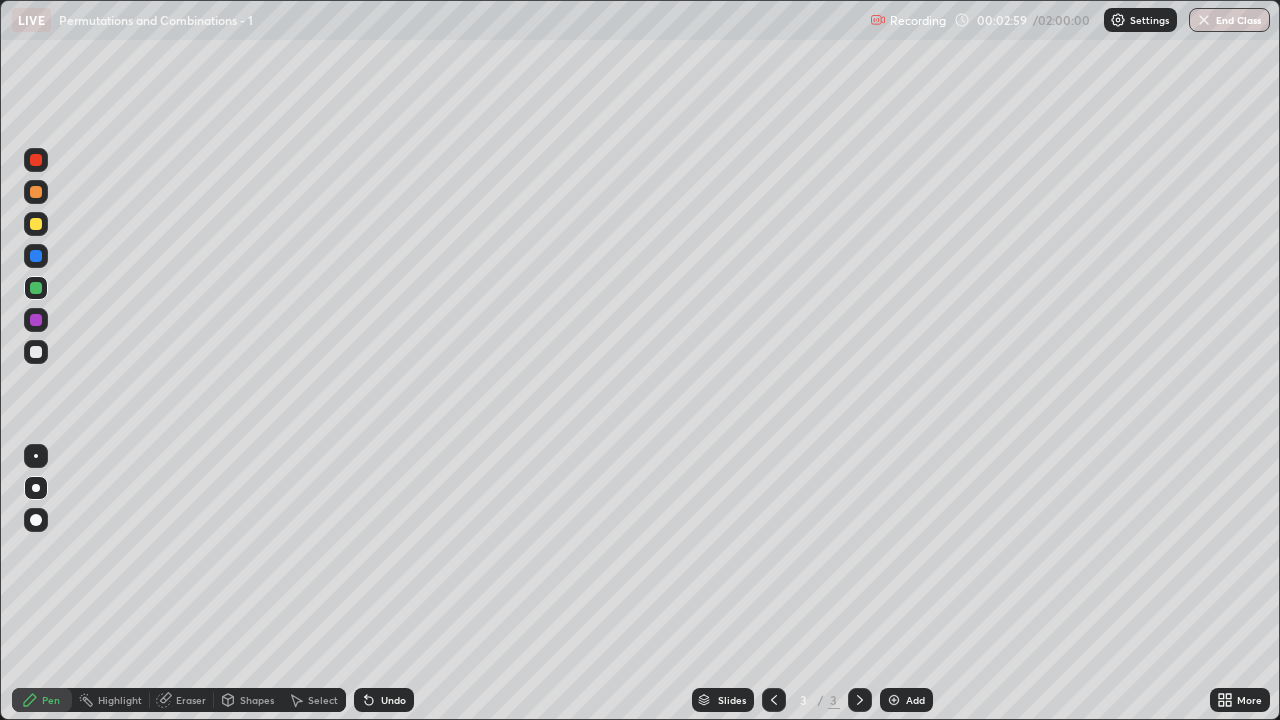 click on "Add" at bounding box center (915, 700) 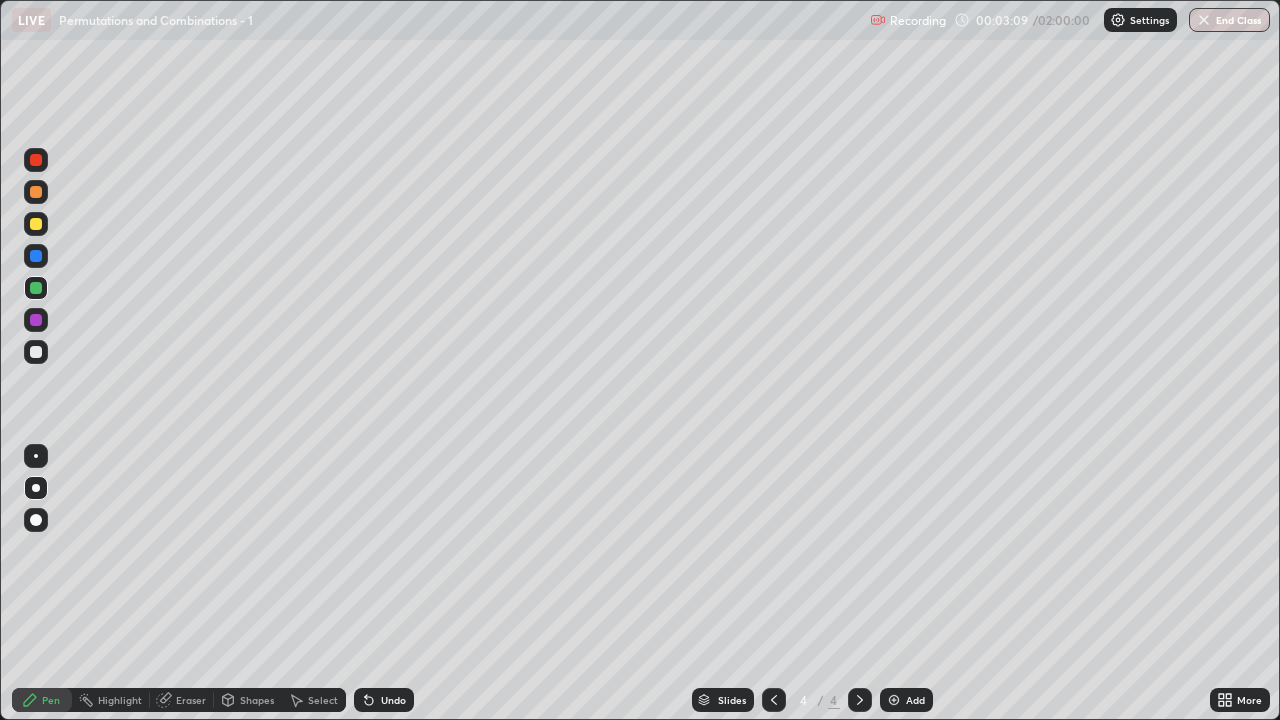 click at bounding box center [36, 352] 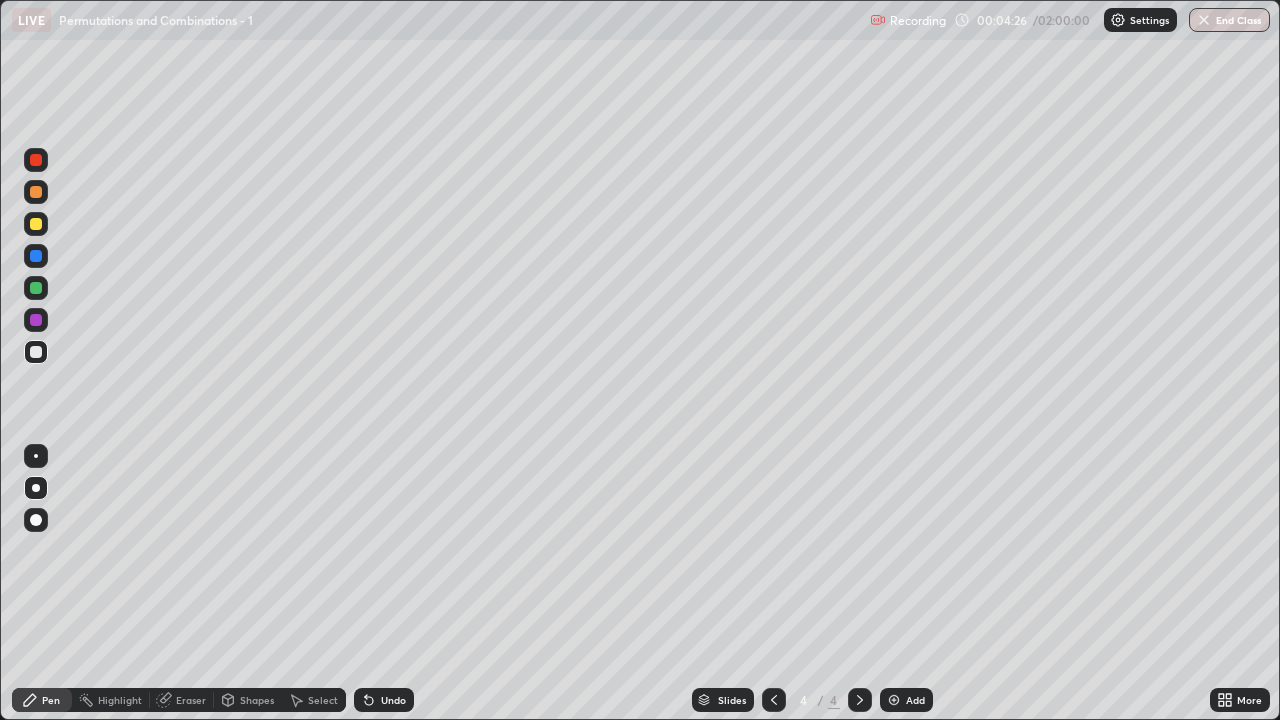 click on "Undo" at bounding box center [384, 700] 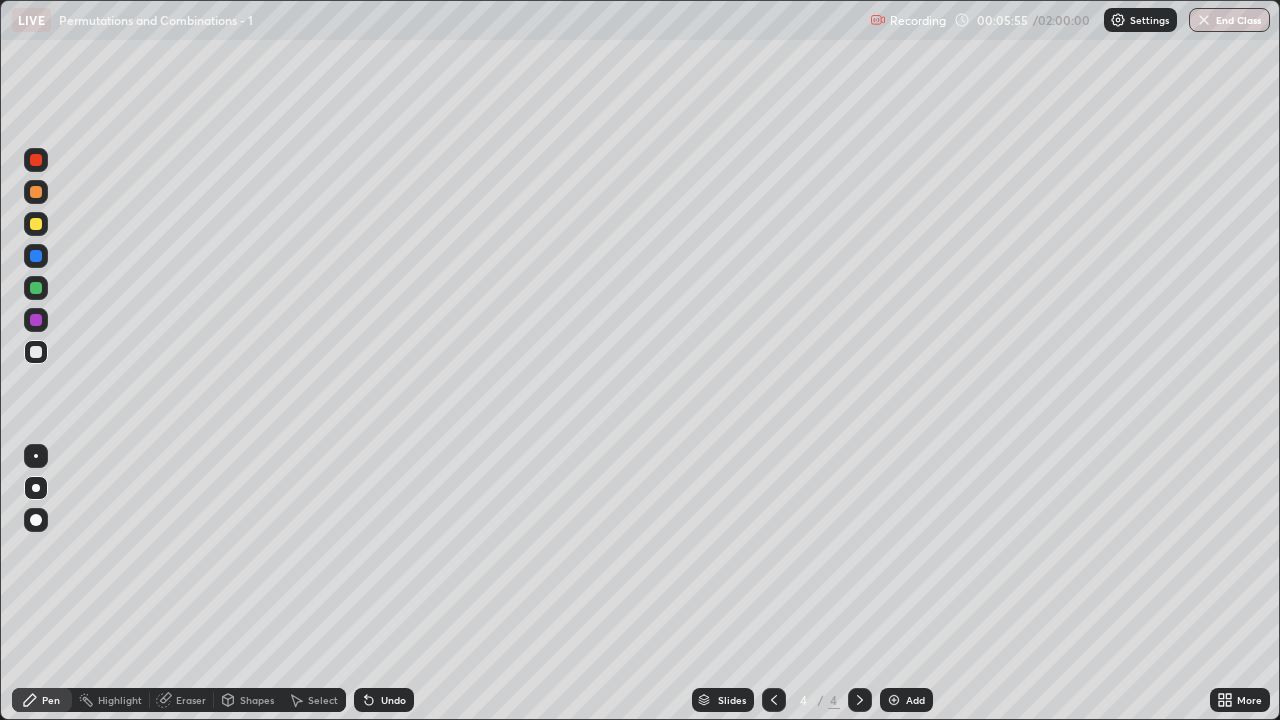 click on "Undo" at bounding box center [393, 700] 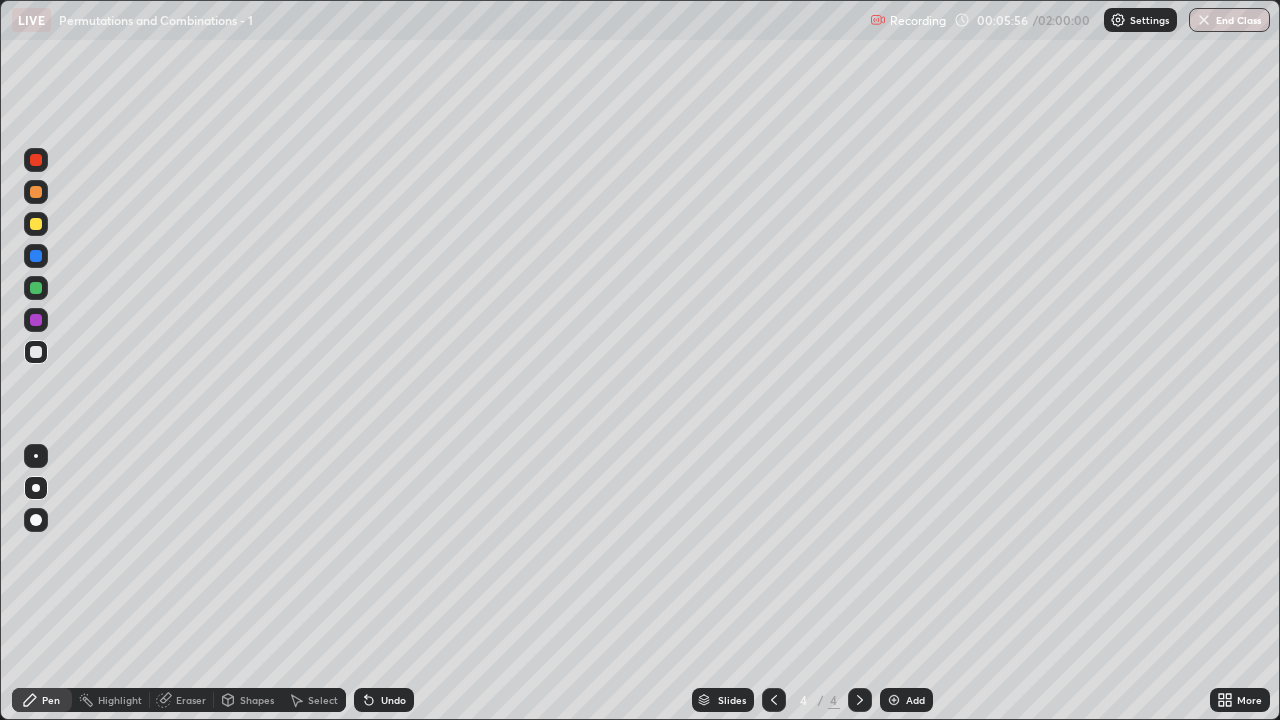 click on "Undo" at bounding box center [384, 700] 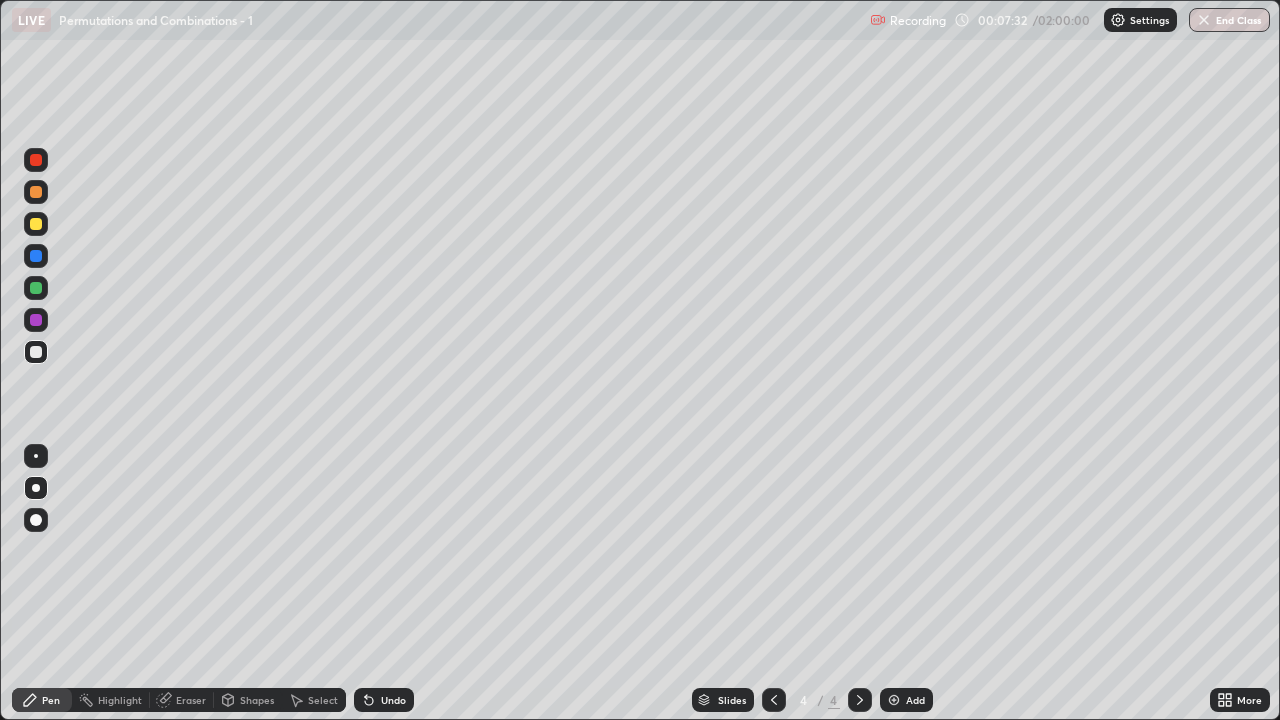 click on "Eraser" at bounding box center [191, 700] 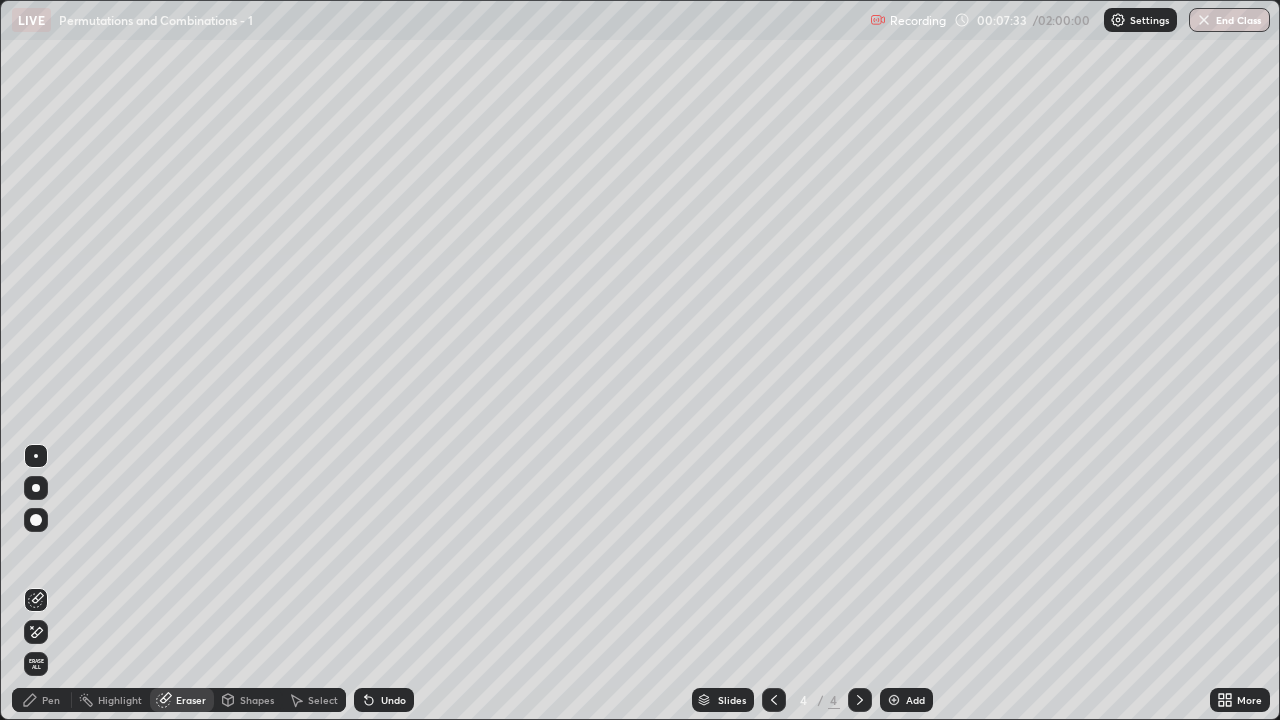 click on "Pen" at bounding box center (42, 700) 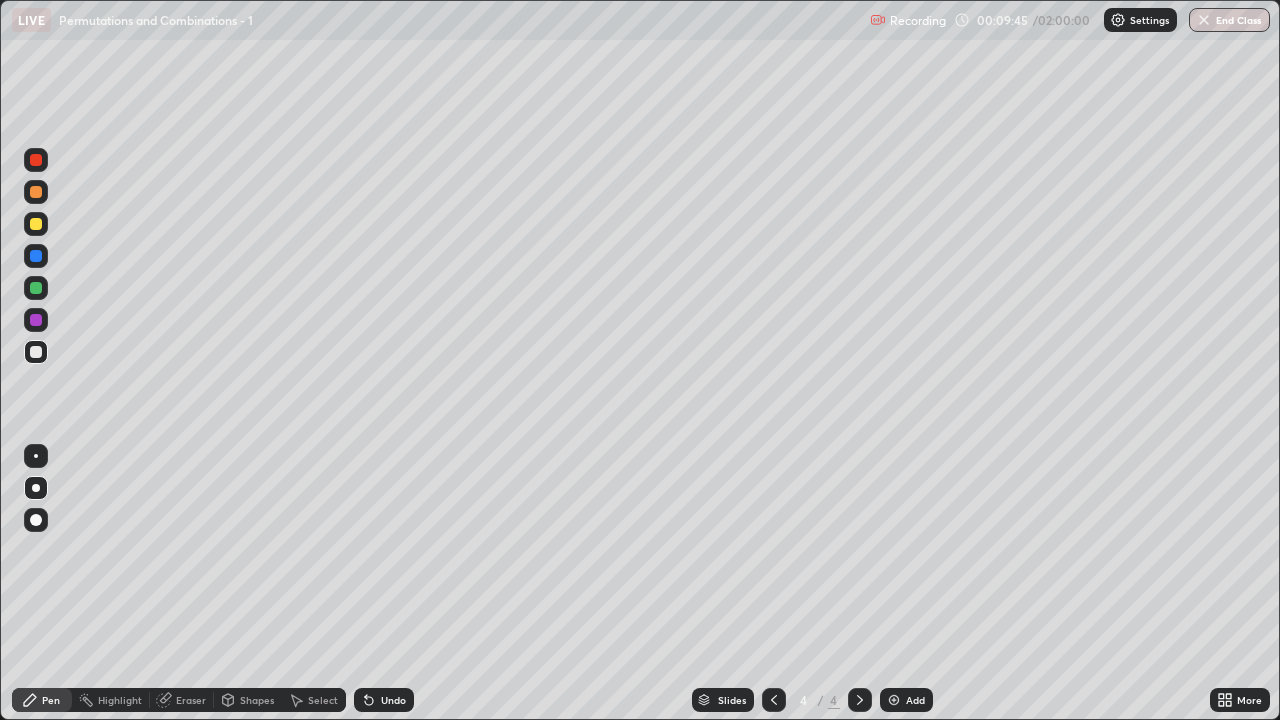 click on "Add" at bounding box center [906, 700] 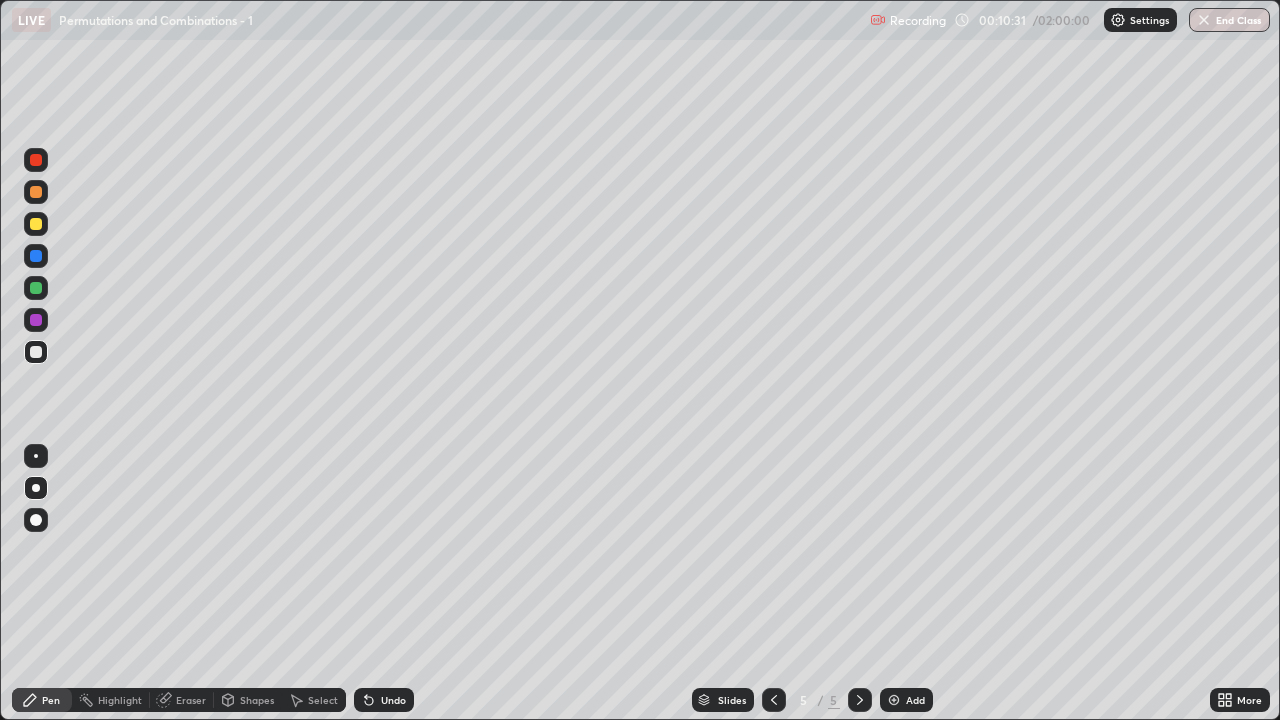 click at bounding box center (774, 700) 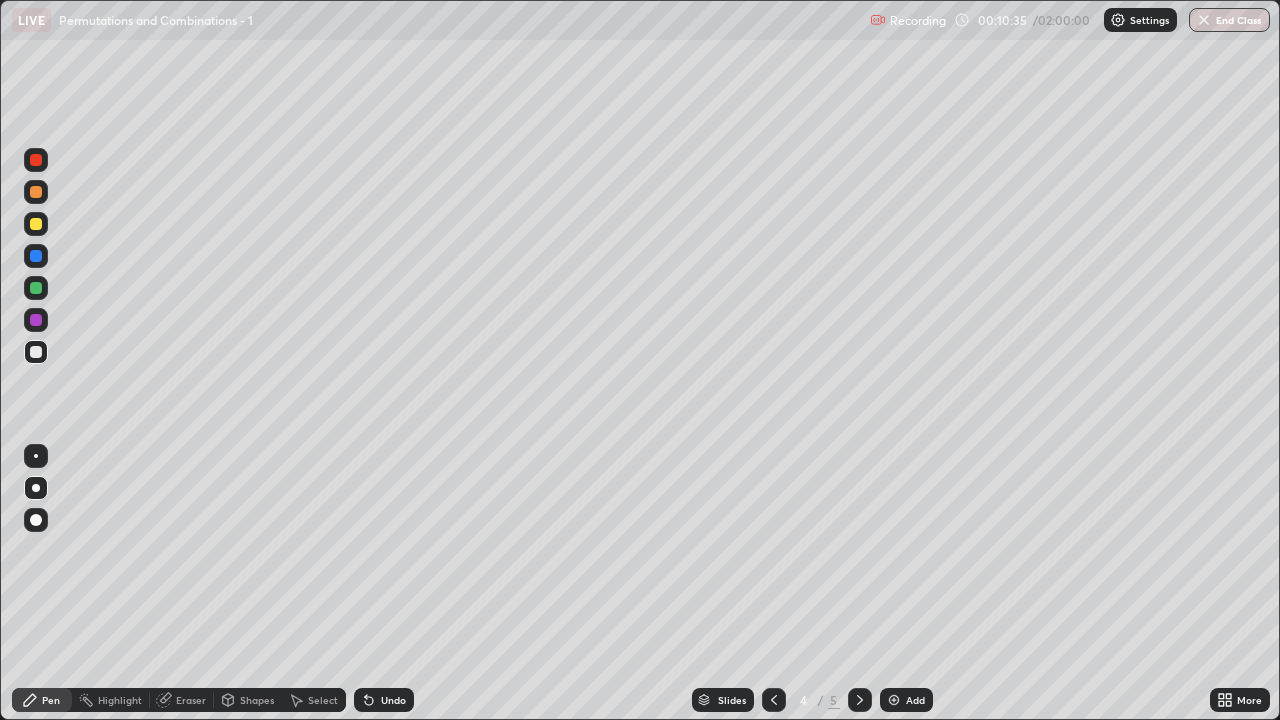 click 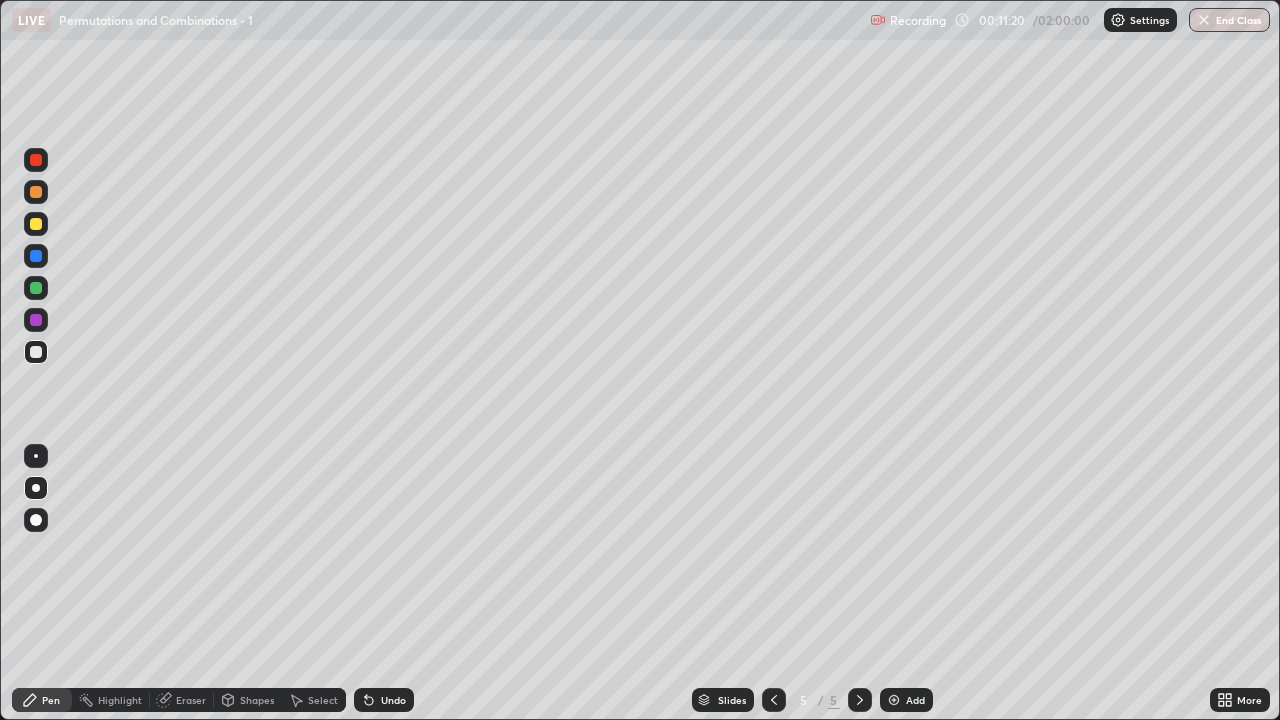 click on "Undo" at bounding box center [384, 700] 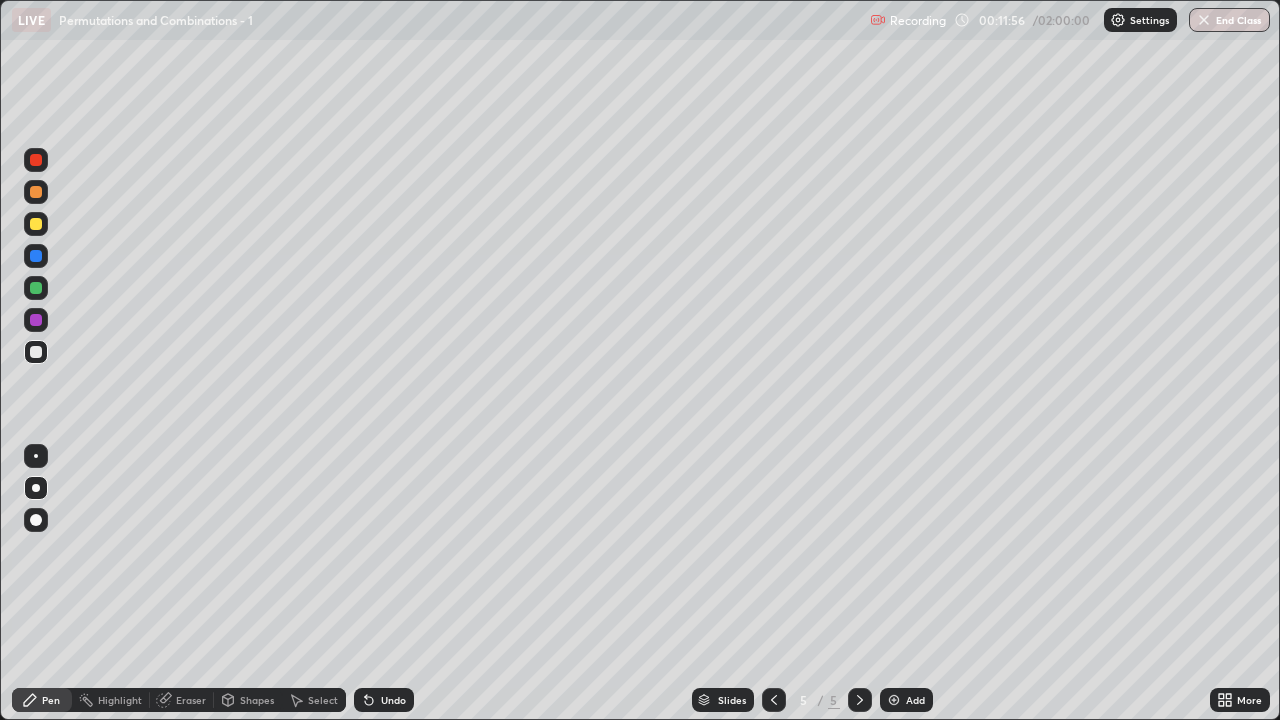 click on "Undo" at bounding box center (384, 700) 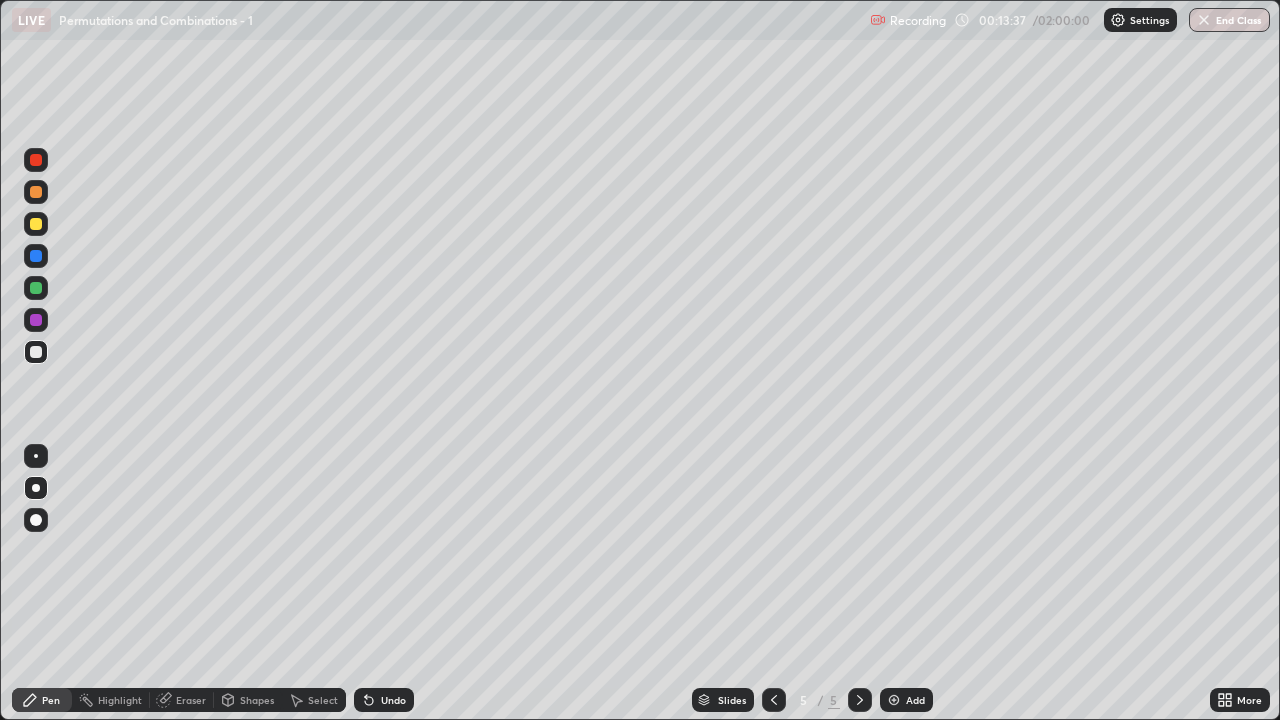 click at bounding box center (36, 288) 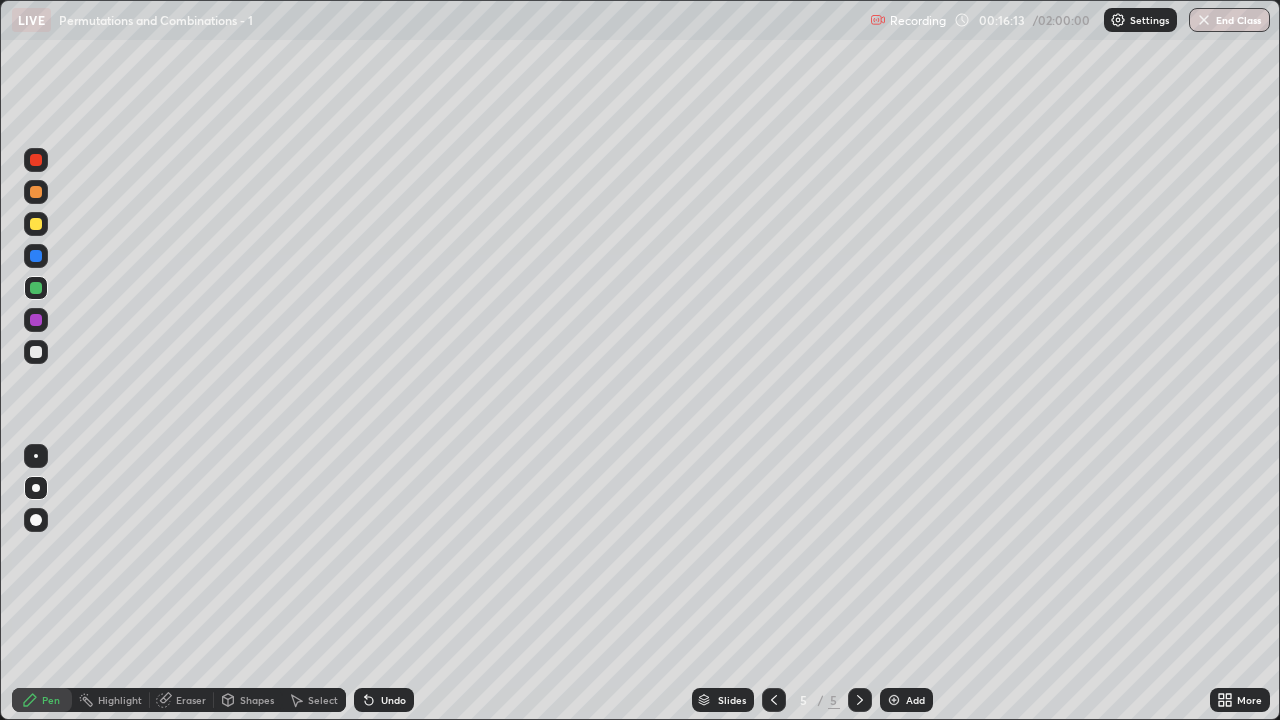 click on "Undo" at bounding box center (393, 700) 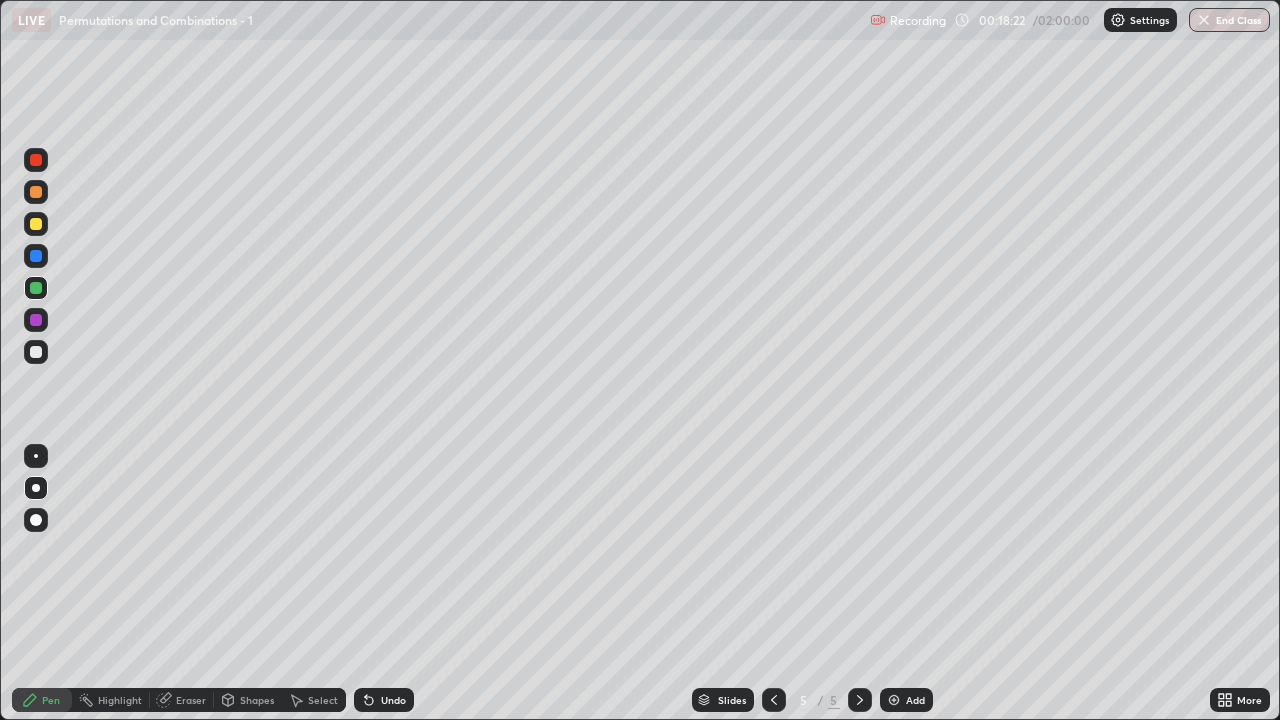 click on "Add" at bounding box center [906, 700] 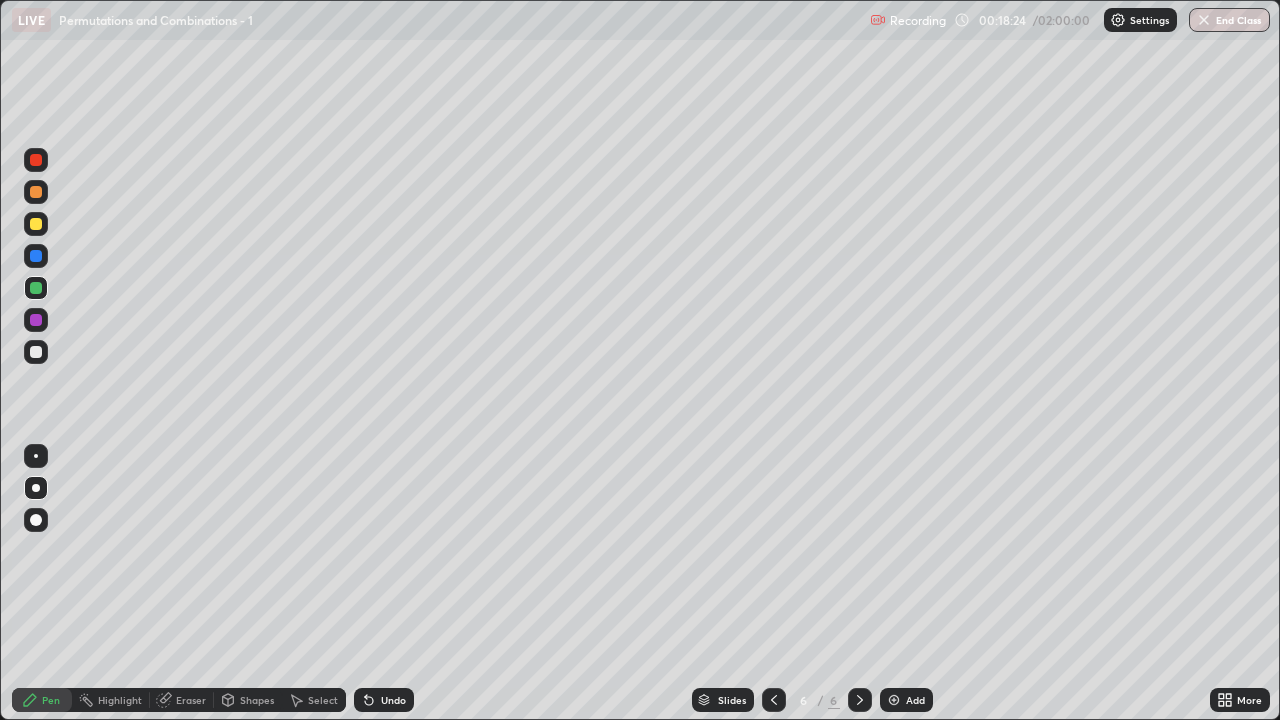 click 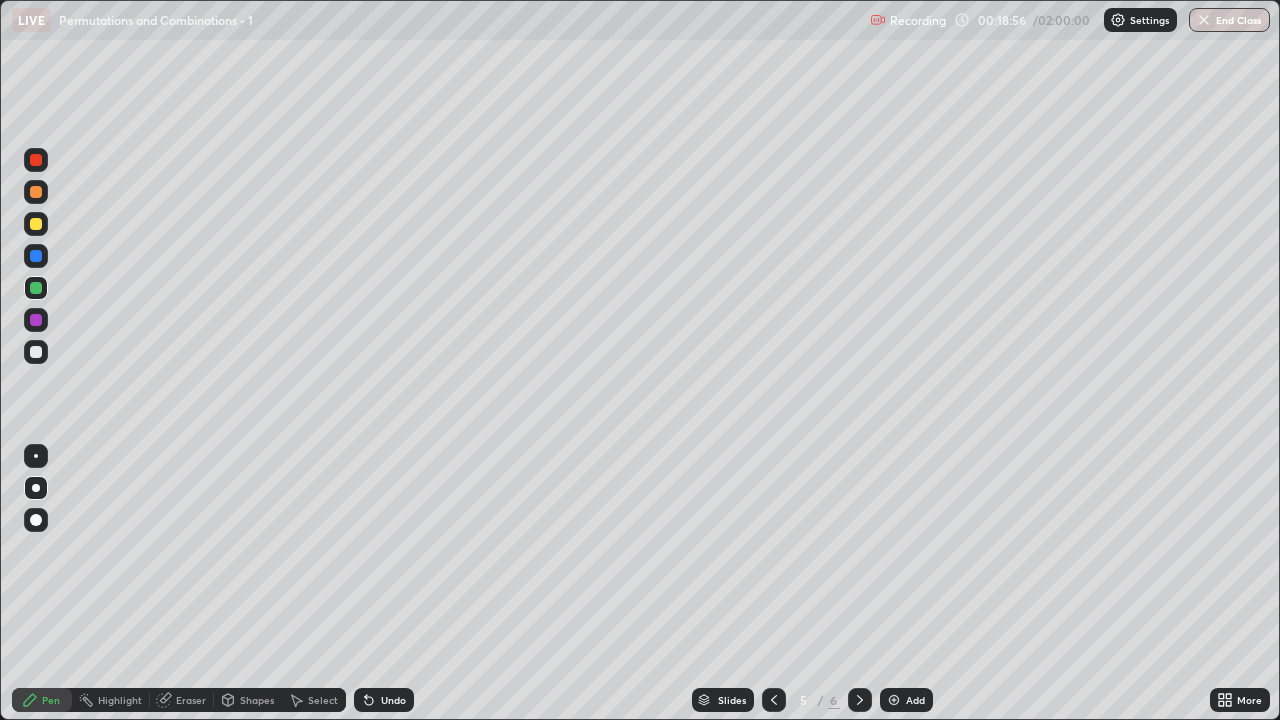 click at bounding box center (860, 700) 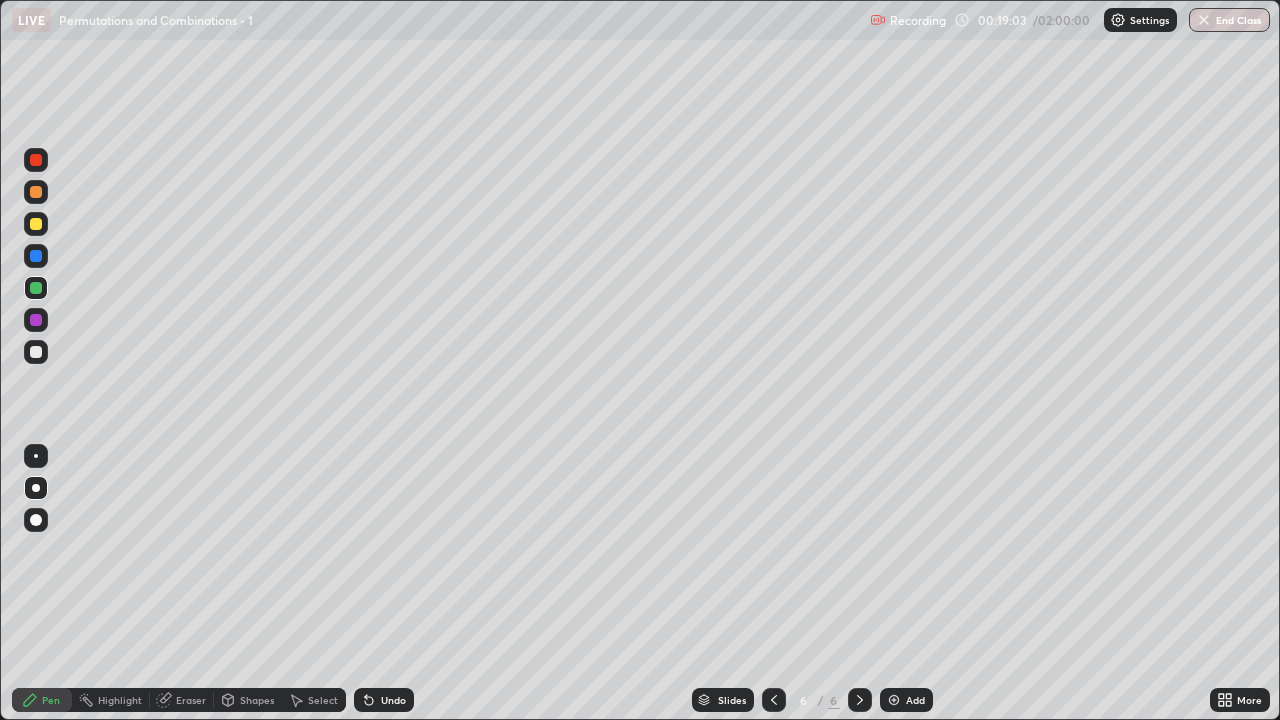 click 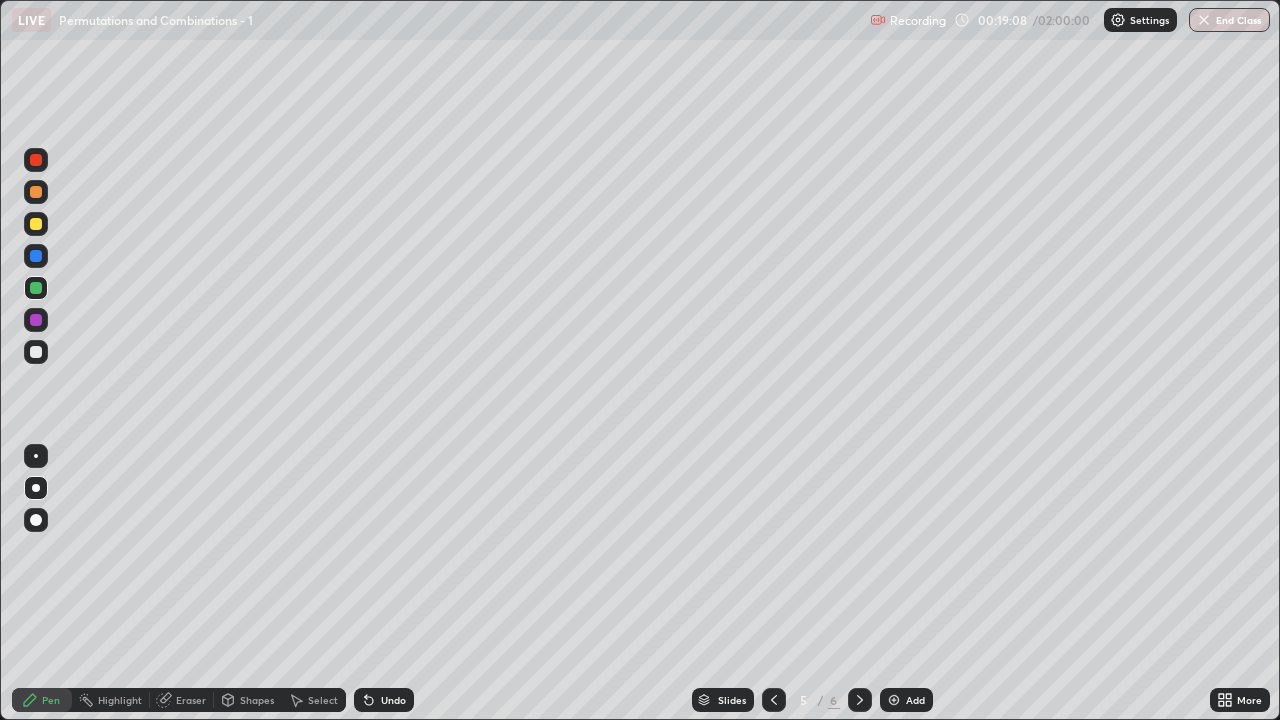 click at bounding box center (860, 700) 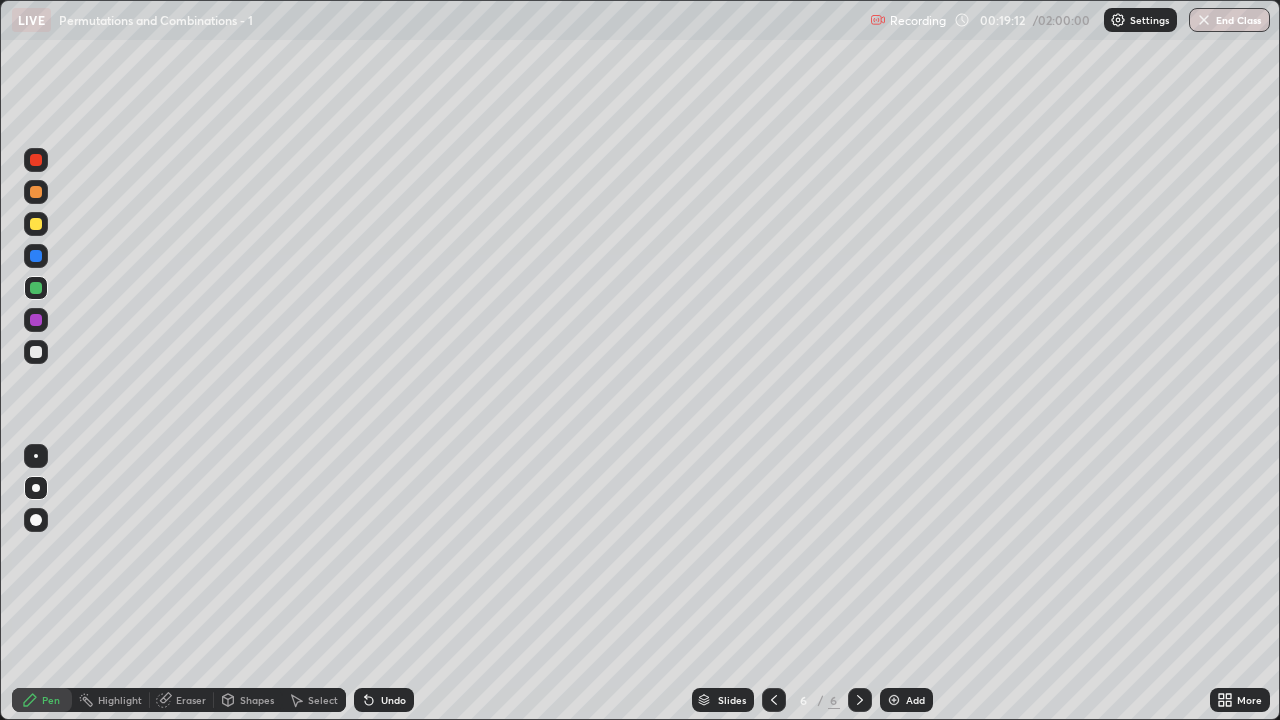 click on "Undo" at bounding box center (384, 700) 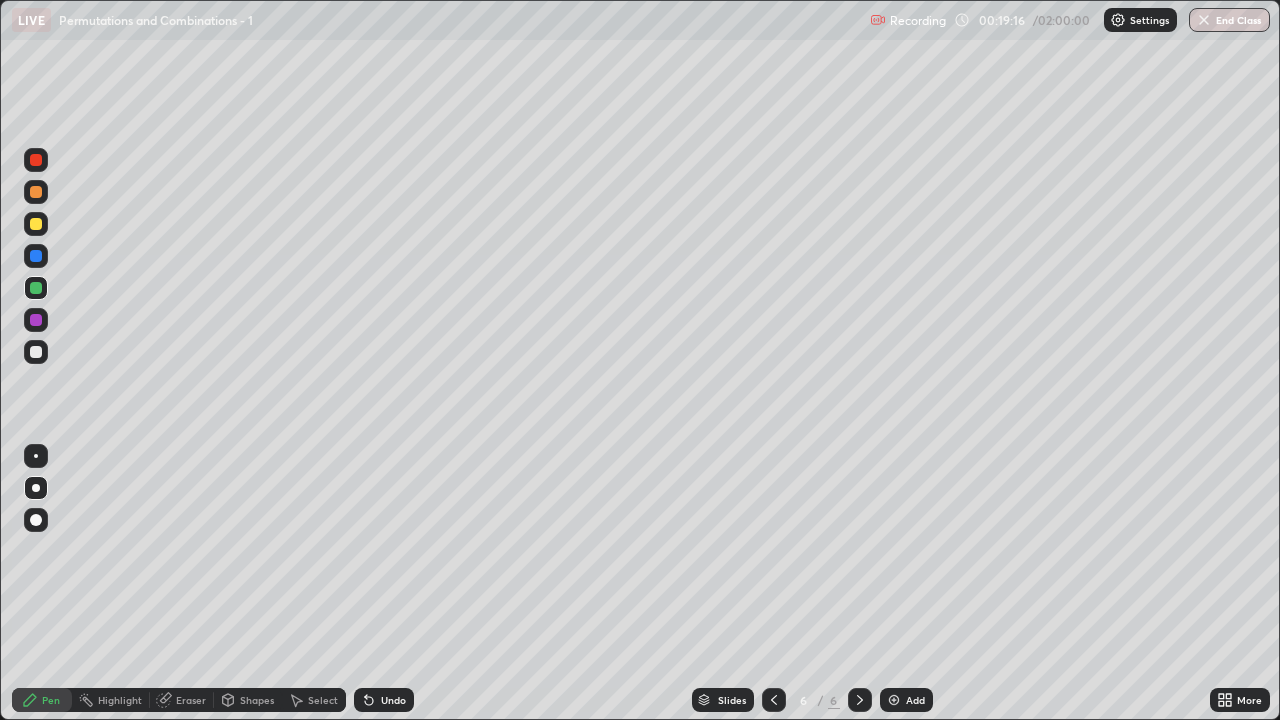 click at bounding box center (774, 700) 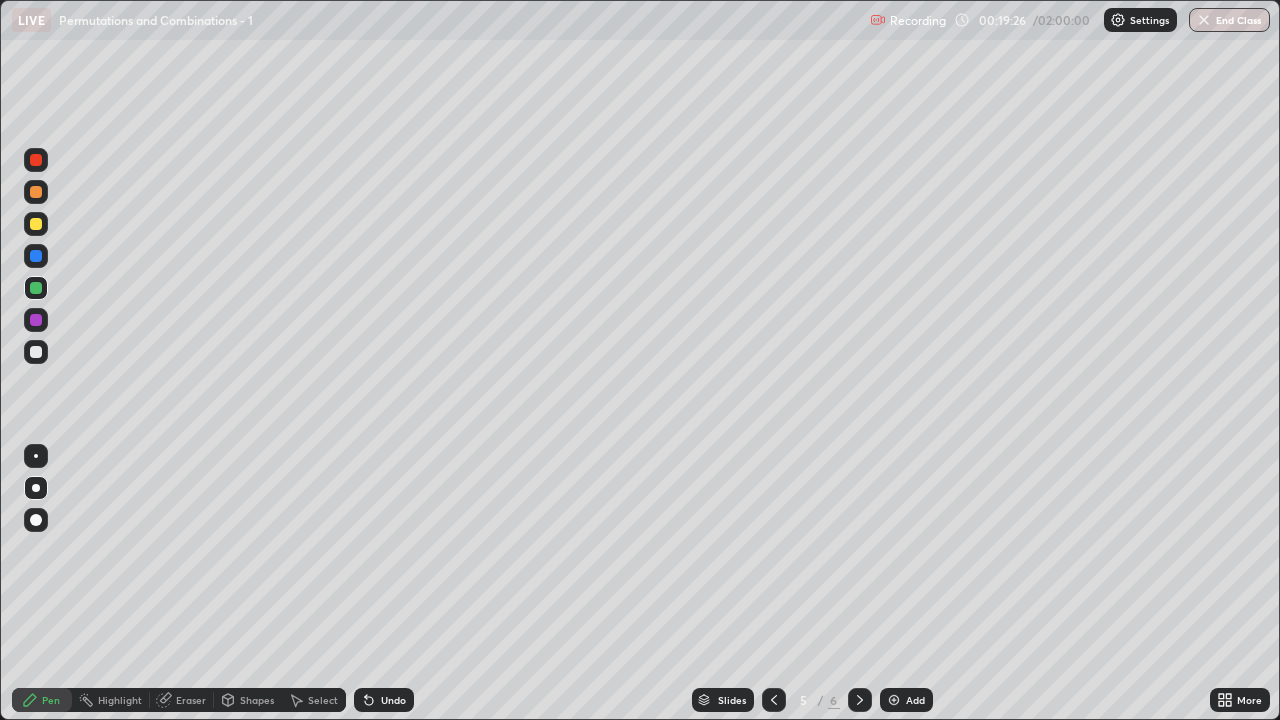 click 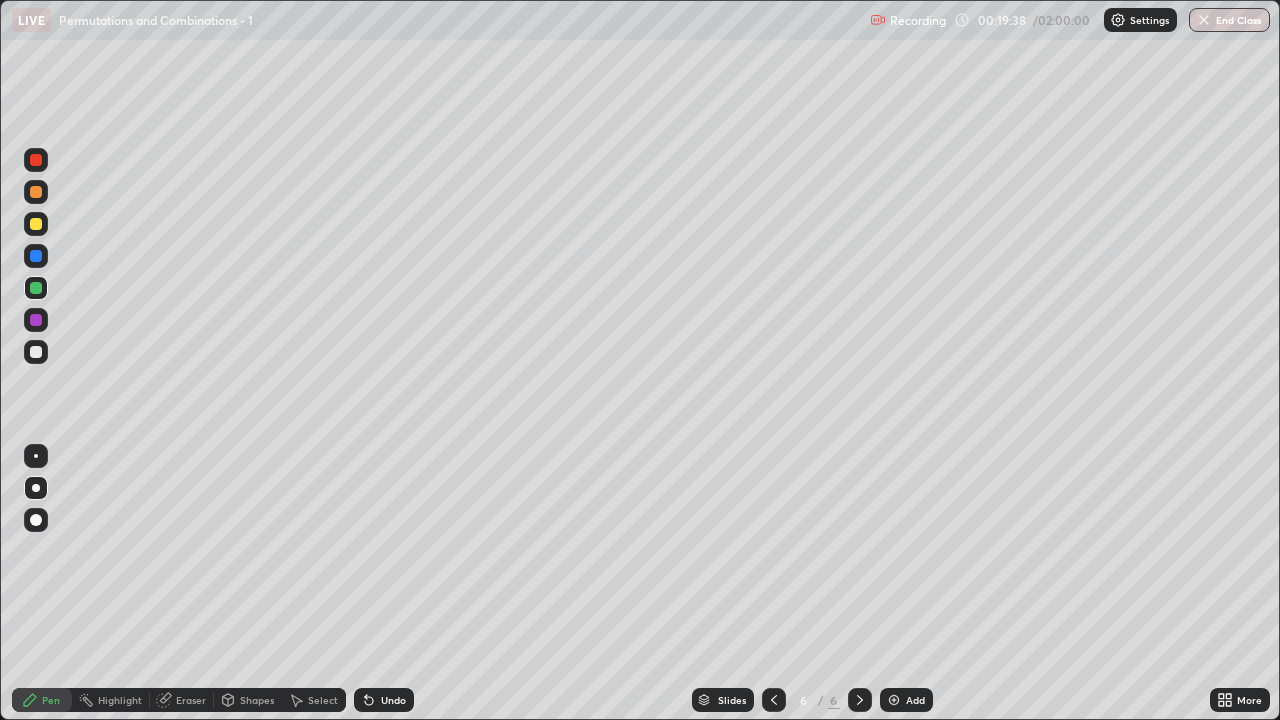 click on "Undo" at bounding box center (393, 700) 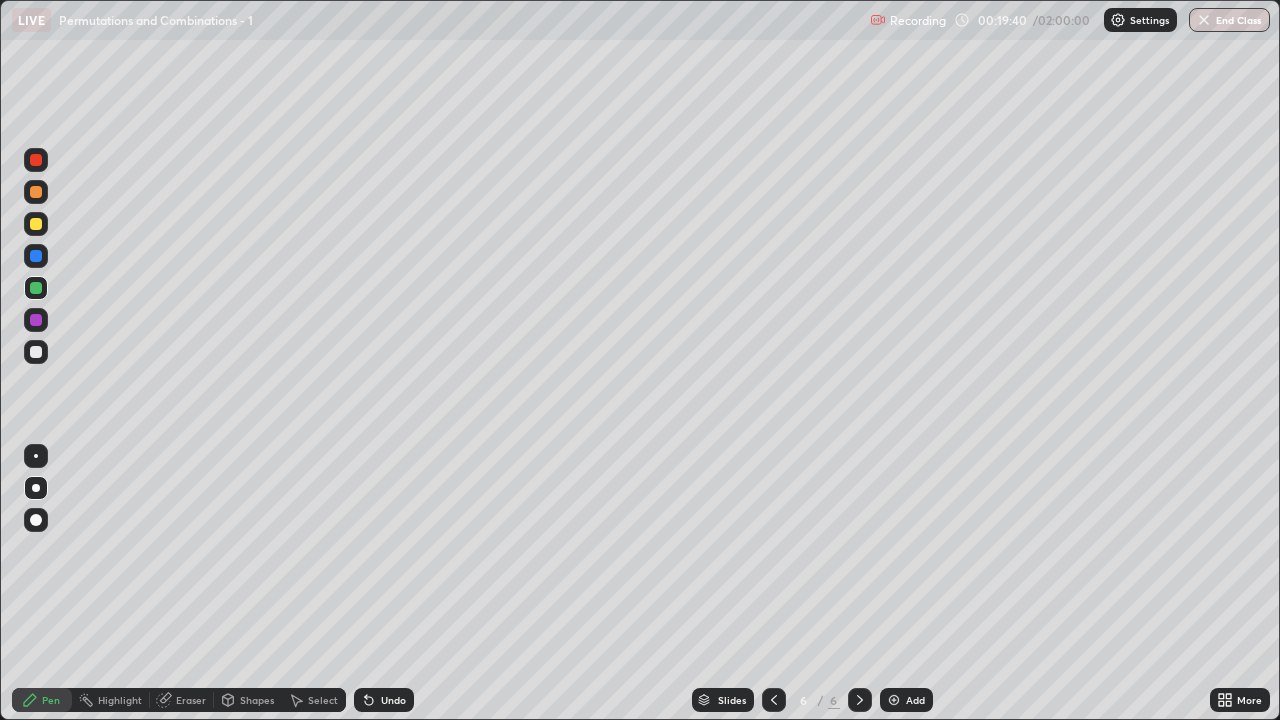 click 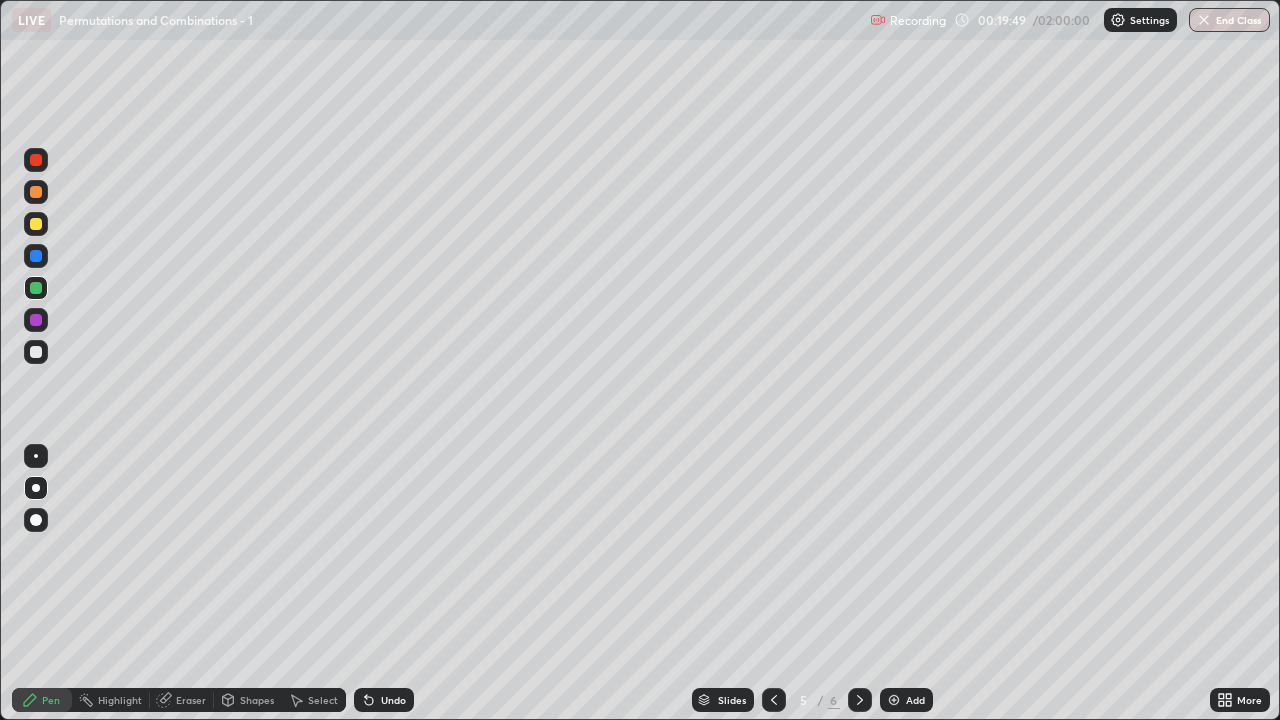 click at bounding box center (860, 700) 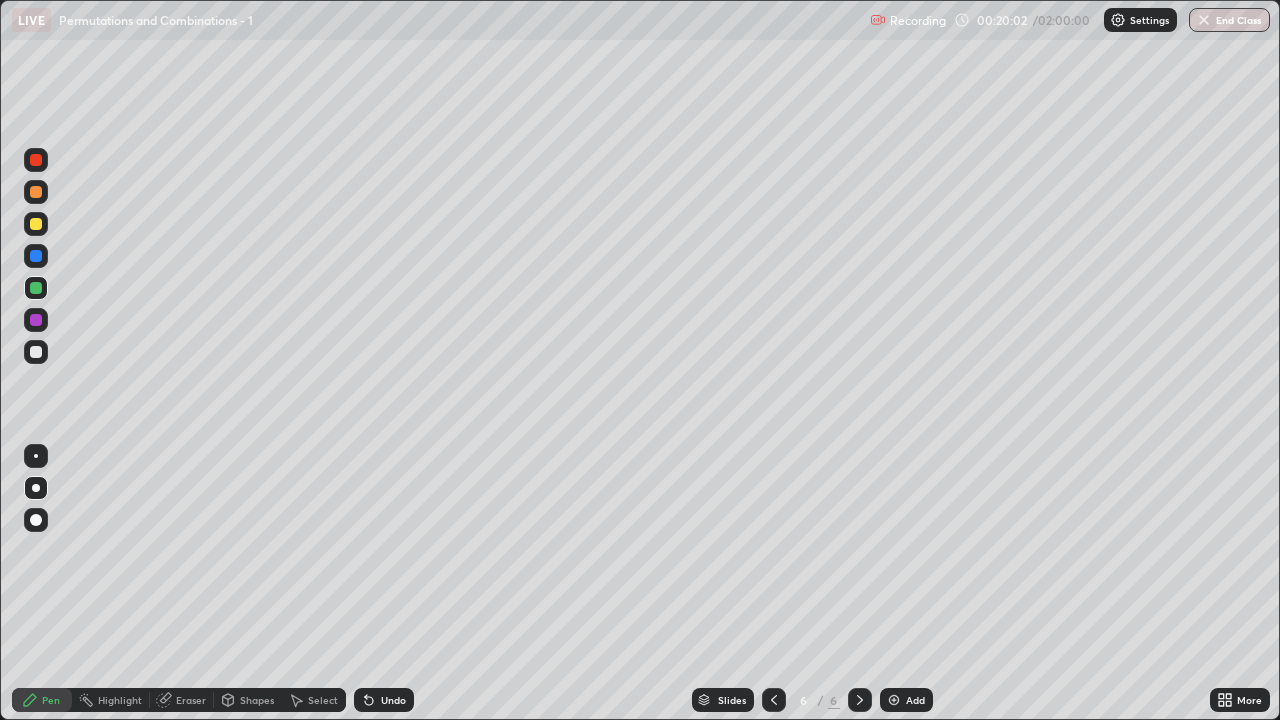 click 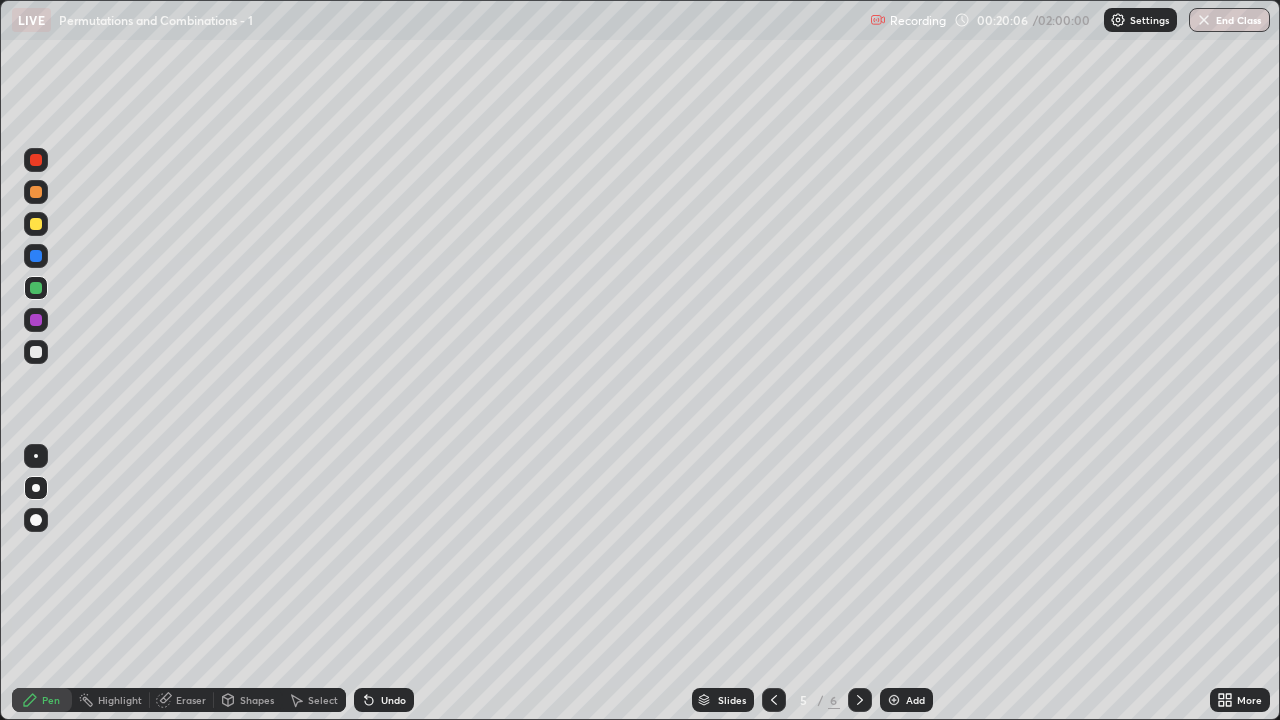 click at bounding box center (860, 700) 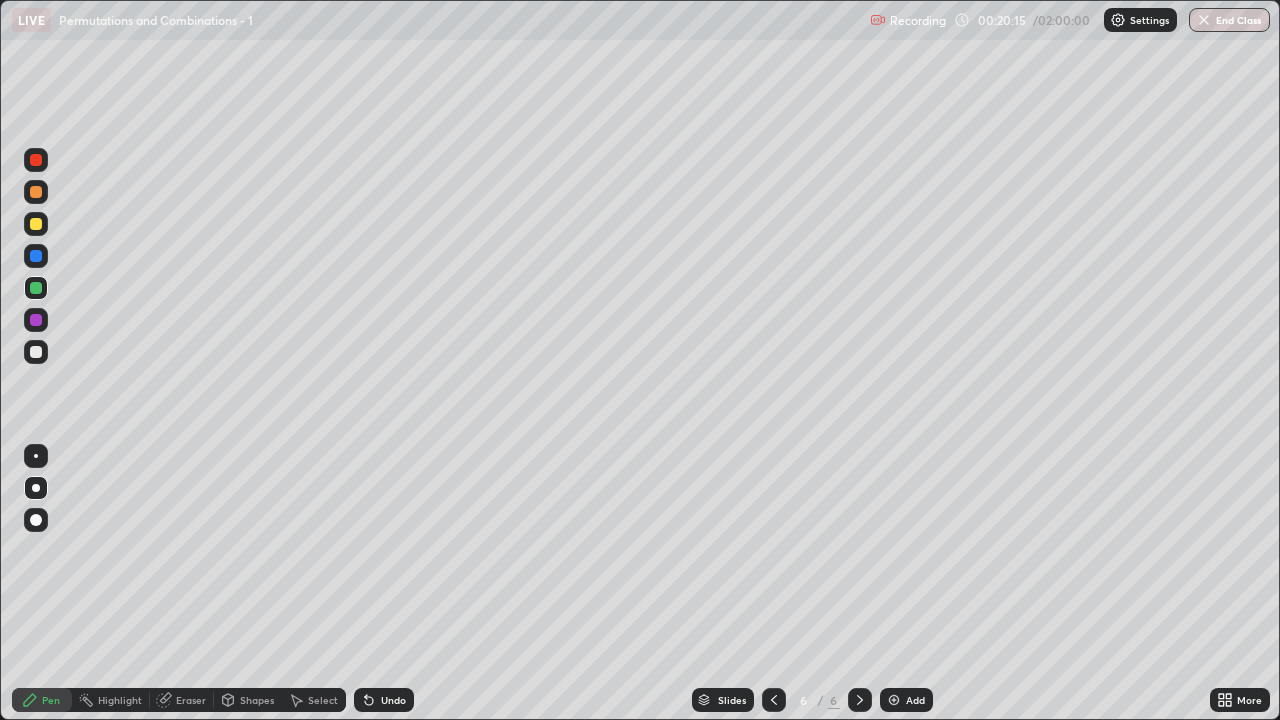 click at bounding box center (774, 700) 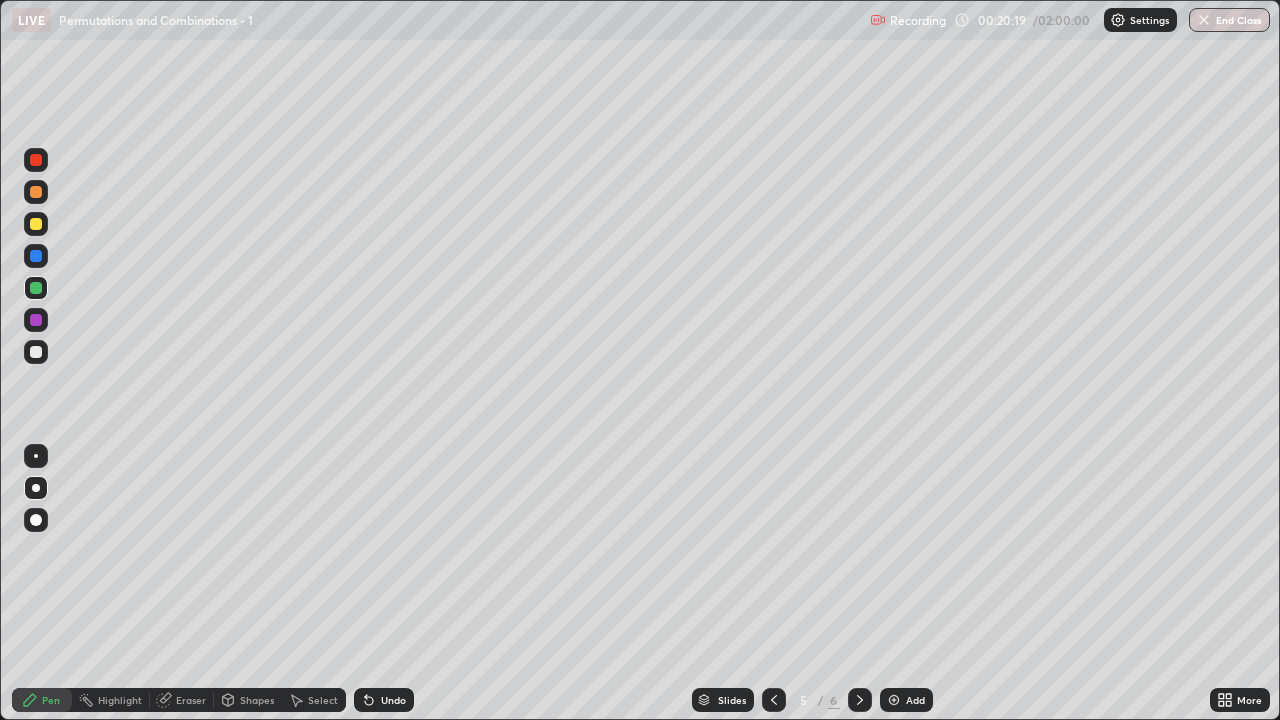 click 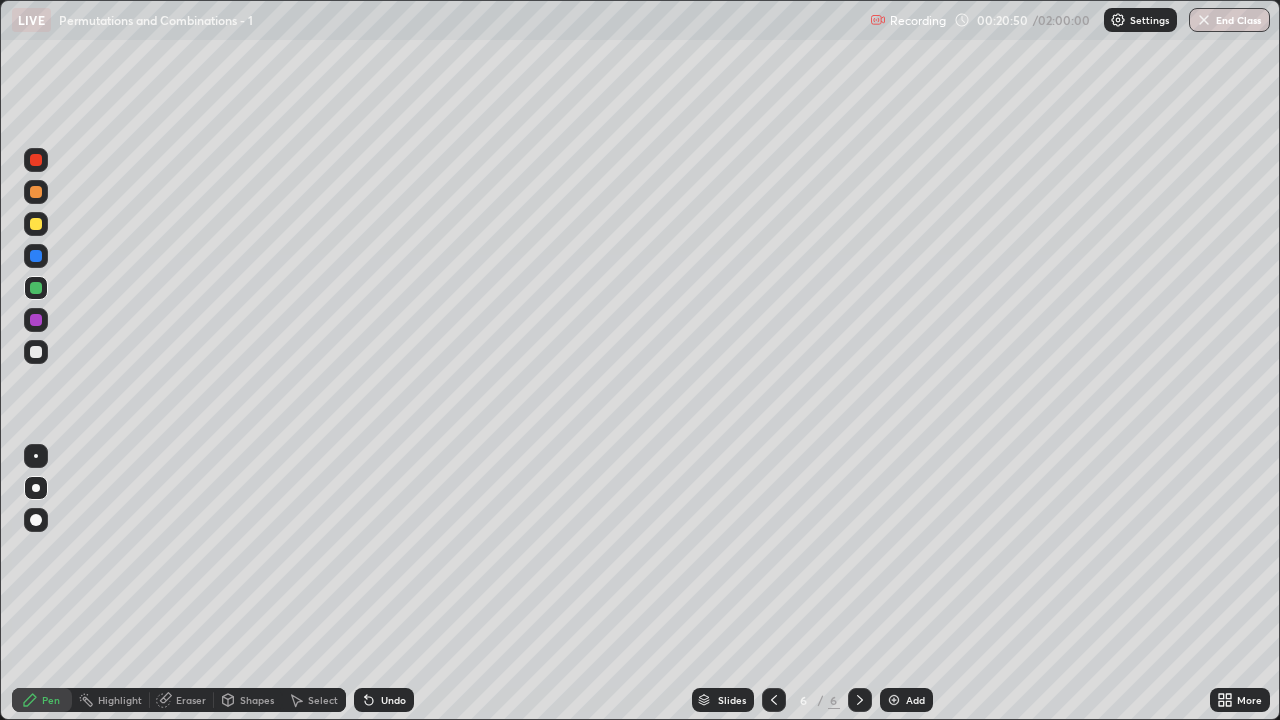 click at bounding box center [36, 352] 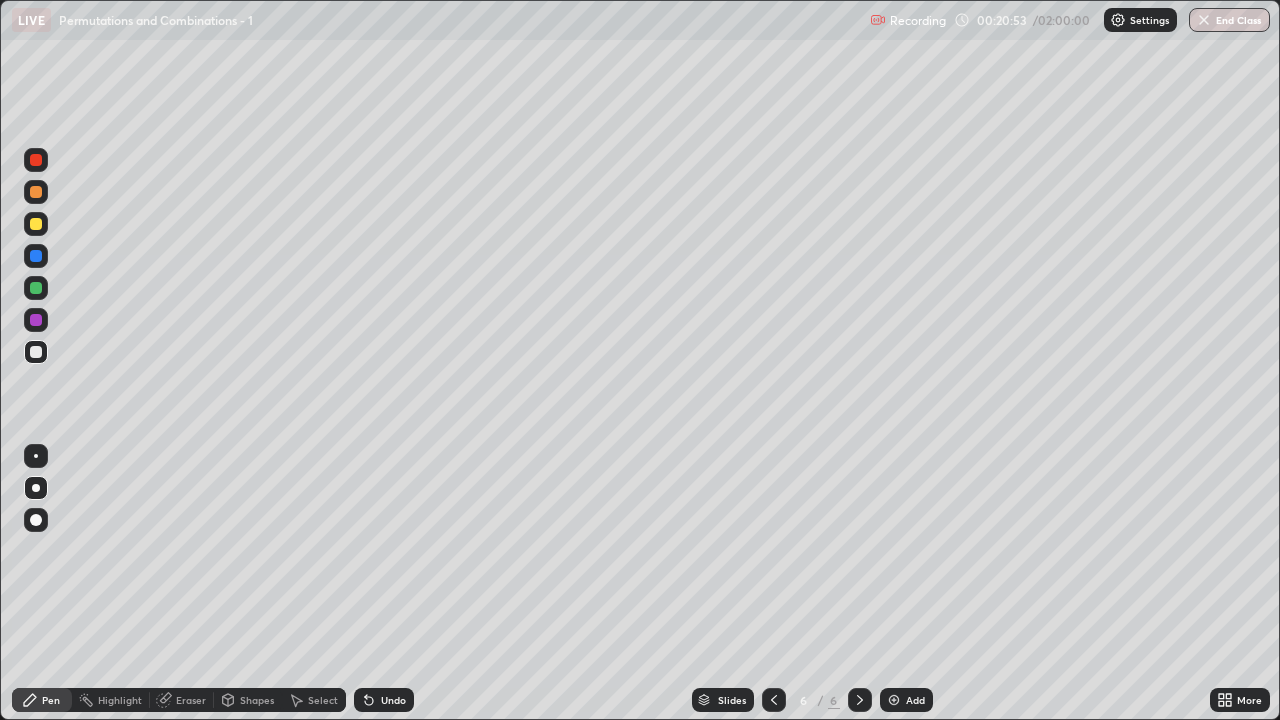 click at bounding box center (774, 700) 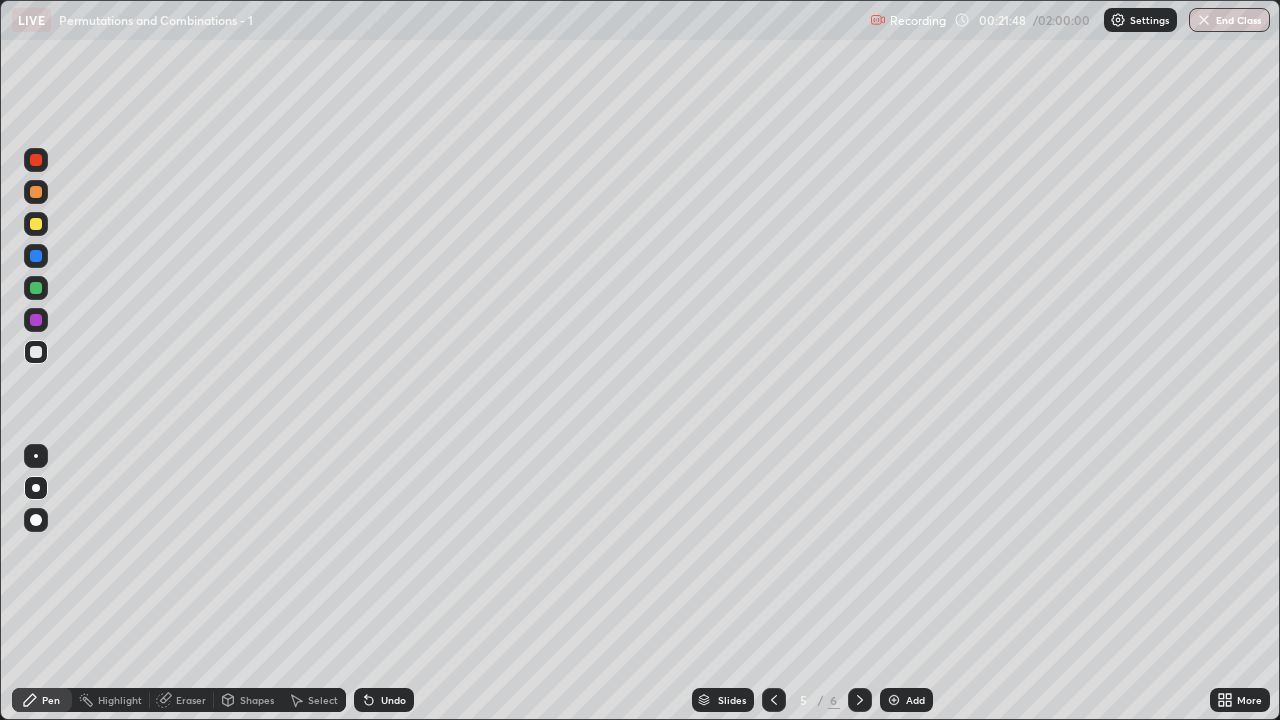 click 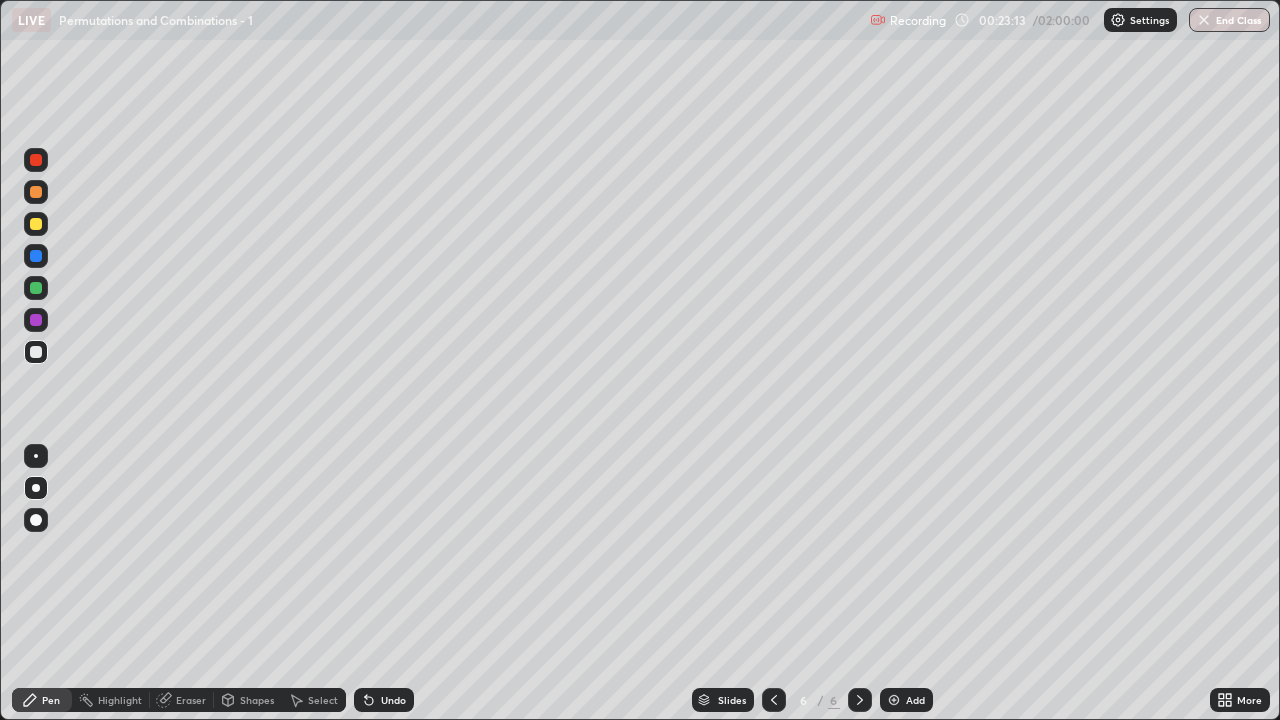 click on "Undo" at bounding box center (393, 700) 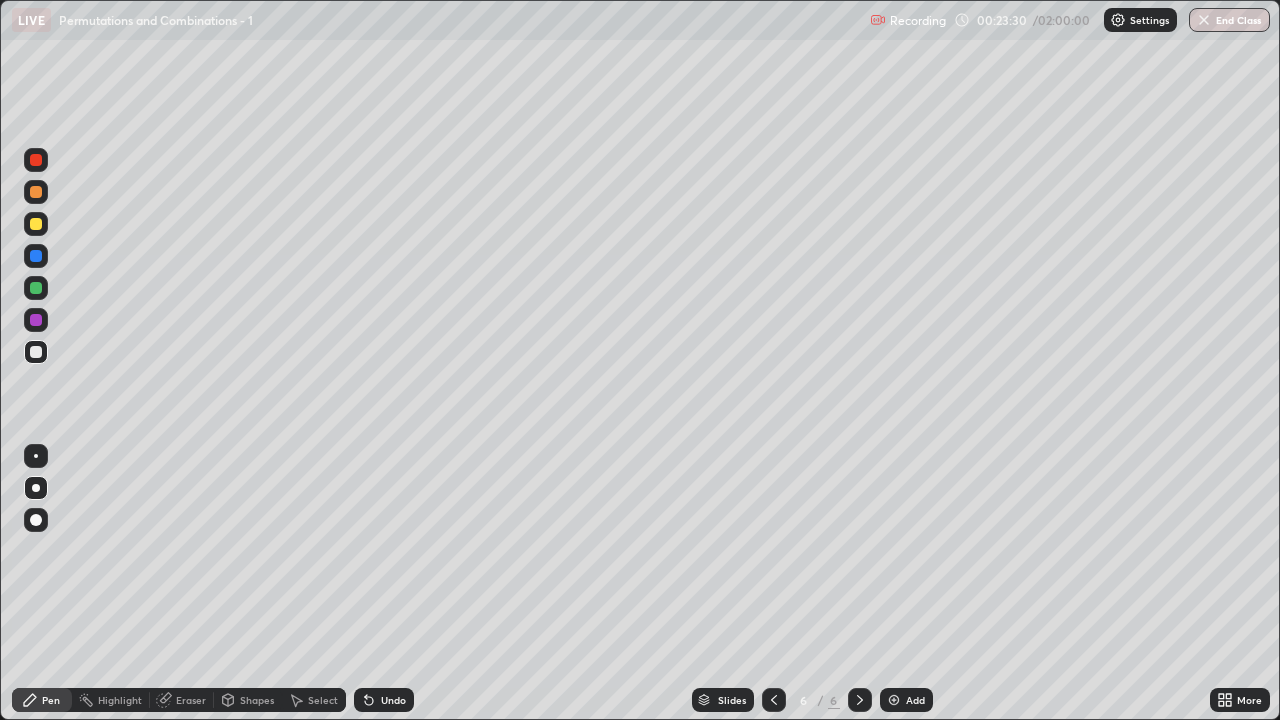 click on "Undo" at bounding box center (384, 700) 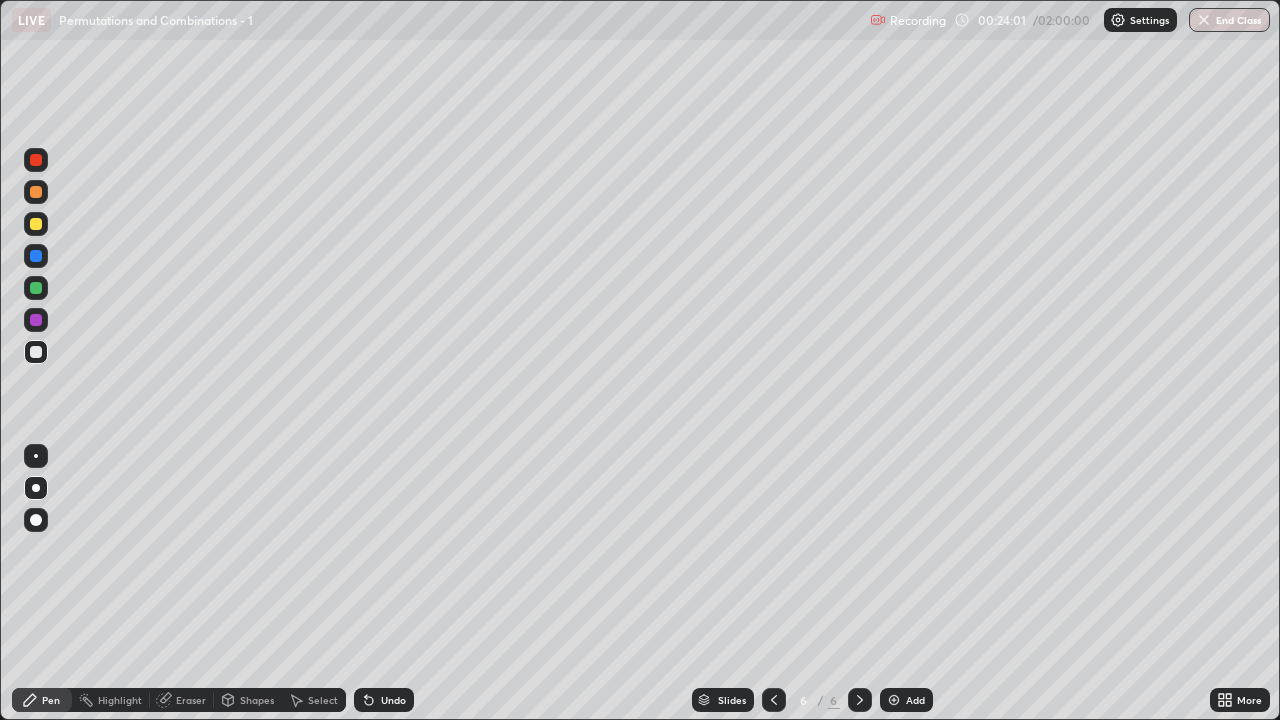 click on "Undo" at bounding box center [393, 700] 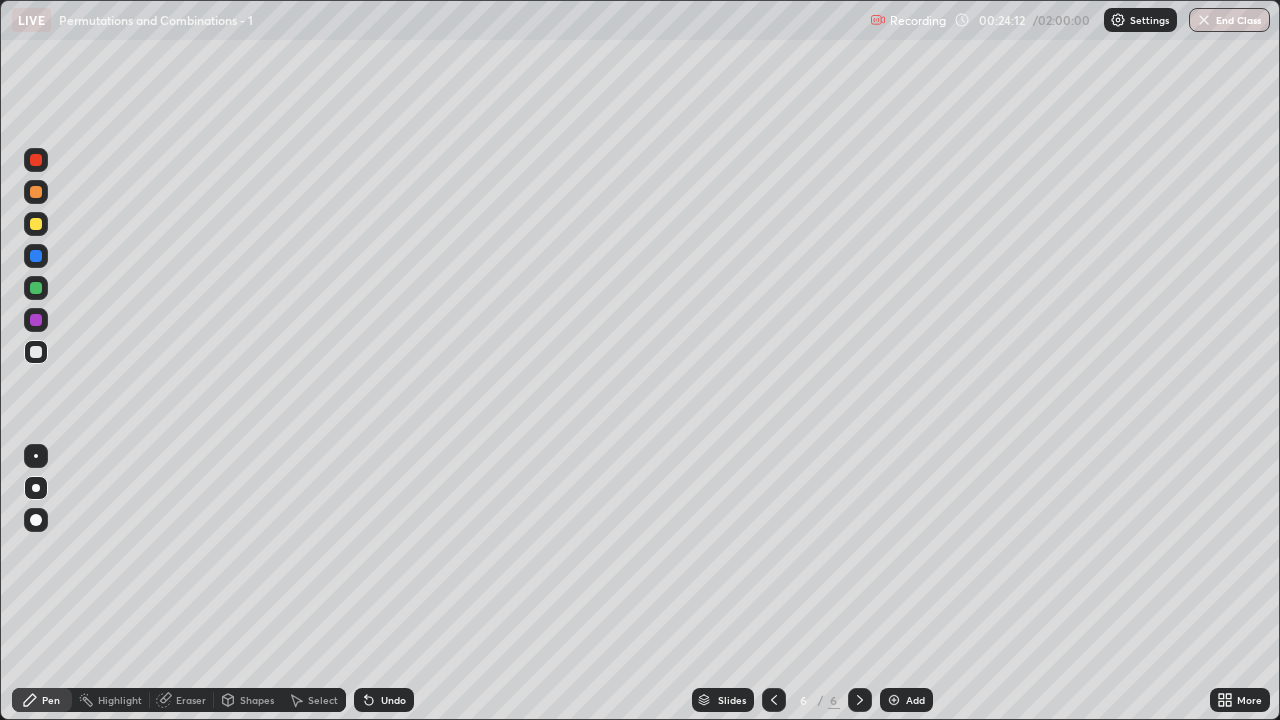 click on "Undo" at bounding box center [393, 700] 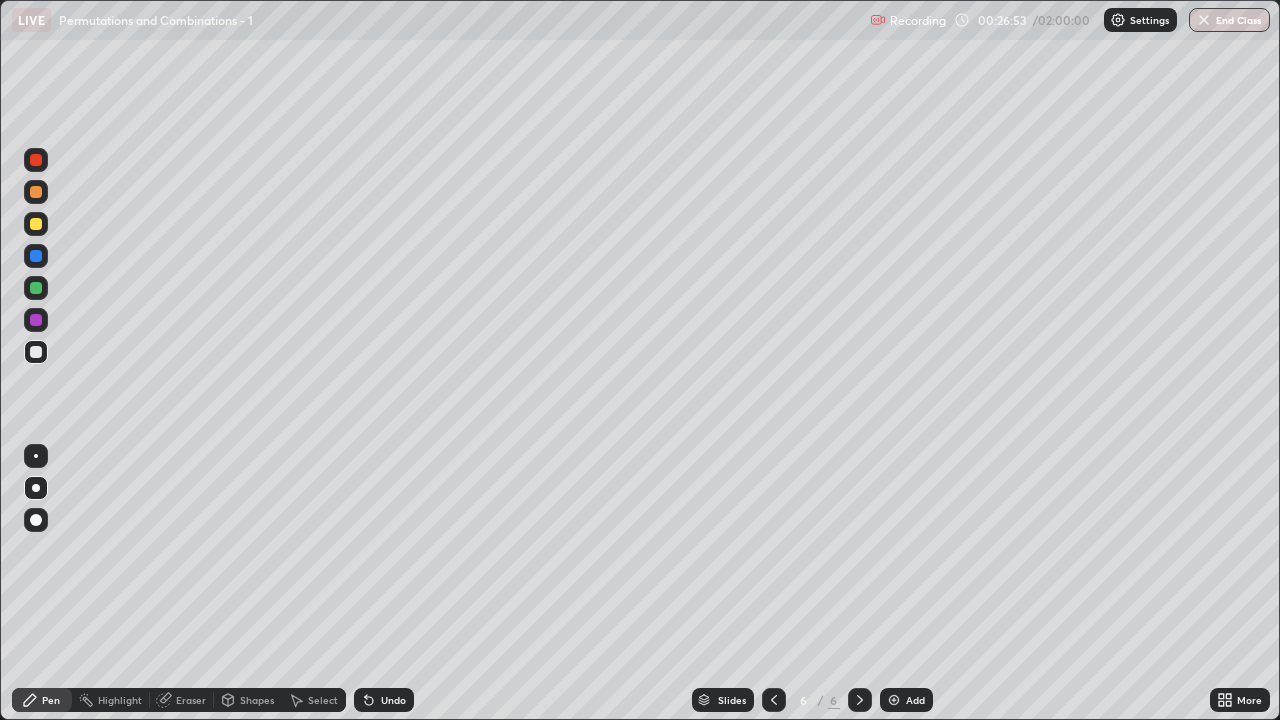 click on "Add" at bounding box center (906, 700) 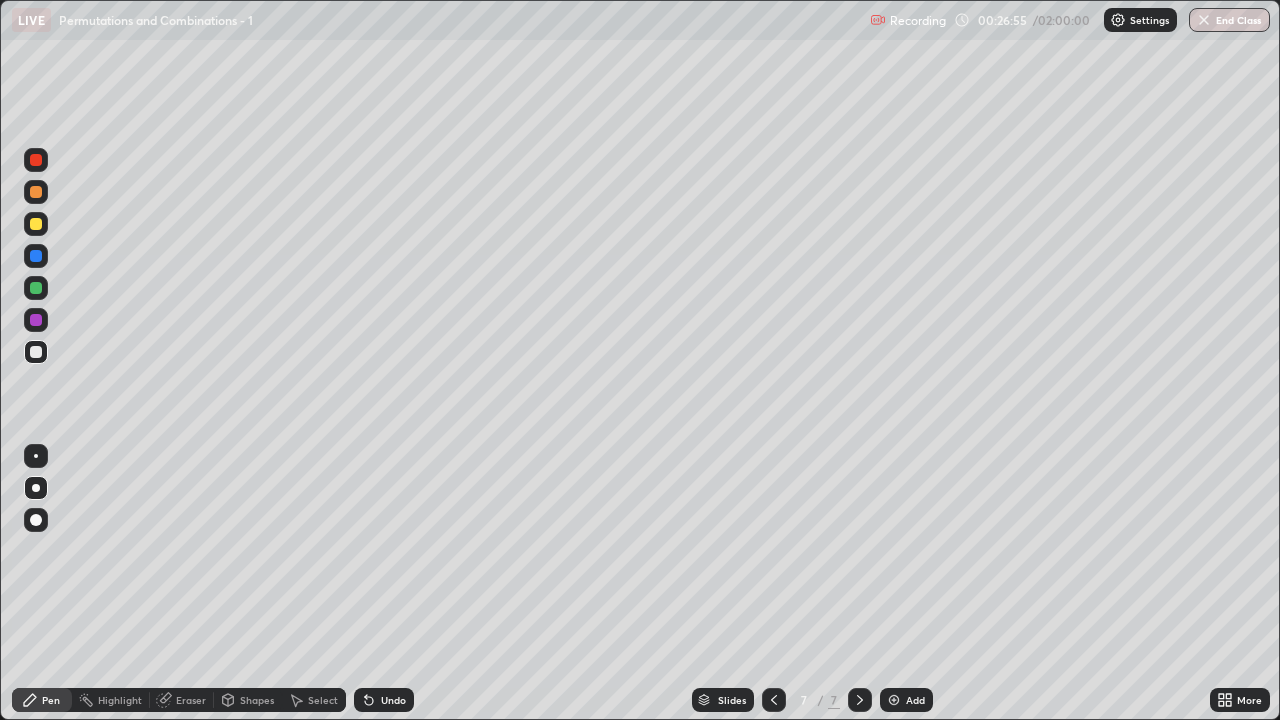 click at bounding box center [36, 352] 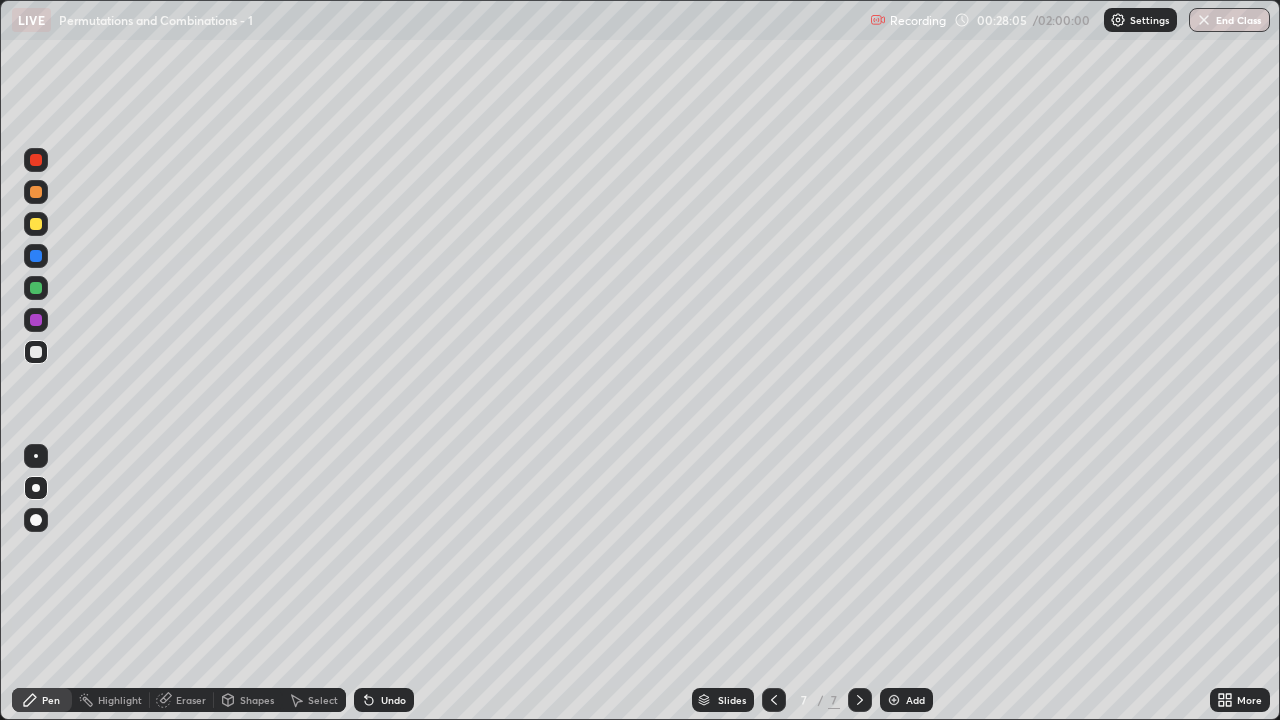 click at bounding box center (774, 700) 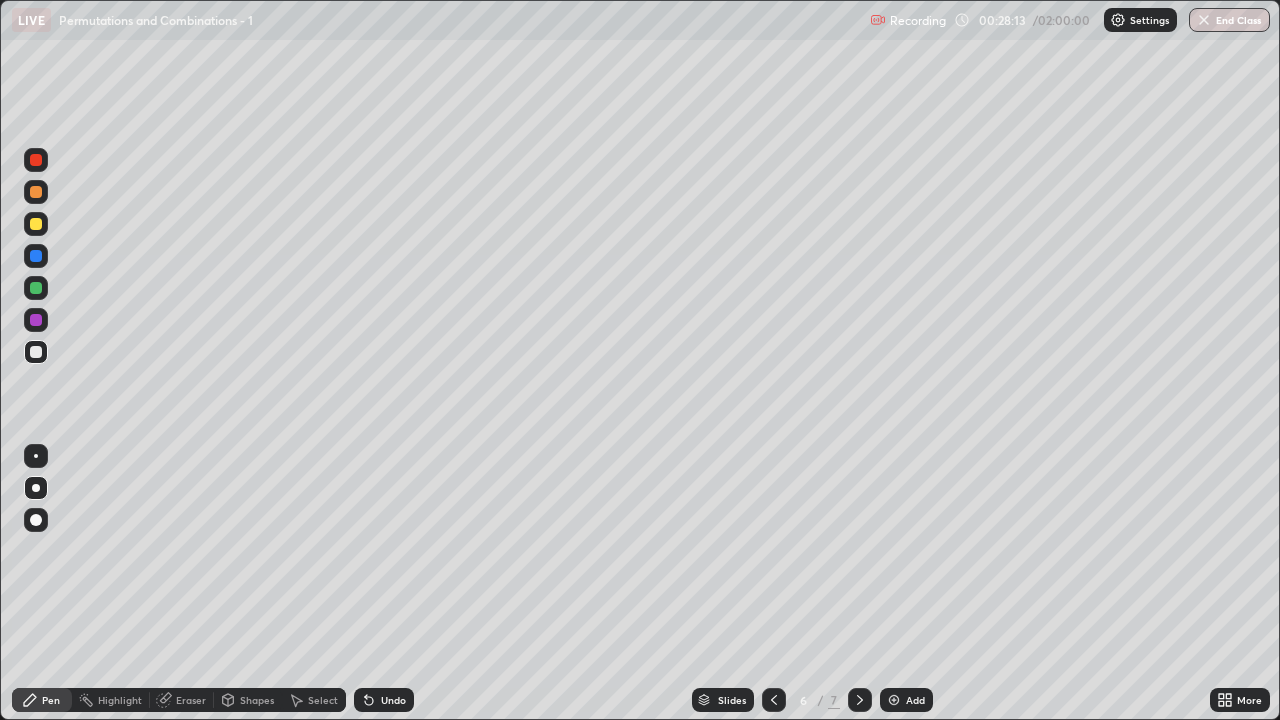 click on "Select" at bounding box center (314, 700) 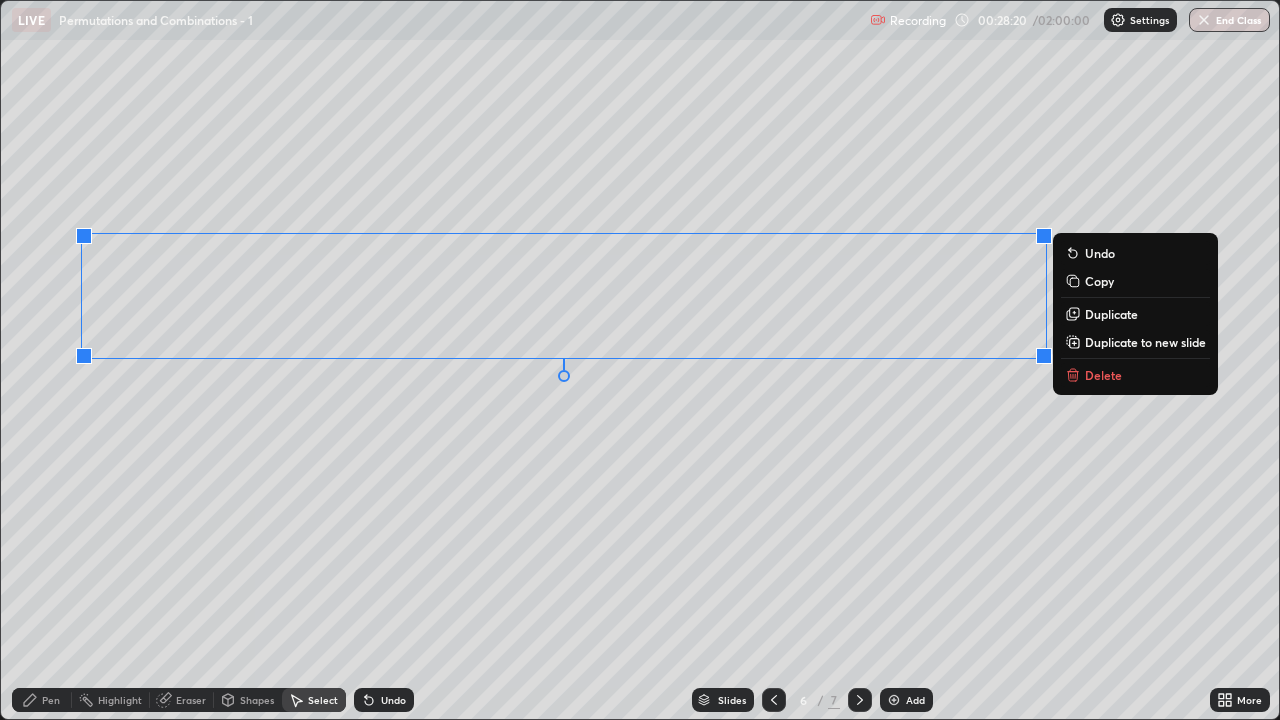 click on "Duplicate to new slide" at bounding box center (1145, 342) 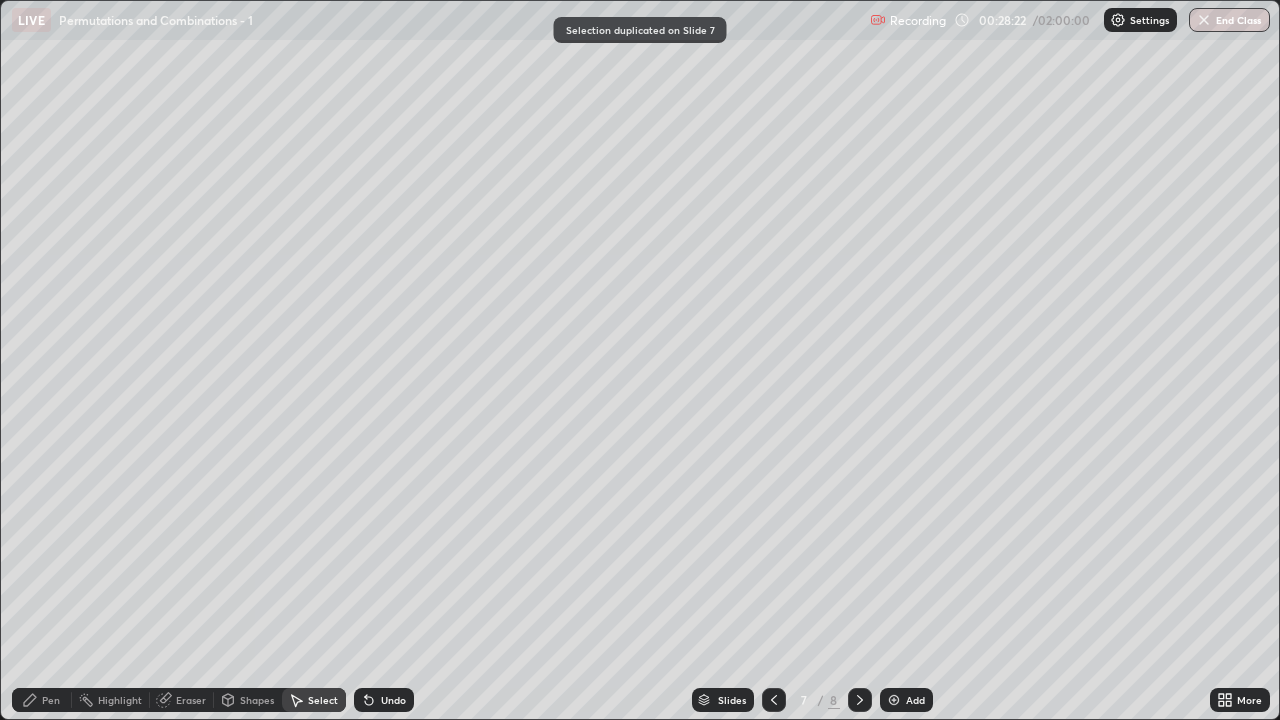 click 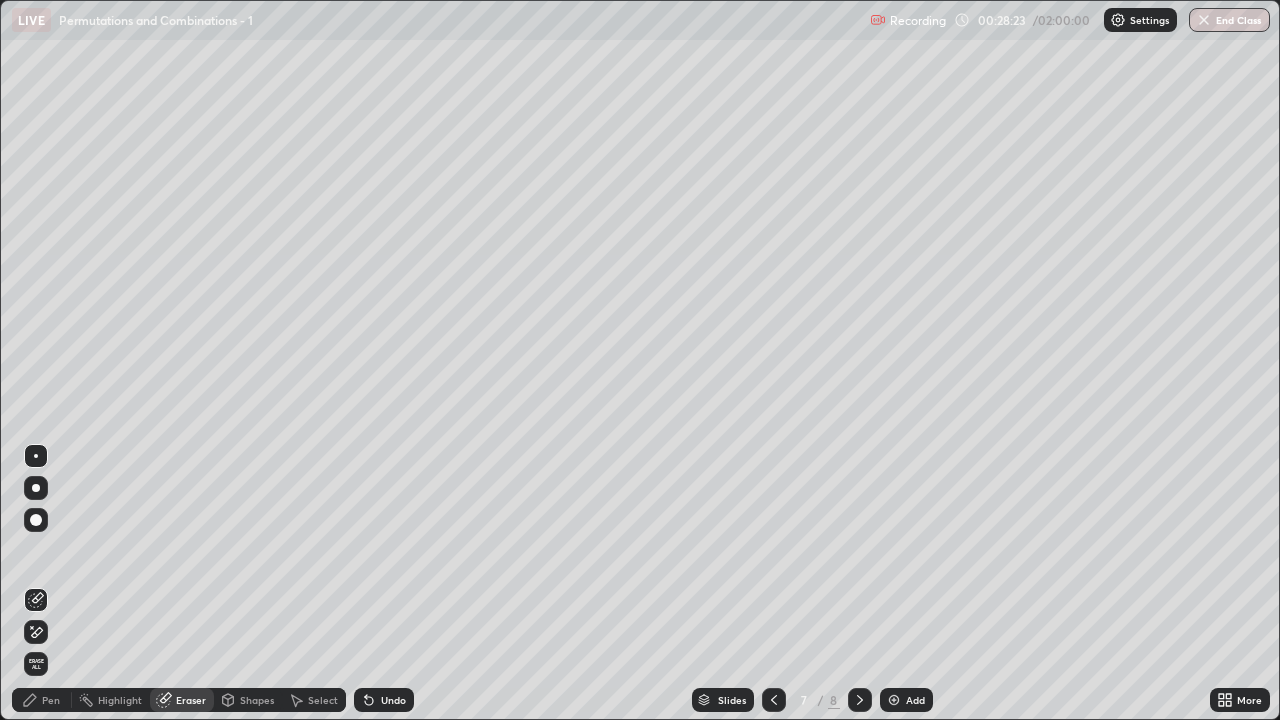 click 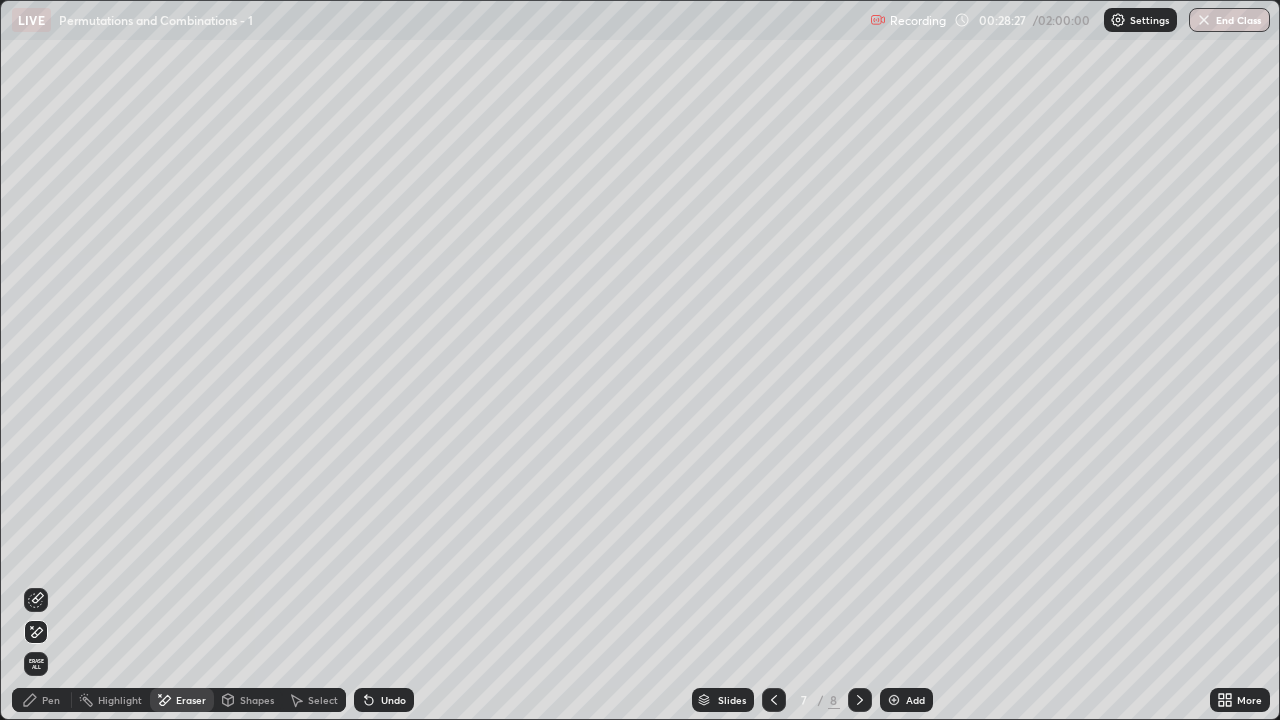 click on "Select" at bounding box center (323, 700) 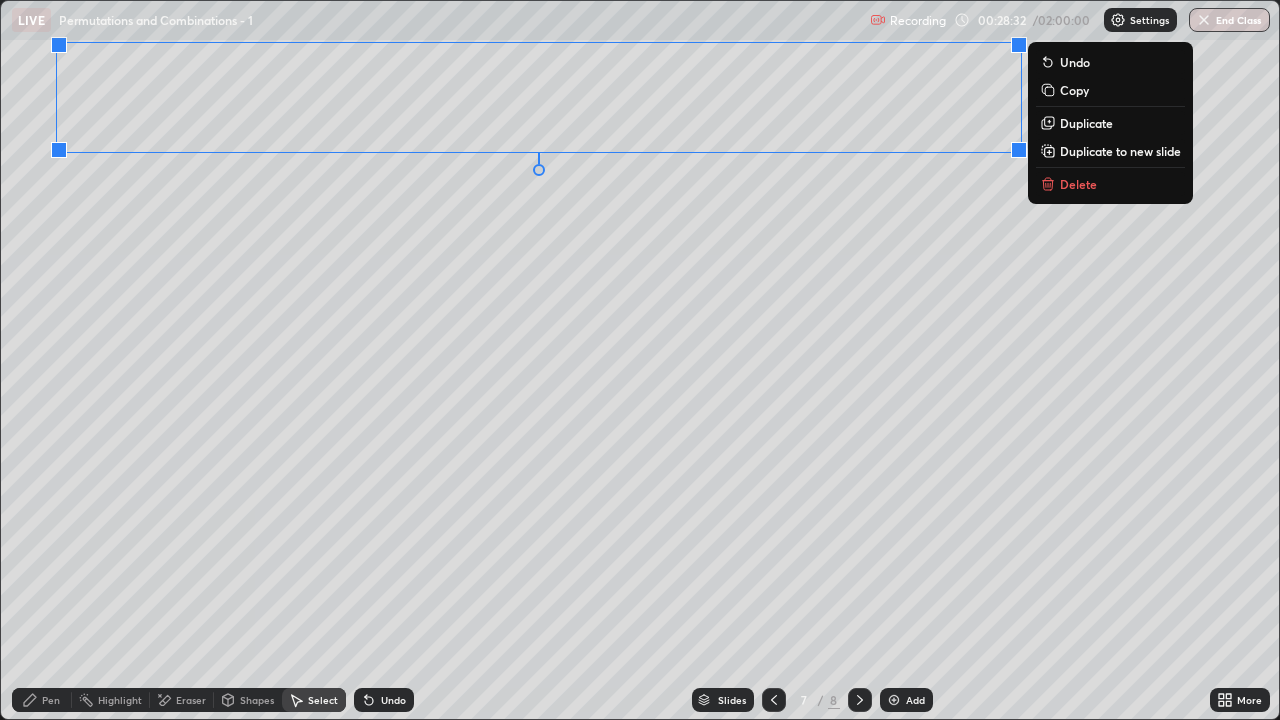 click on "More" at bounding box center (1240, 700) 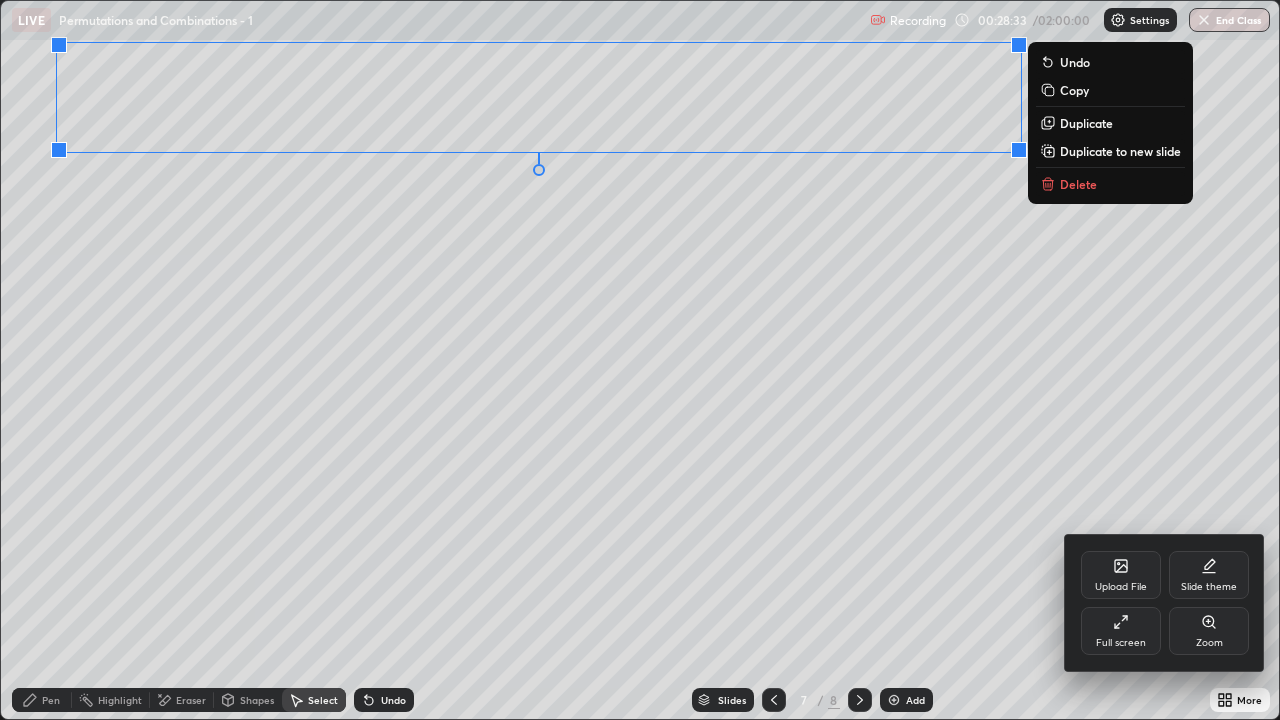 click on "Full screen" at bounding box center [1121, 643] 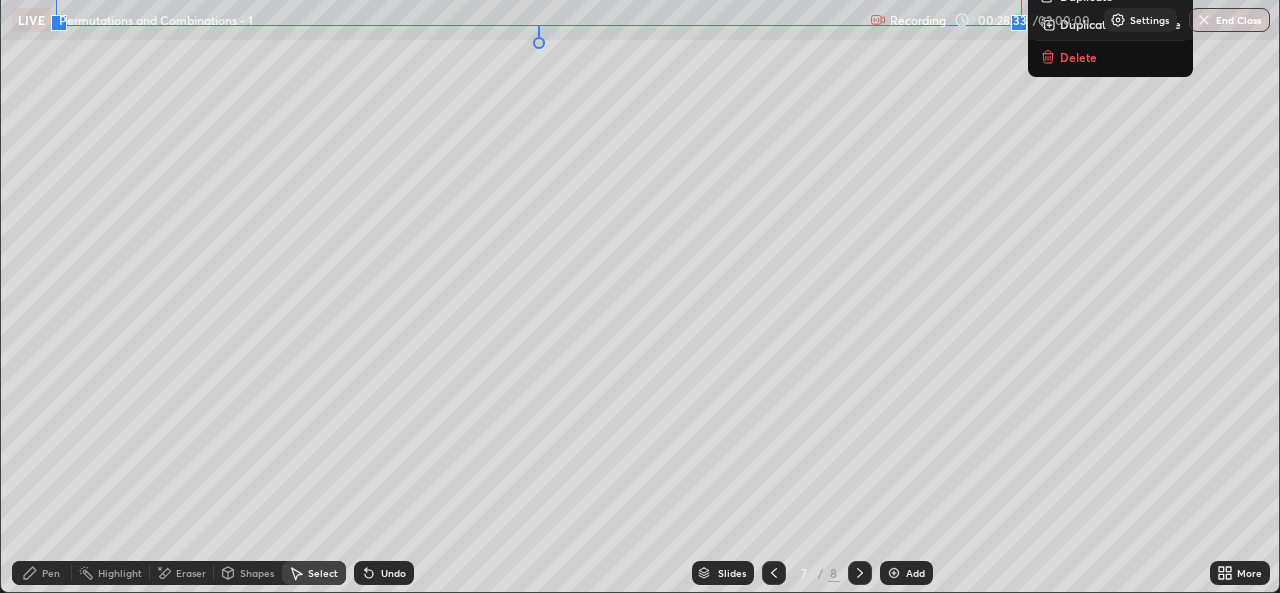scroll, scrollTop: 593, scrollLeft: 1280, axis: both 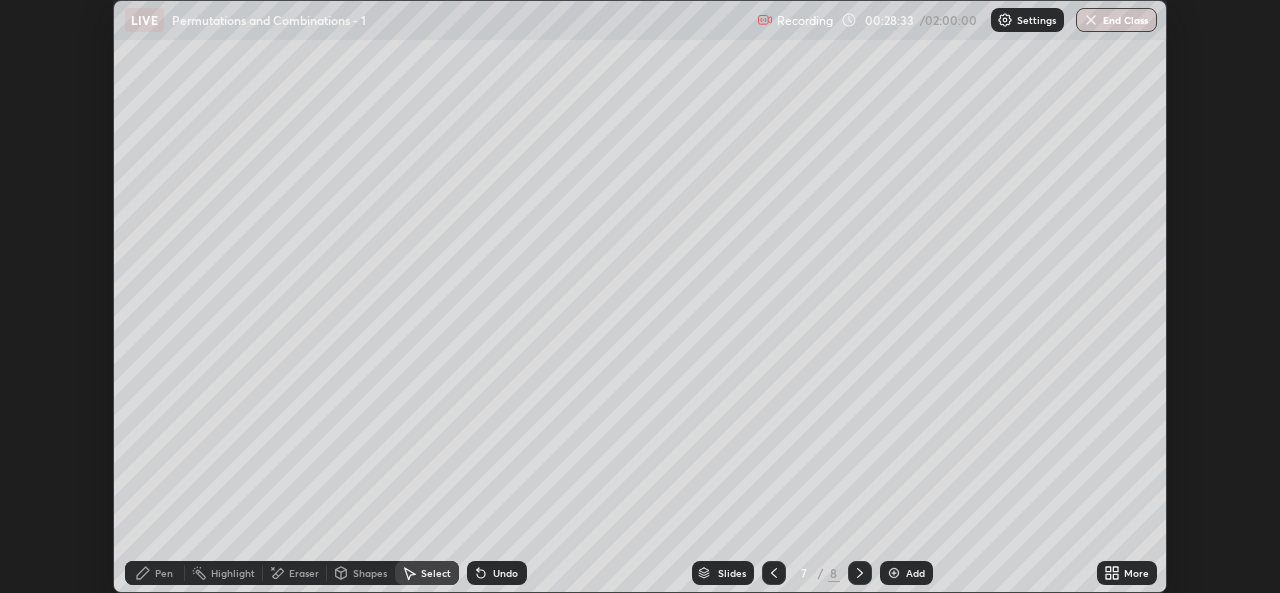 click 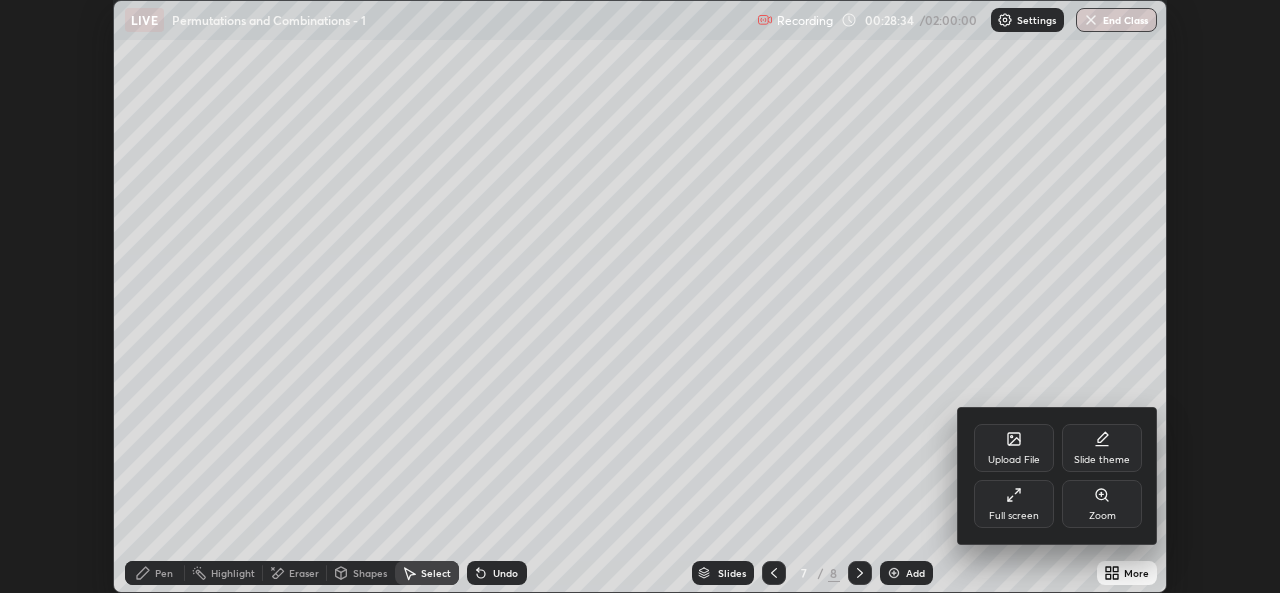 click on "Full screen" at bounding box center [1014, 516] 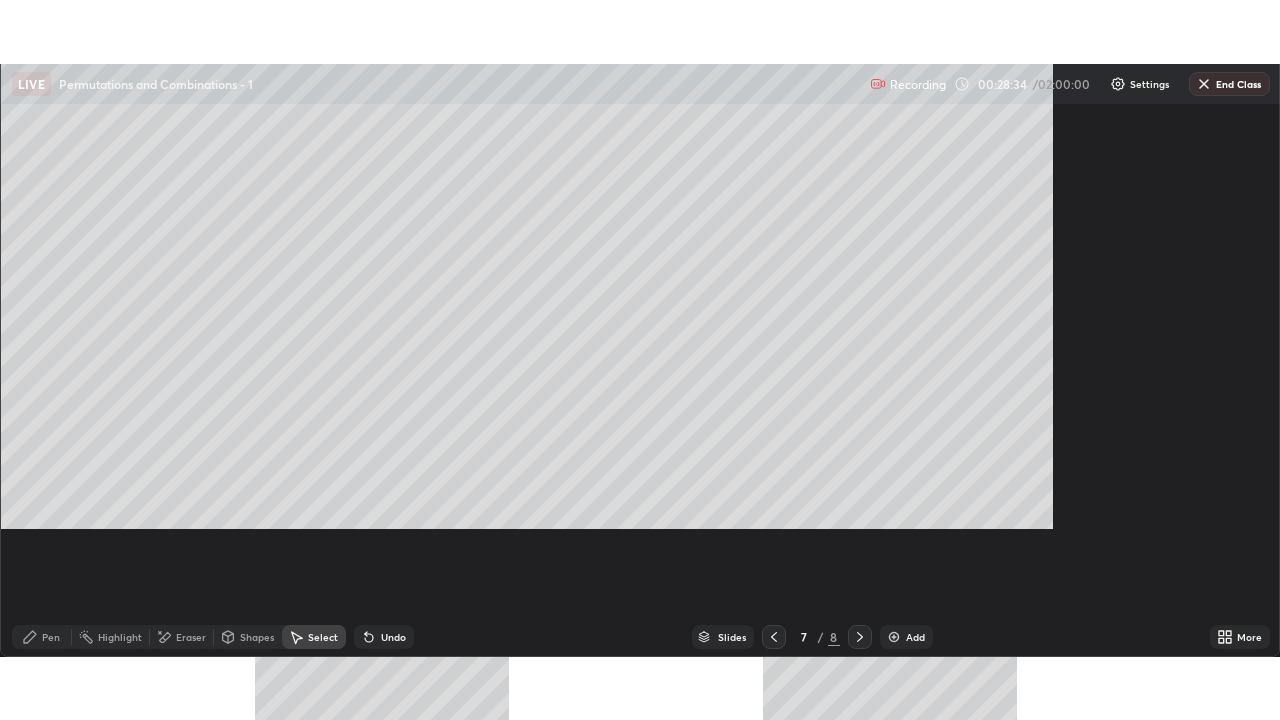 scroll, scrollTop: 99280, scrollLeft: 98720, axis: both 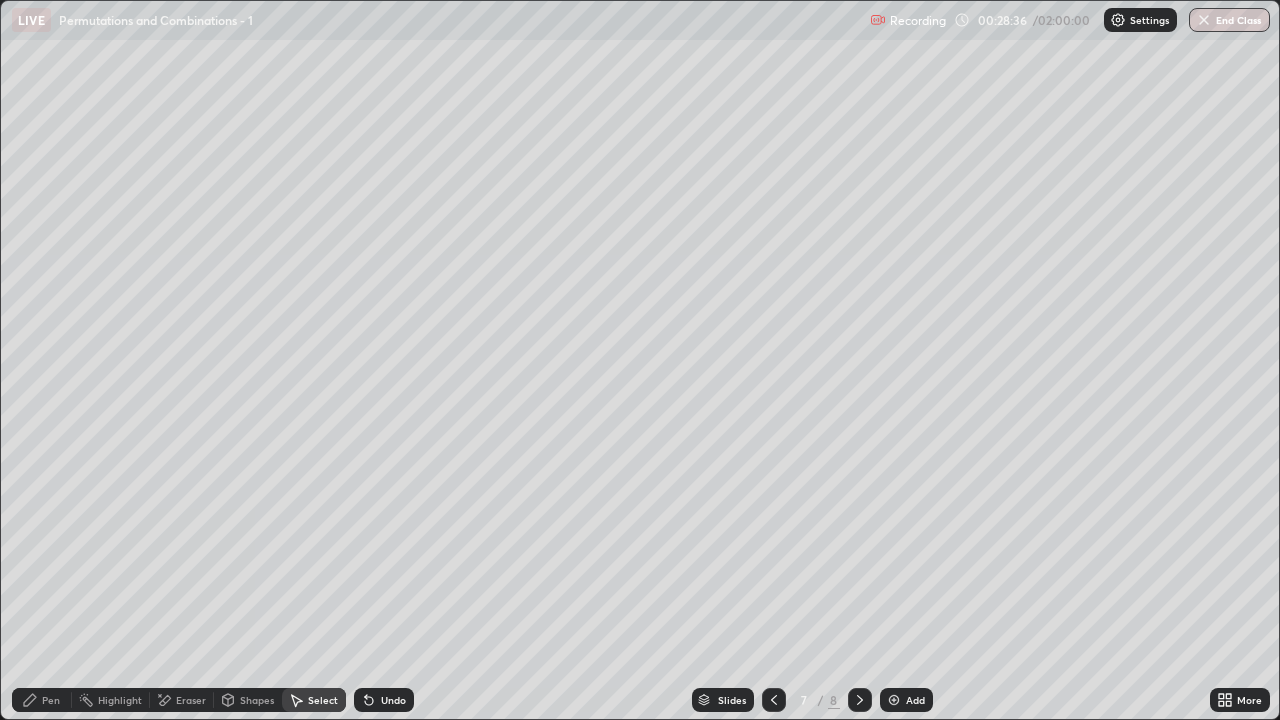 click on "Pen" at bounding box center (42, 700) 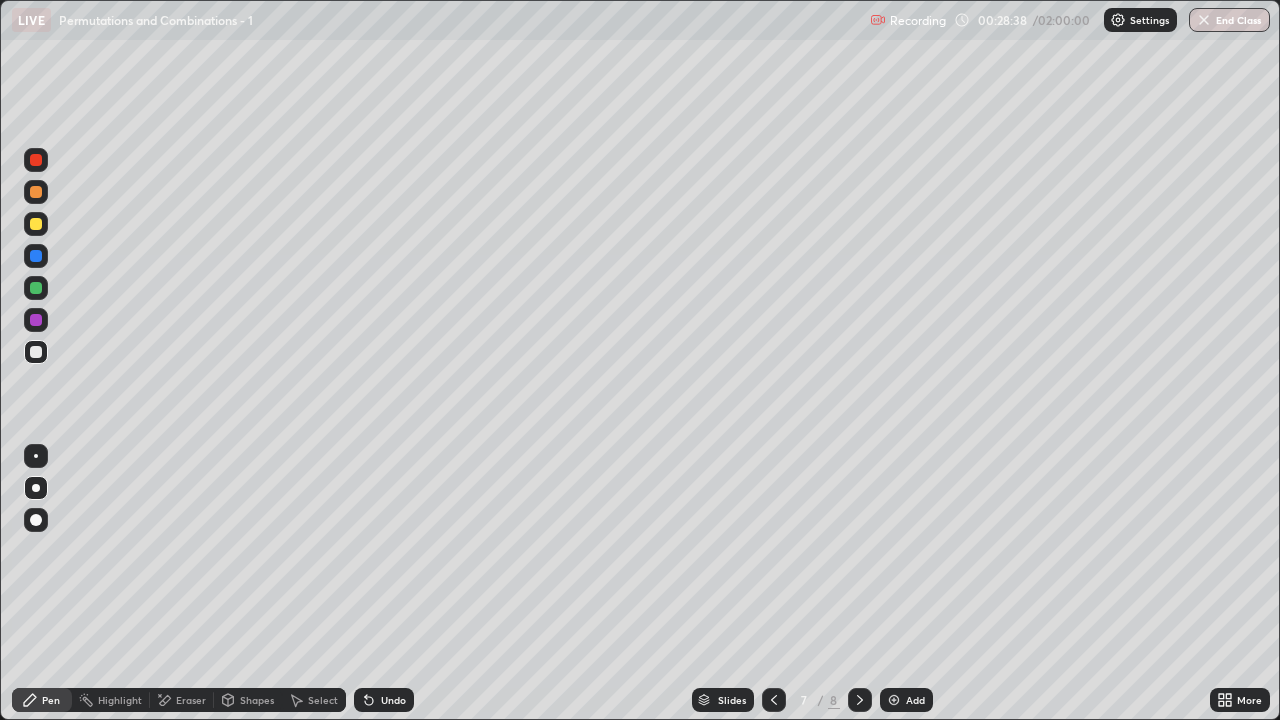 click at bounding box center [36, 288] 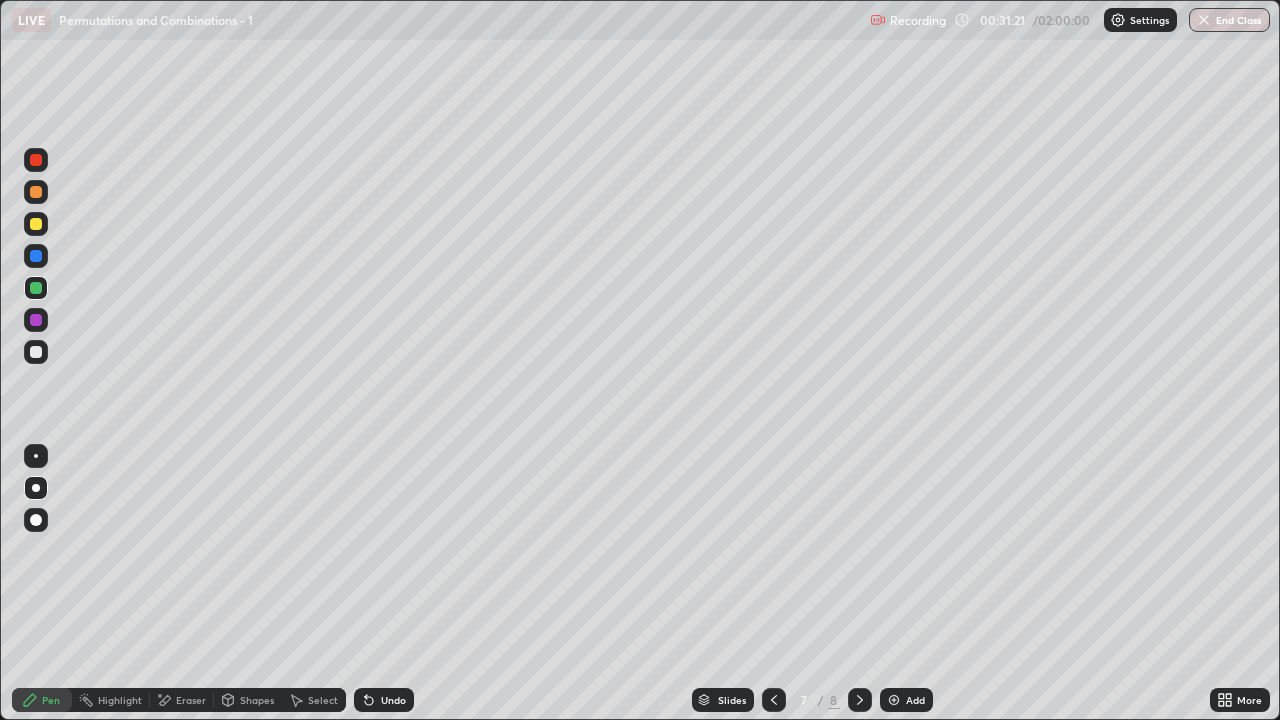 click 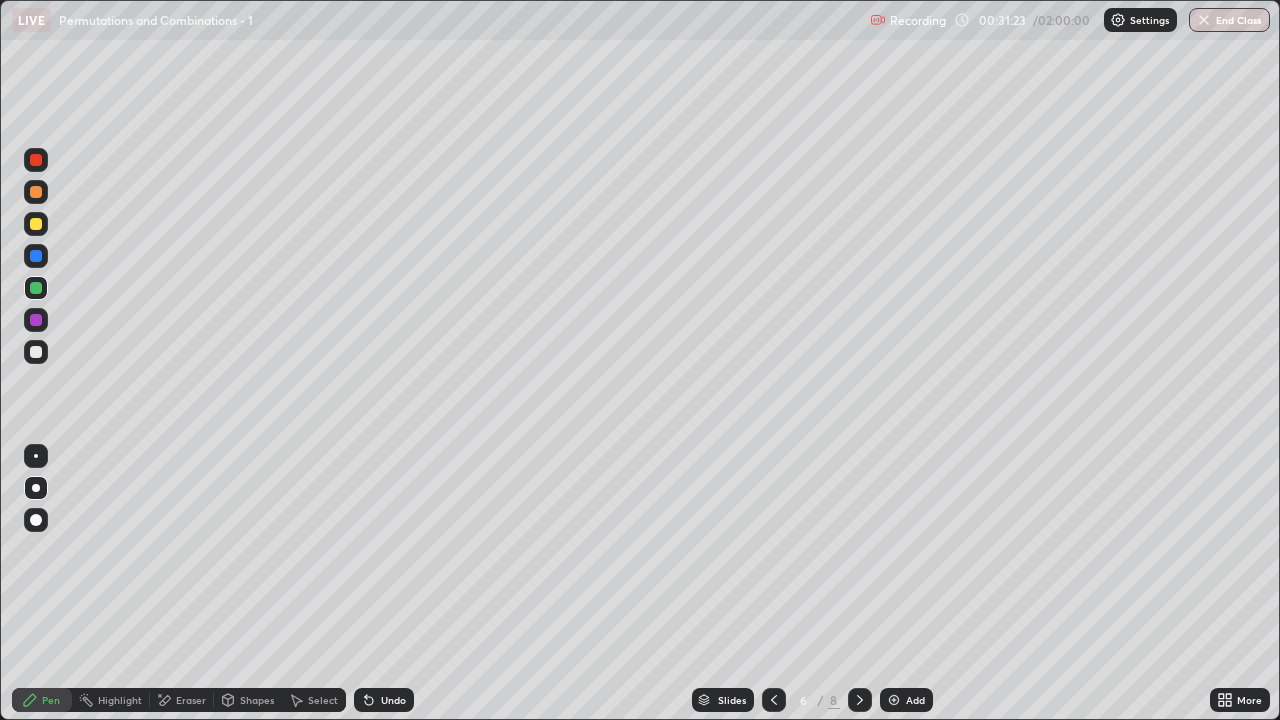click on "Select" at bounding box center [323, 700] 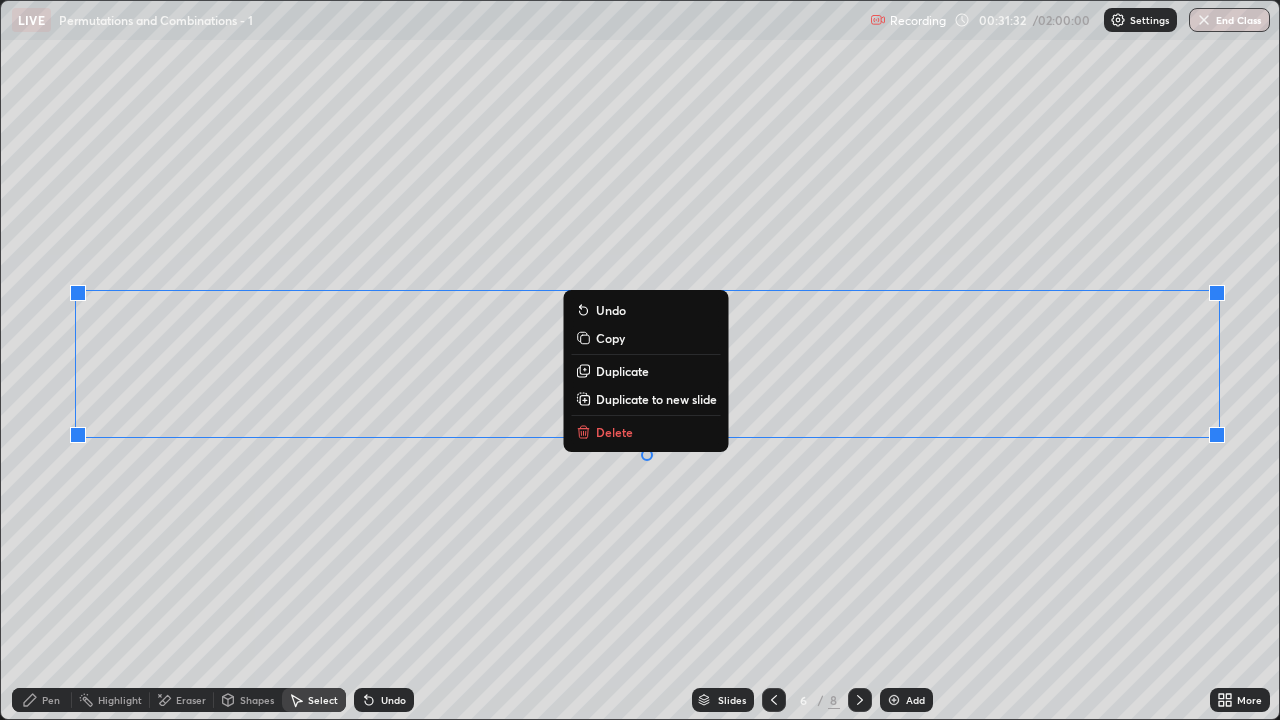 click on "Duplicate to new slide" at bounding box center [656, 399] 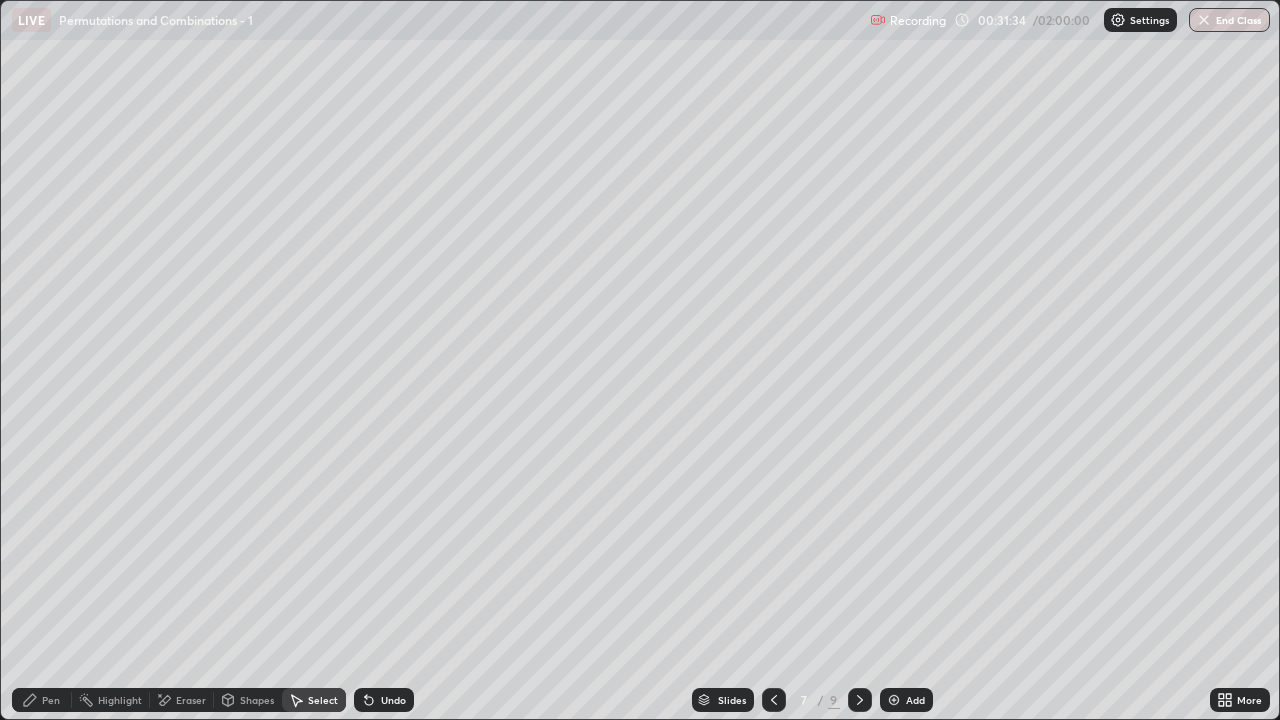 click on "Eraser" at bounding box center [182, 700] 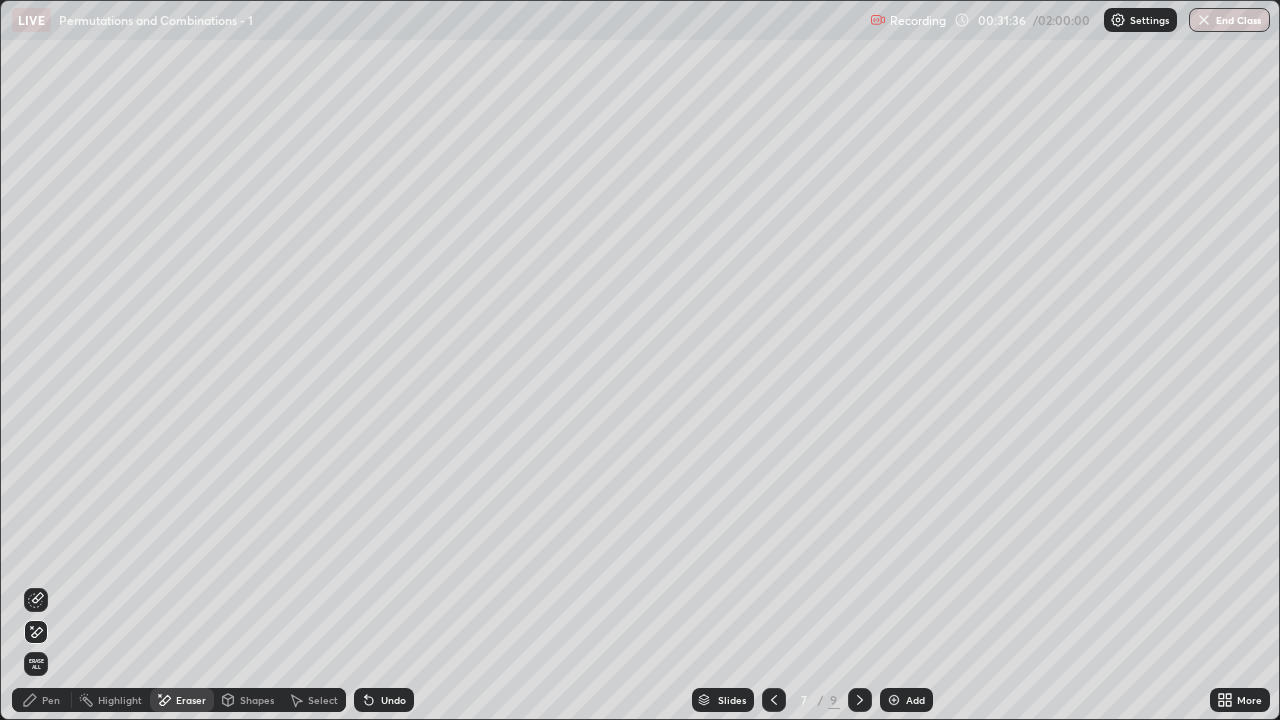 click on "Select" at bounding box center [323, 700] 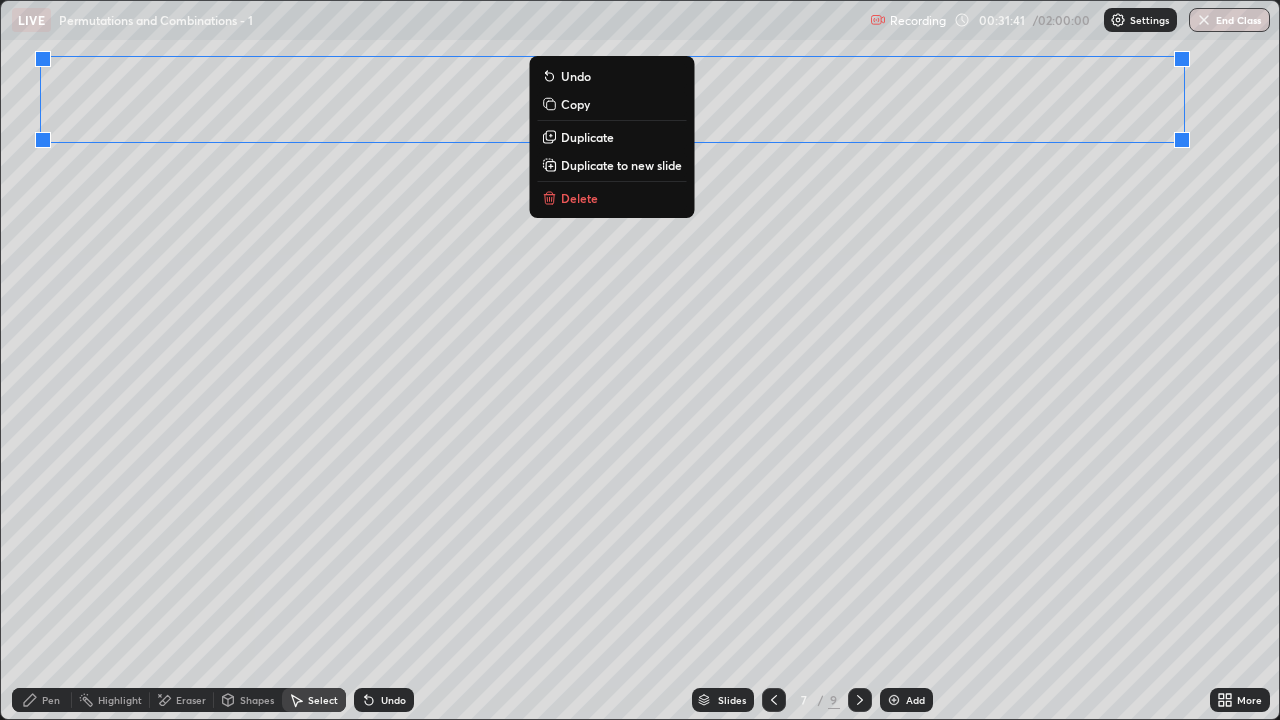 click on "Pen" at bounding box center [51, 700] 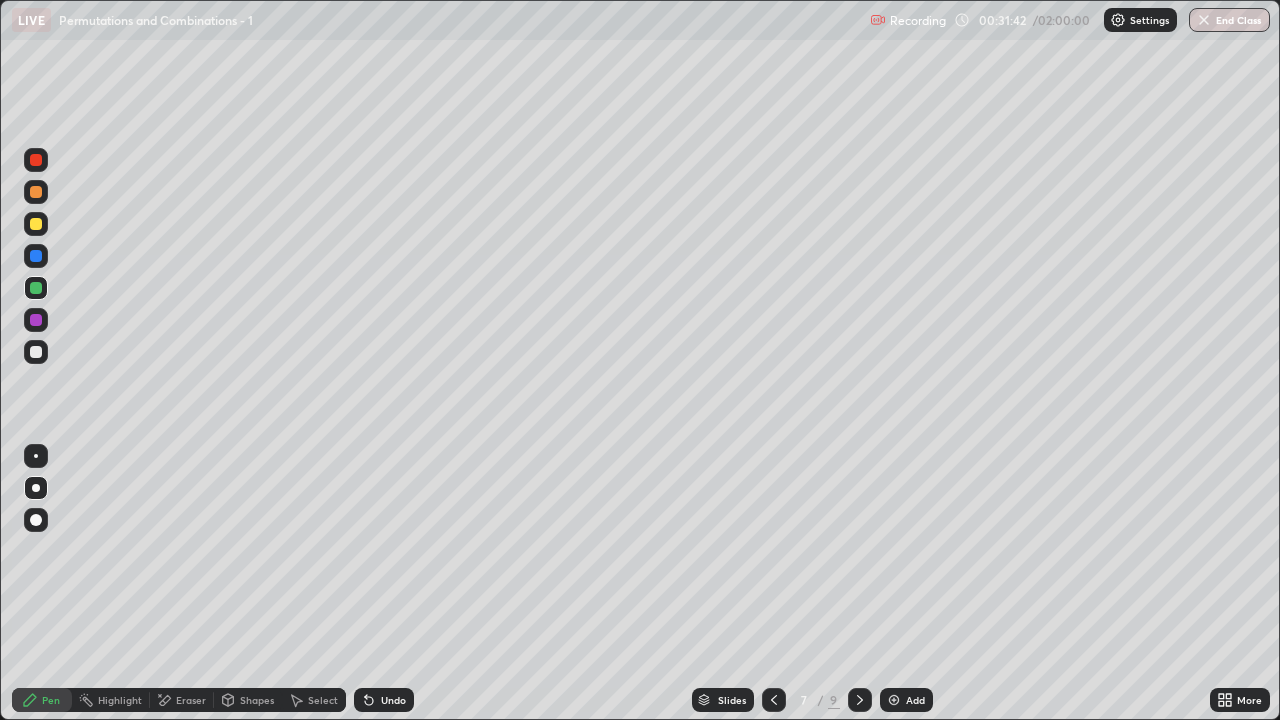 click at bounding box center (36, 352) 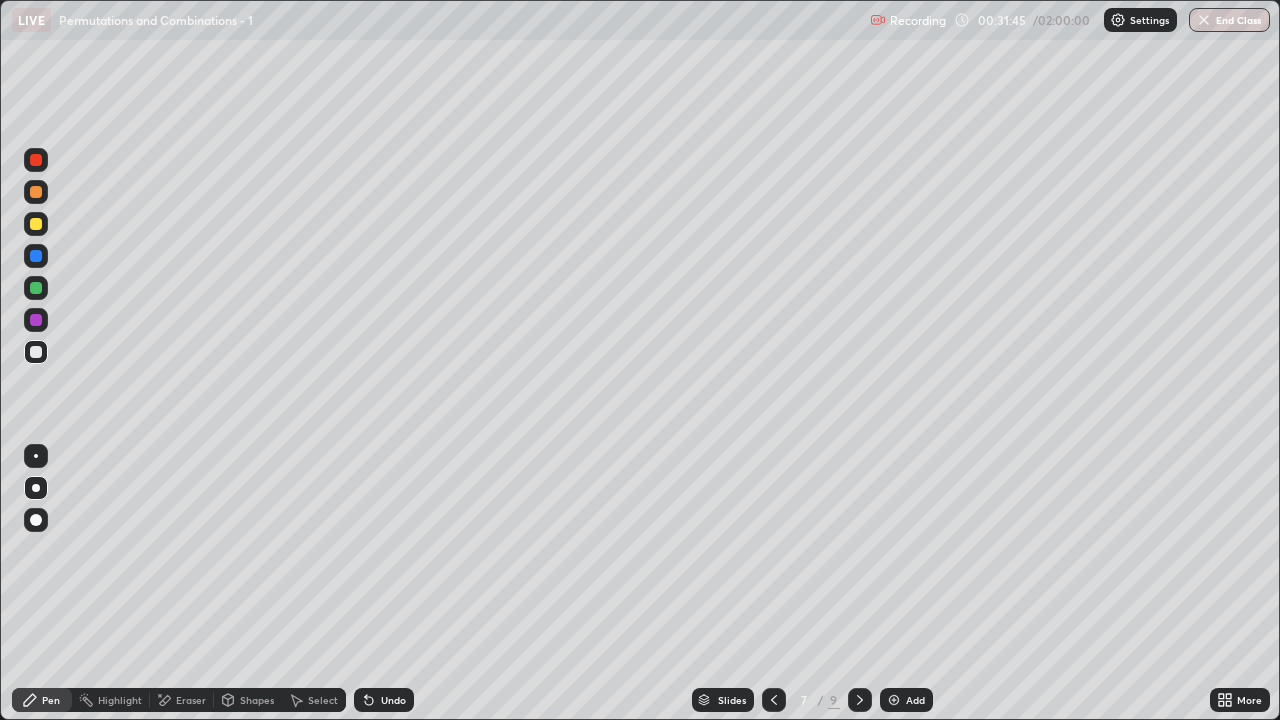 click on "More" at bounding box center (1240, 700) 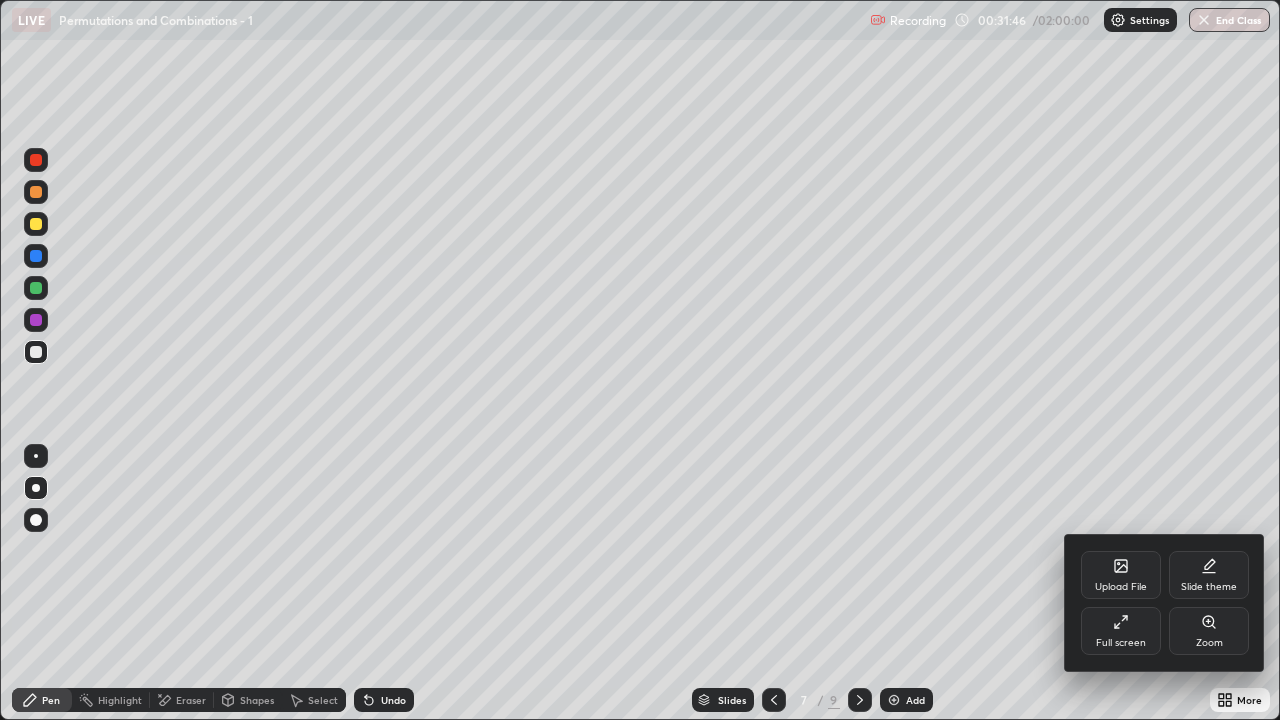 click on "Full screen" at bounding box center (1121, 643) 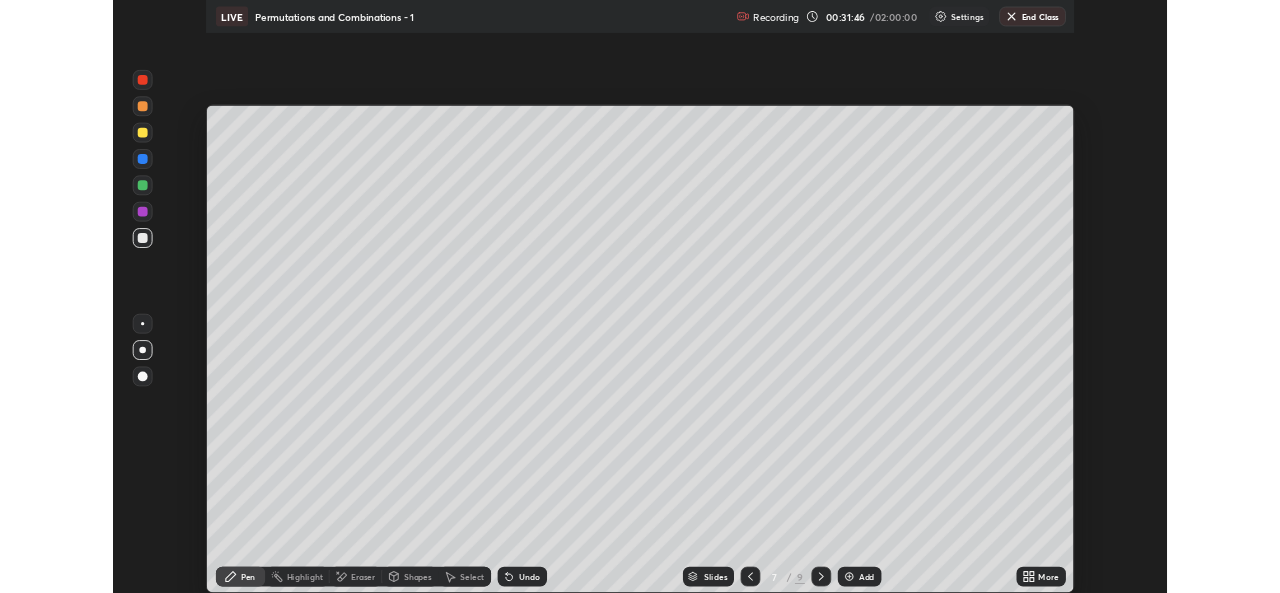 scroll, scrollTop: 593, scrollLeft: 1280, axis: both 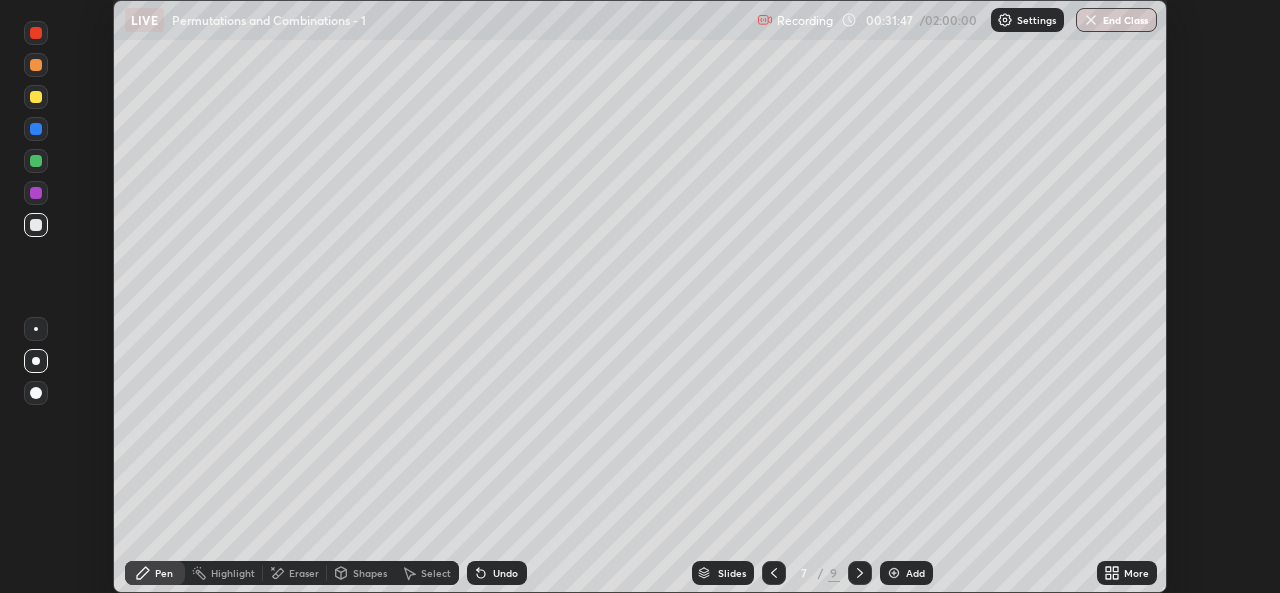 click 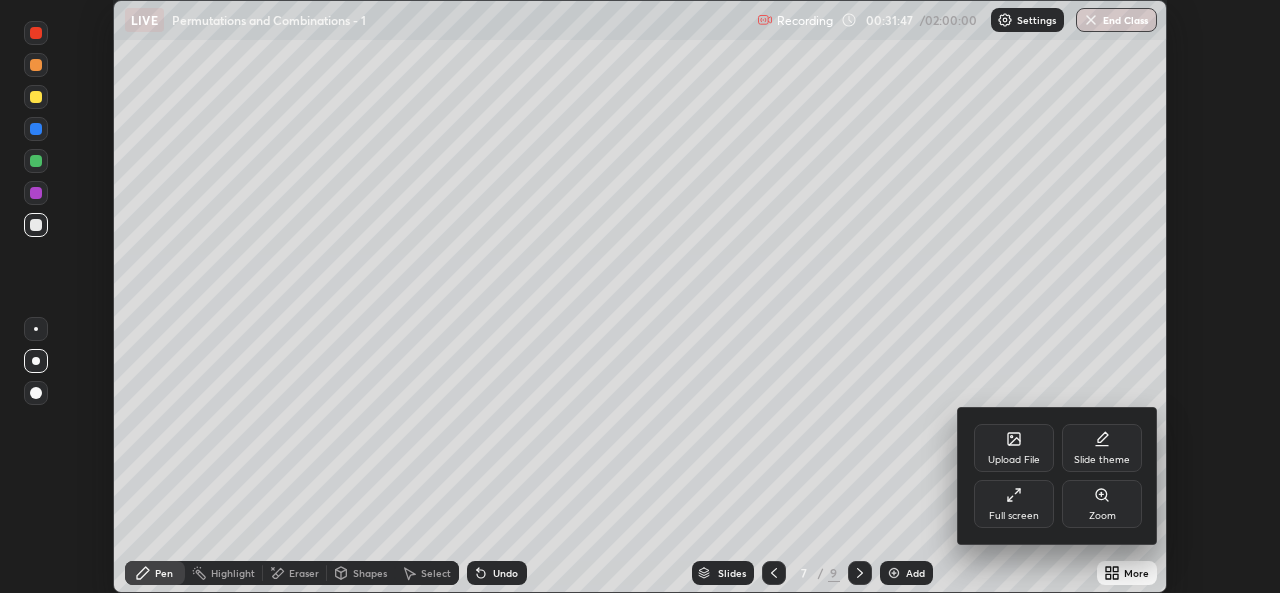 click on "Full screen" at bounding box center [1014, 504] 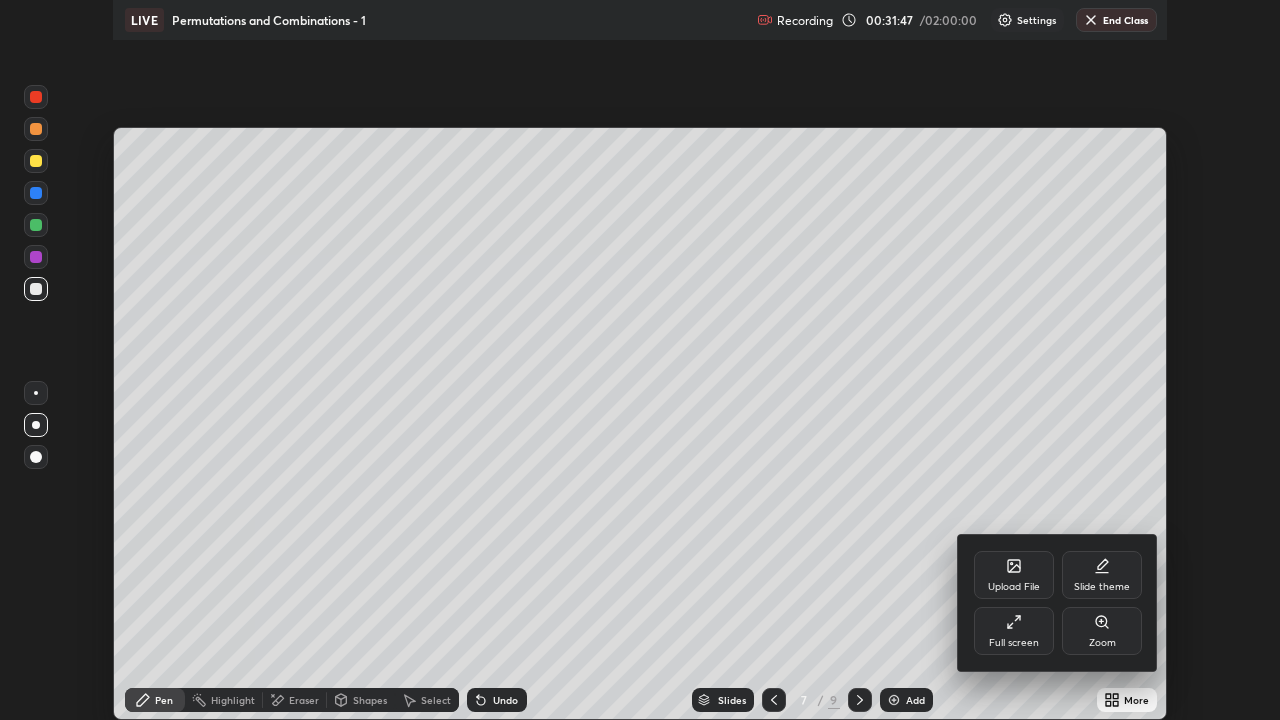 scroll, scrollTop: 99280, scrollLeft: 98720, axis: both 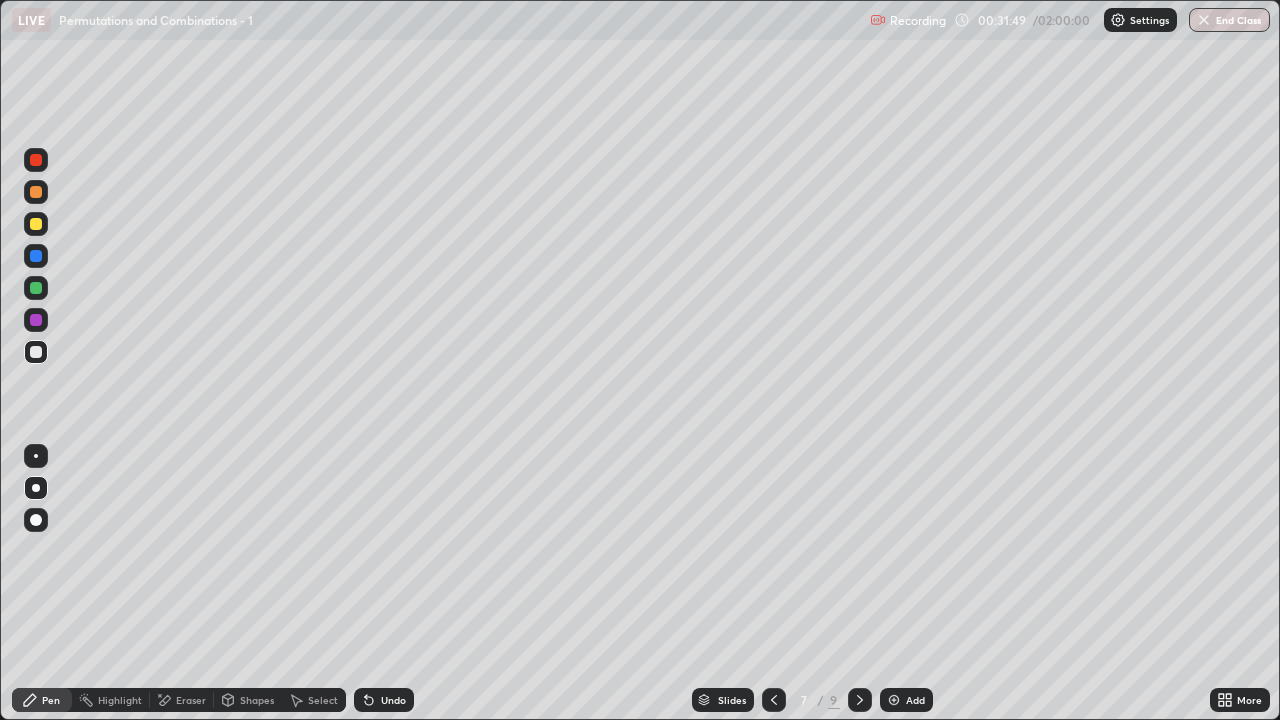 click at bounding box center [36, 288] 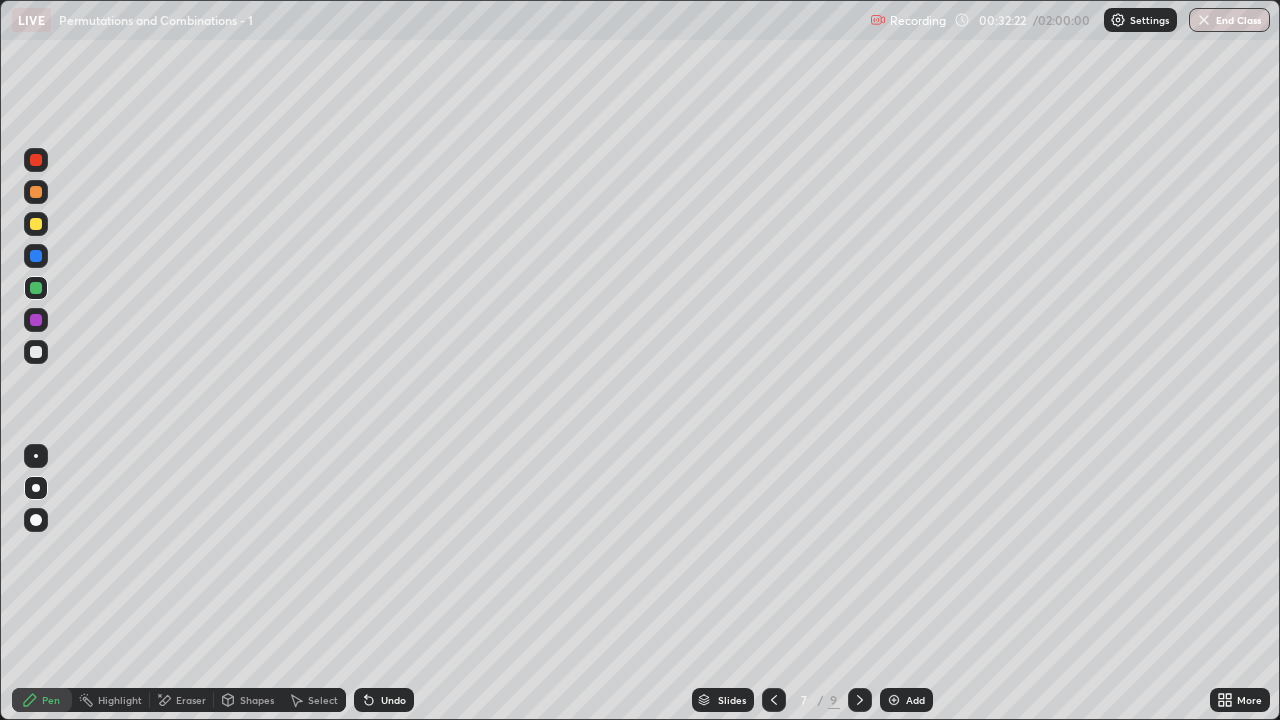 click 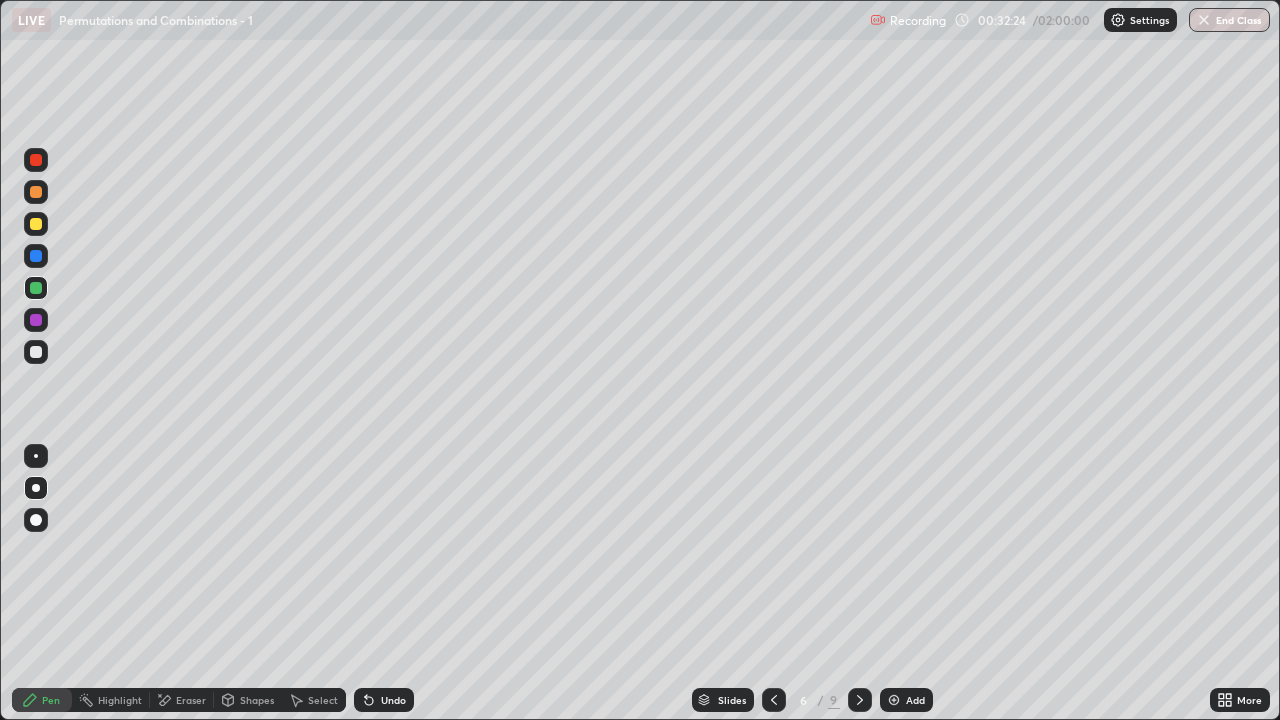 click on "Select" at bounding box center (314, 700) 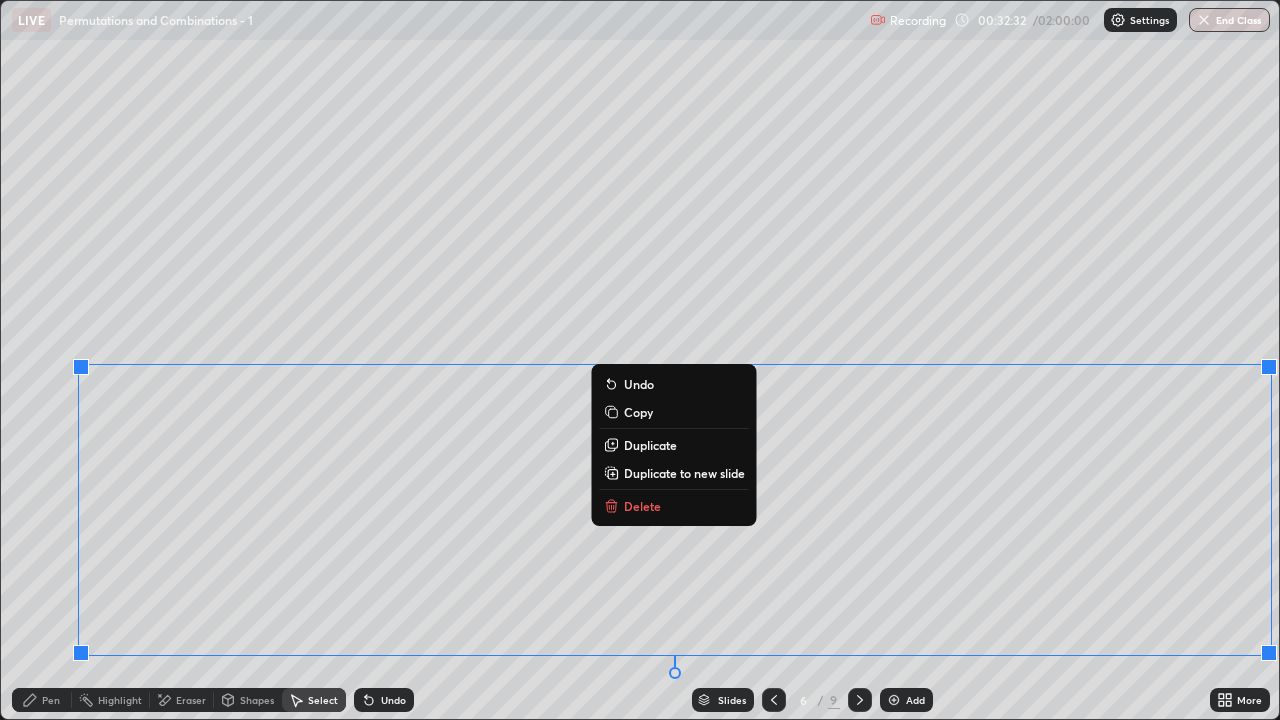 click on "Duplicate to new slide" at bounding box center (684, 473) 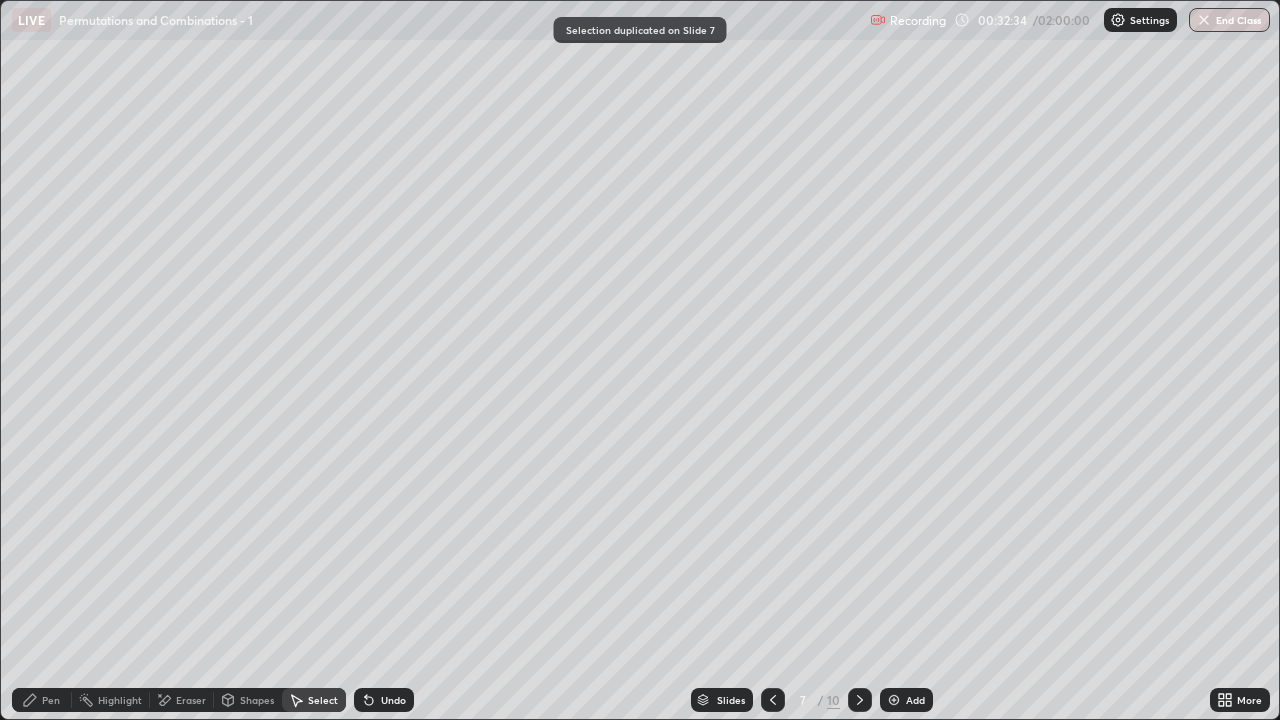 click on "Eraser" at bounding box center [182, 700] 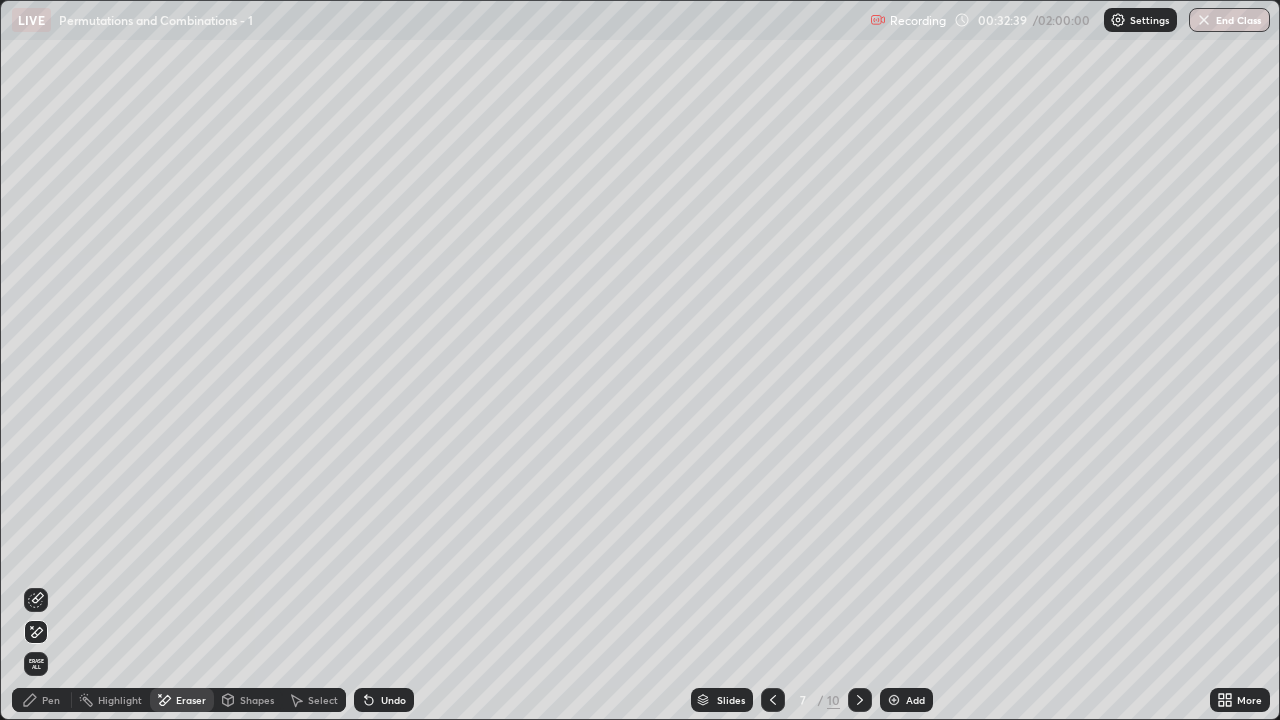 click on "Select" at bounding box center (314, 700) 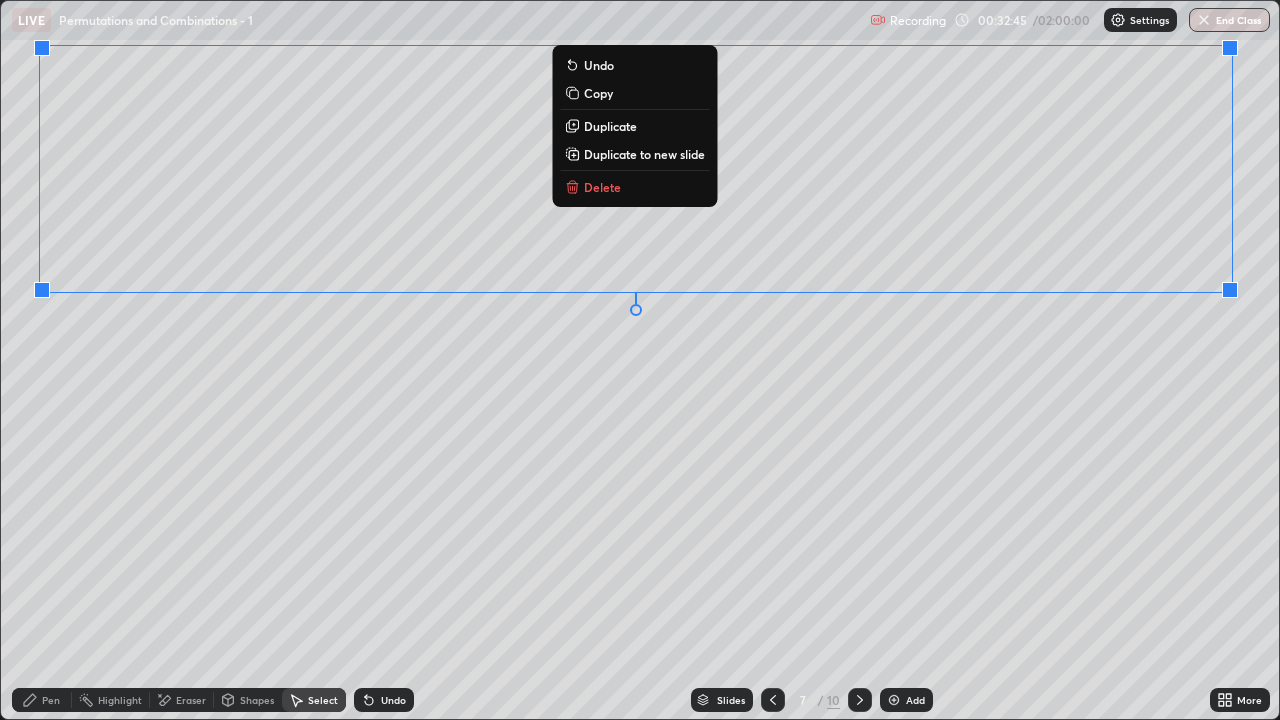 click on "Pen" at bounding box center [51, 700] 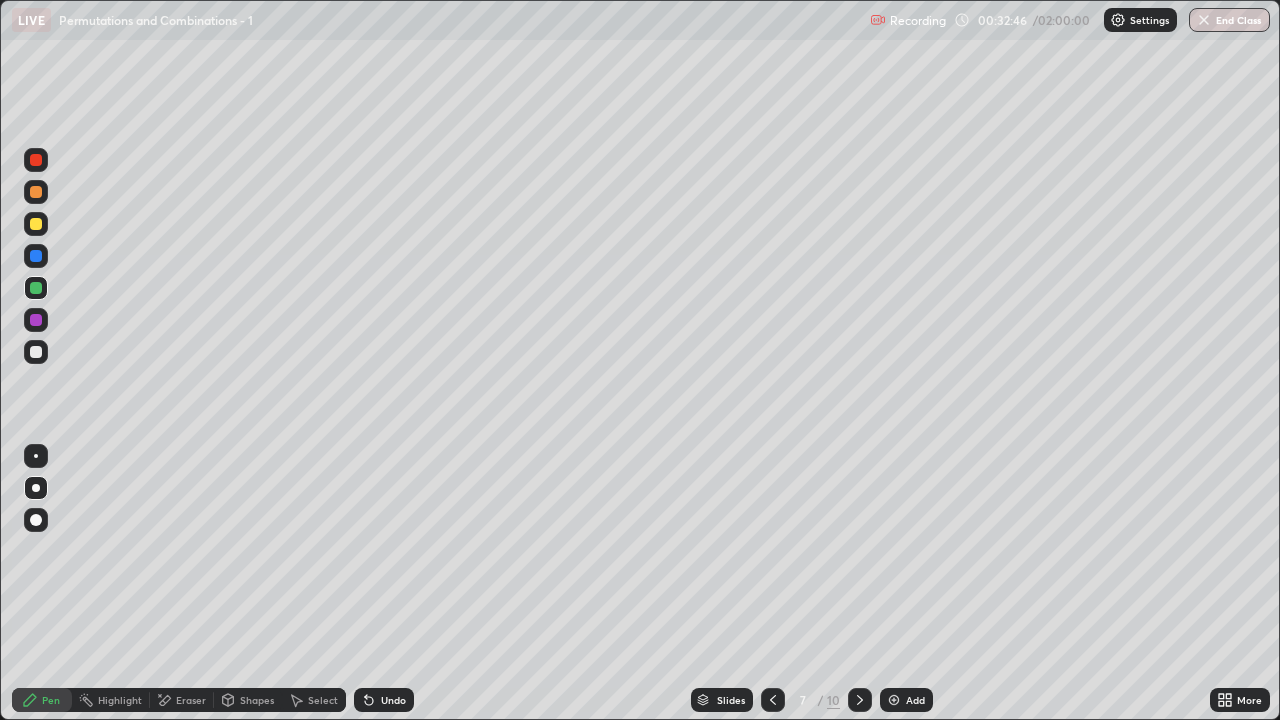 click at bounding box center (36, 352) 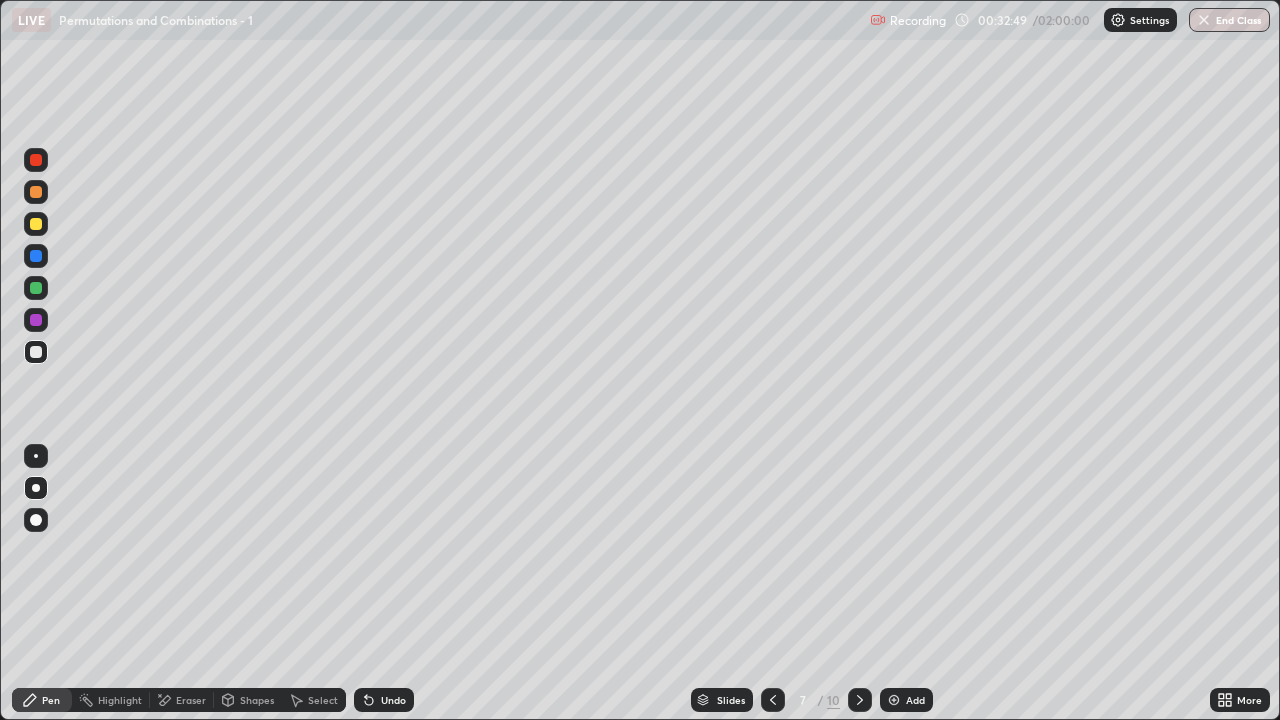 click 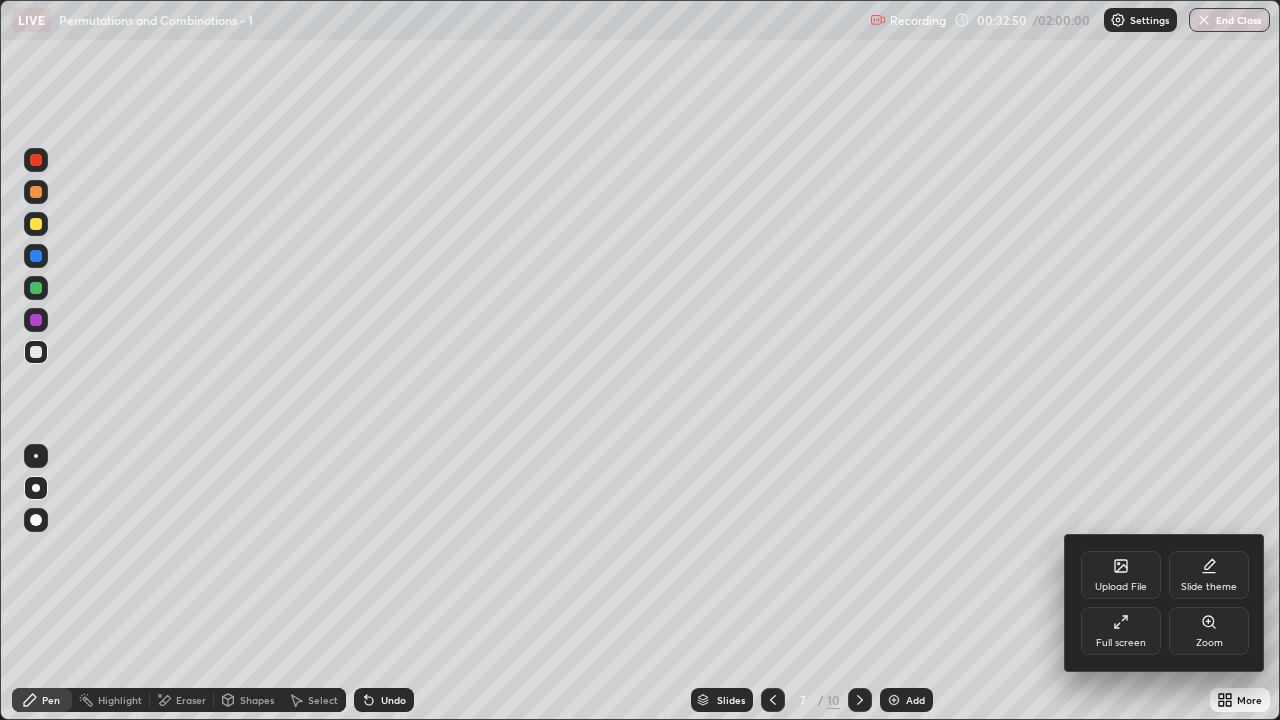 click on "Full screen" at bounding box center (1121, 643) 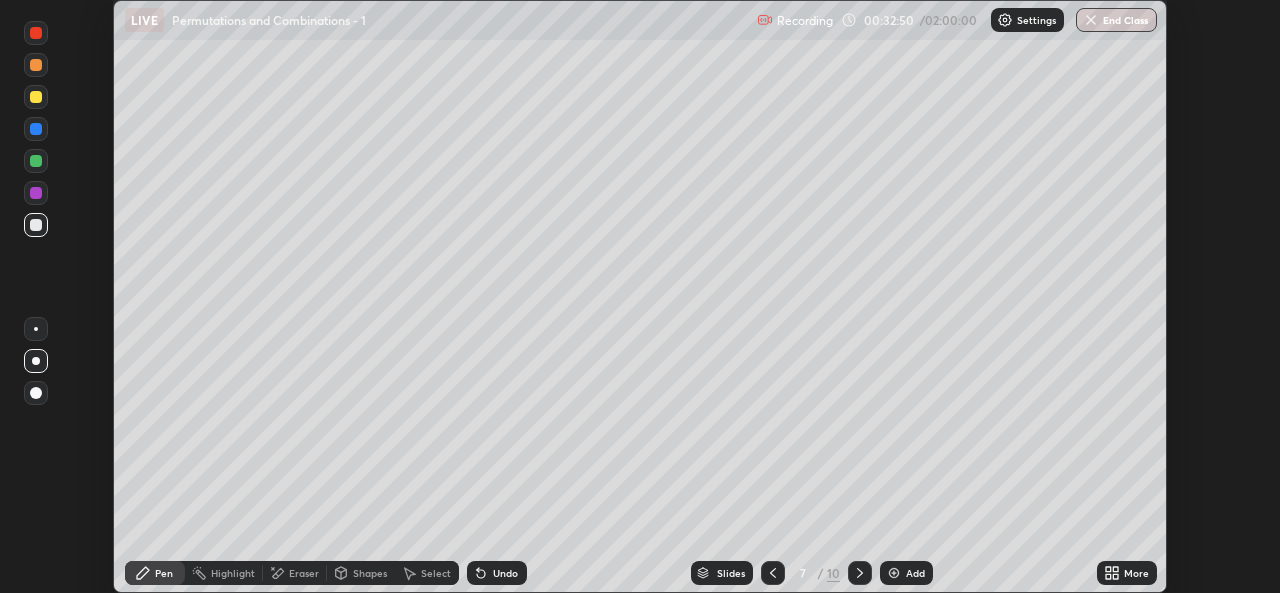 scroll, scrollTop: 593, scrollLeft: 1280, axis: both 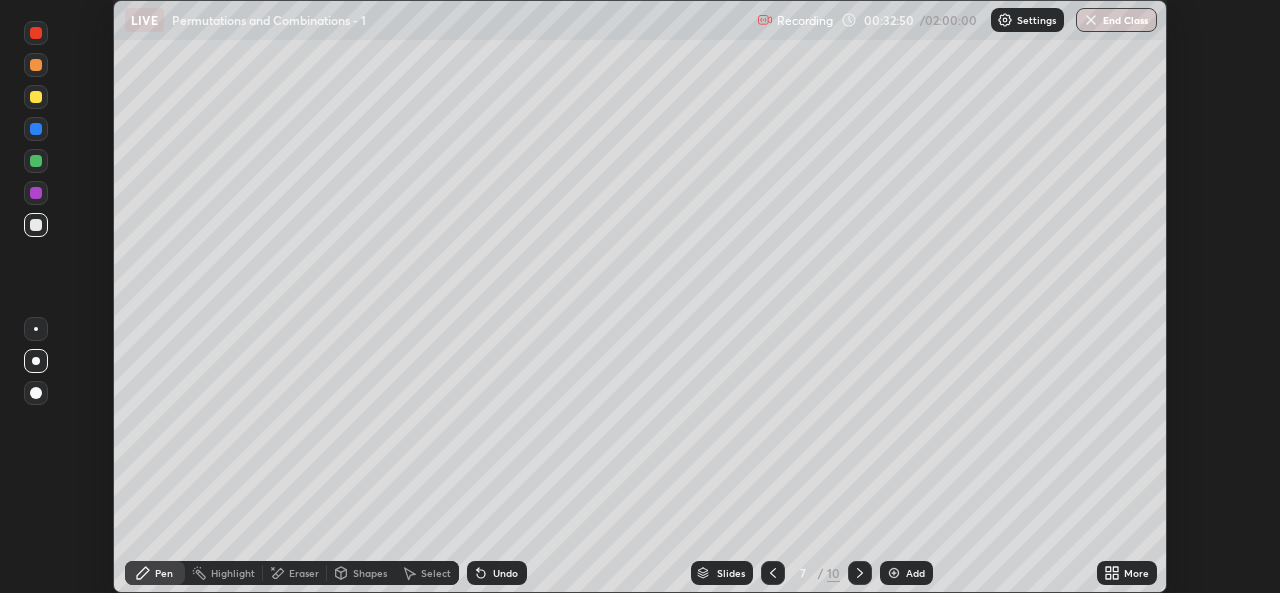 click 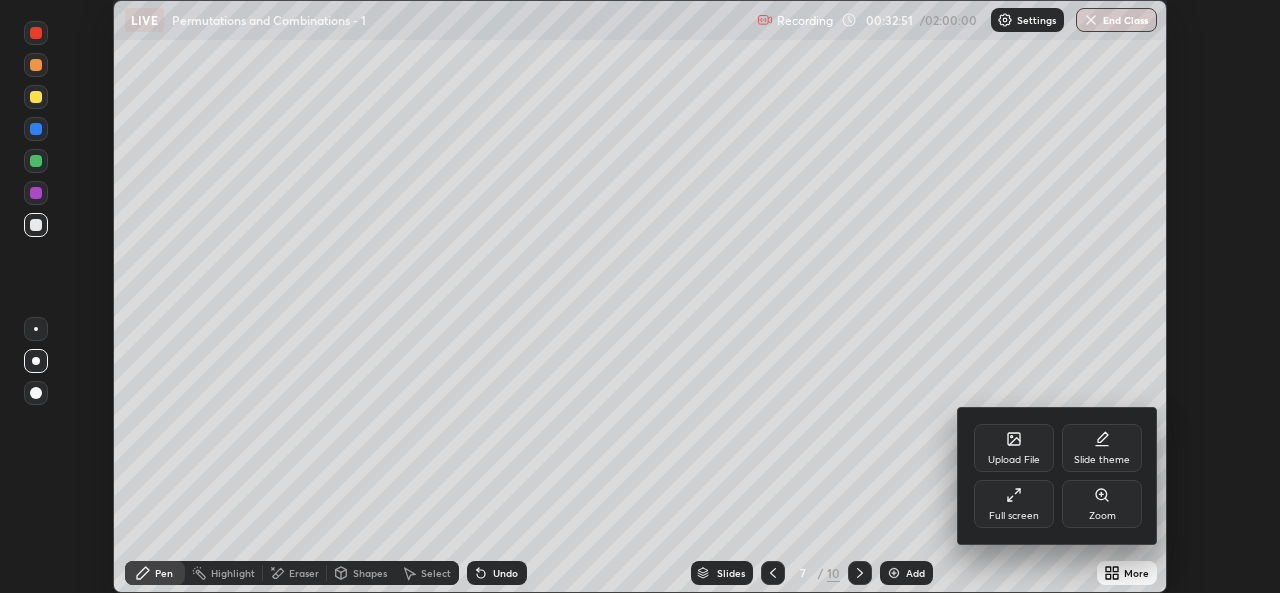 click on "Full screen" at bounding box center (1014, 516) 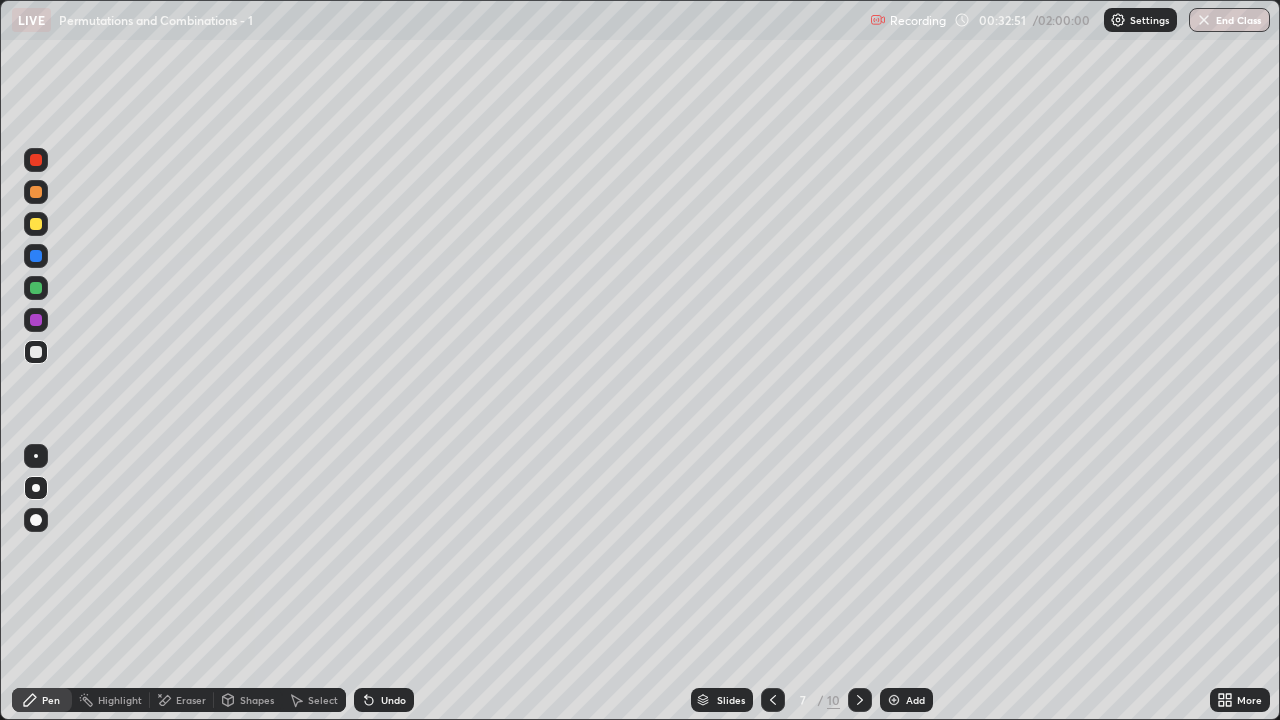 scroll, scrollTop: 99280, scrollLeft: 98720, axis: both 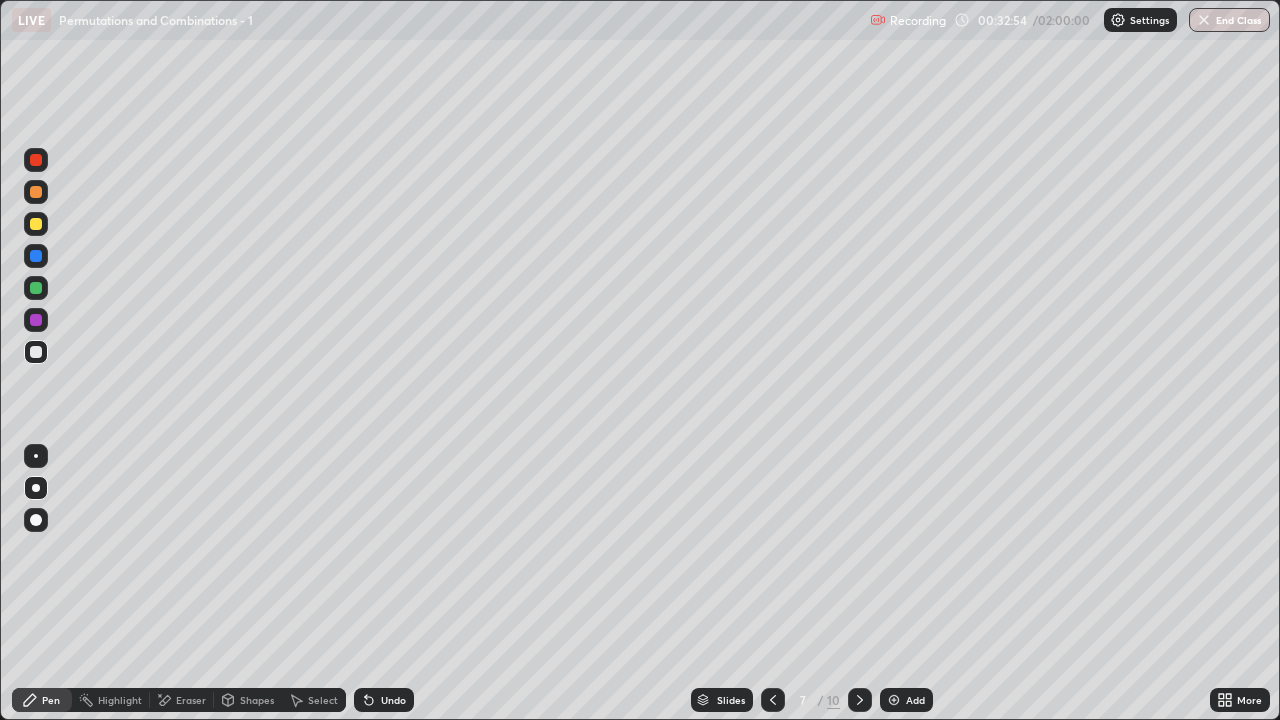 click at bounding box center (36, 288) 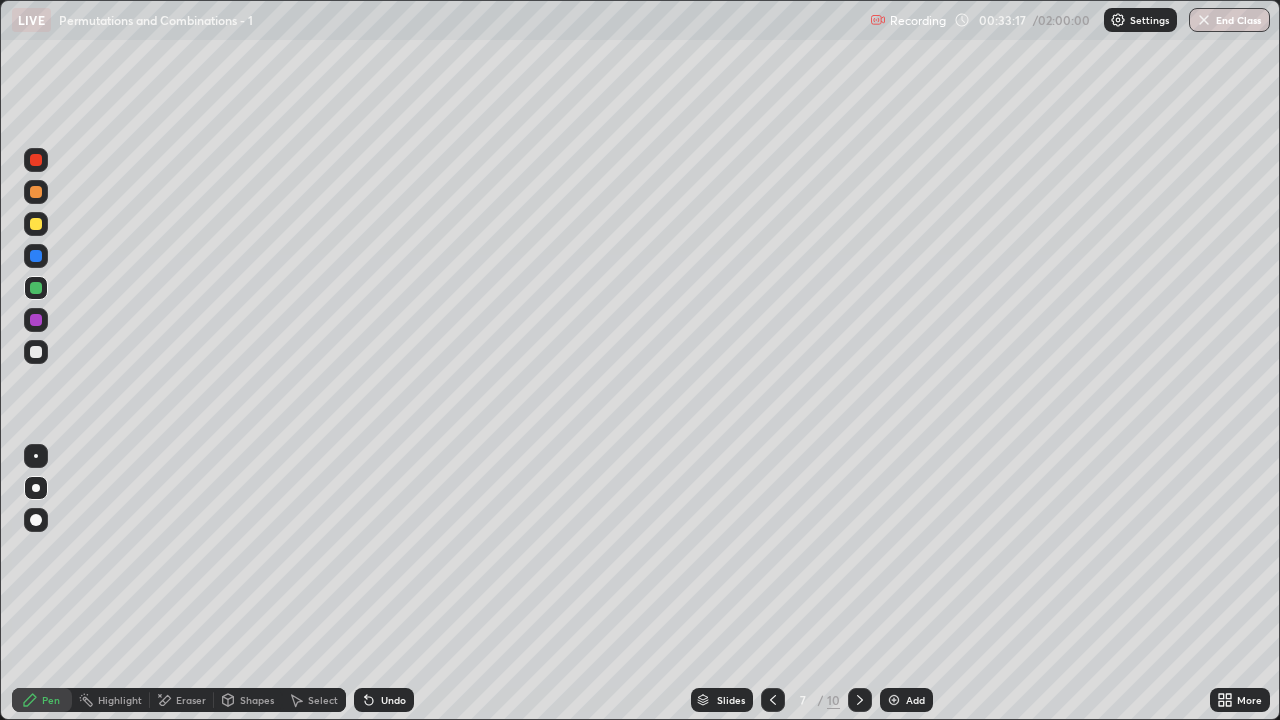 click 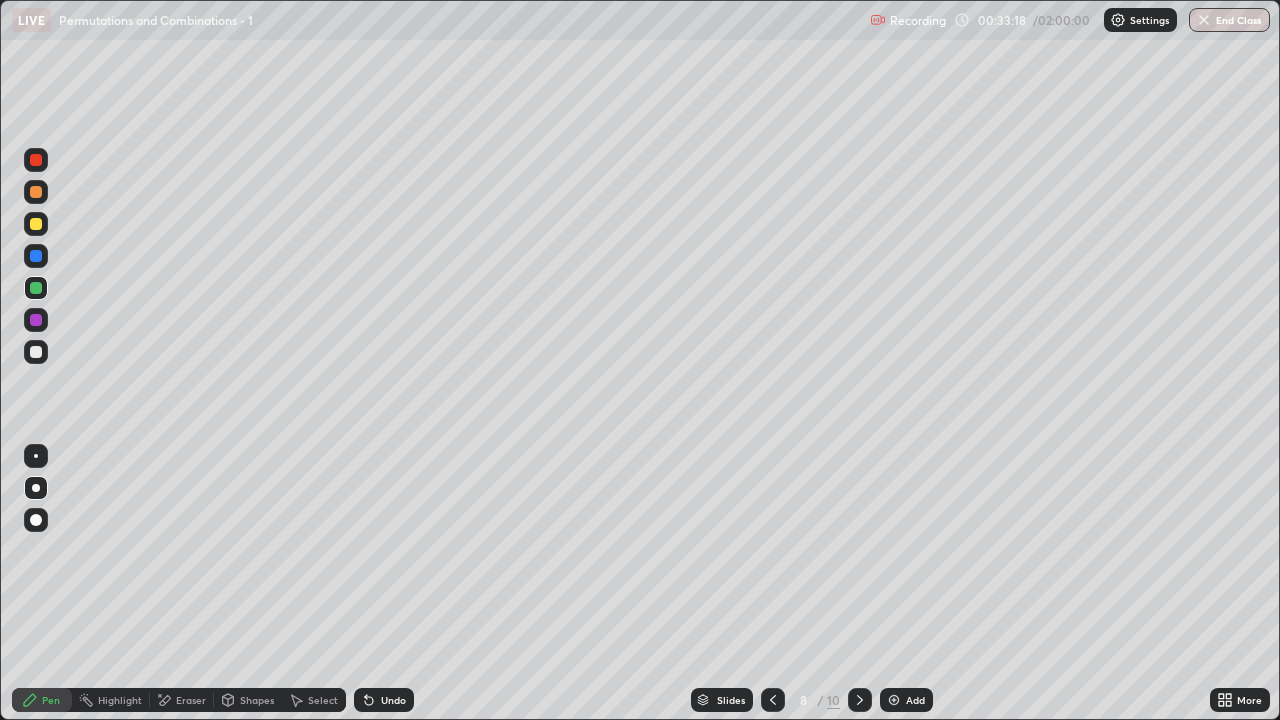 click 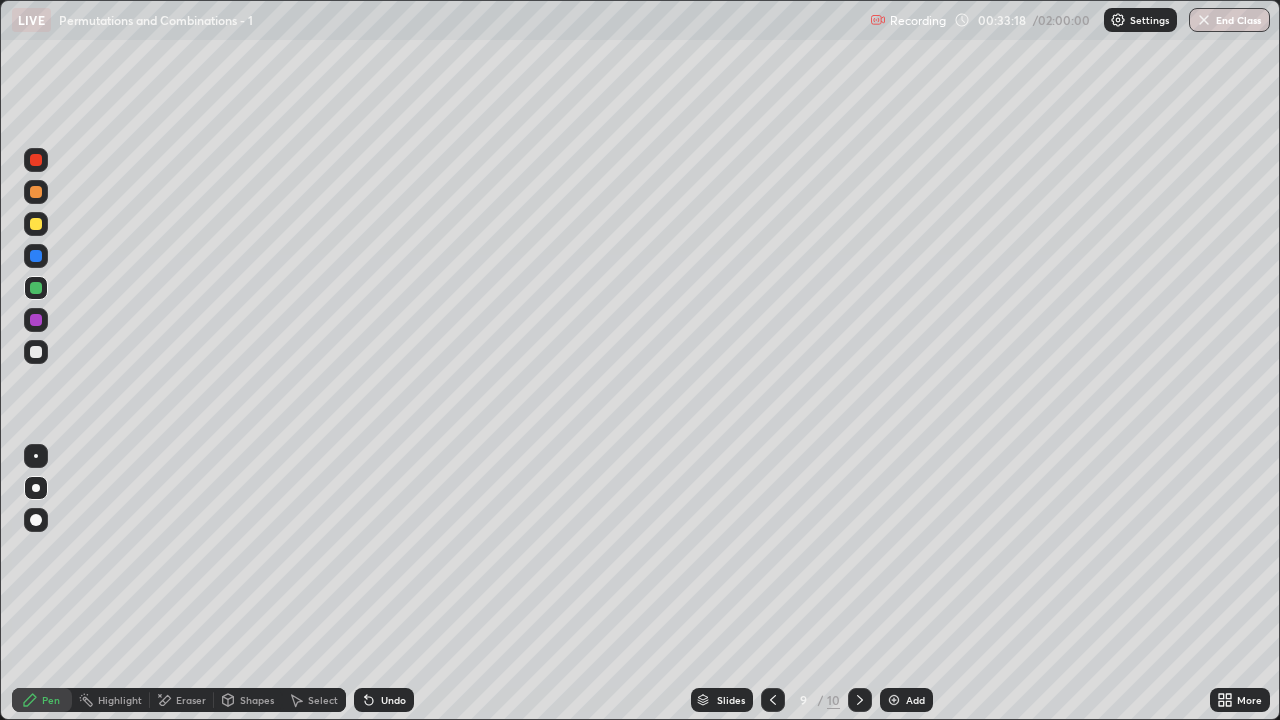 click 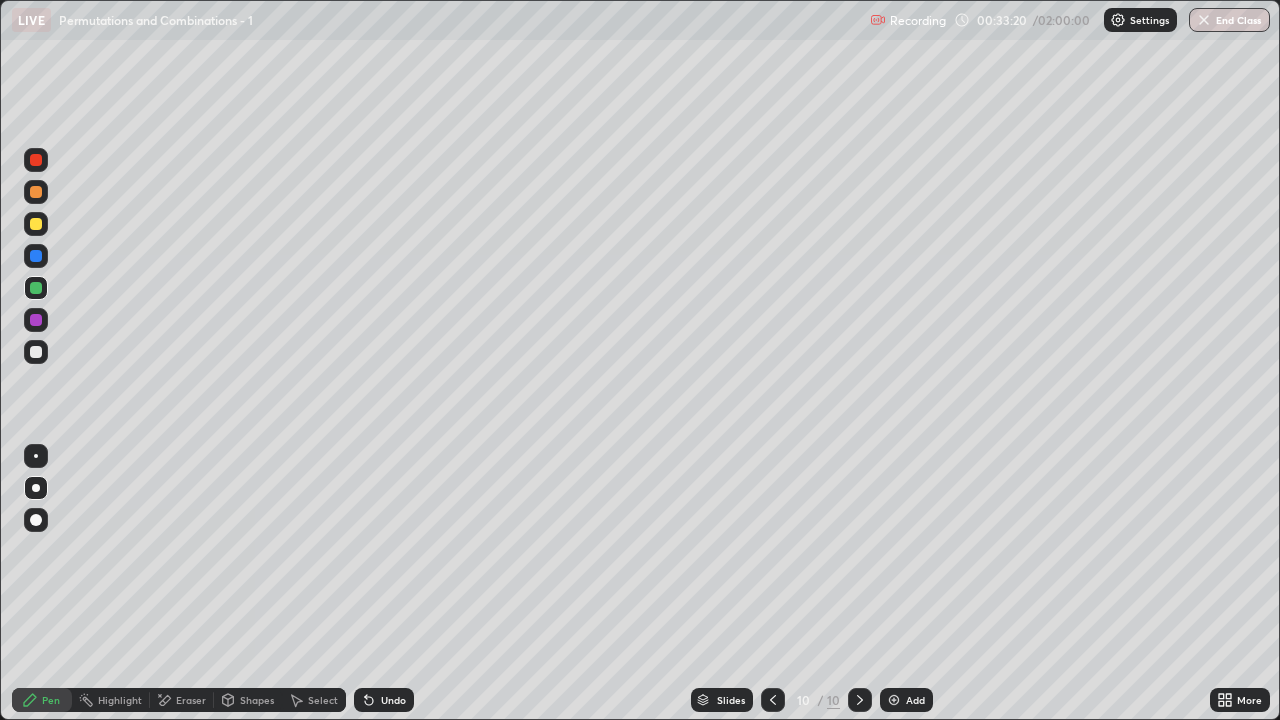 click on "Select" at bounding box center (314, 700) 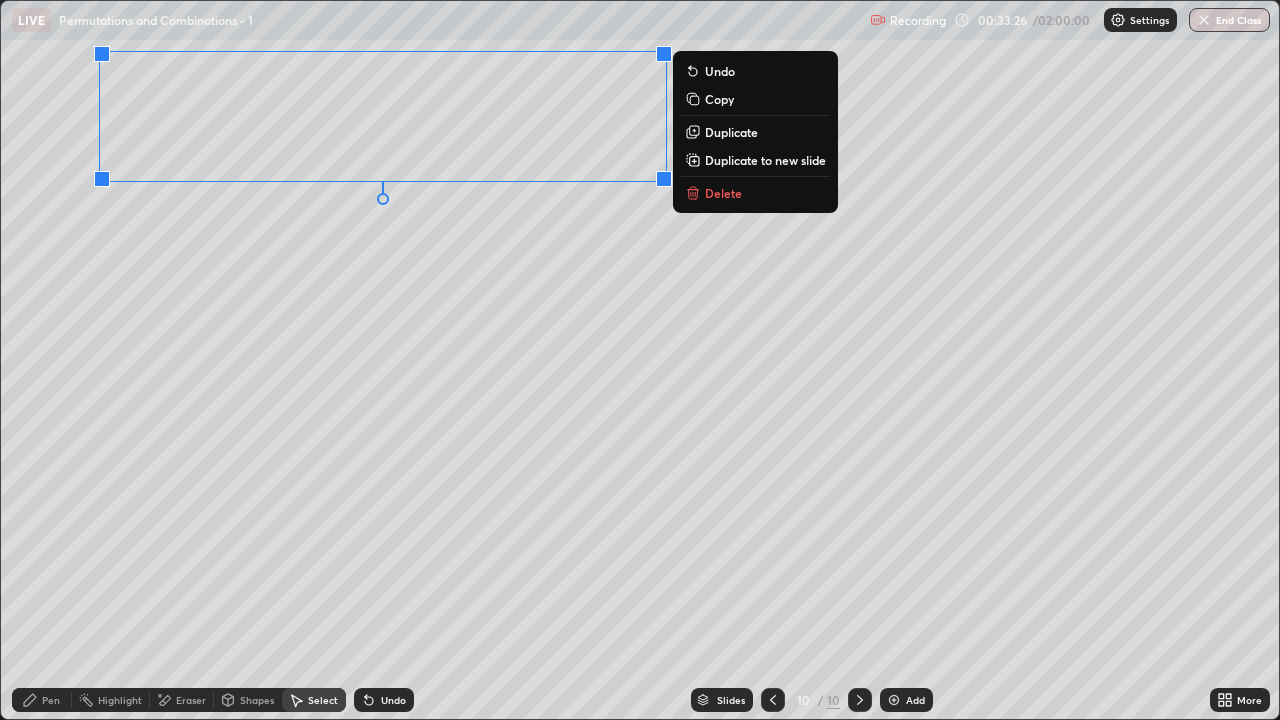 click on "Copy" at bounding box center (719, 99) 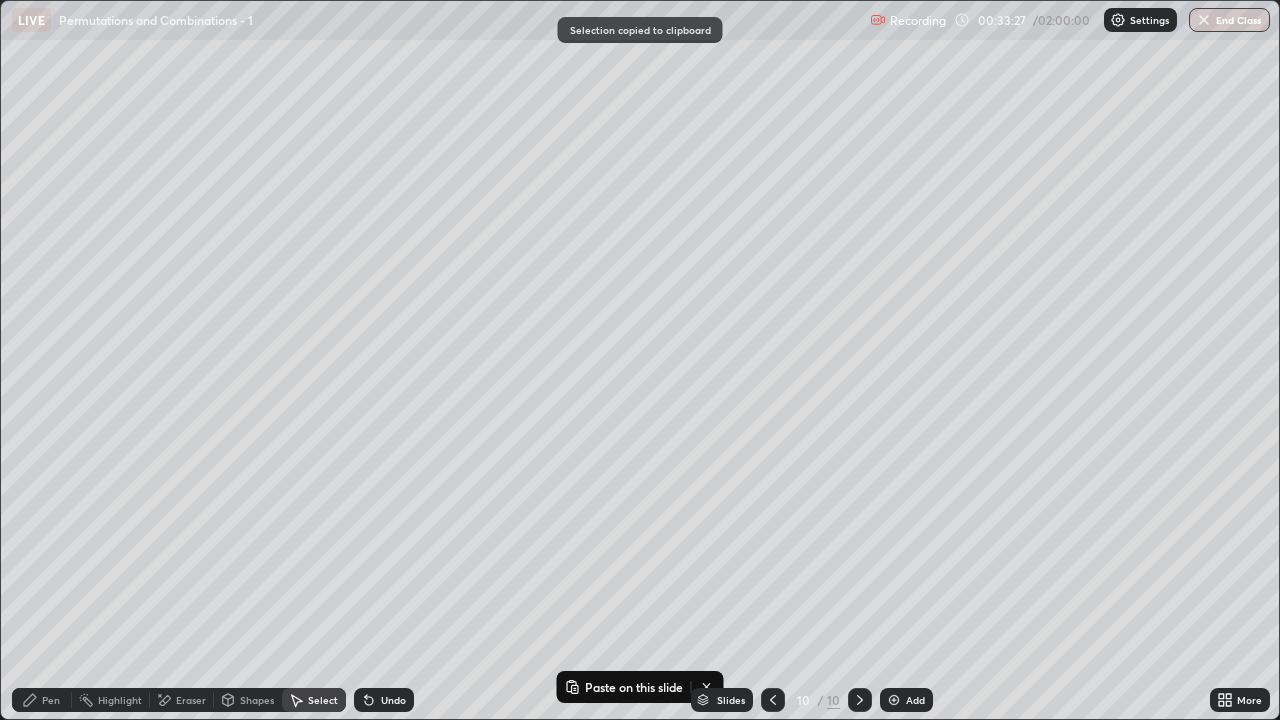 click 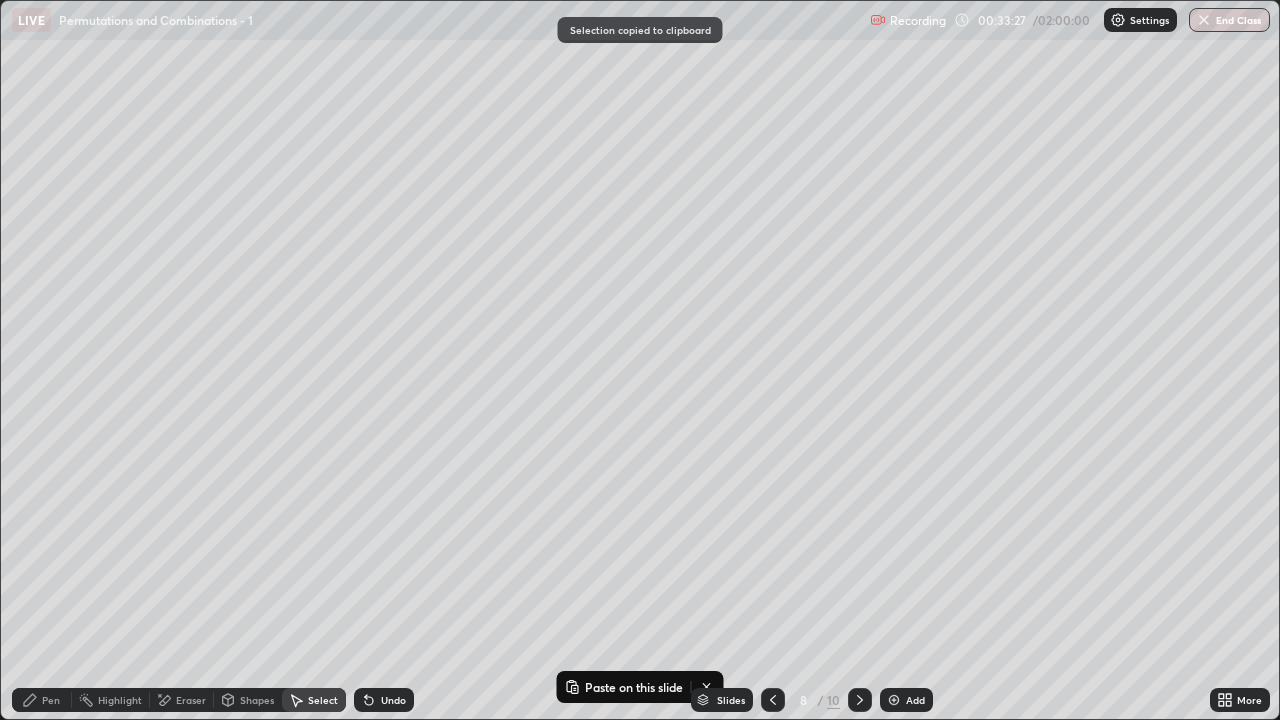 click 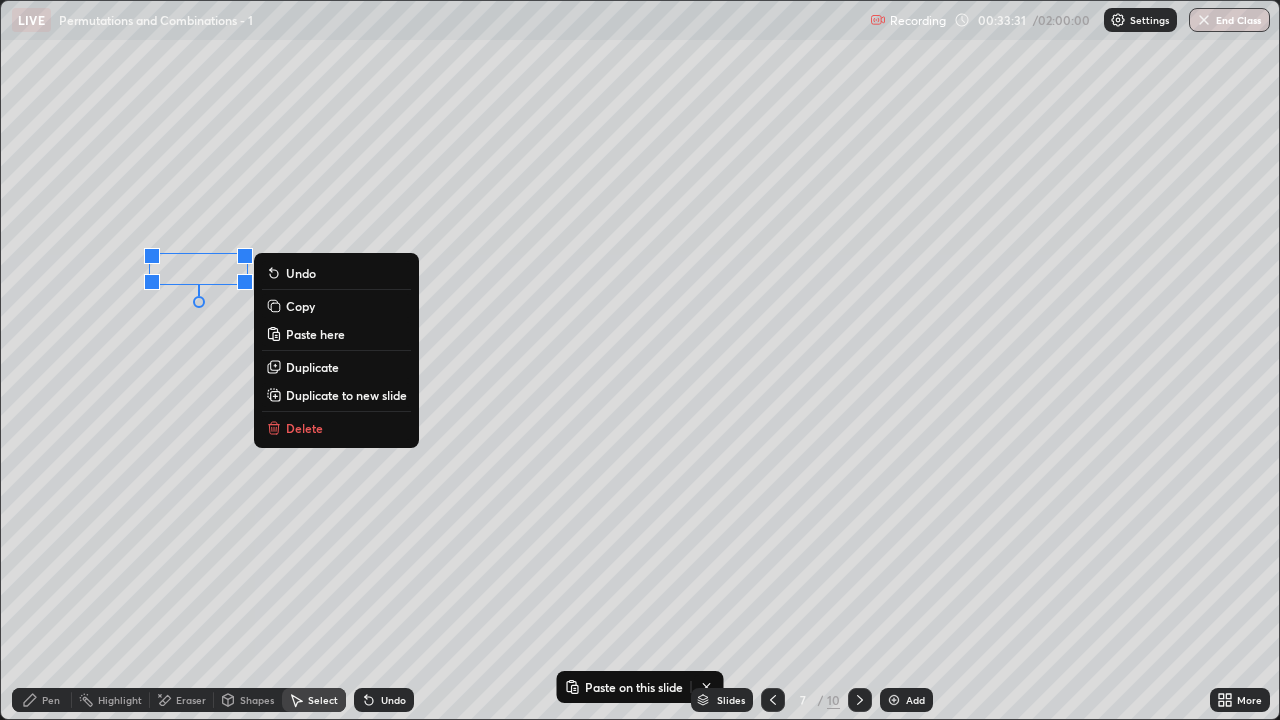 click on "Paste here" at bounding box center (315, 334) 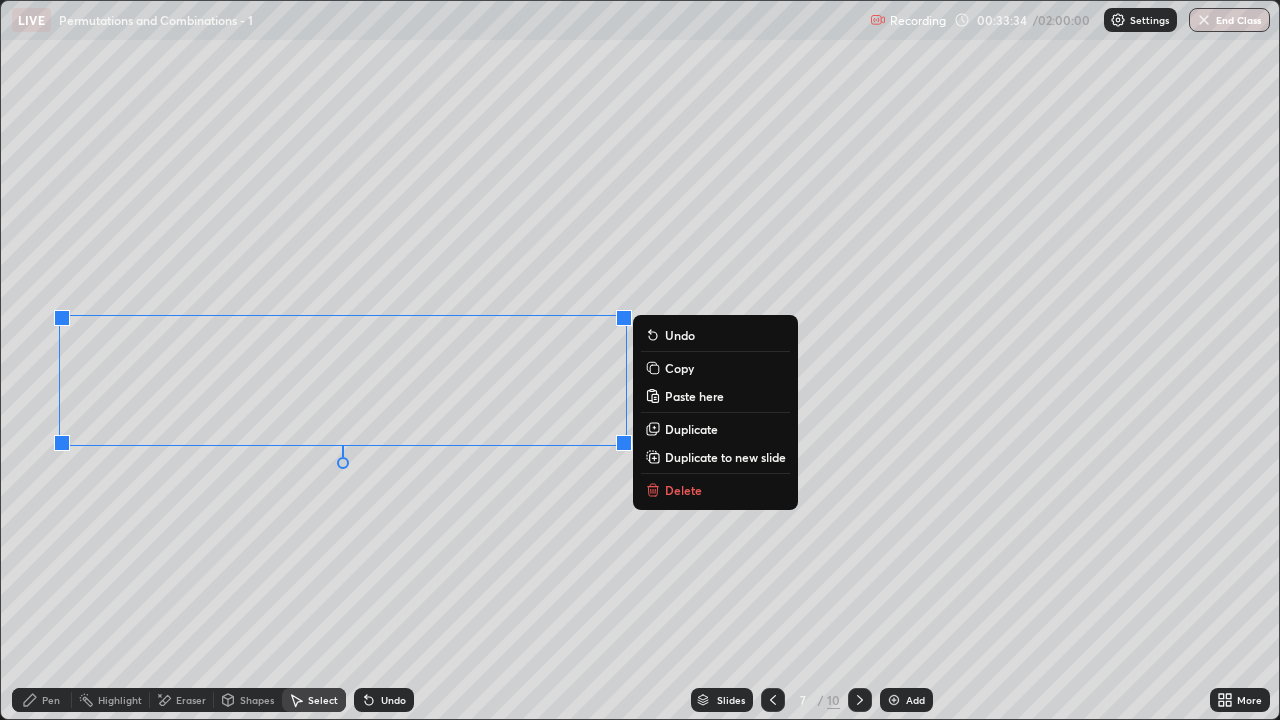 click on "Pen" at bounding box center (51, 700) 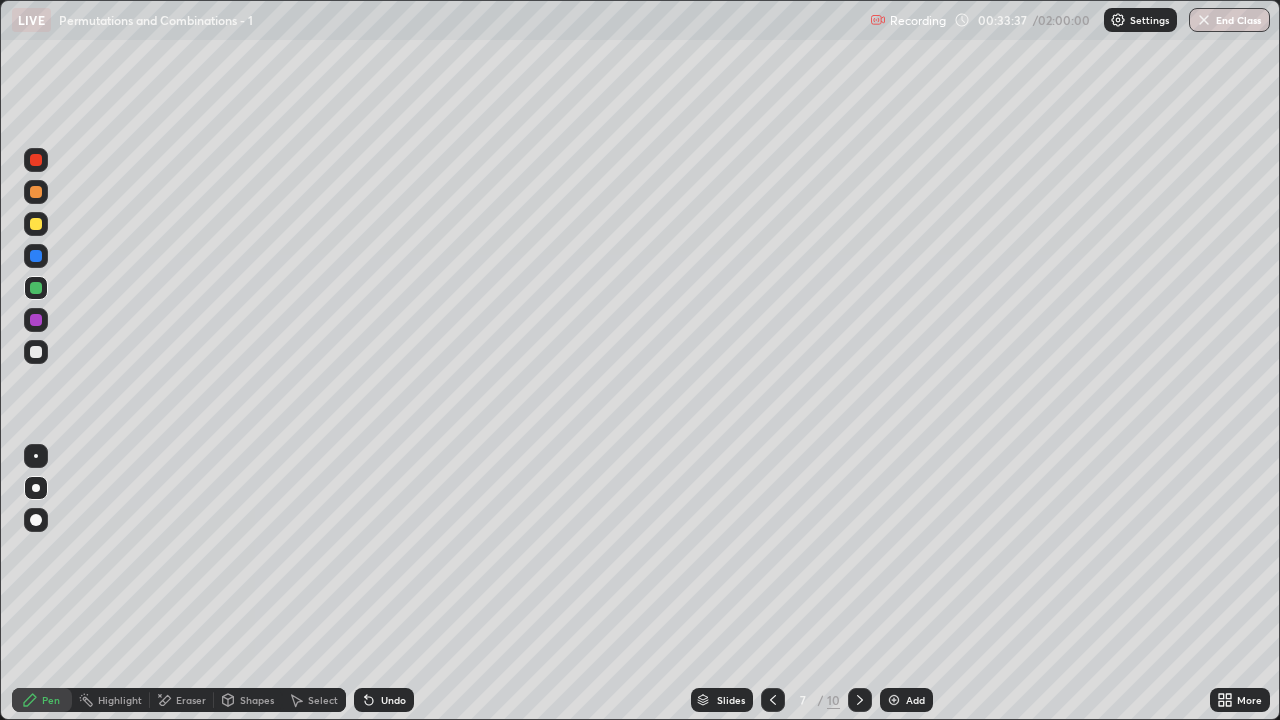 click 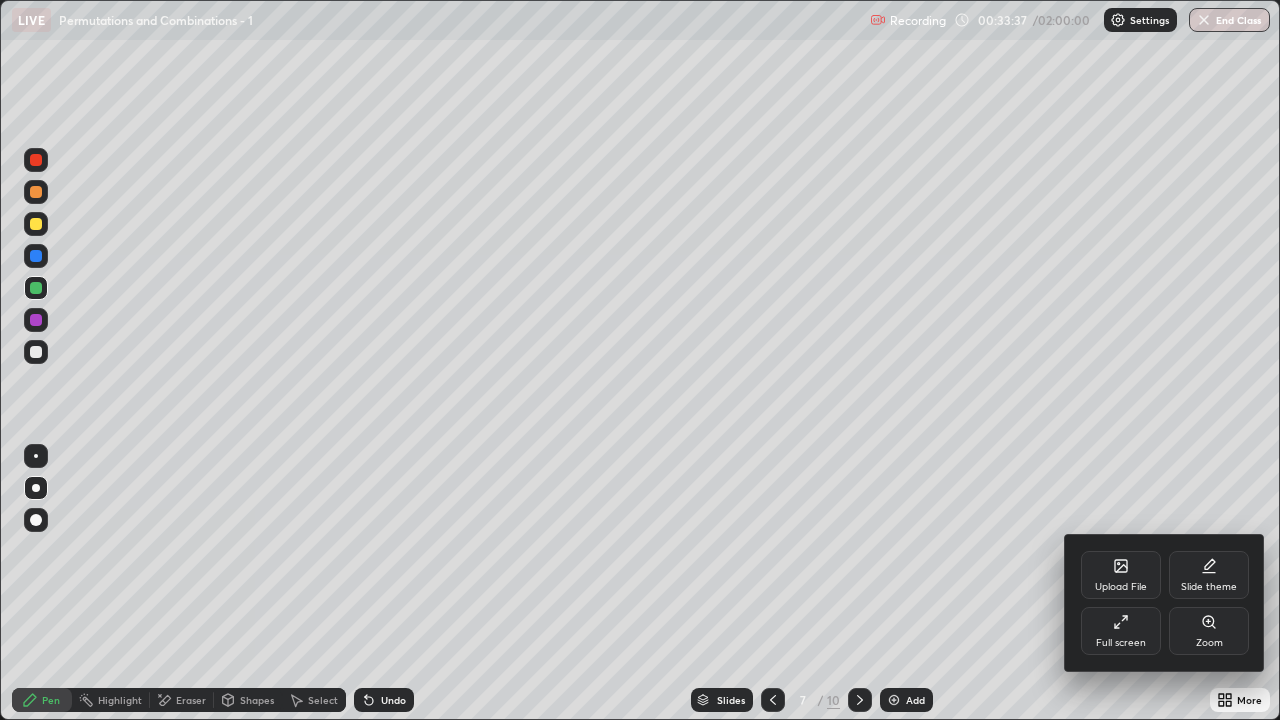 click on "Full screen" at bounding box center (1121, 643) 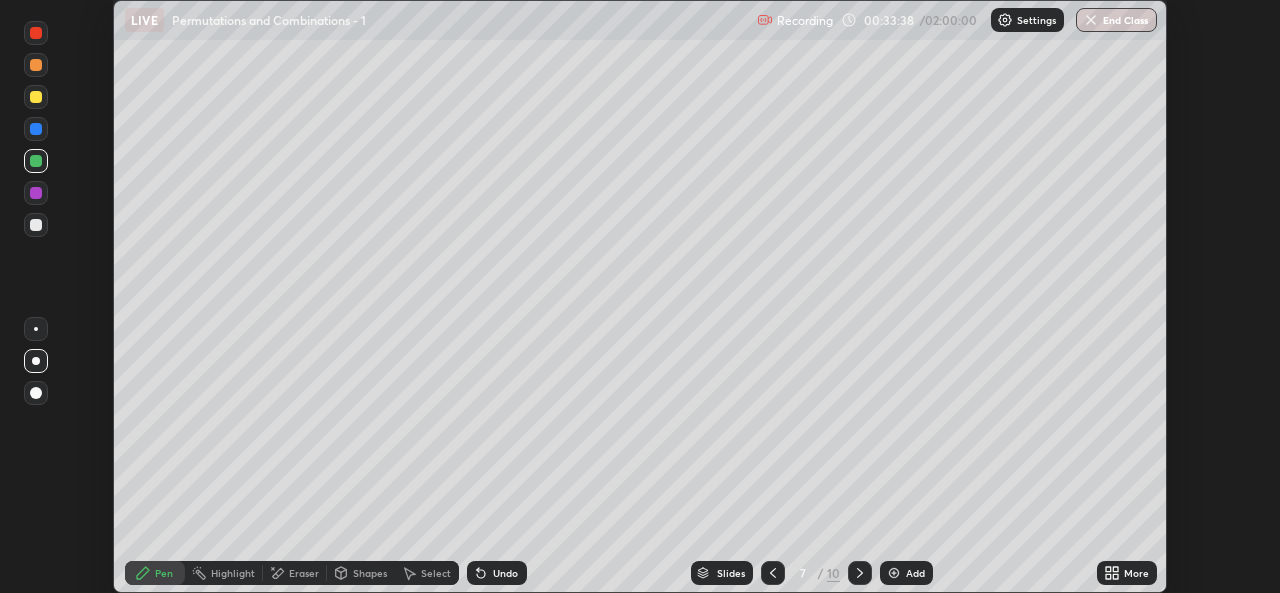 scroll, scrollTop: 593, scrollLeft: 1280, axis: both 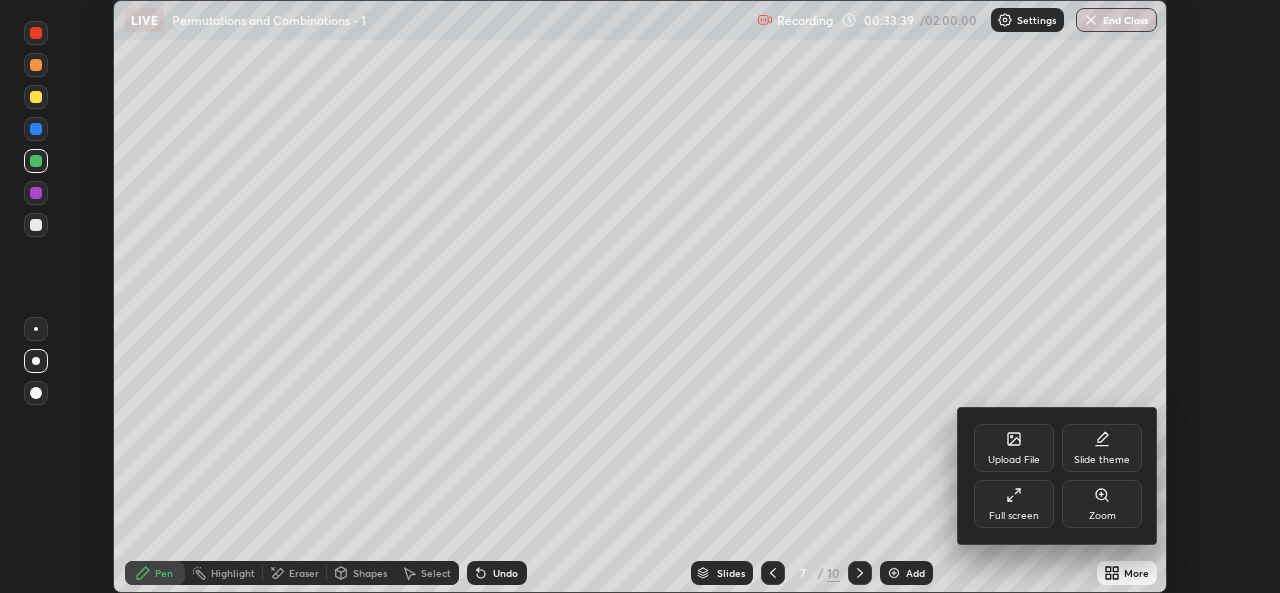 click on "Full screen" at bounding box center (1014, 516) 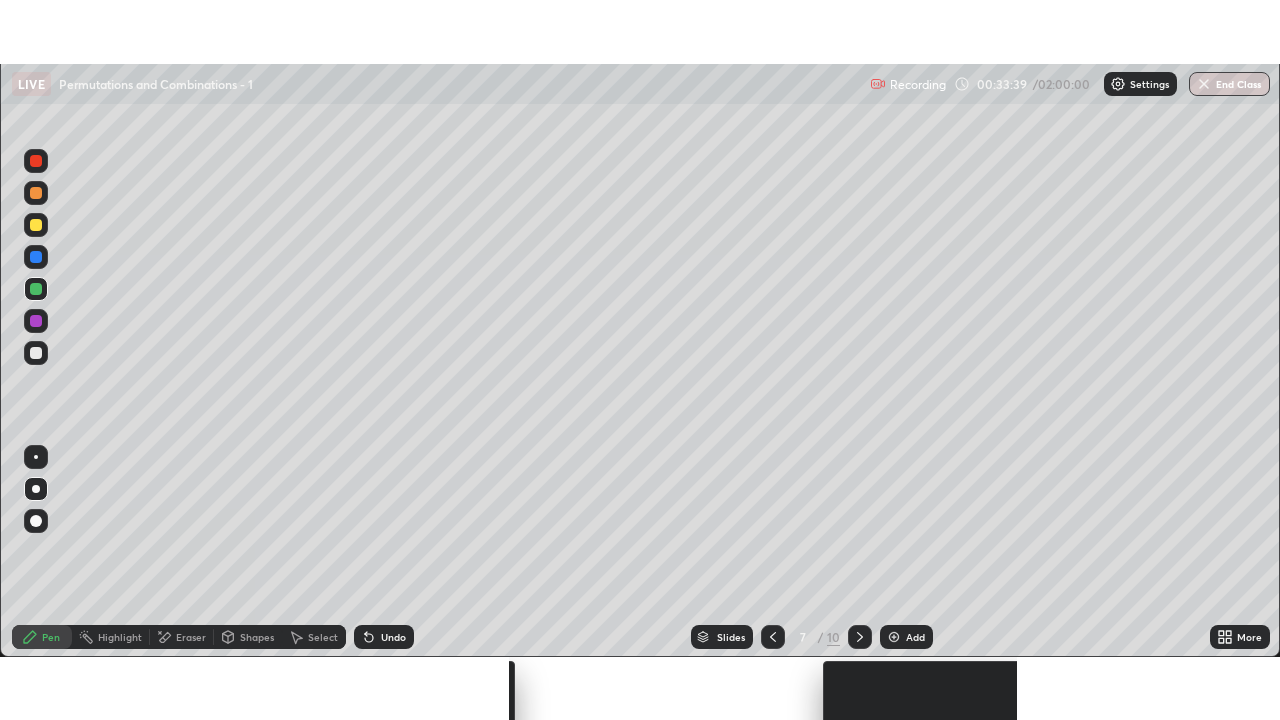 scroll, scrollTop: 99280, scrollLeft: 98720, axis: both 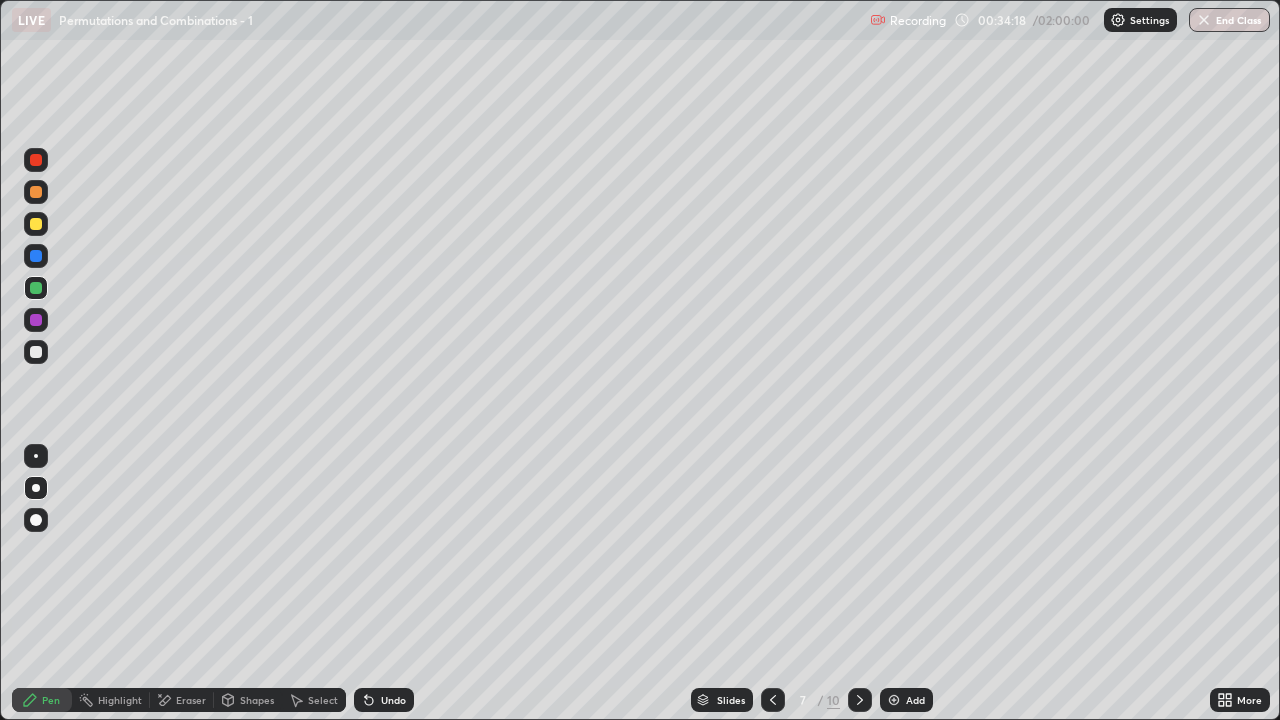click at bounding box center (36, 224) 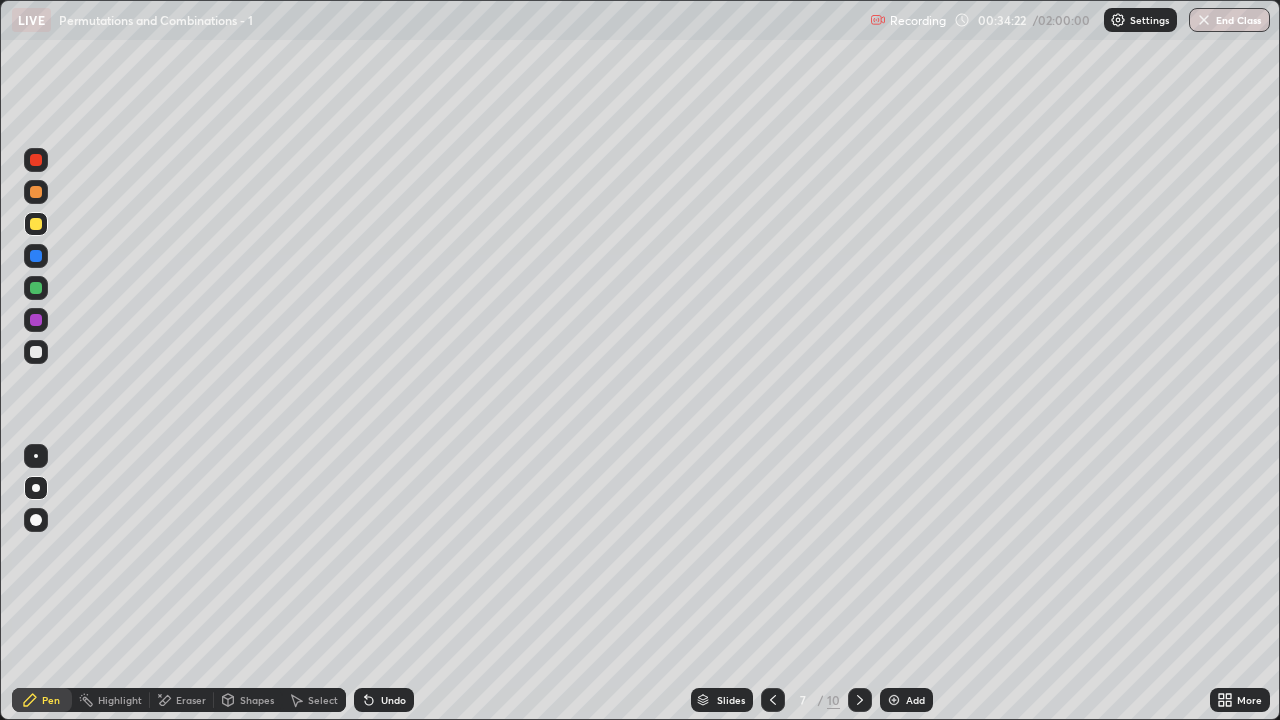 click on "Undo" at bounding box center (393, 700) 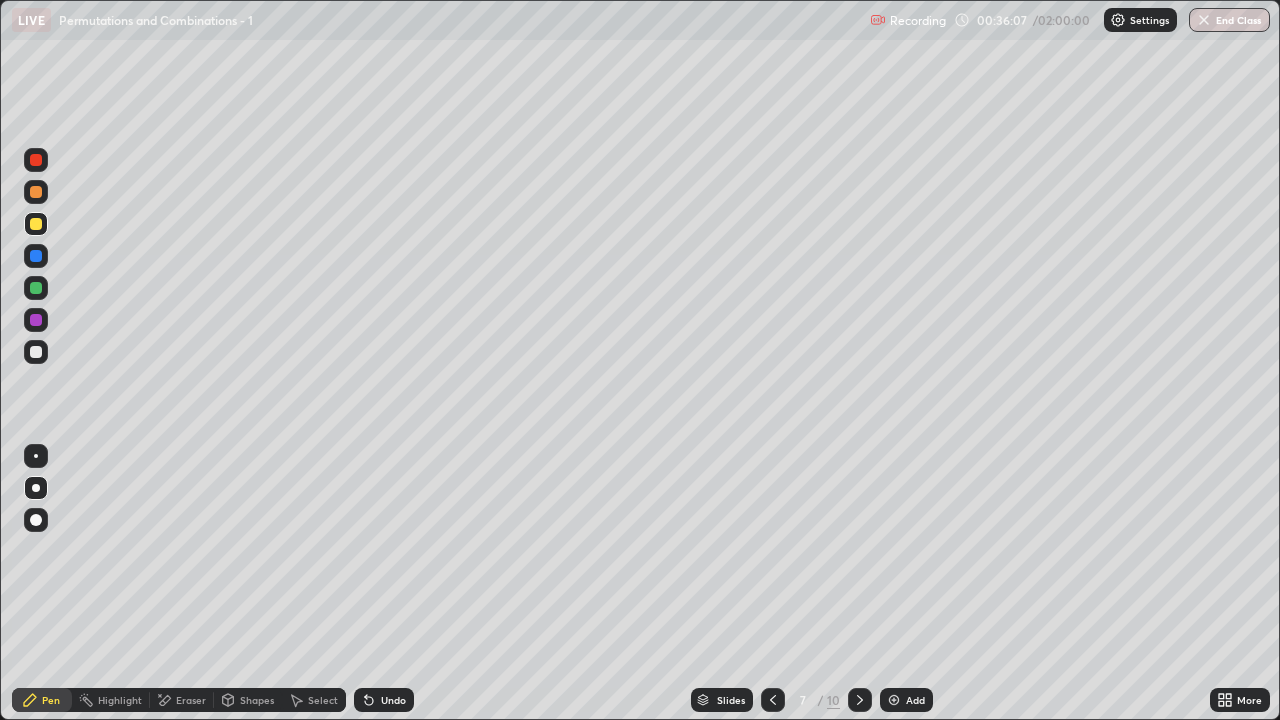 click 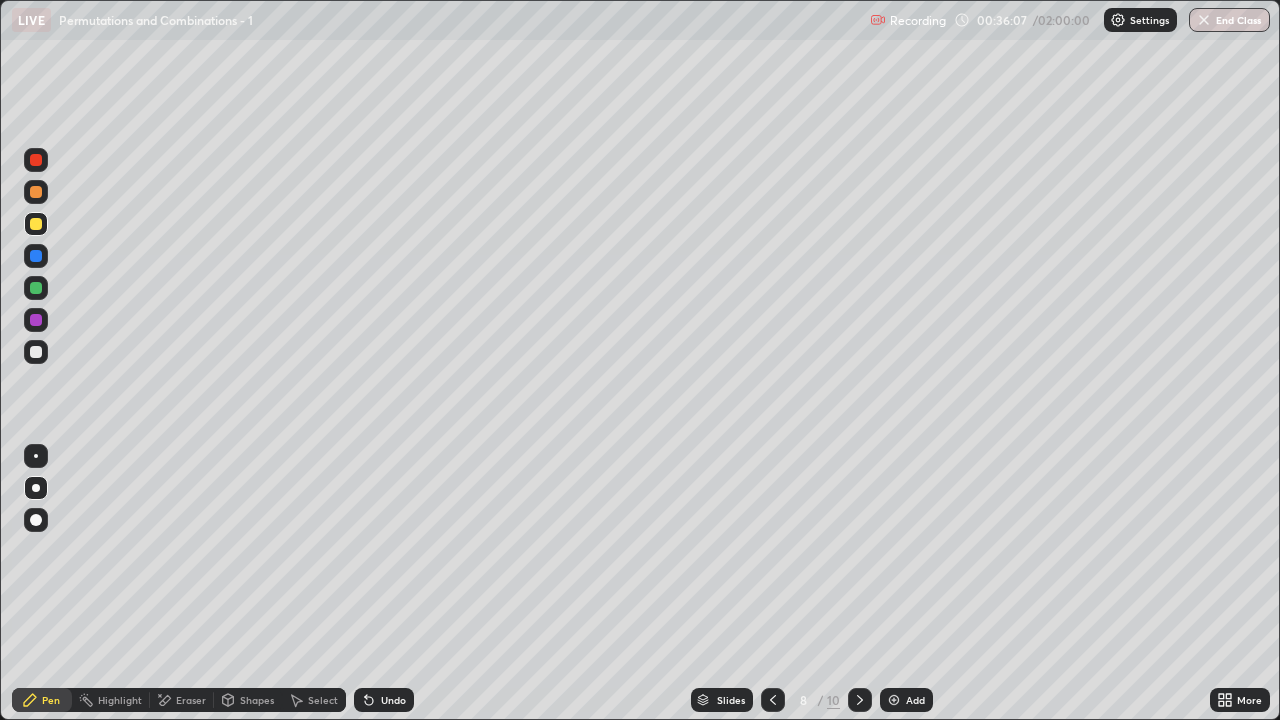click 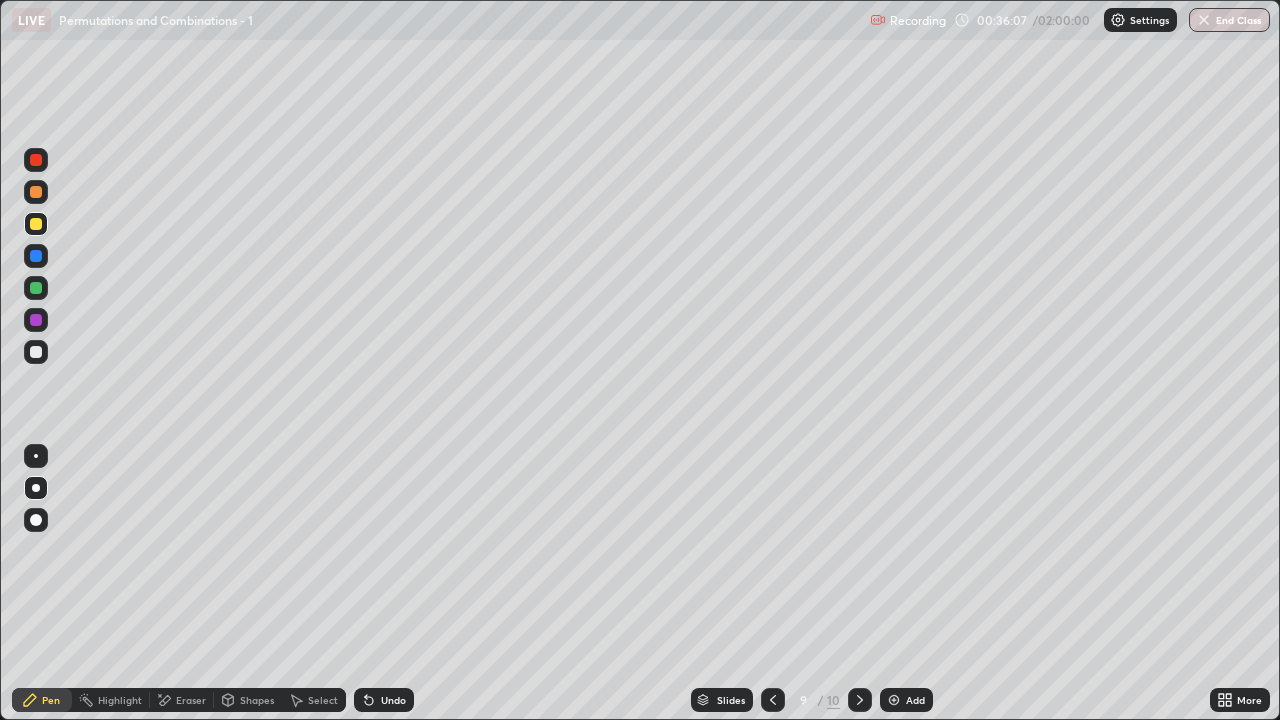 click at bounding box center (860, 700) 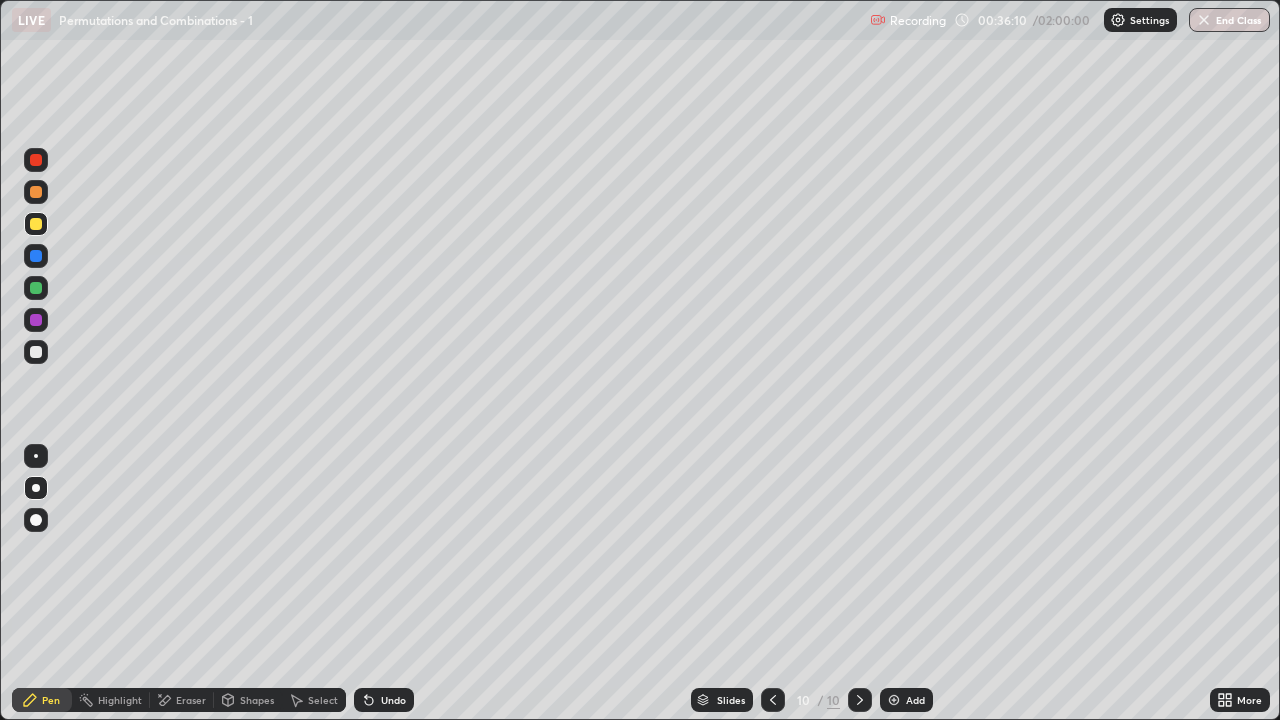 click on "Eraser" at bounding box center [182, 700] 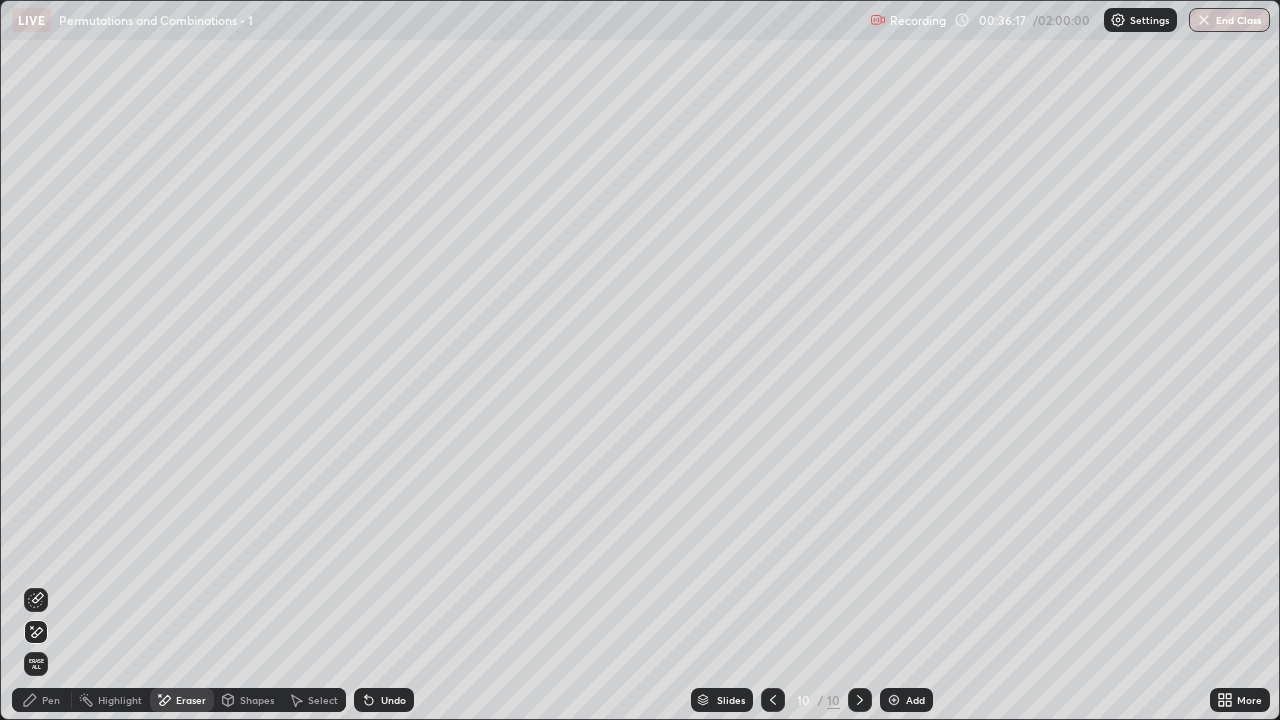 click on "Select" at bounding box center [314, 700] 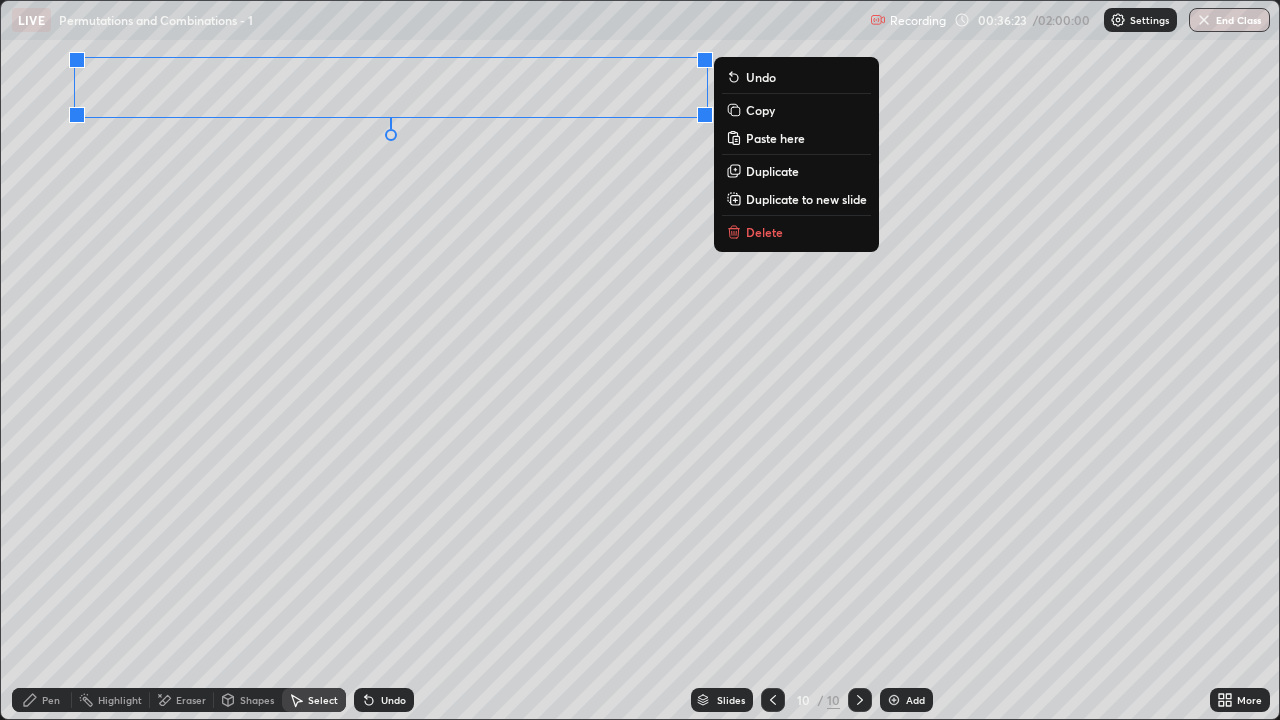 click 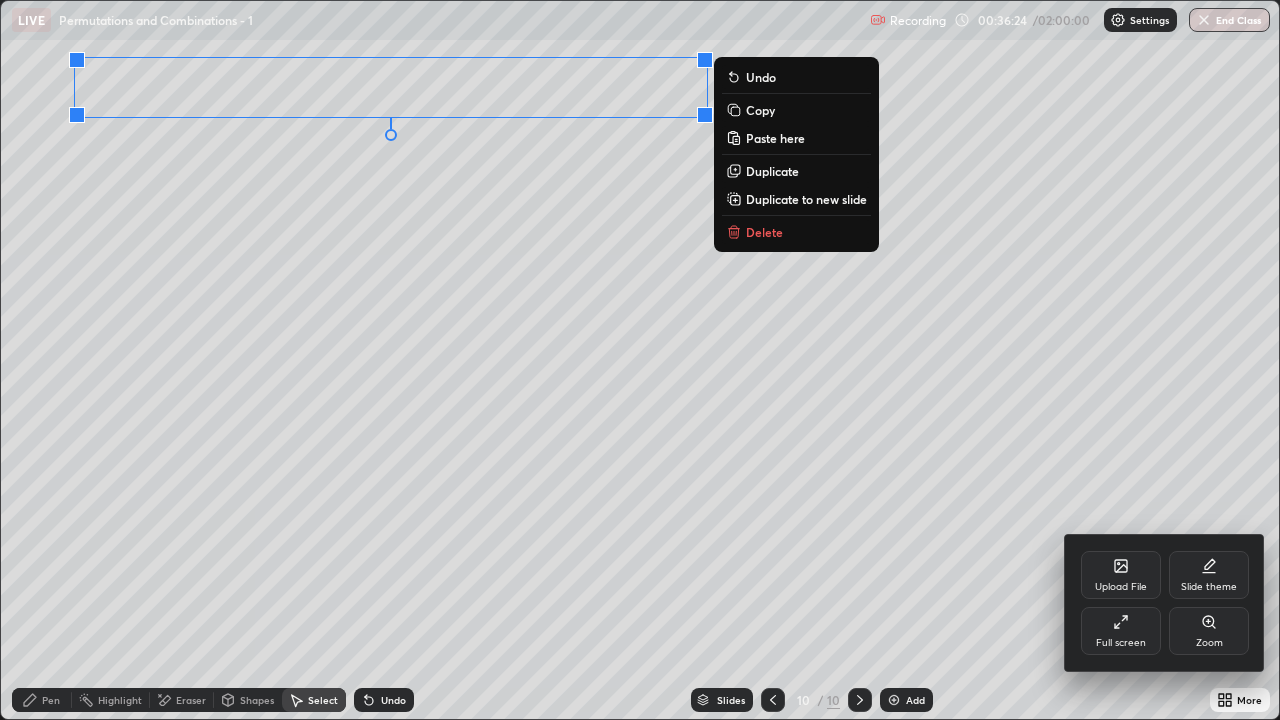 click on "Full screen" at bounding box center [1121, 643] 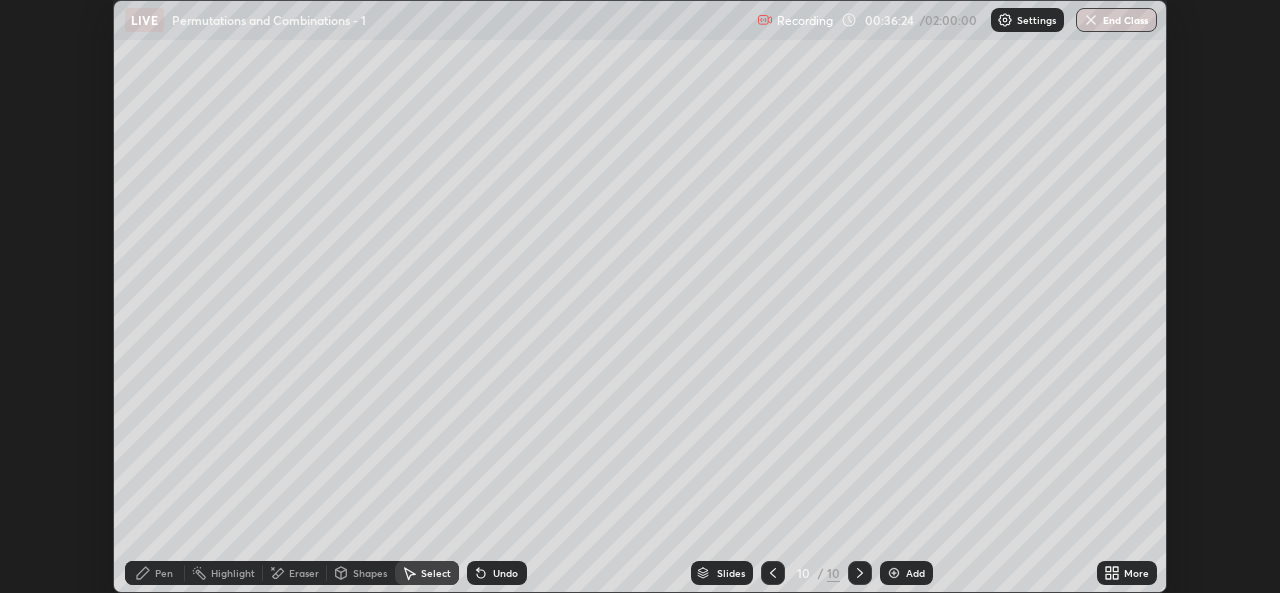 scroll, scrollTop: 593, scrollLeft: 1280, axis: both 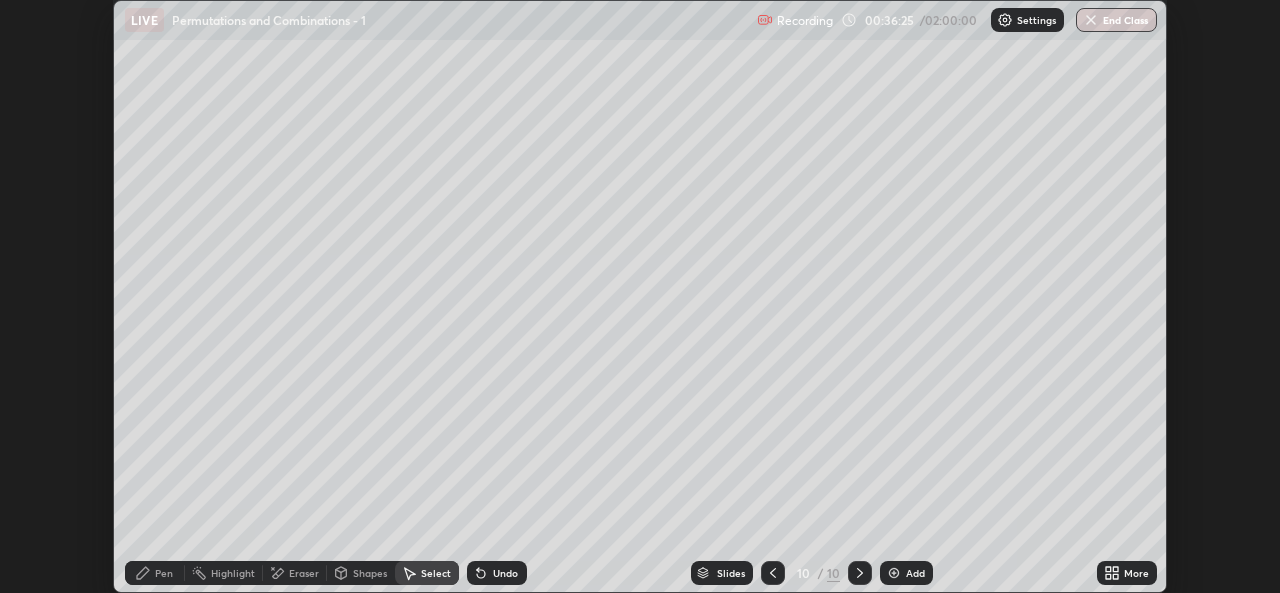 click on "More" at bounding box center (1136, 573) 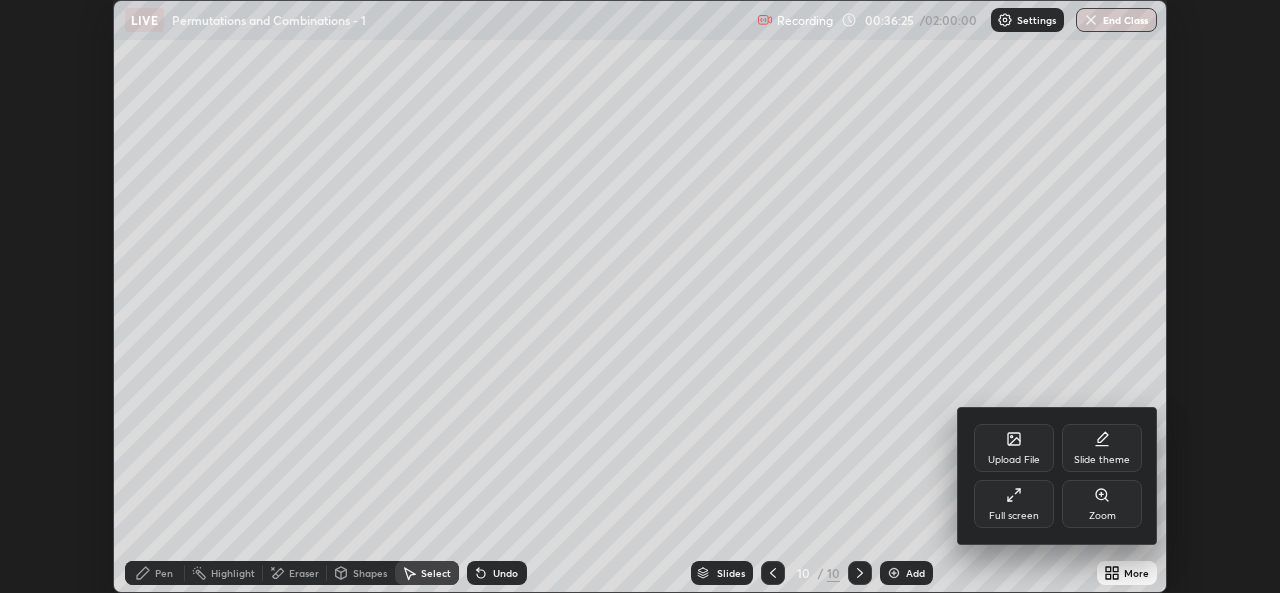 click on "Full screen" at bounding box center (1014, 516) 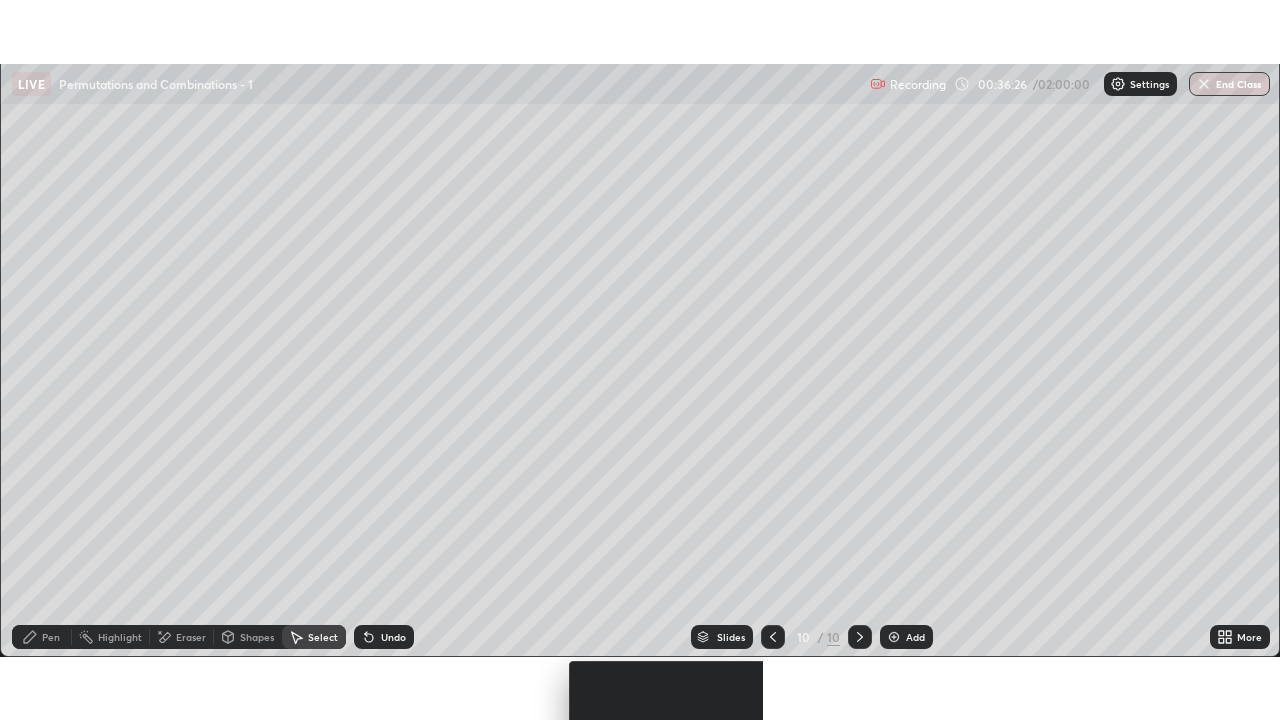 scroll, scrollTop: 99280, scrollLeft: 98720, axis: both 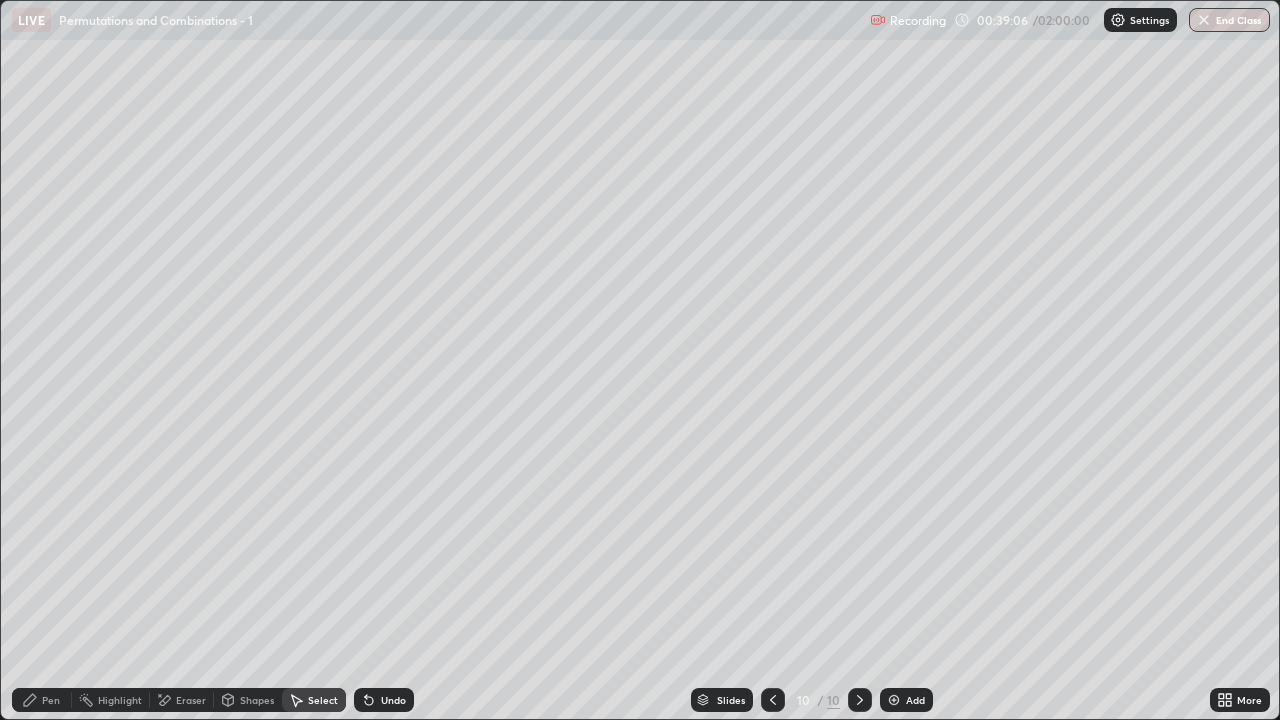 click on "Pen" at bounding box center [51, 700] 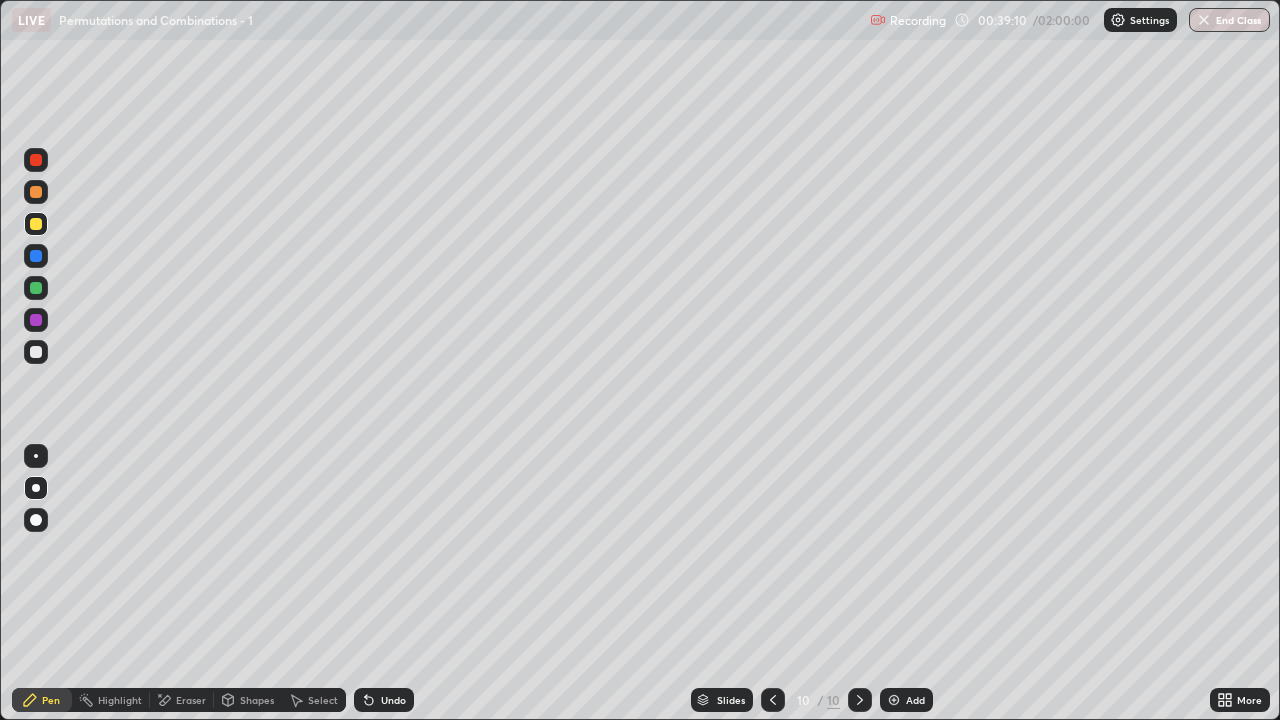click 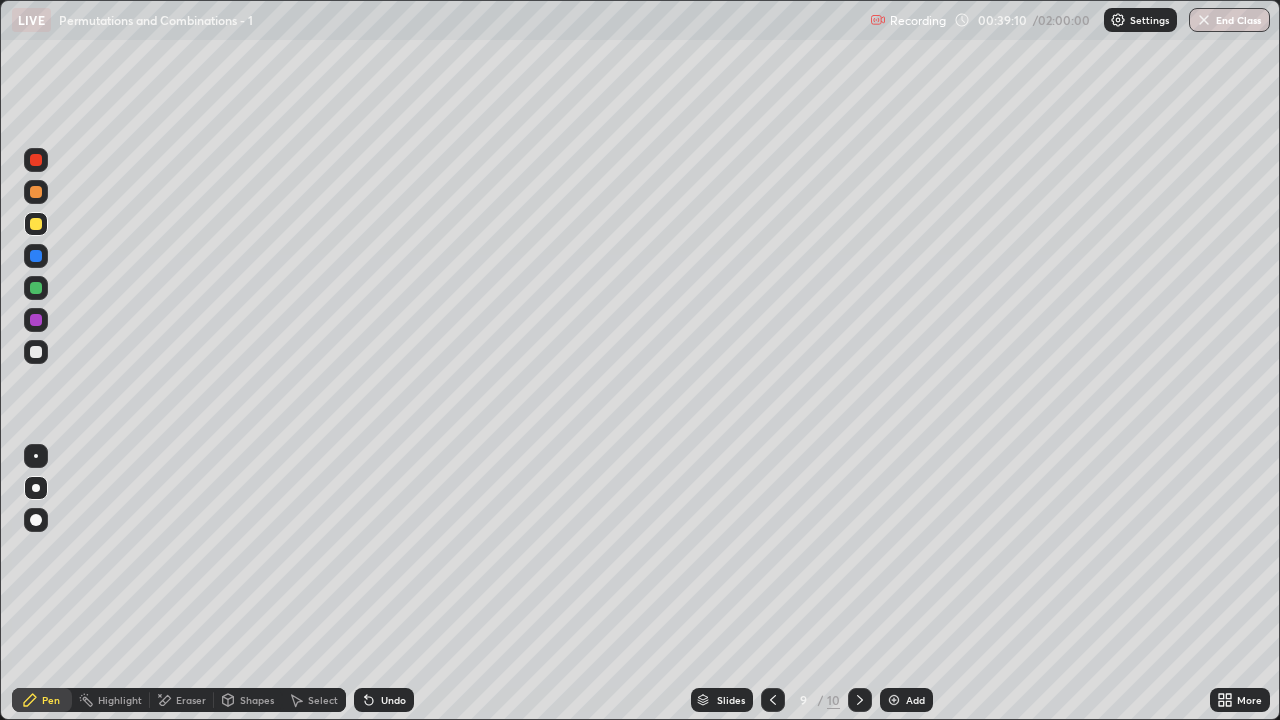 click 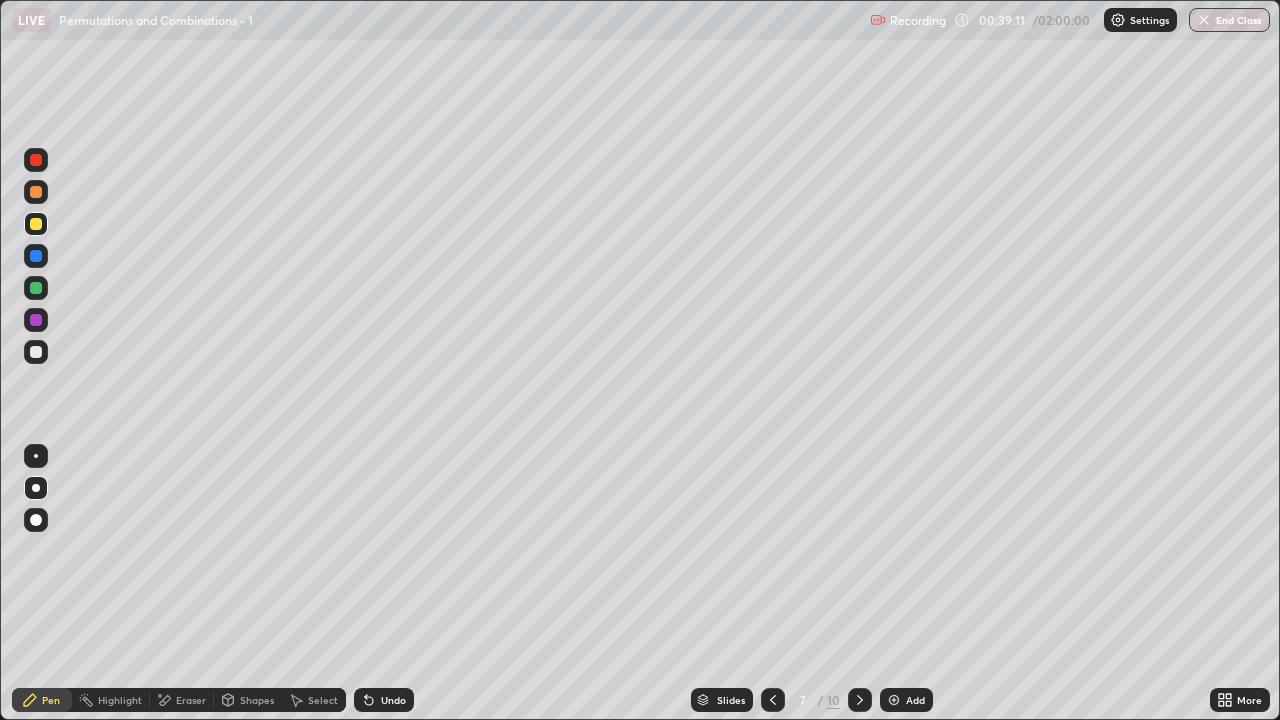 click at bounding box center [773, 700] 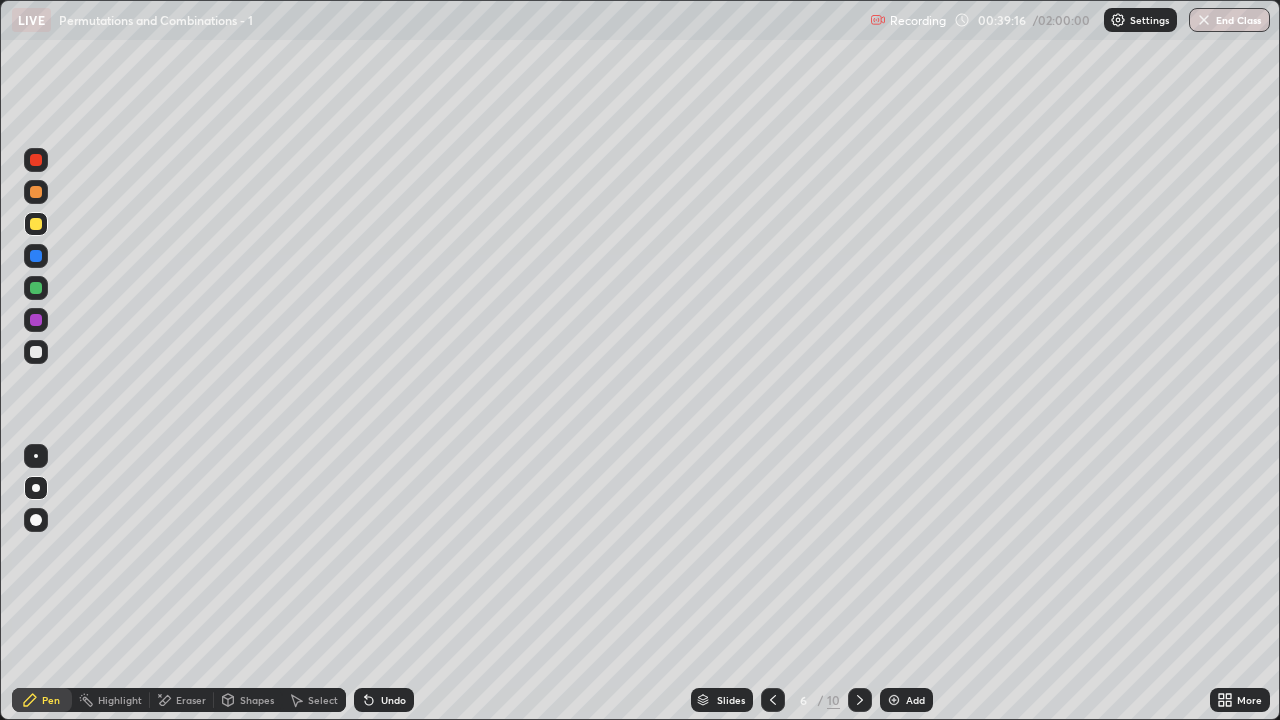 click 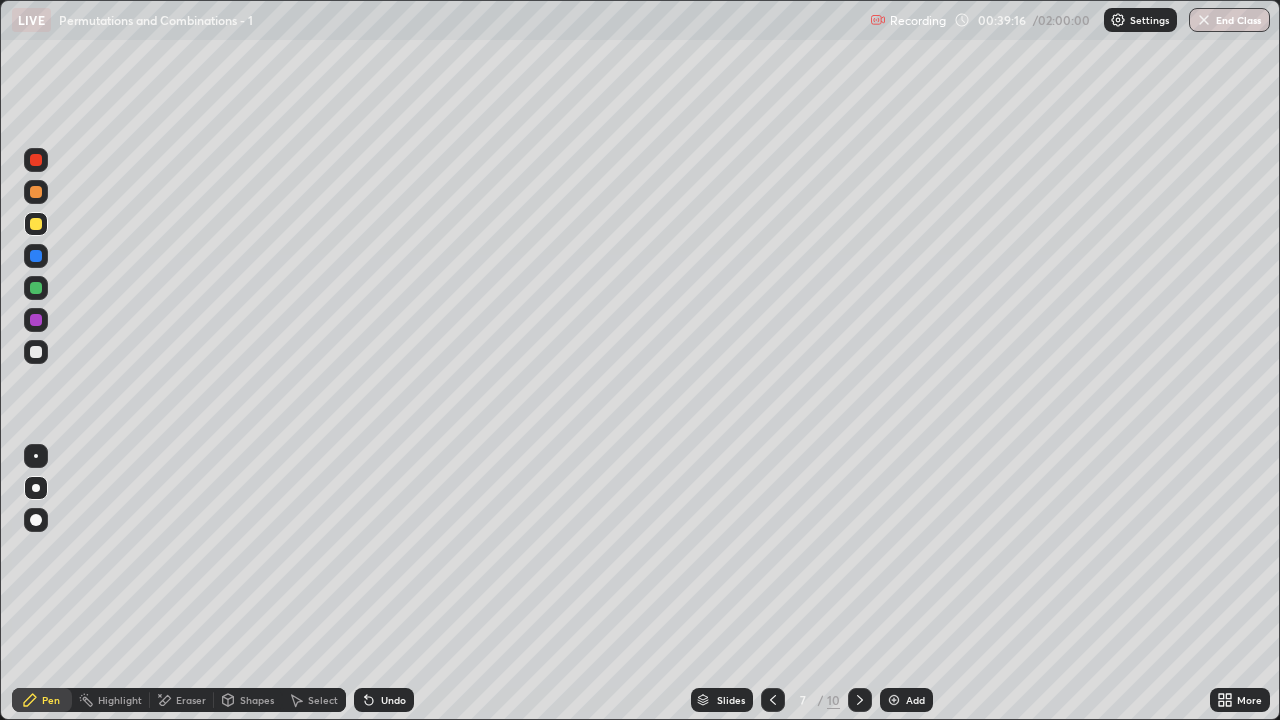click 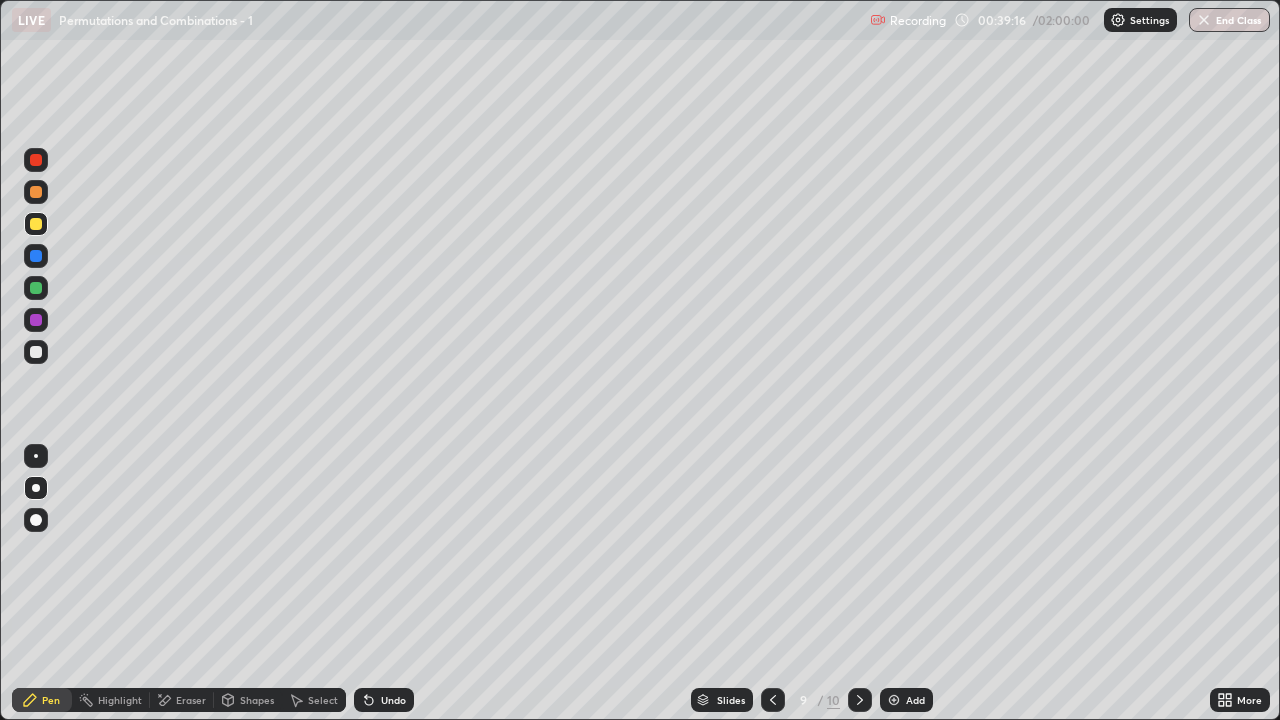click at bounding box center (860, 700) 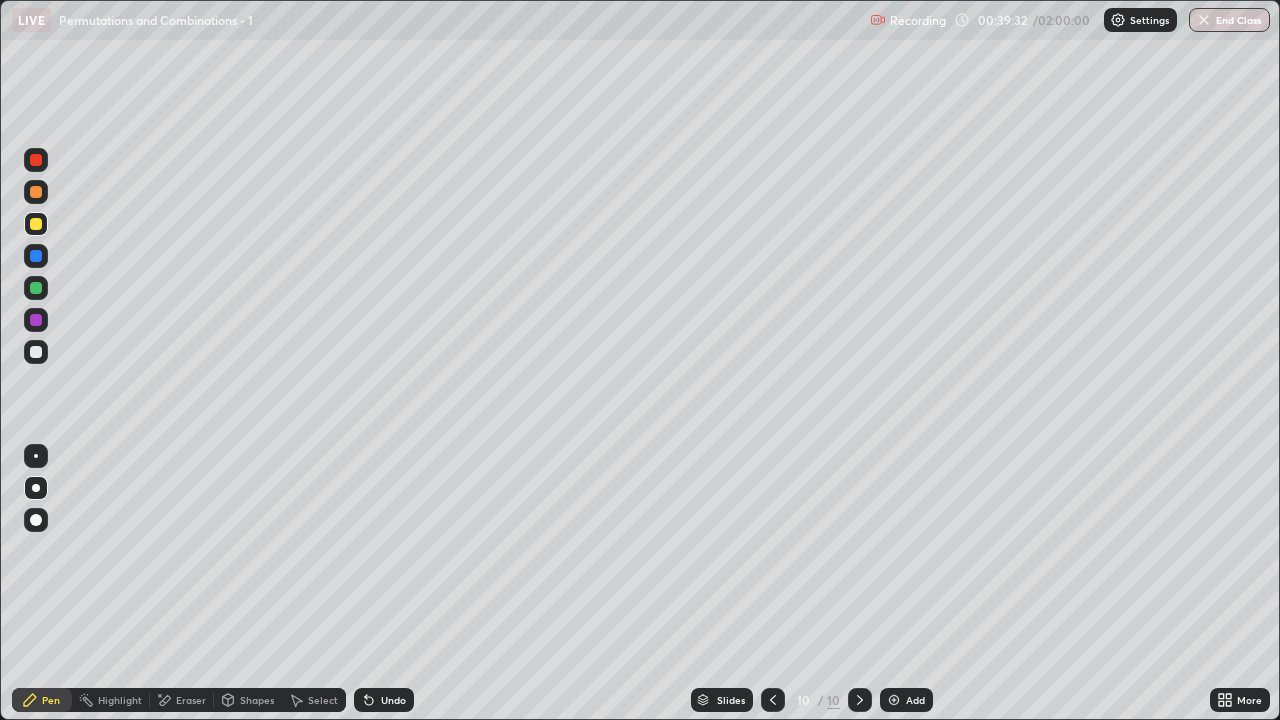 click on "Undo" at bounding box center (393, 700) 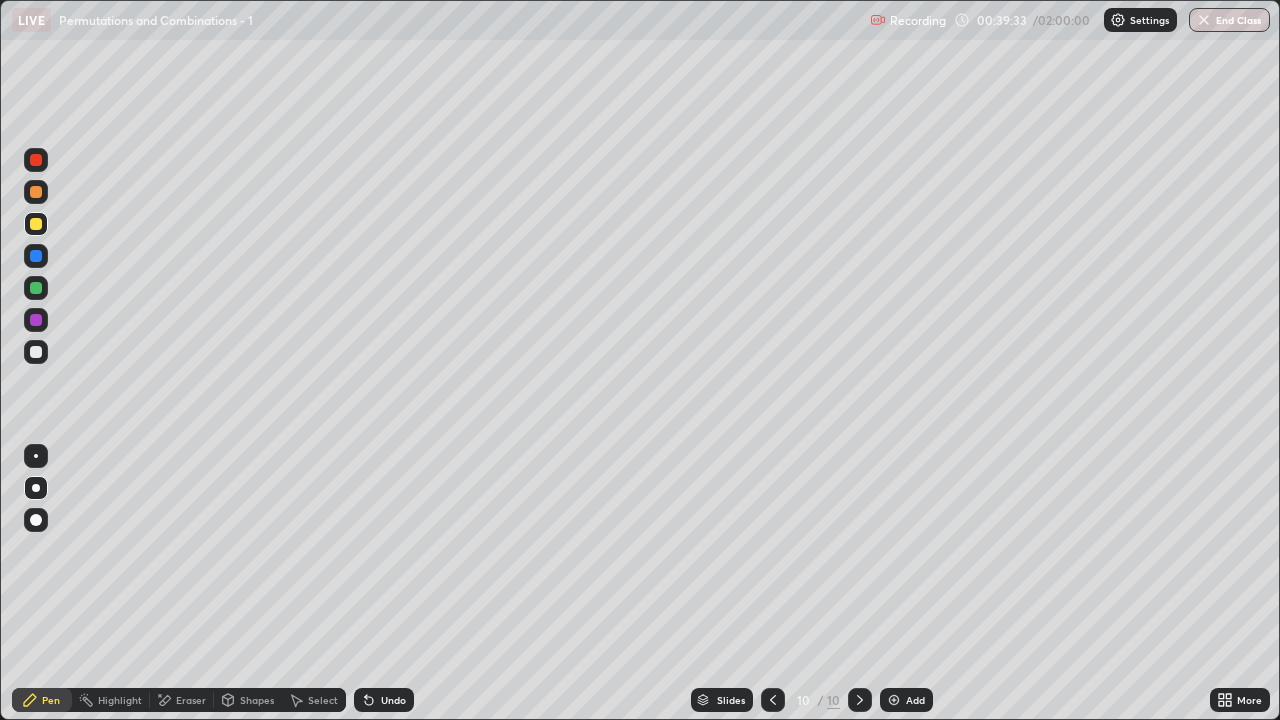 click on "Undo" at bounding box center [384, 700] 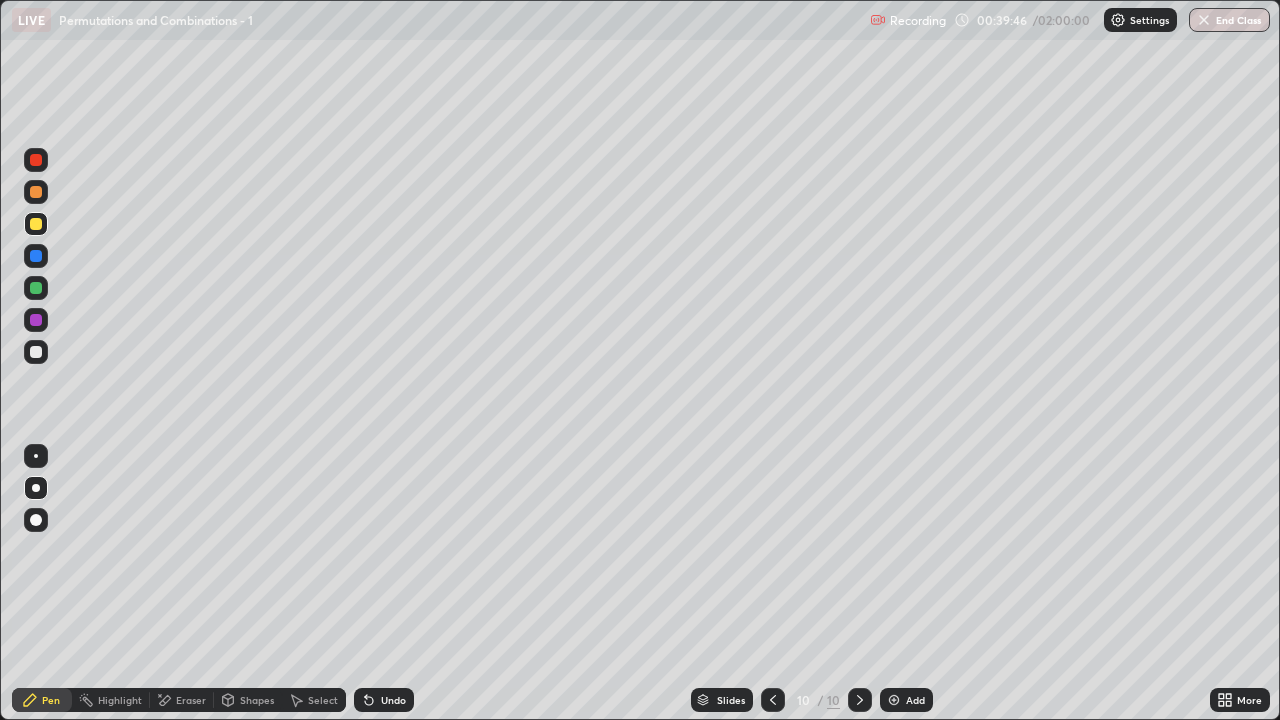 click at bounding box center [36, 288] 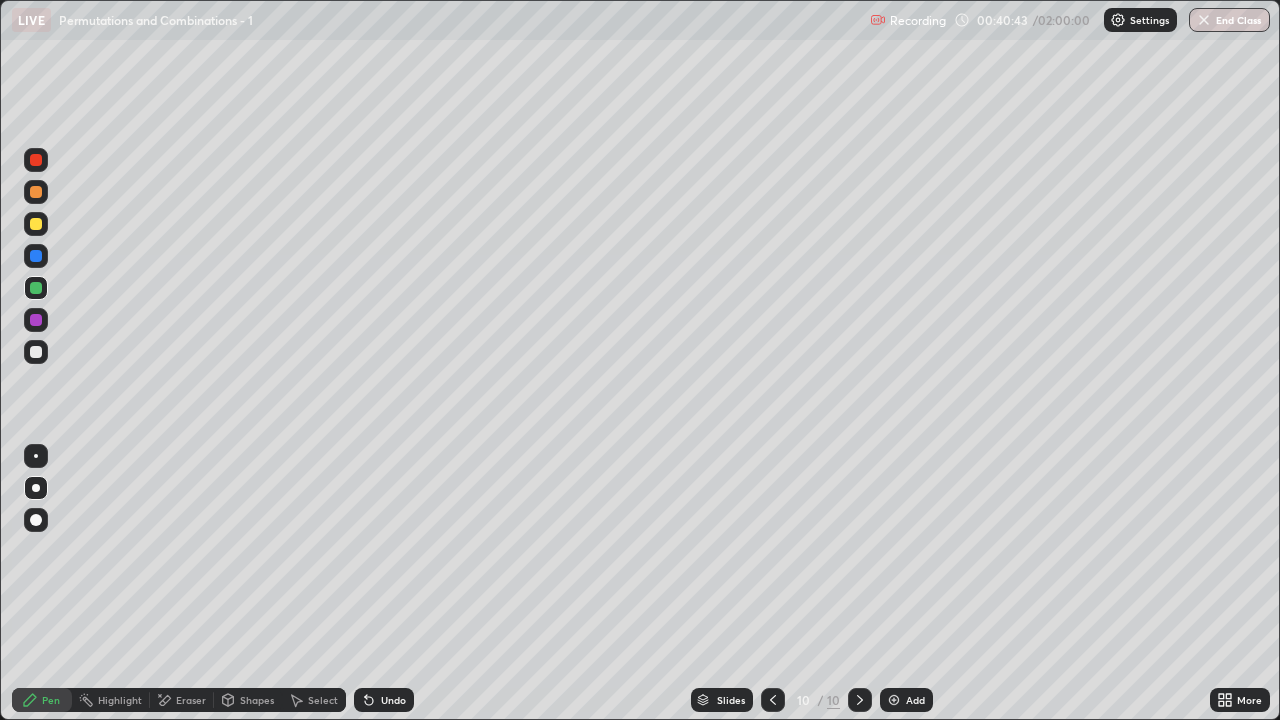 click on "Eraser" at bounding box center [182, 700] 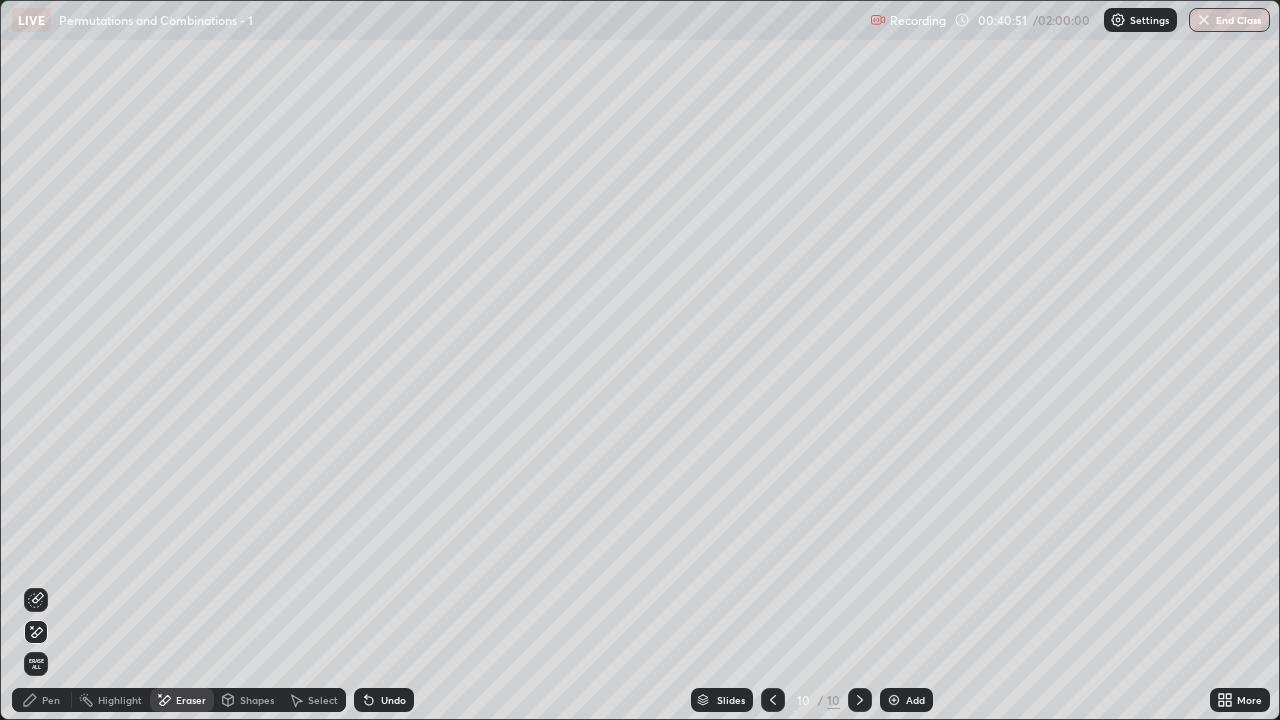 click on "Pen" at bounding box center (42, 700) 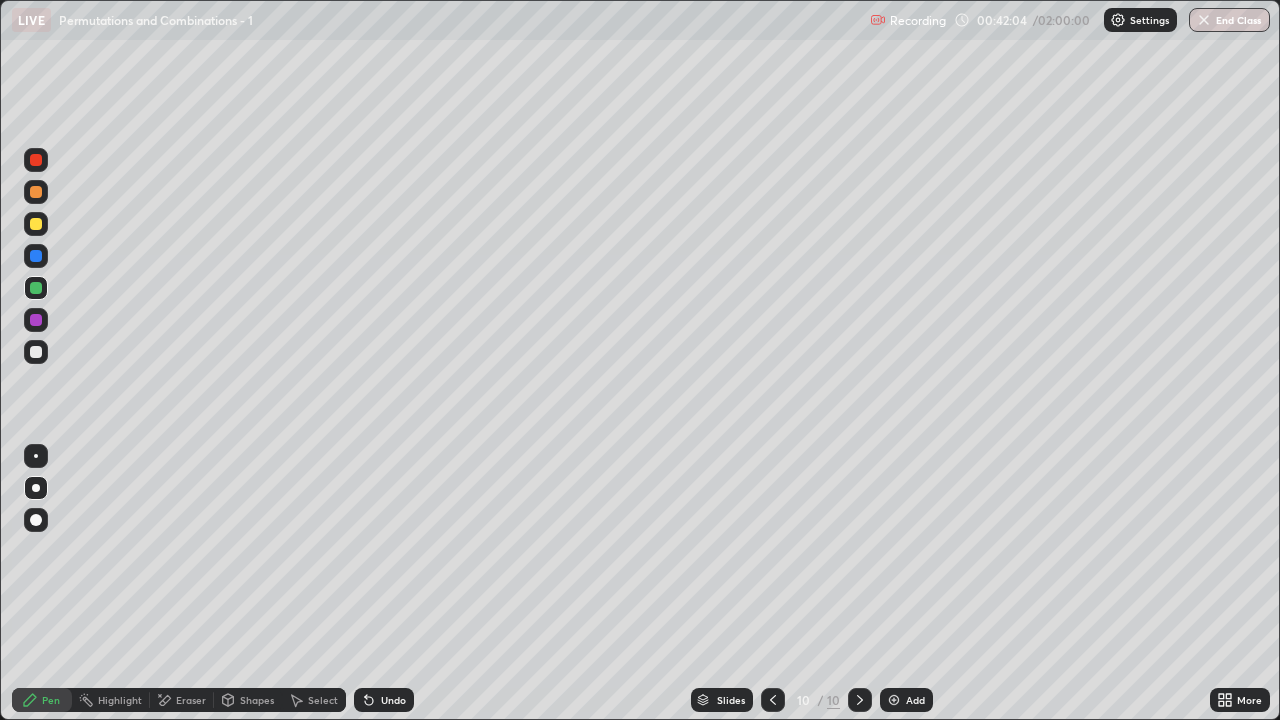 click on "Eraser" at bounding box center (182, 700) 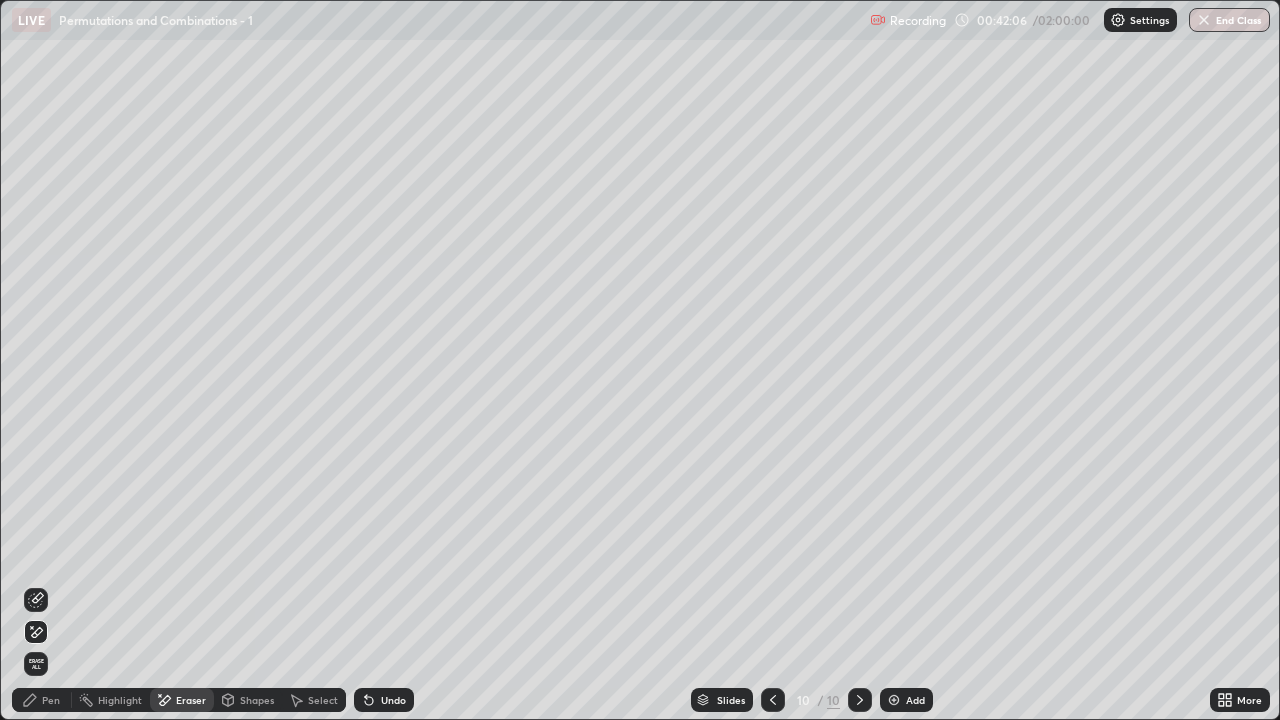 click on "Pen" at bounding box center [42, 700] 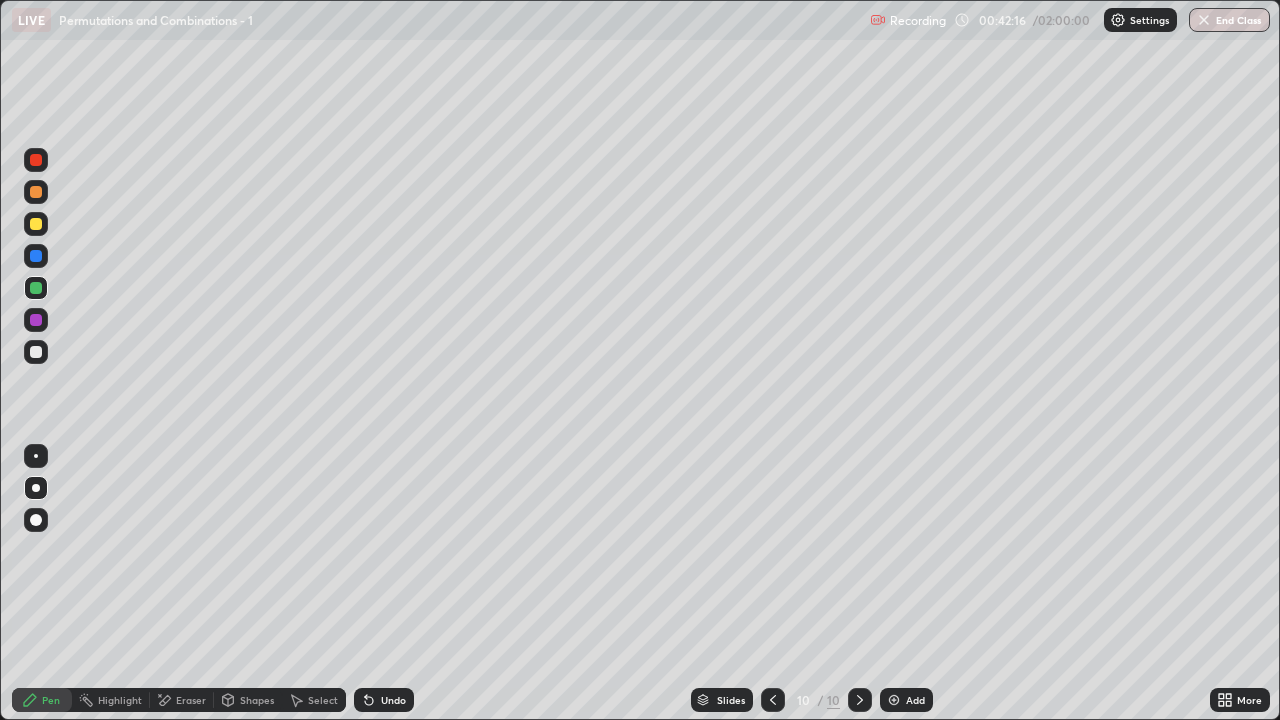 click on "Undo" at bounding box center [384, 700] 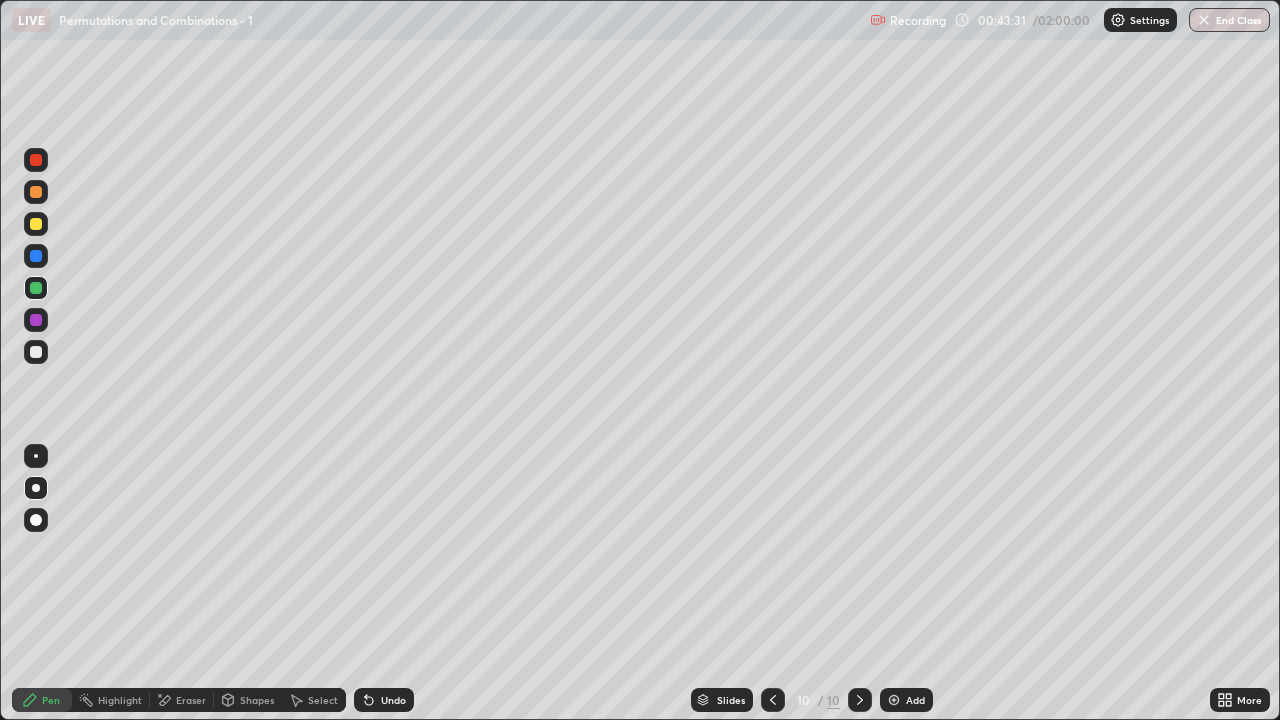 click on "Add" at bounding box center [906, 700] 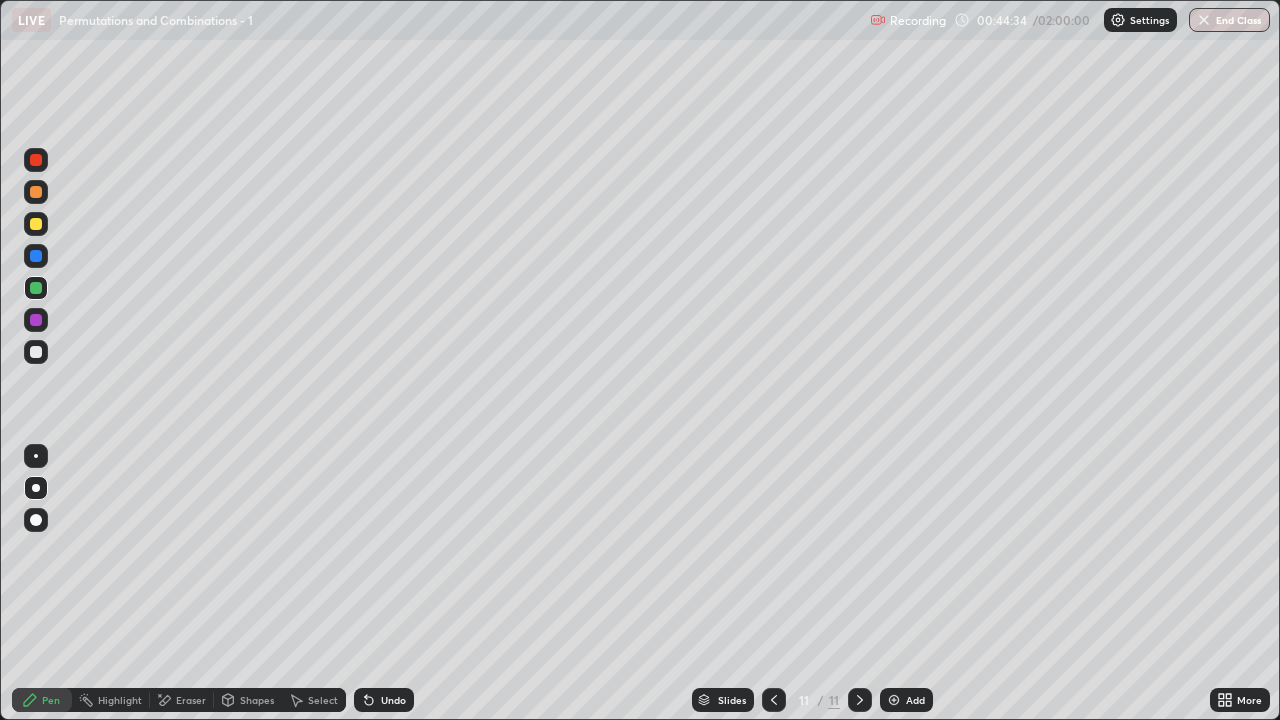 click at bounding box center [774, 700] 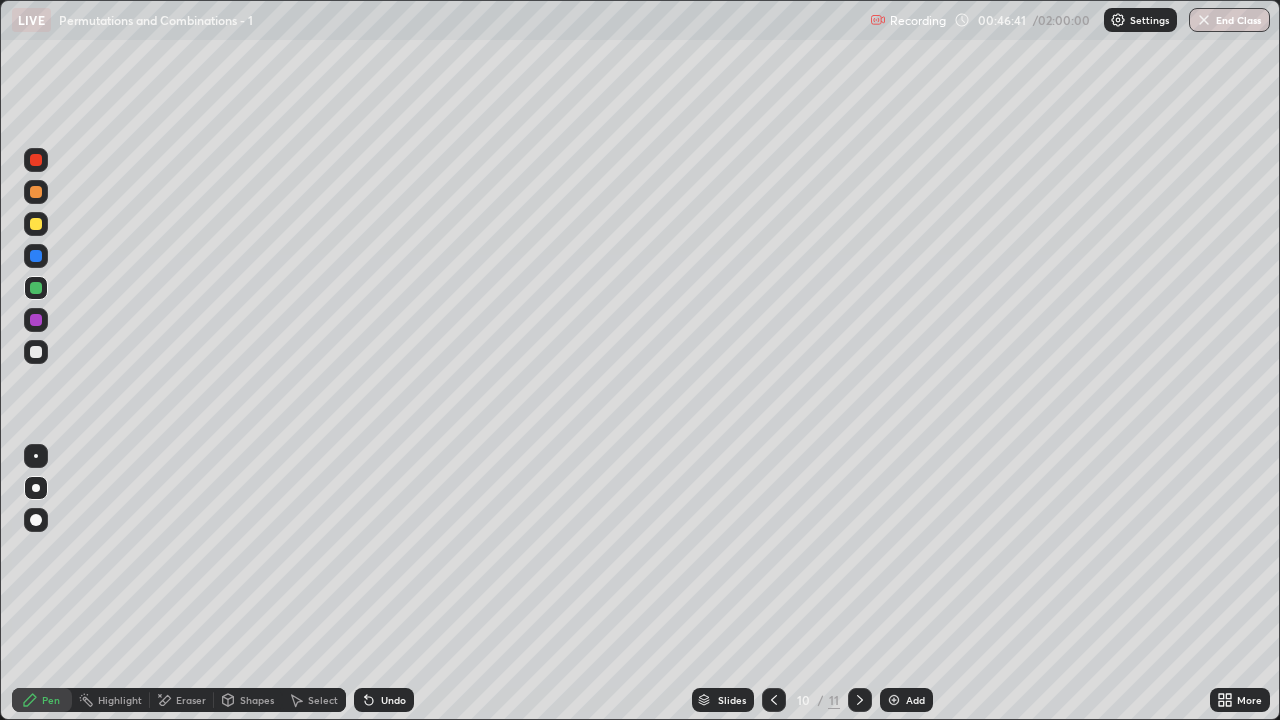 click 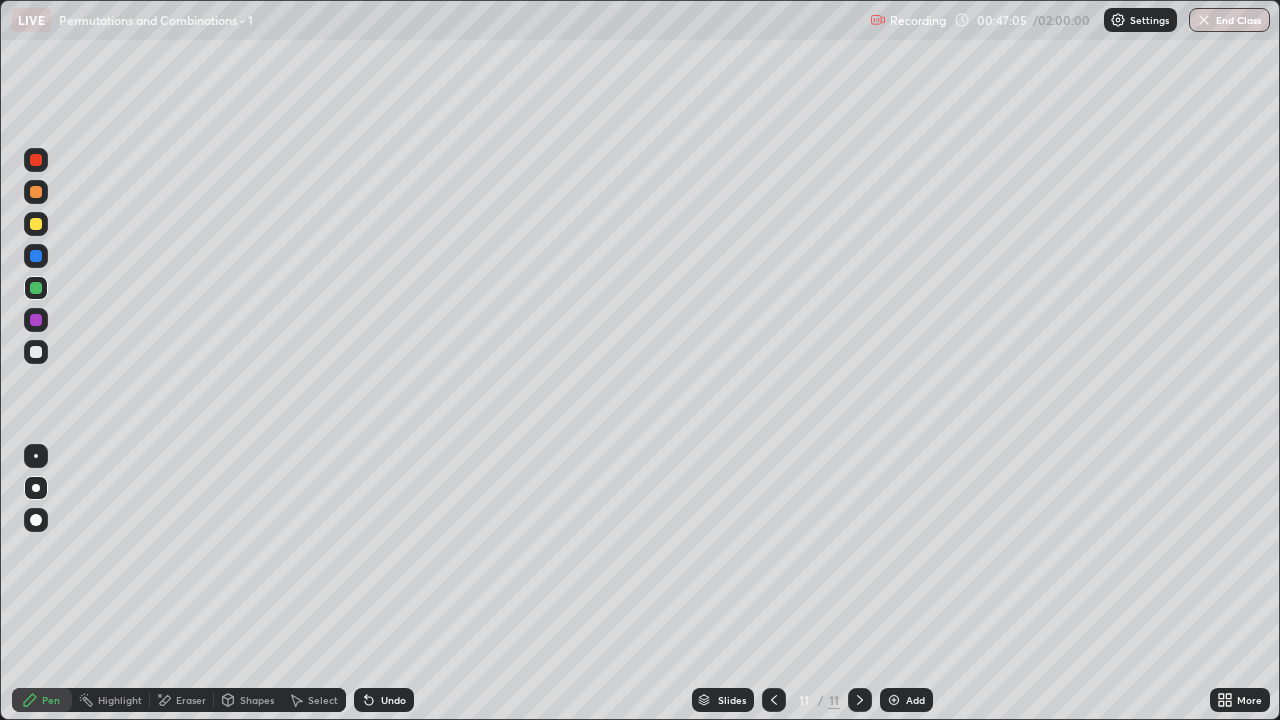 click on "Select" at bounding box center [314, 700] 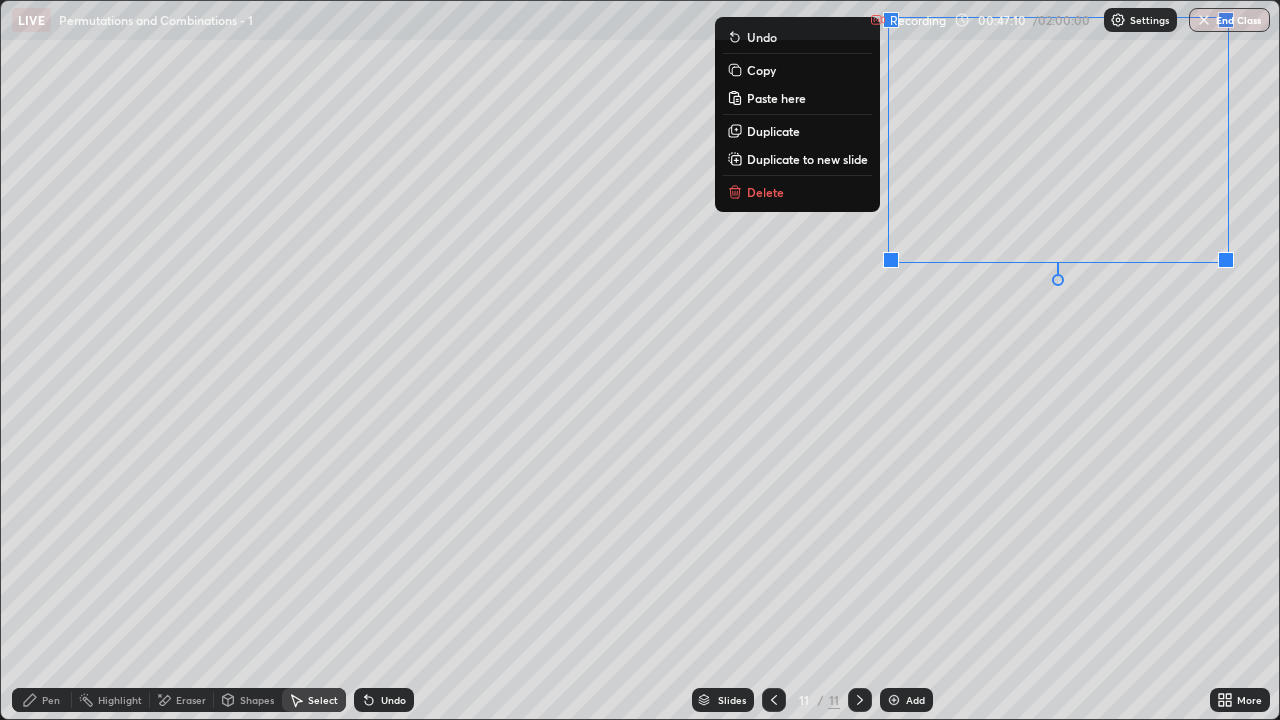 click on "More" at bounding box center [1249, 700] 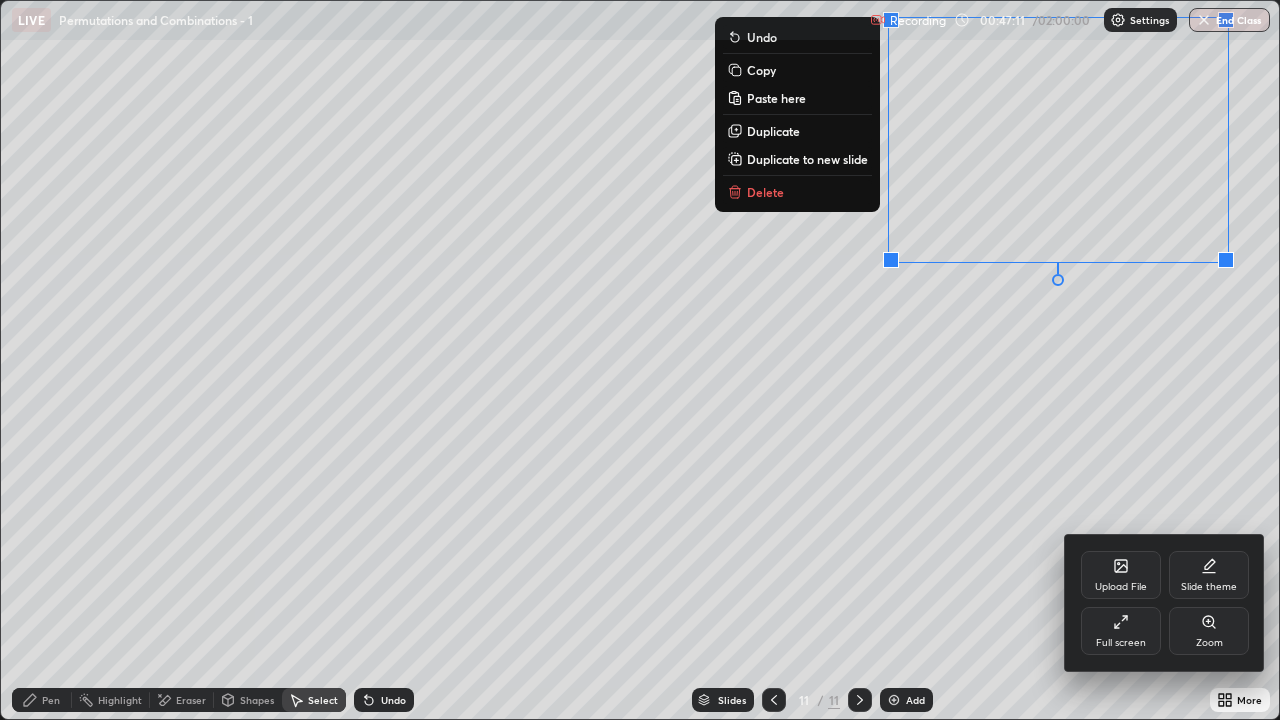click on "Full screen" at bounding box center (1121, 631) 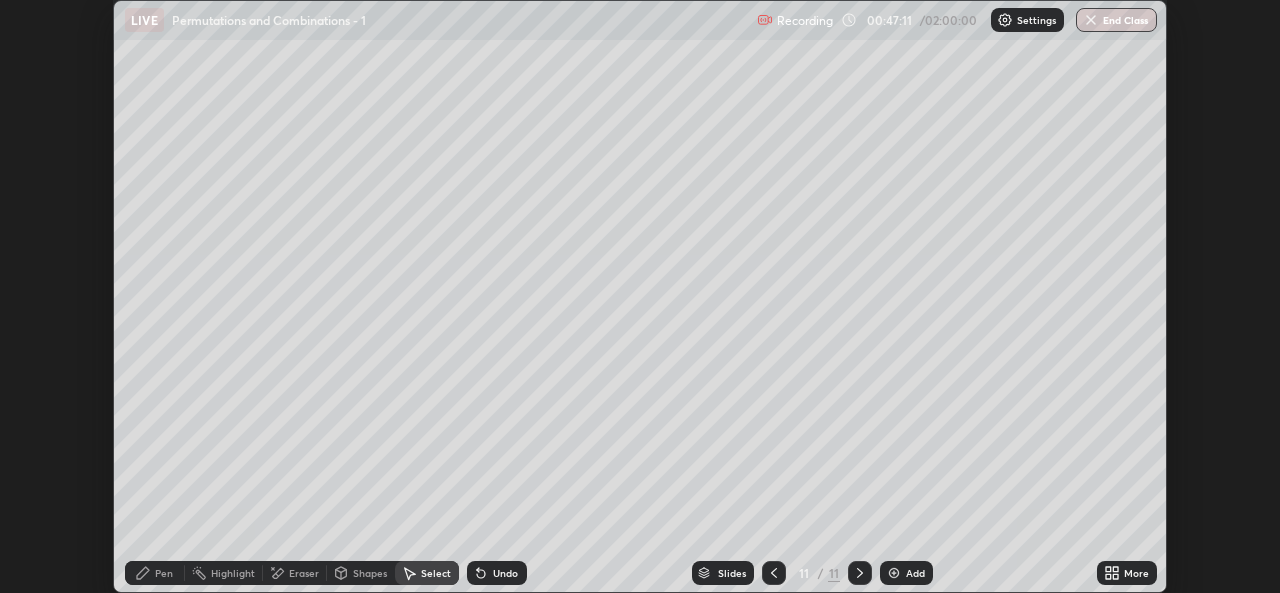 scroll, scrollTop: 593, scrollLeft: 1280, axis: both 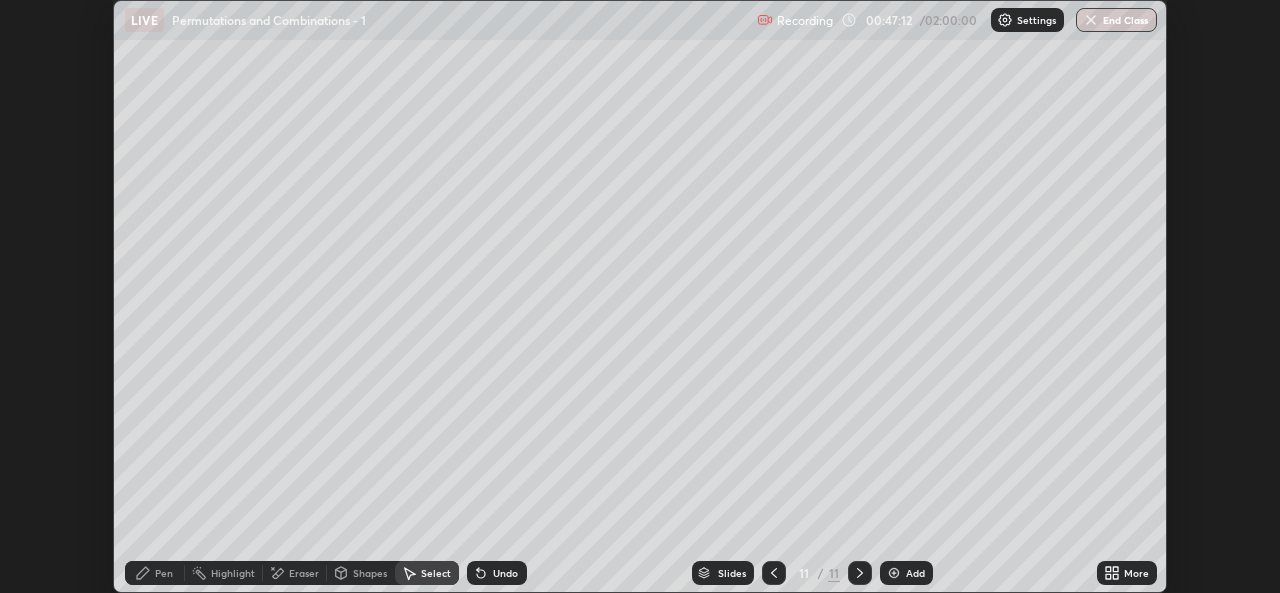 click 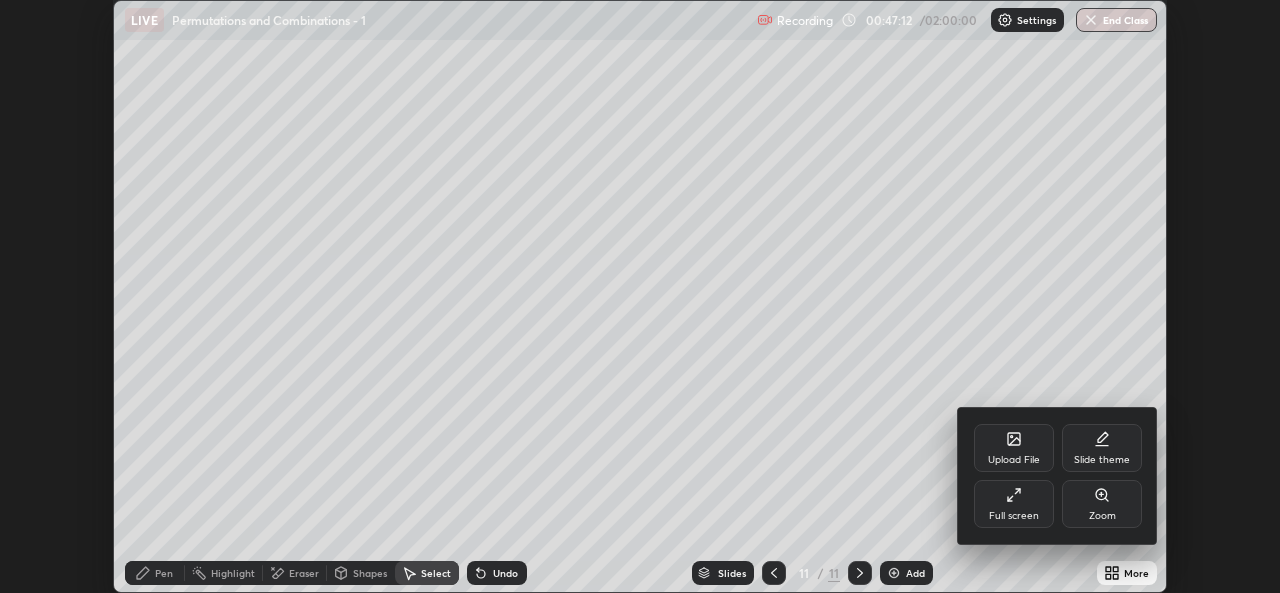 click on "Full screen" at bounding box center (1014, 504) 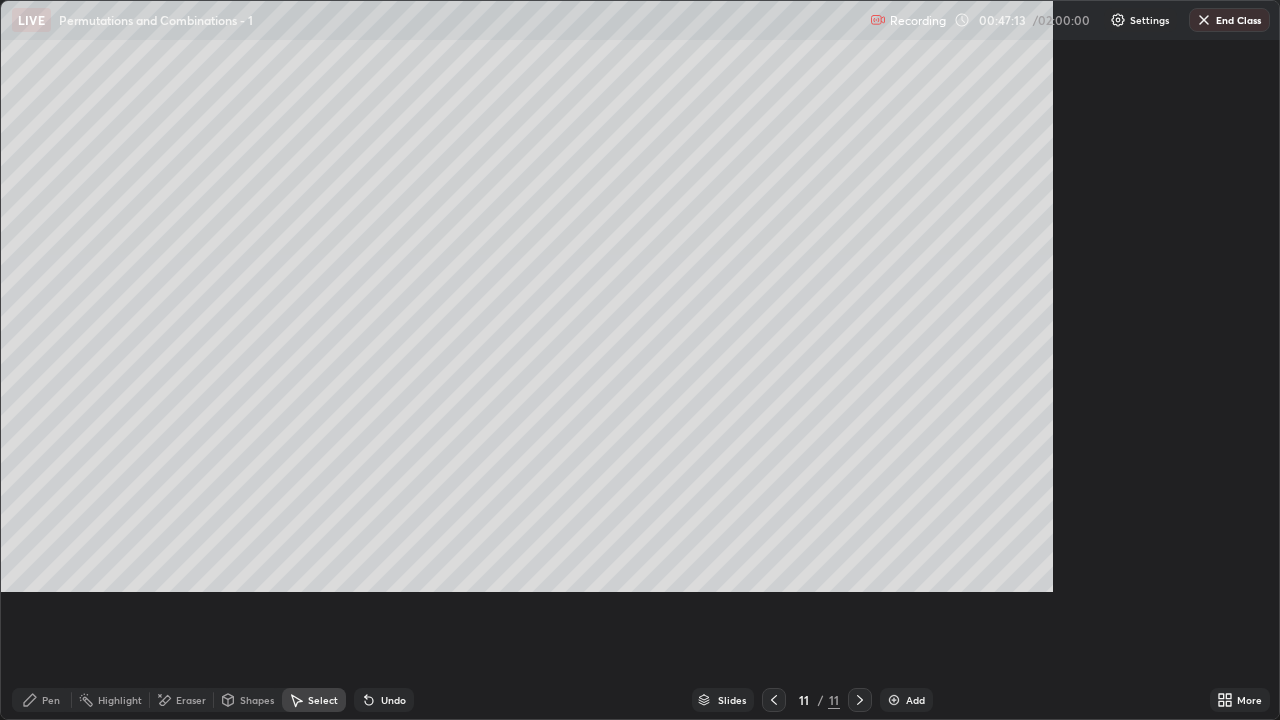 scroll, scrollTop: 99280, scrollLeft: 98720, axis: both 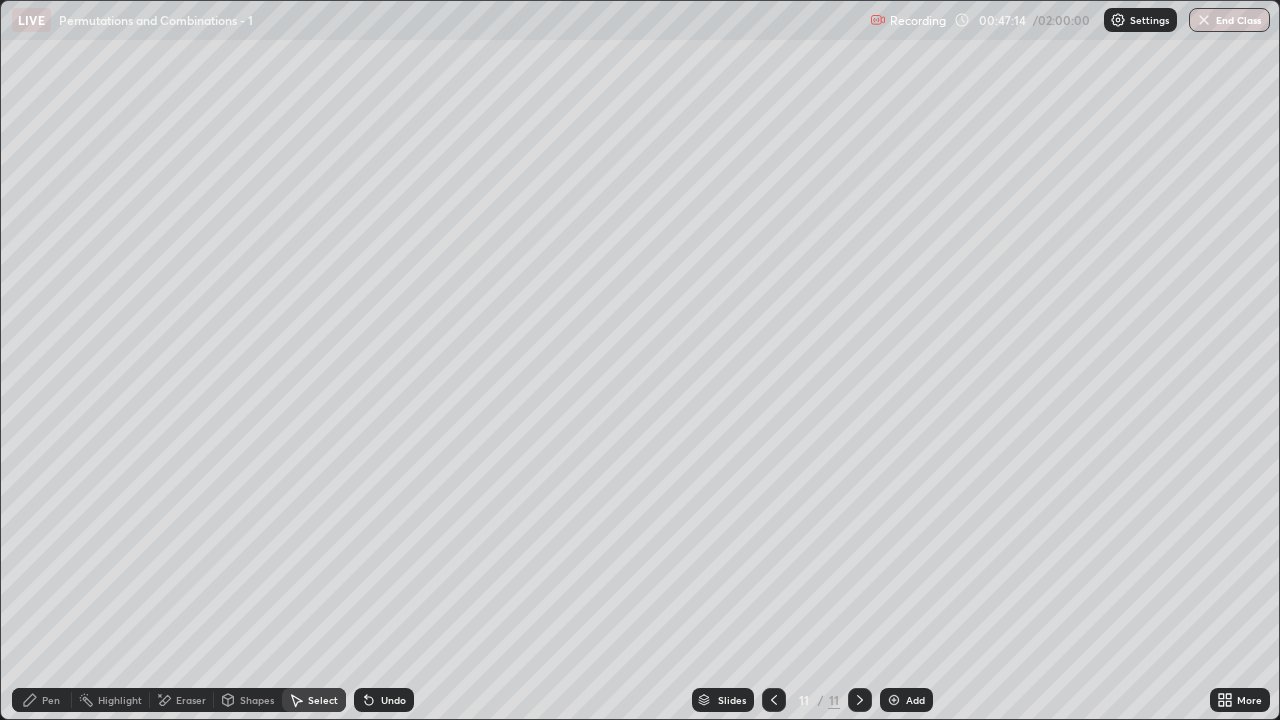 click on "Pen" at bounding box center [42, 700] 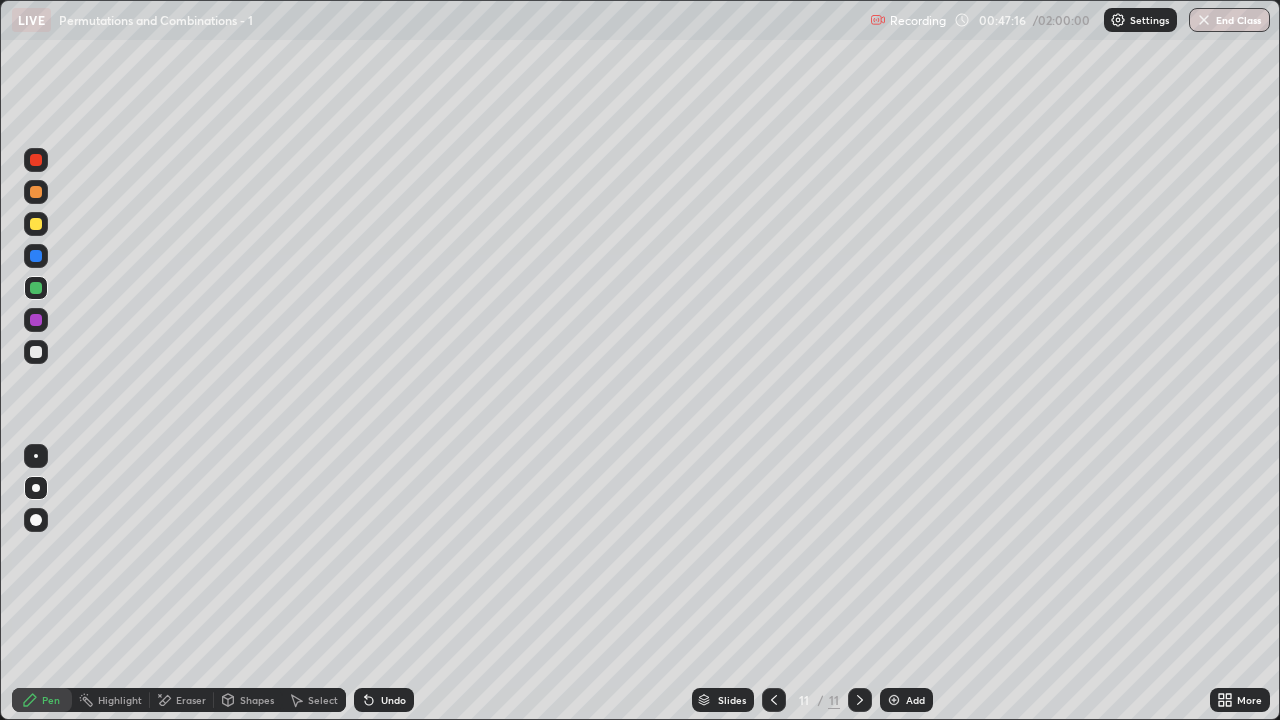 click at bounding box center [36, 288] 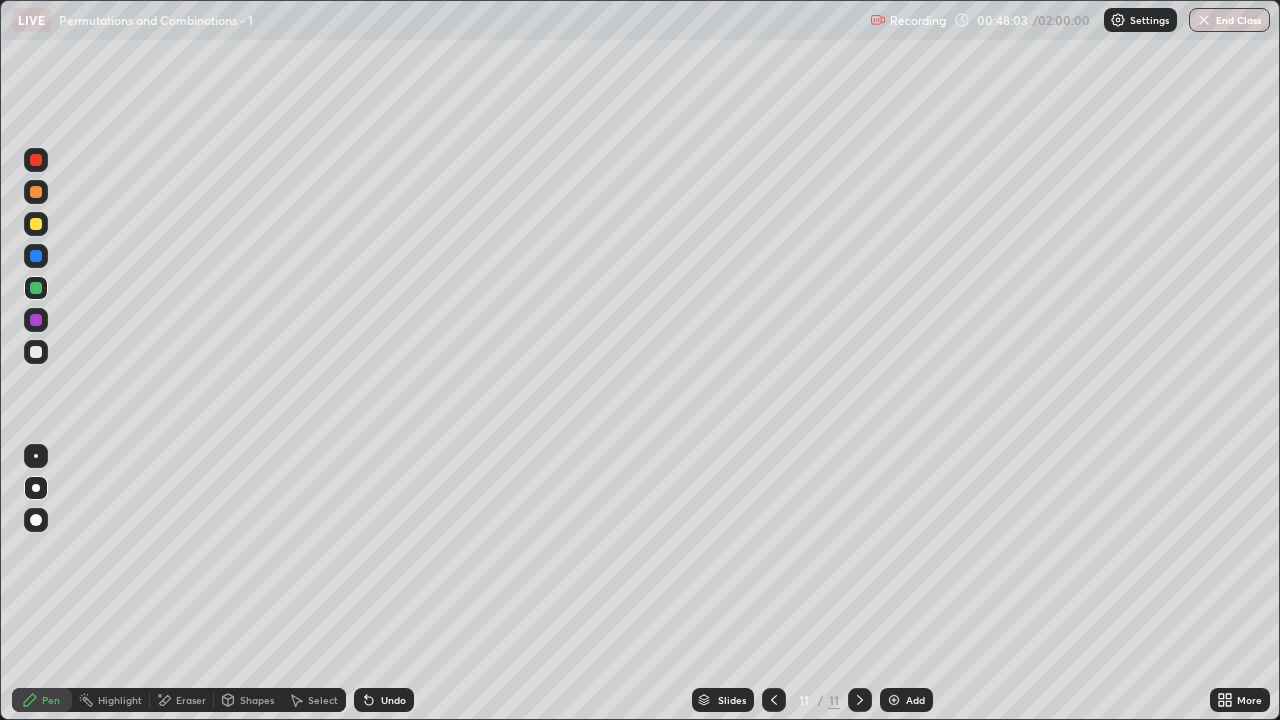 click at bounding box center (36, 352) 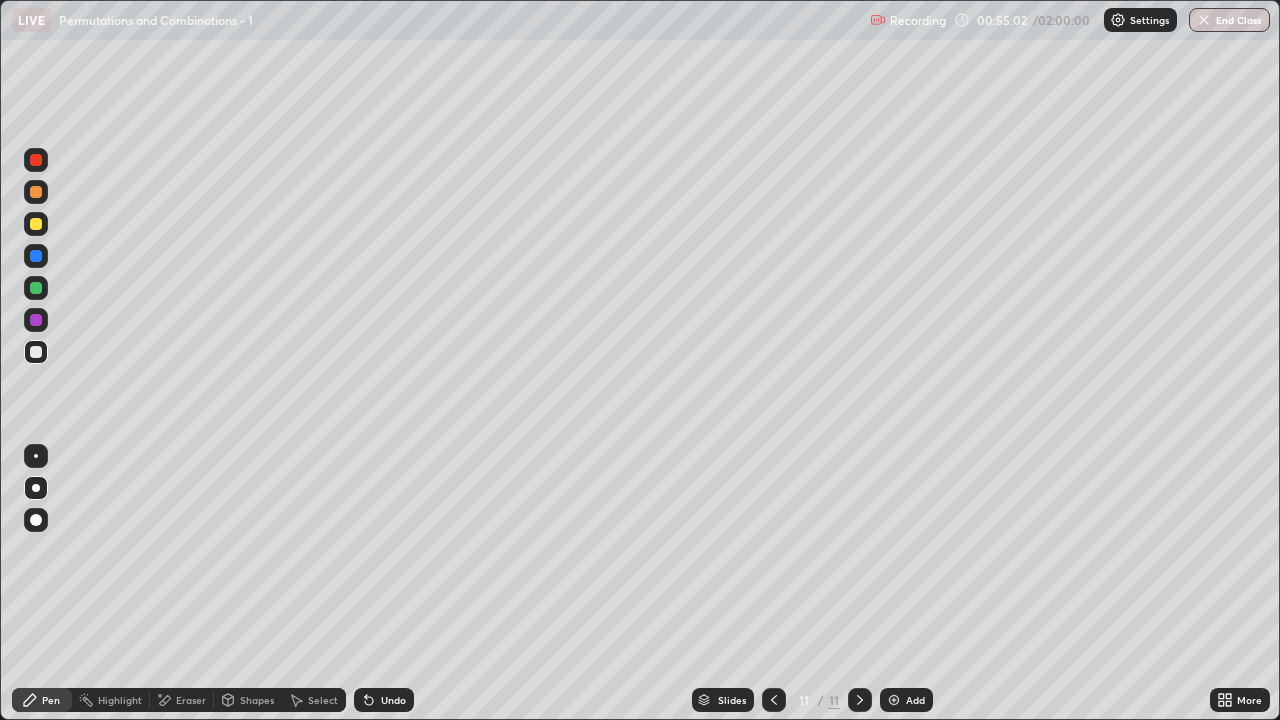 click on "Add" at bounding box center [906, 700] 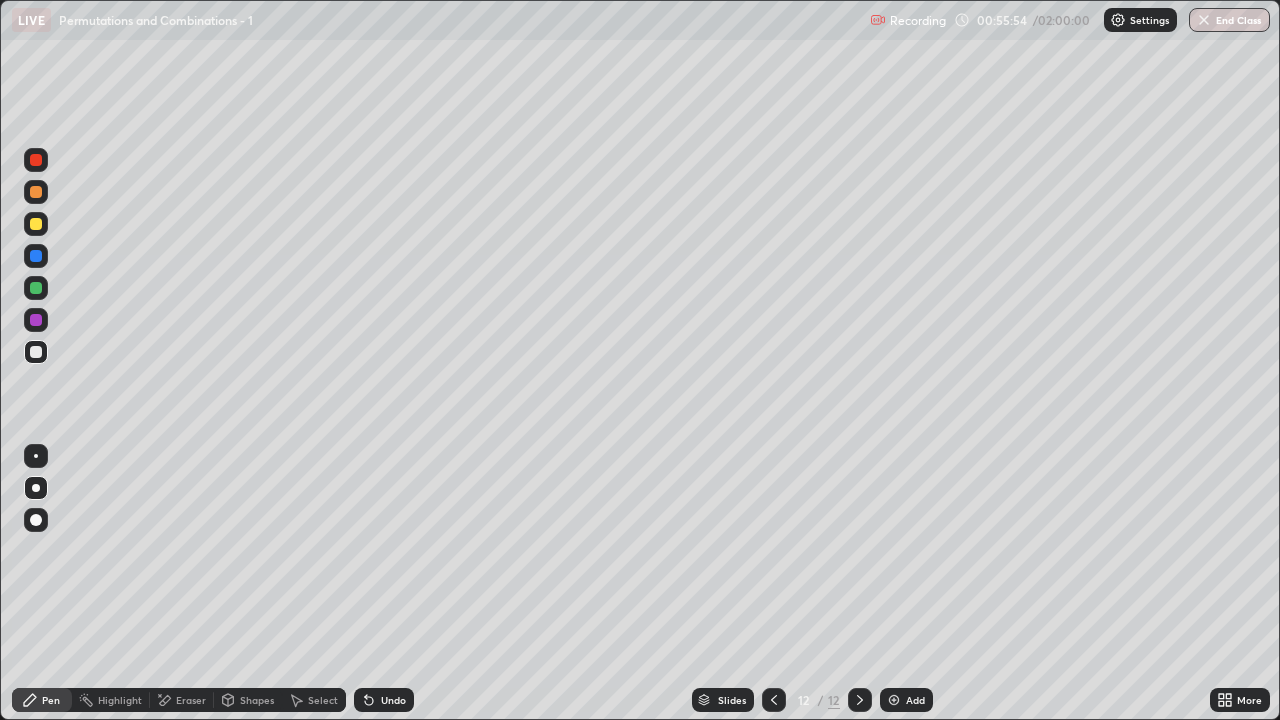 click at bounding box center (36, 288) 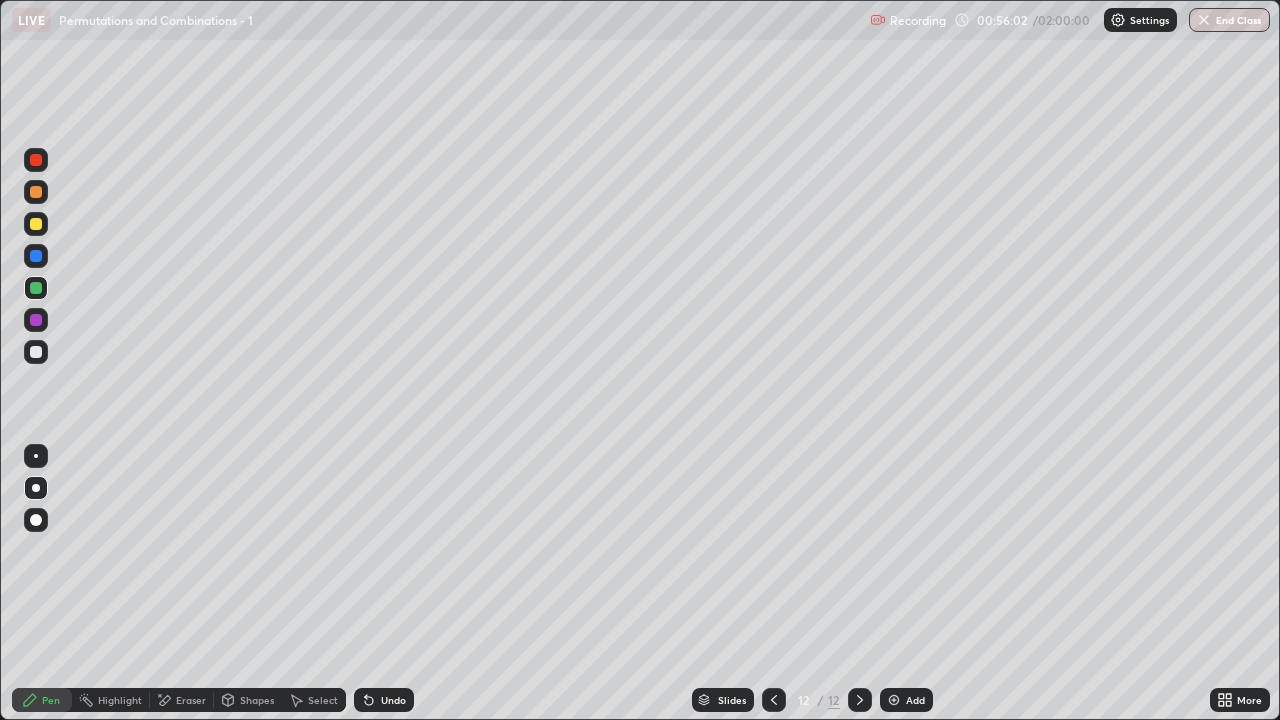 click on "Undo" at bounding box center (384, 700) 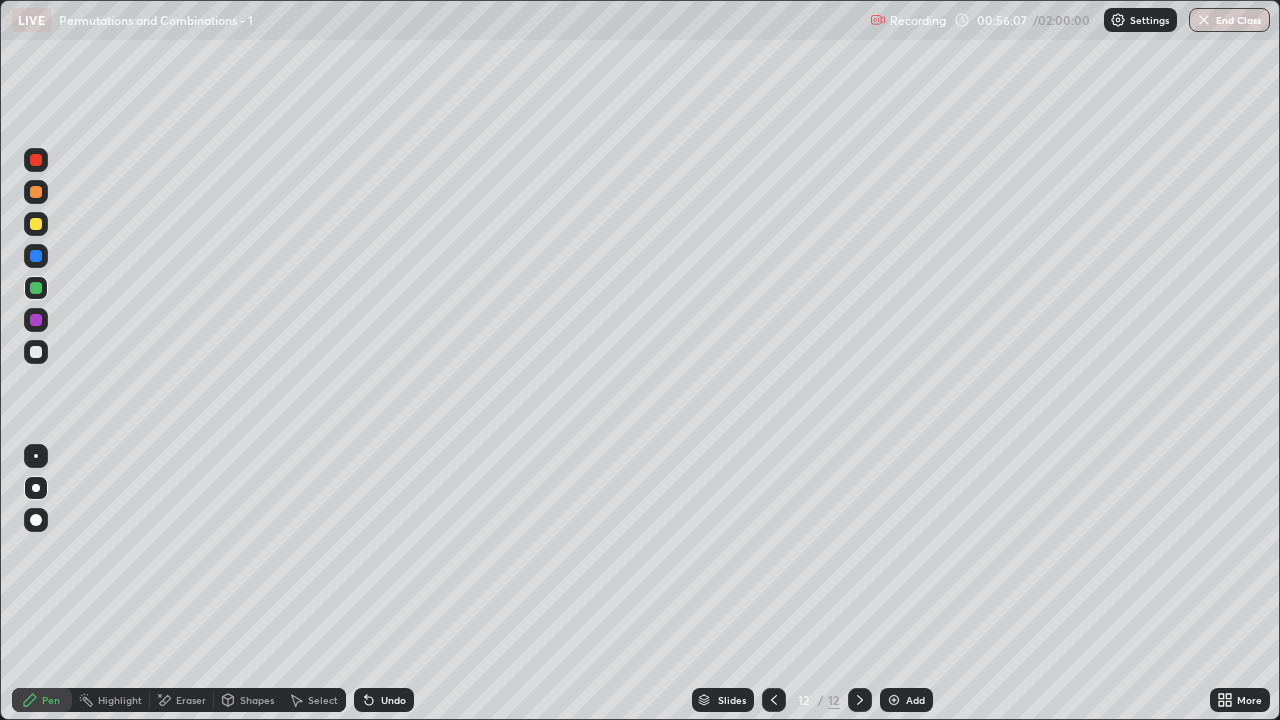 click on "Undo" at bounding box center [393, 700] 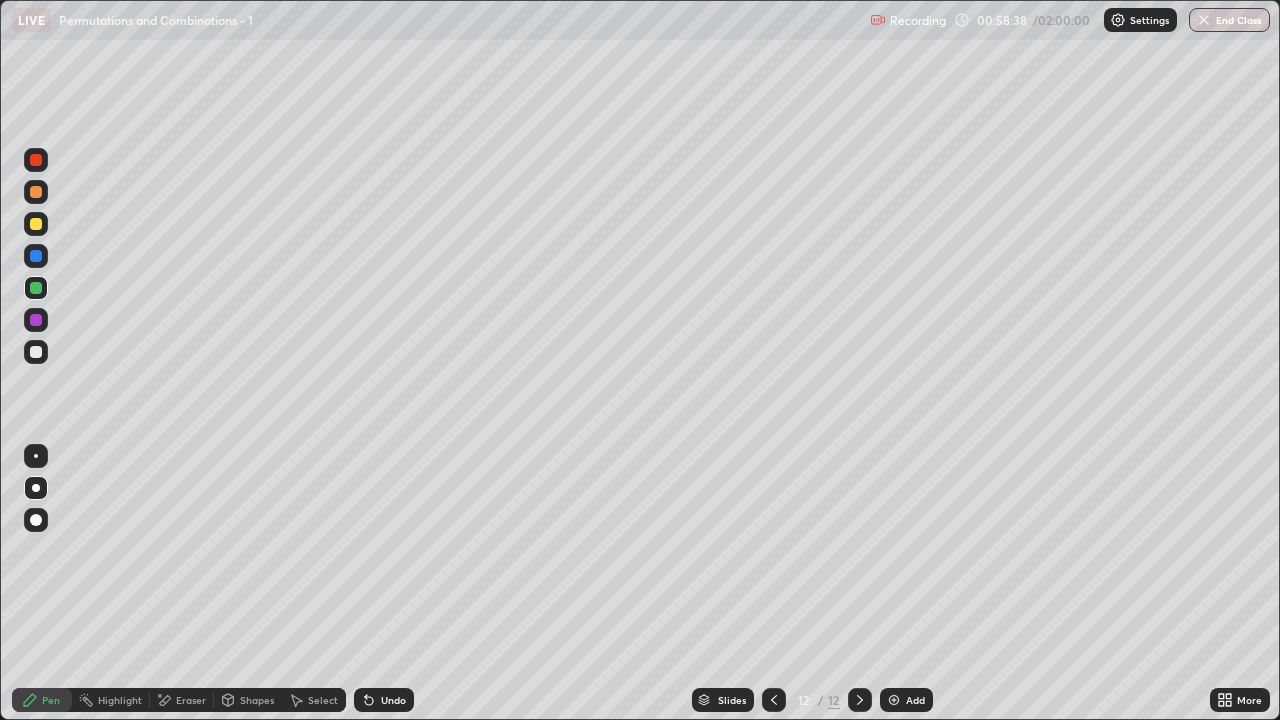 click at bounding box center [36, 352] 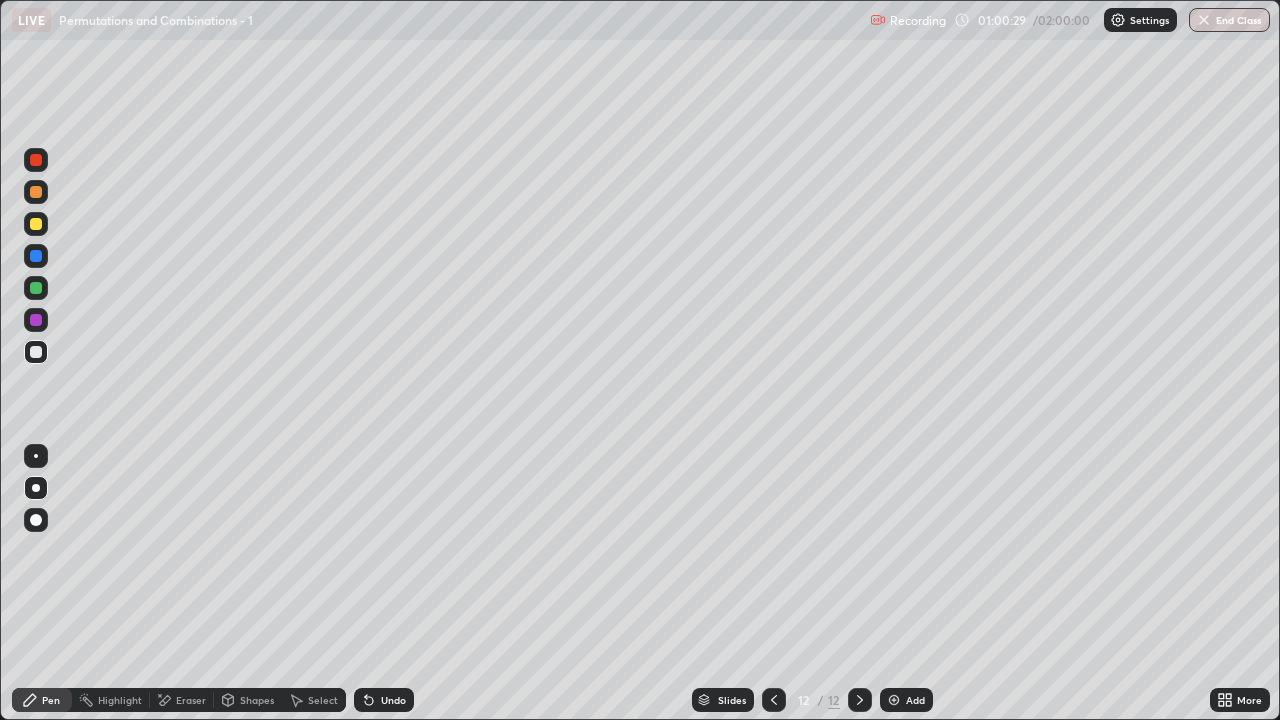 click on "Add" at bounding box center (906, 700) 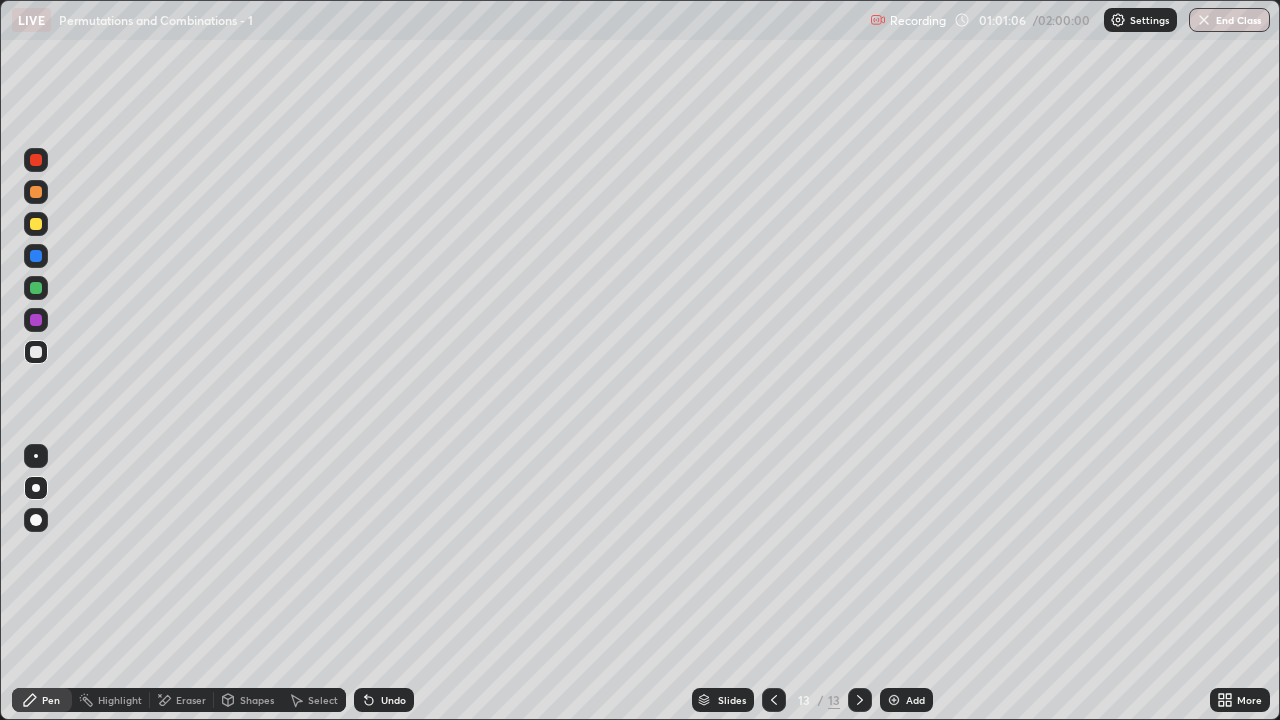 click at bounding box center (774, 700) 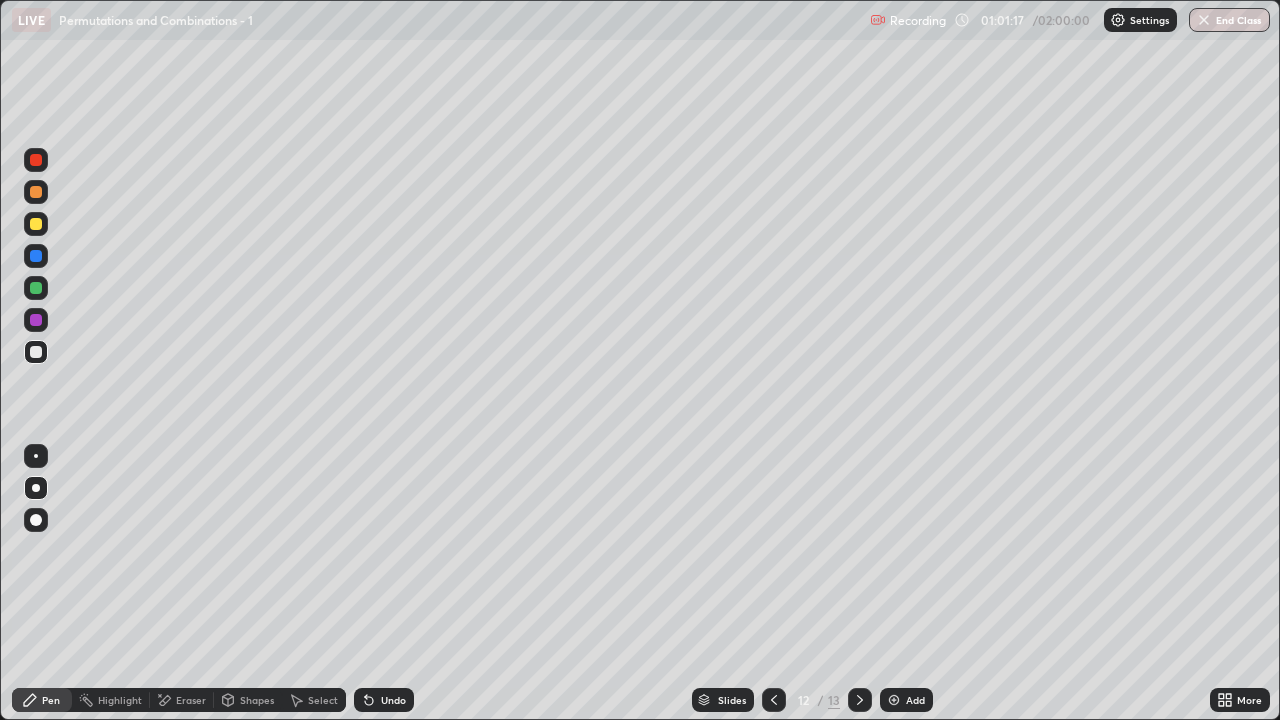 click 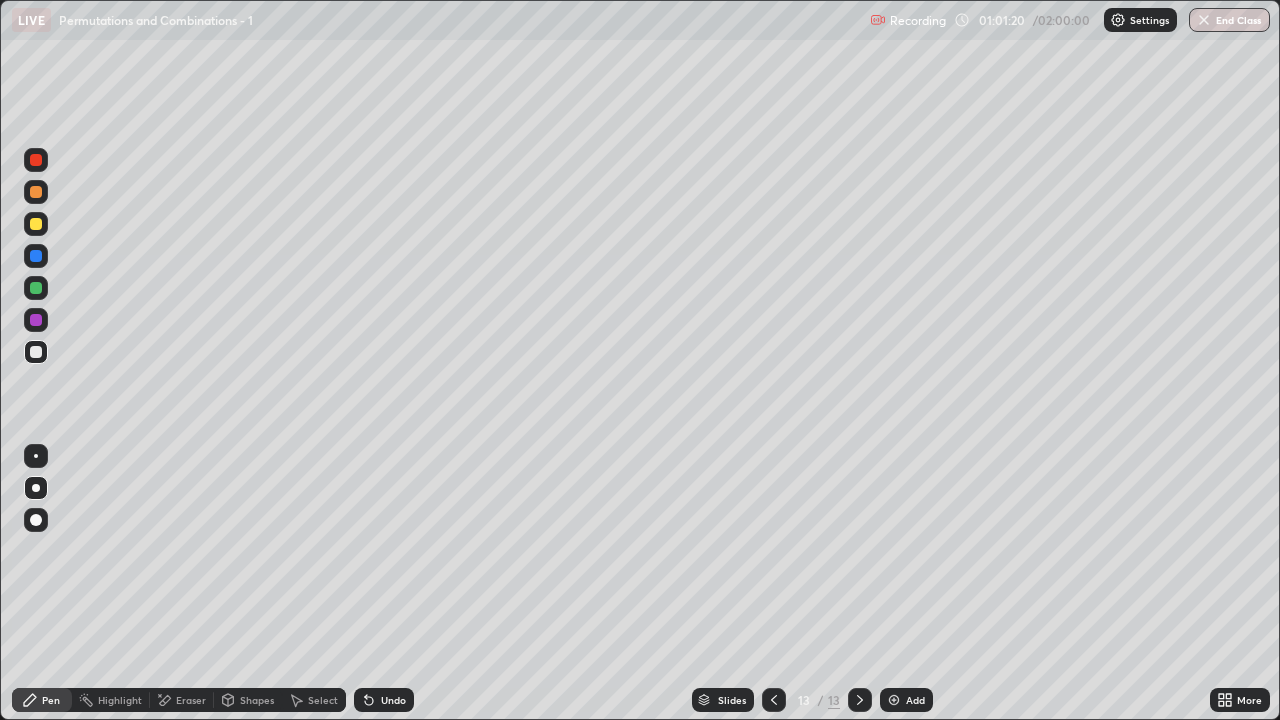 click at bounding box center (774, 700) 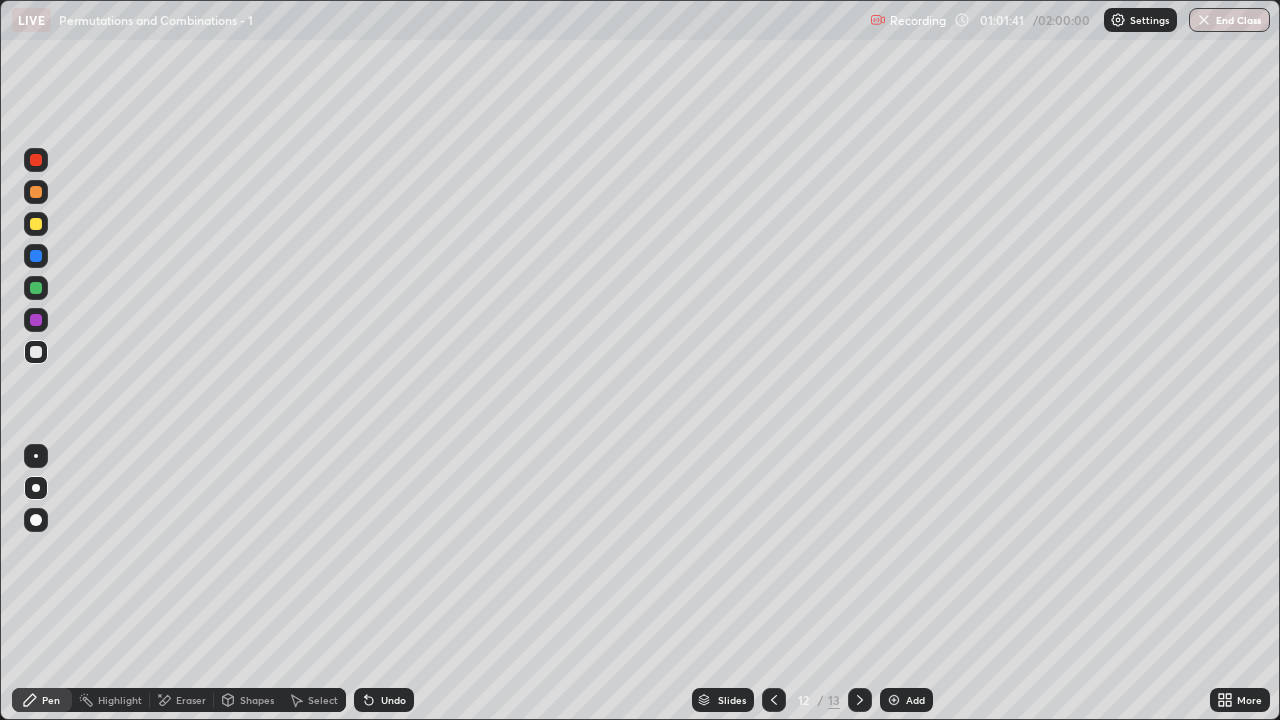 click 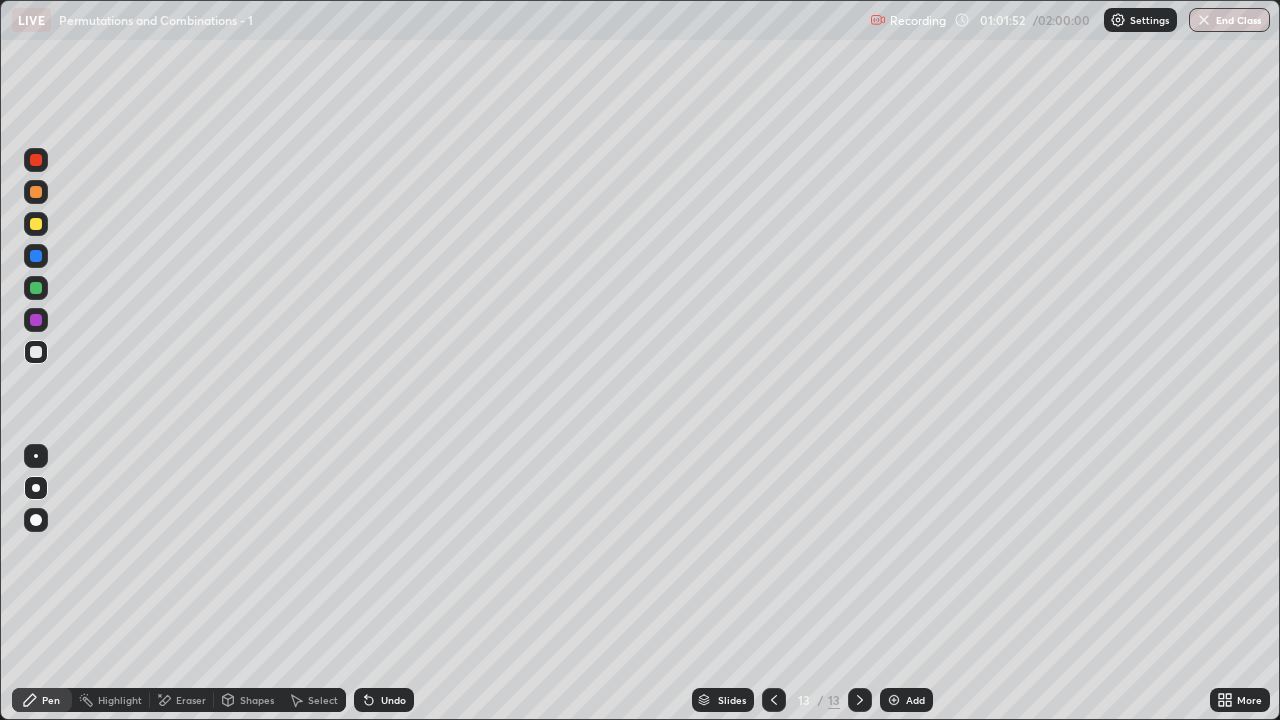 click at bounding box center (774, 700) 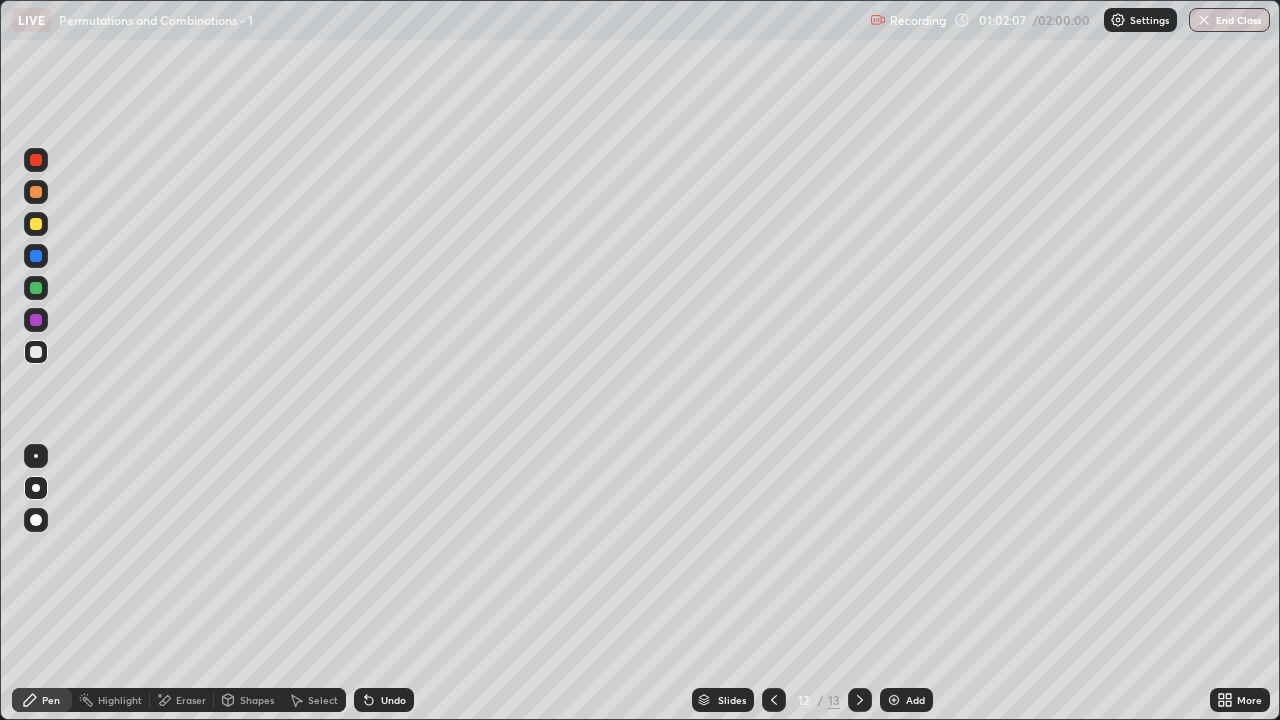 click at bounding box center (860, 700) 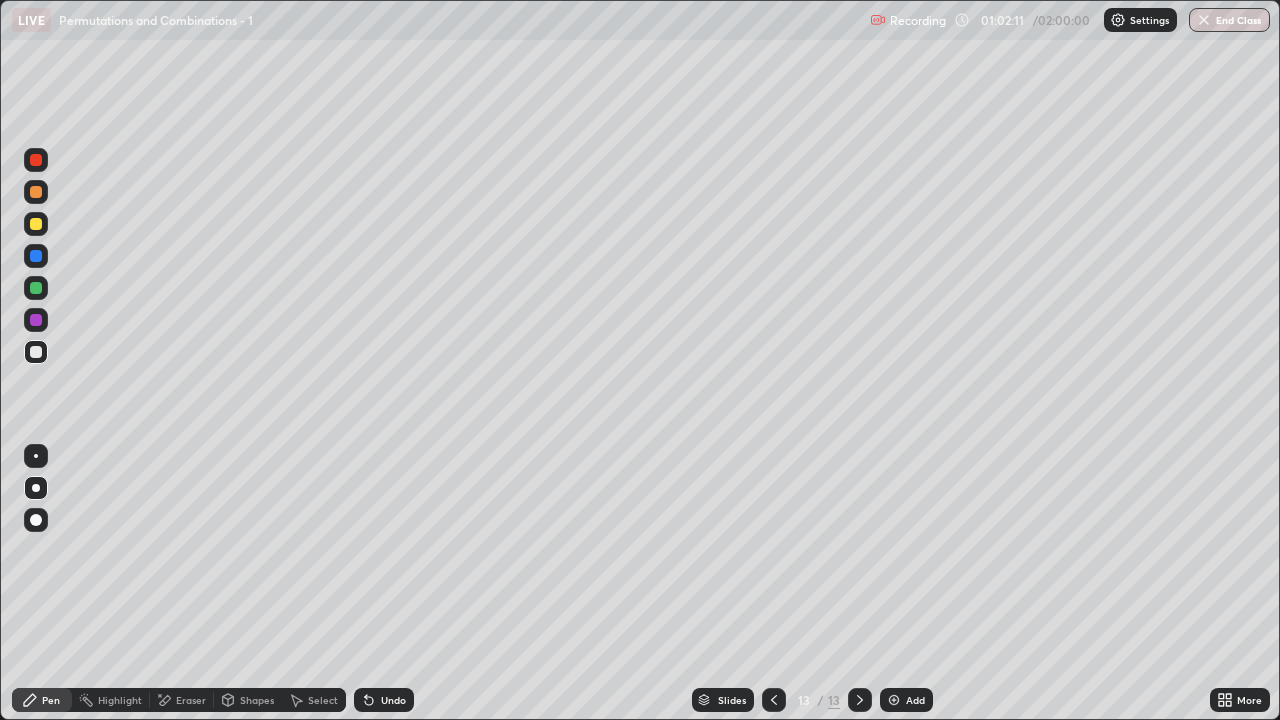 click at bounding box center (36, 288) 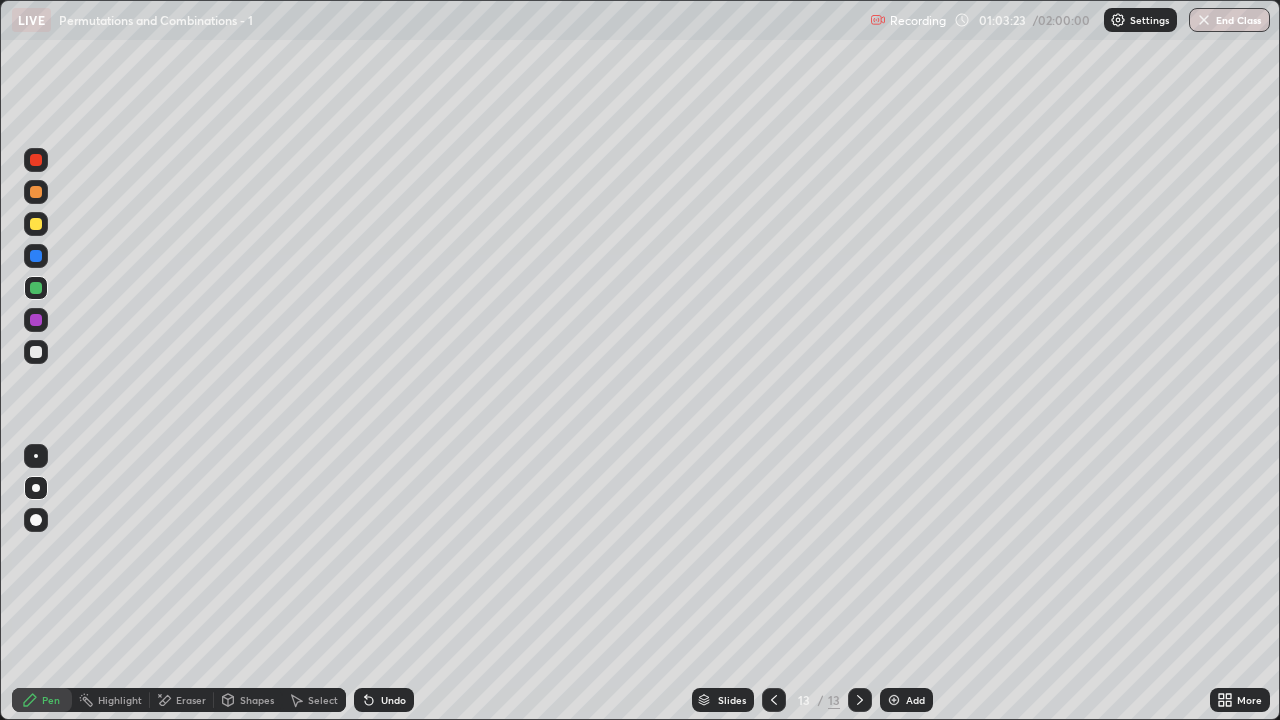 click at bounding box center [36, 352] 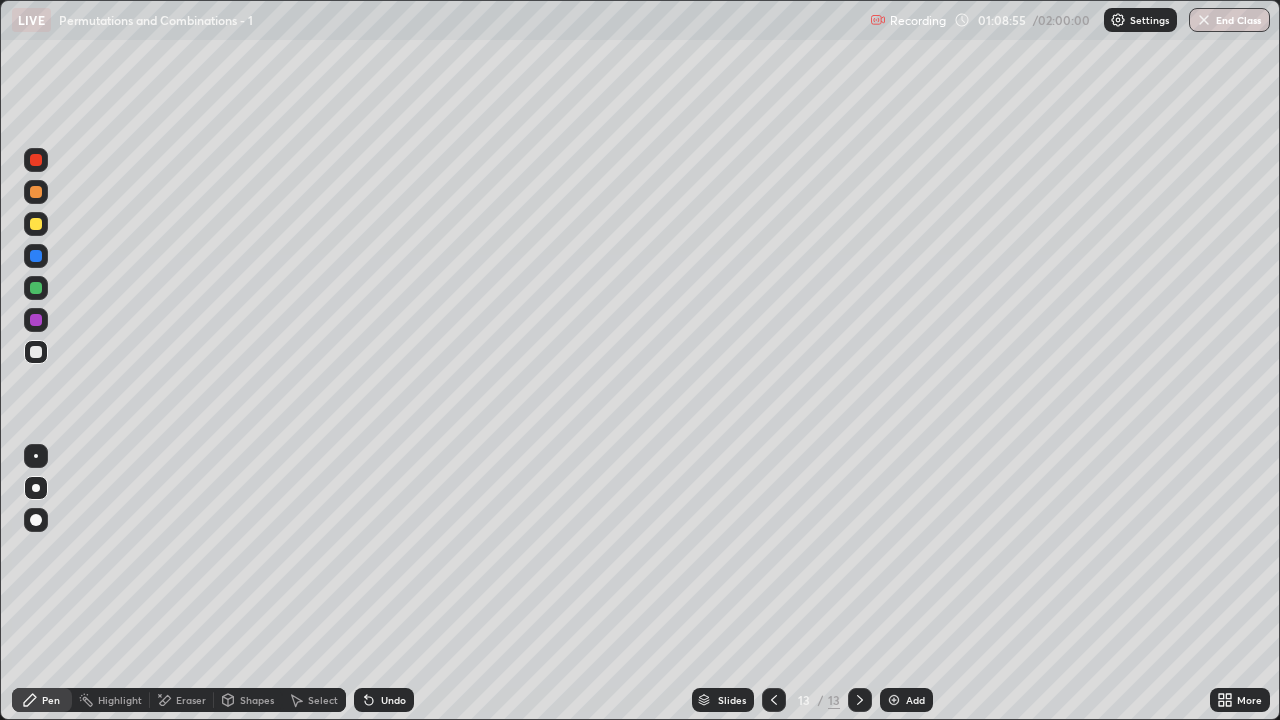click at bounding box center [774, 700] 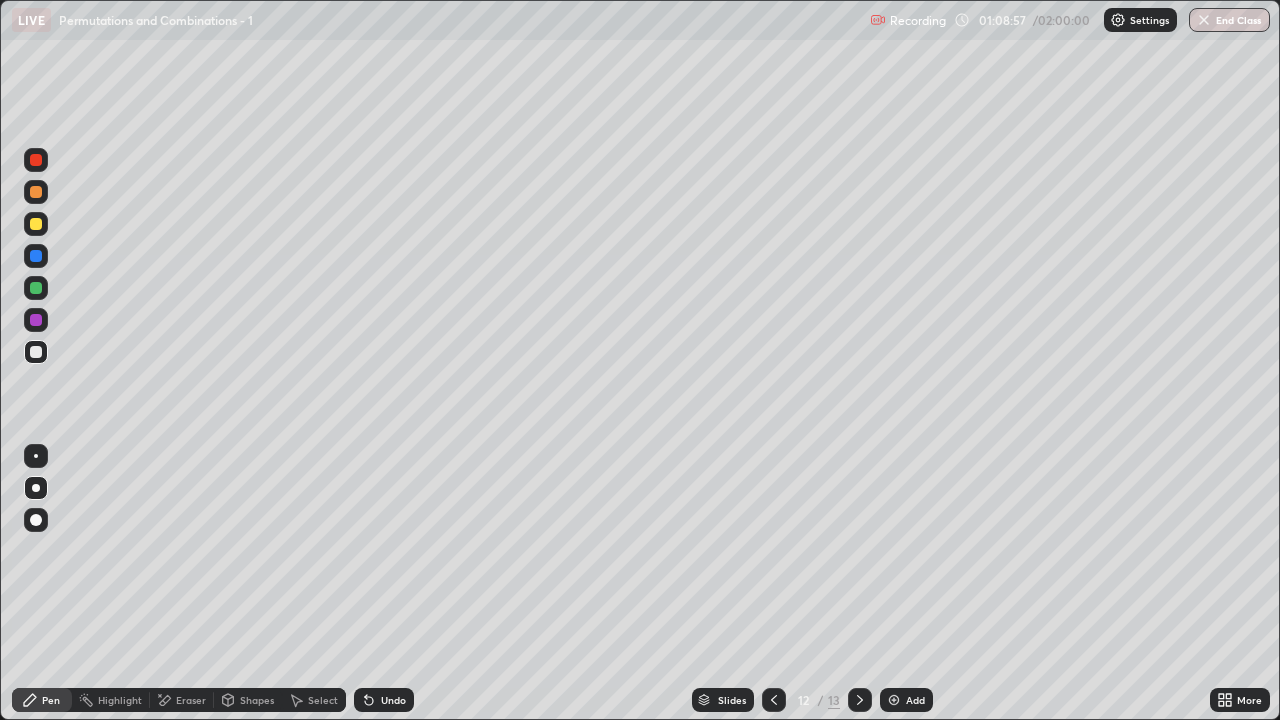 click at bounding box center (774, 700) 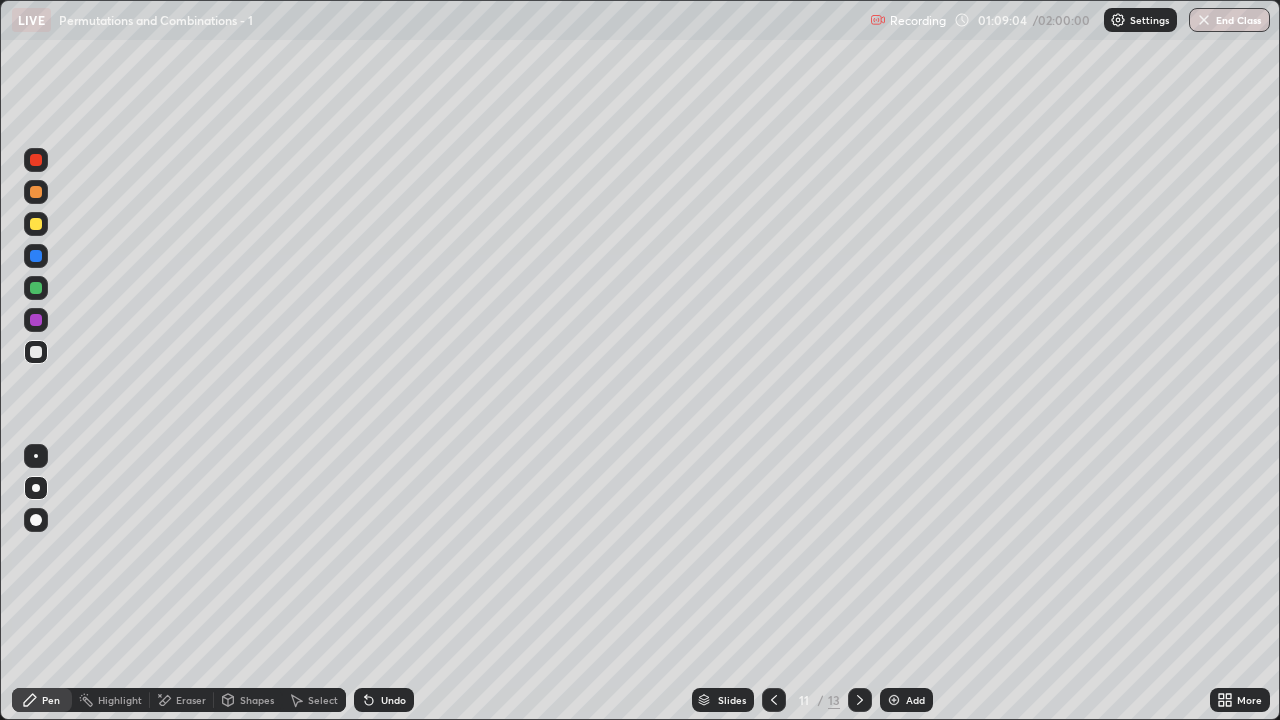click 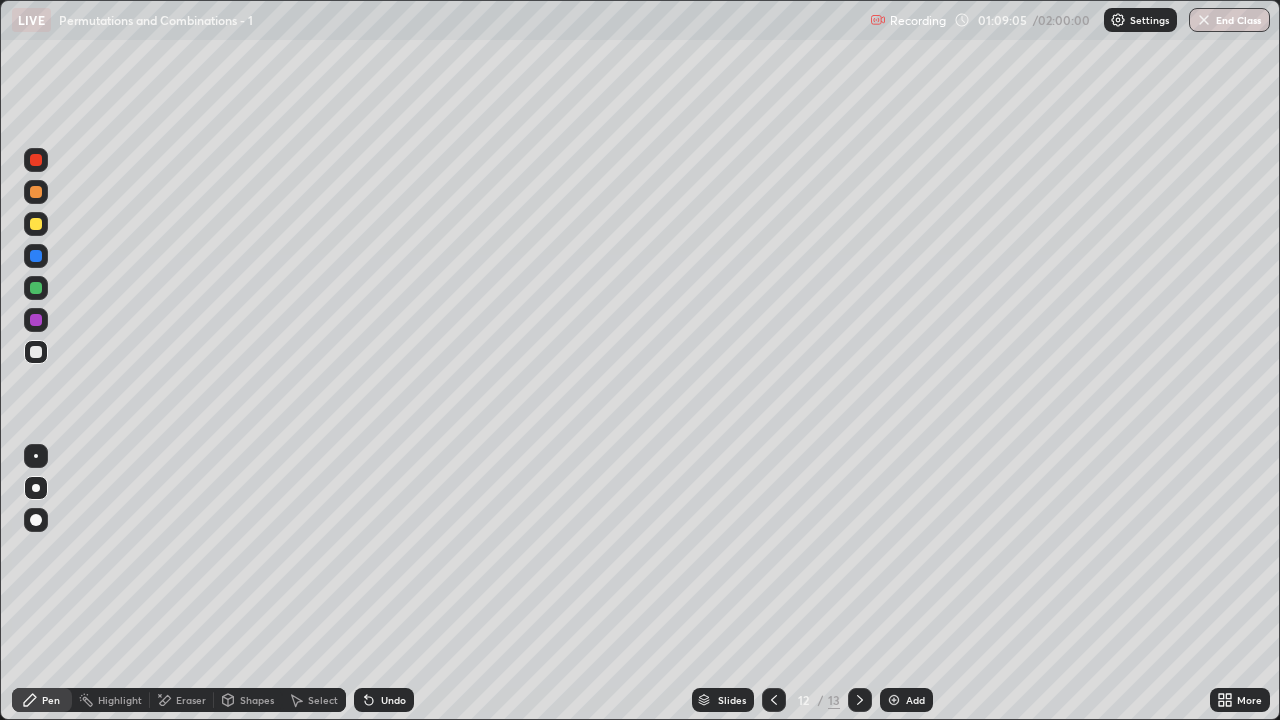 click 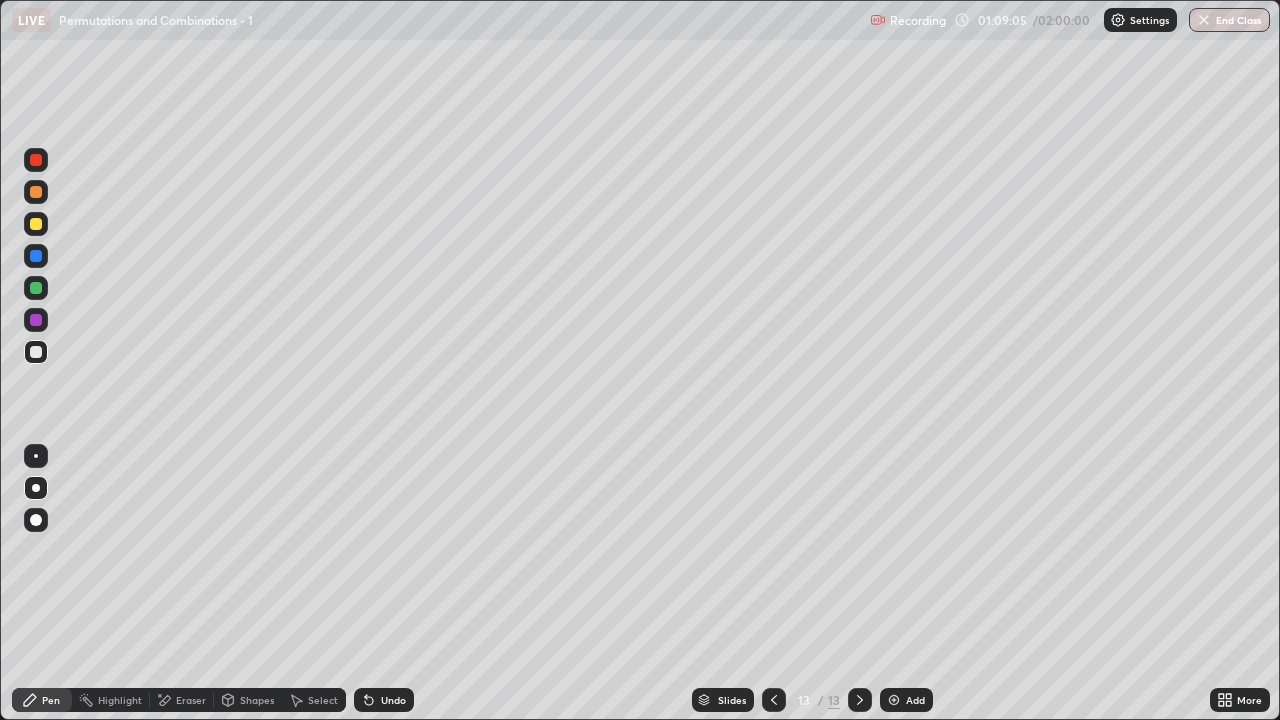 click 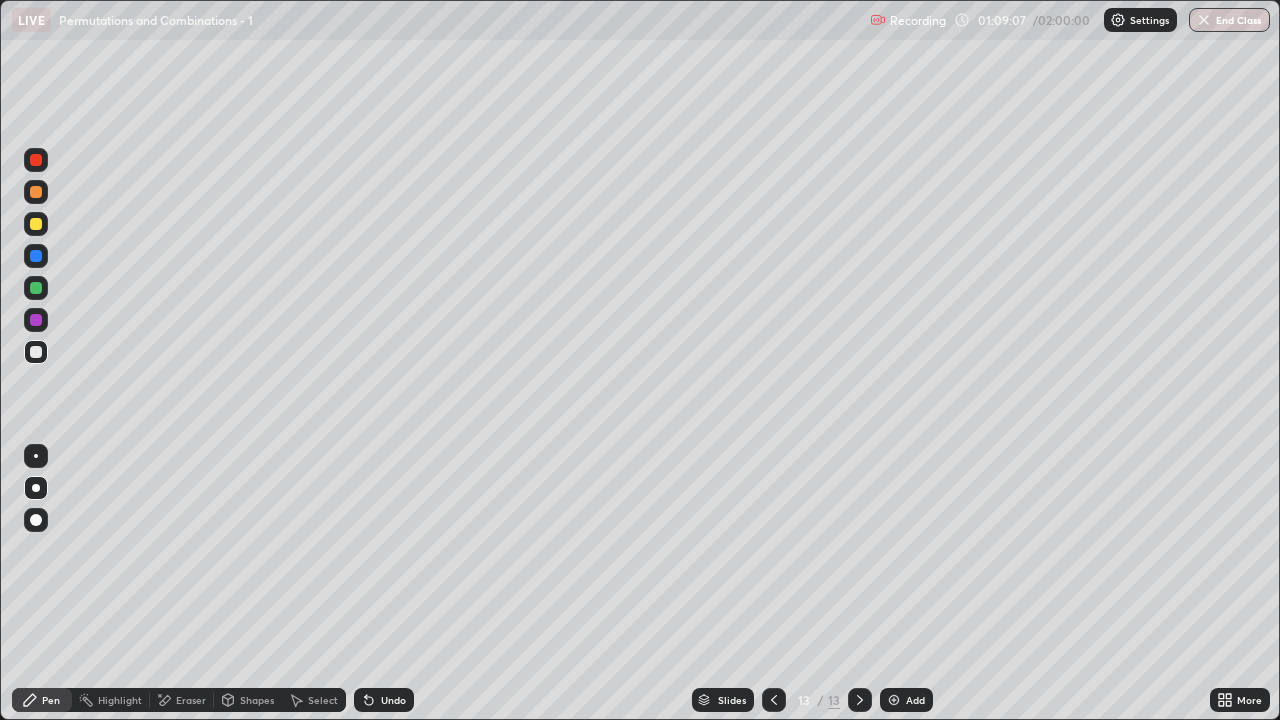 click at bounding box center (36, 224) 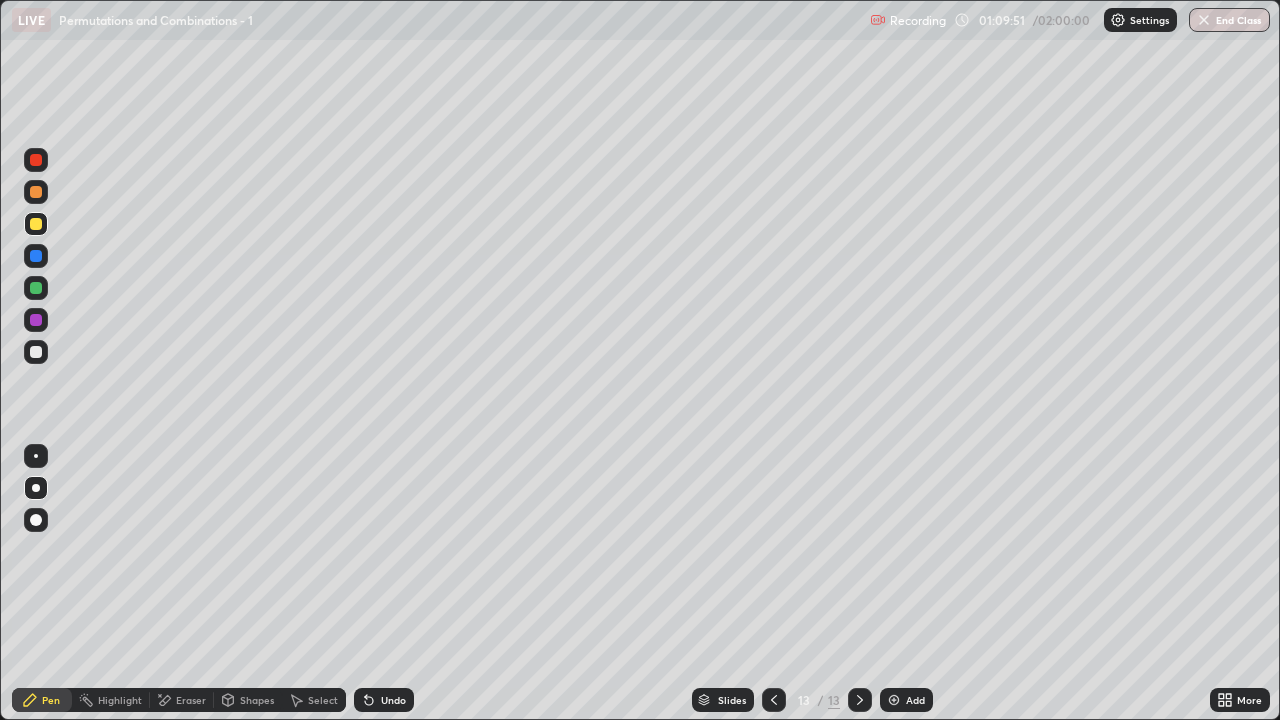 click at bounding box center (774, 700) 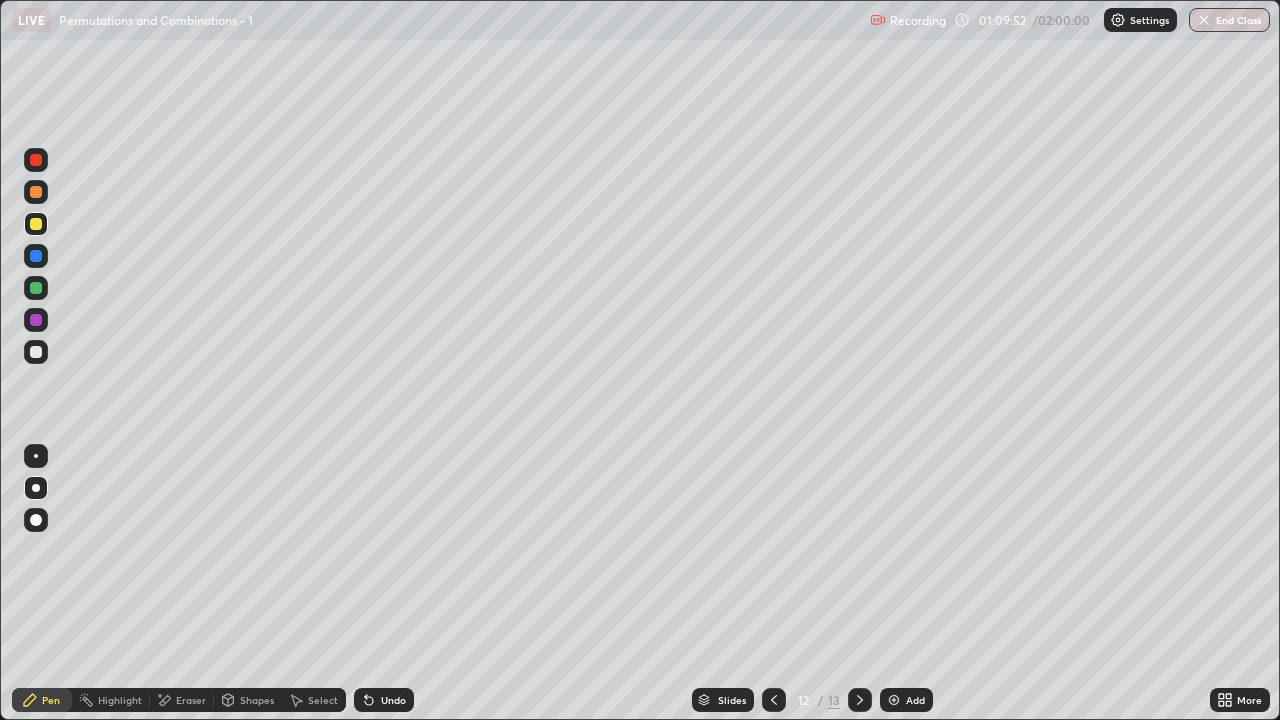 click at bounding box center (774, 700) 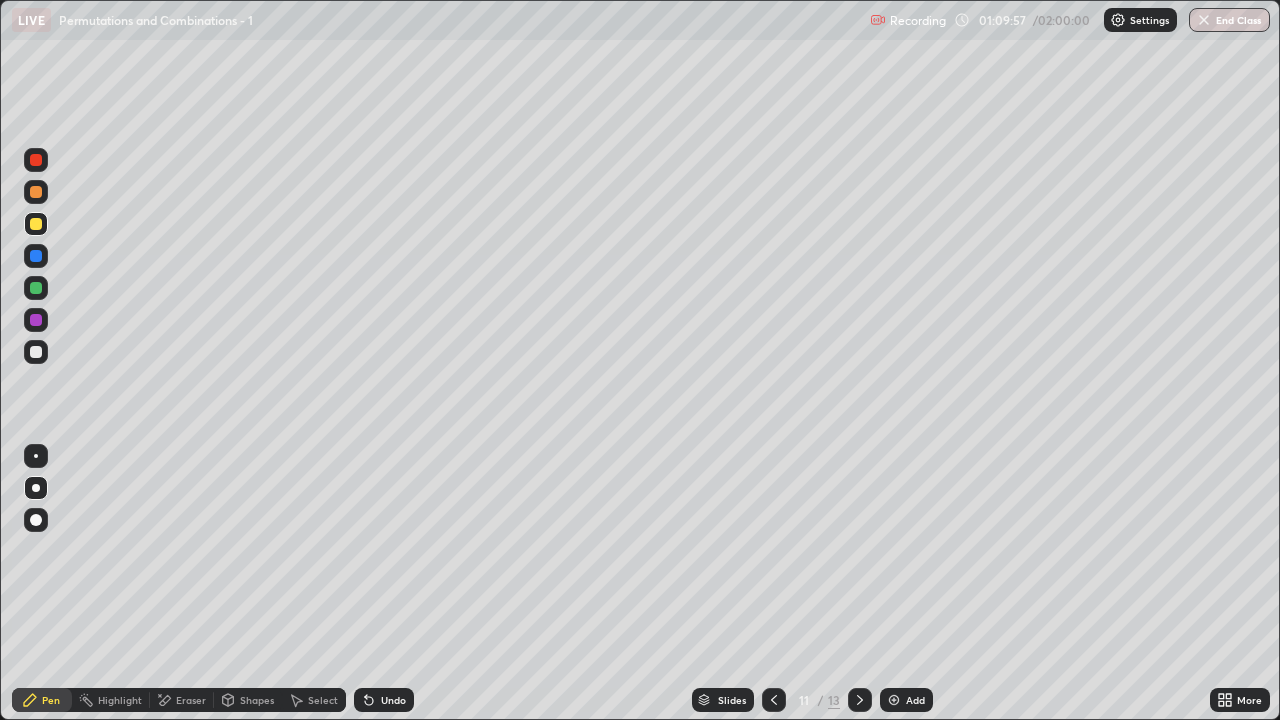 click 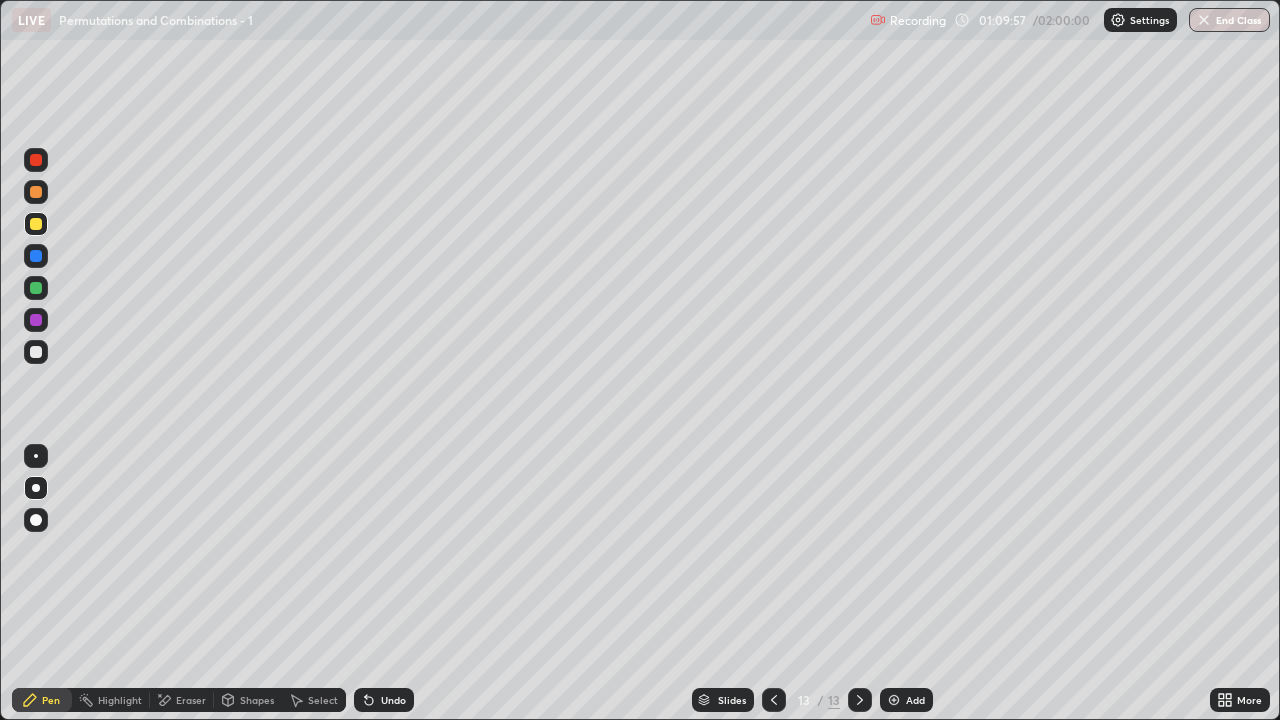click 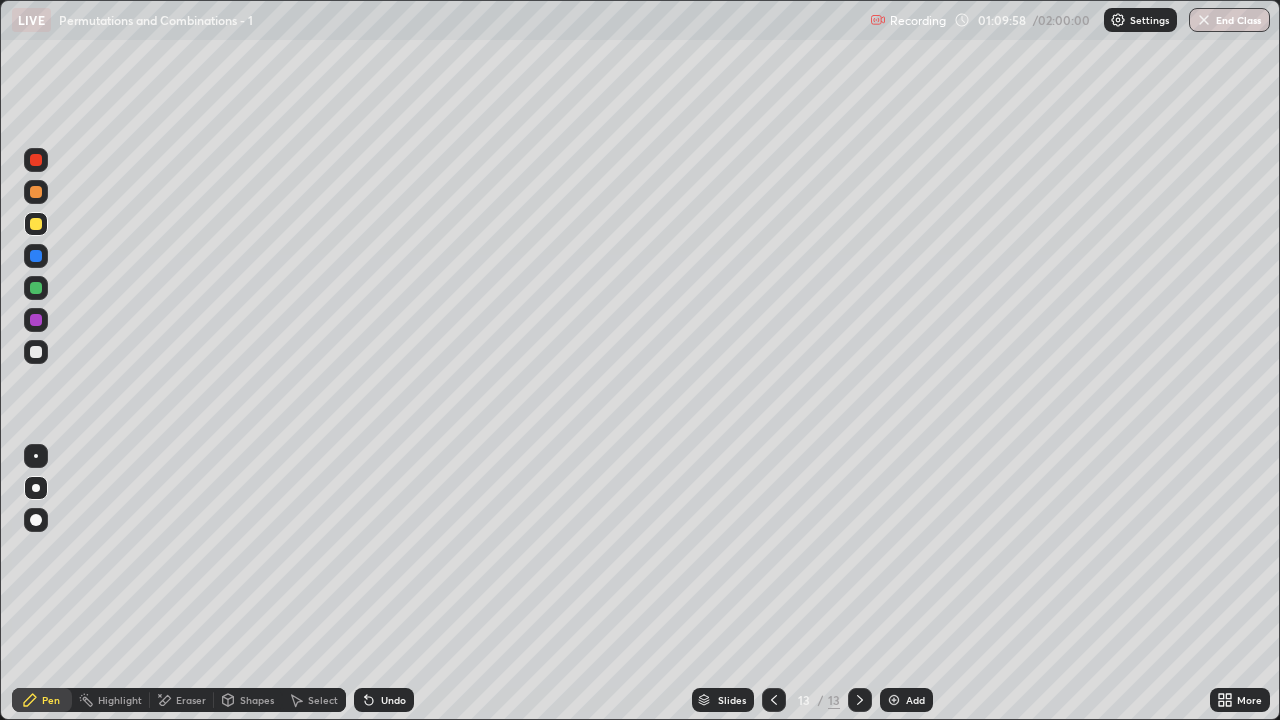 click at bounding box center (774, 700) 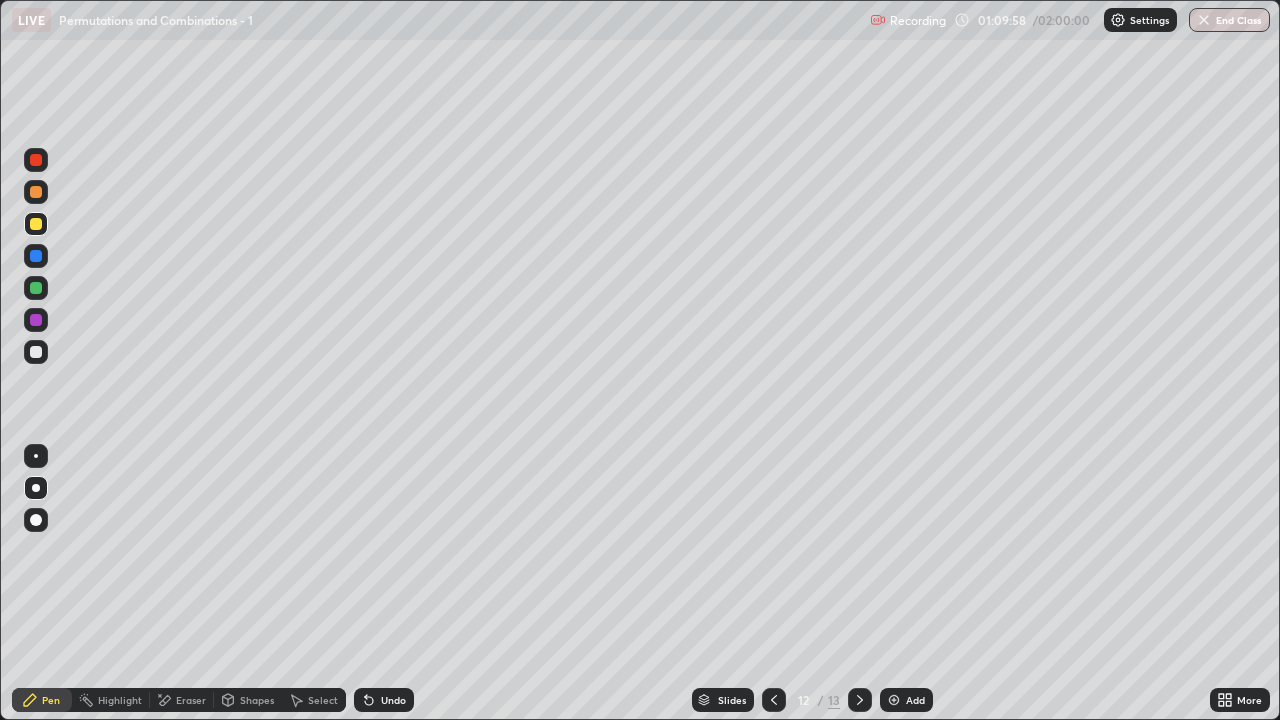 click at bounding box center [774, 700] 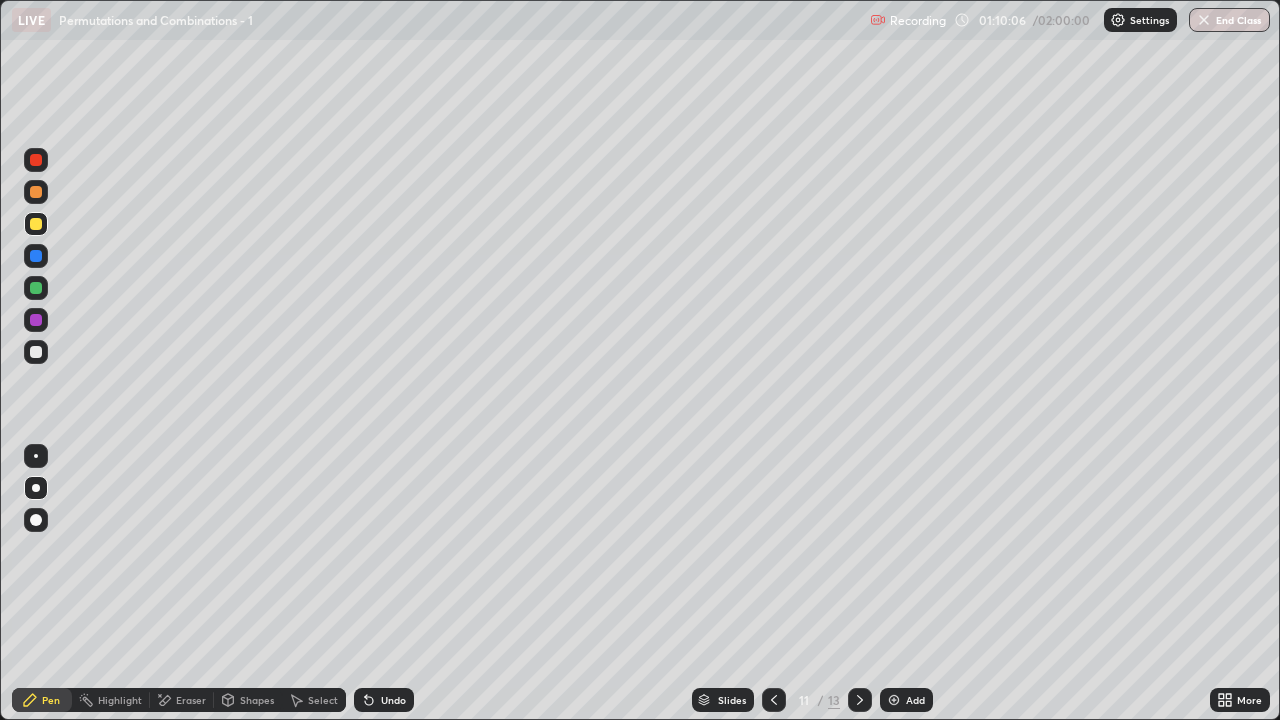 click at bounding box center (860, 700) 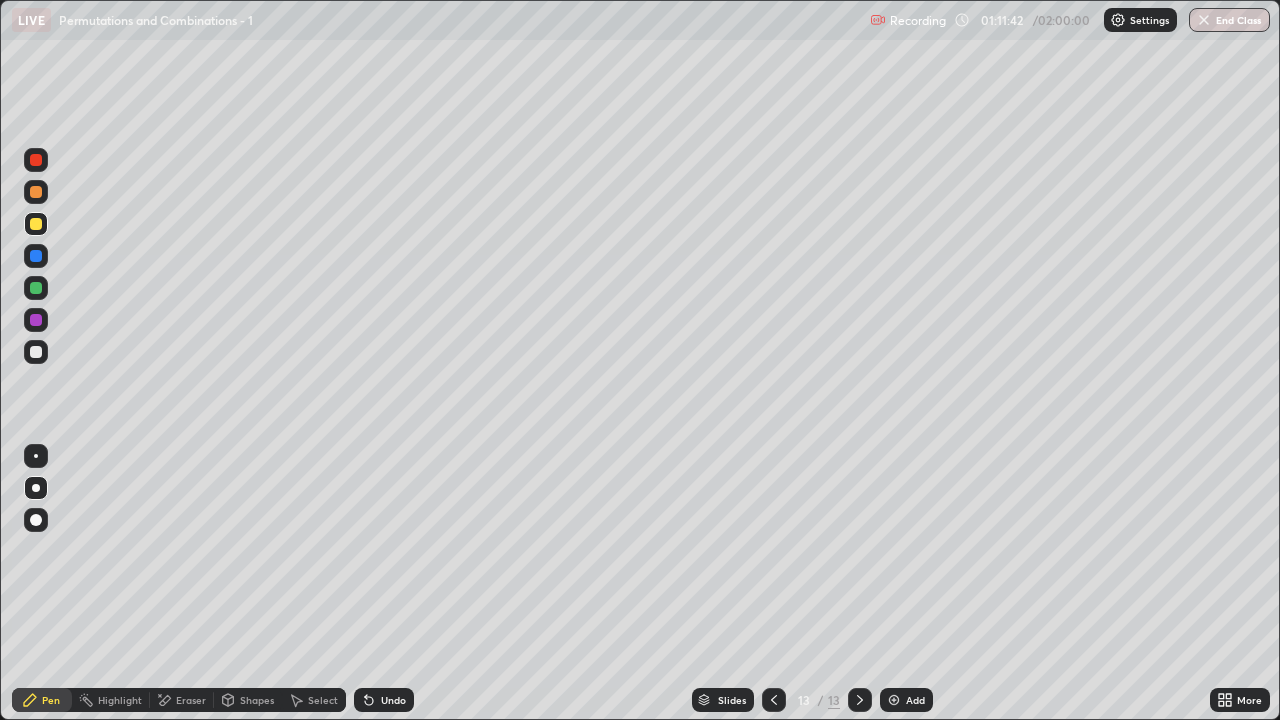 click on "Select" at bounding box center (314, 700) 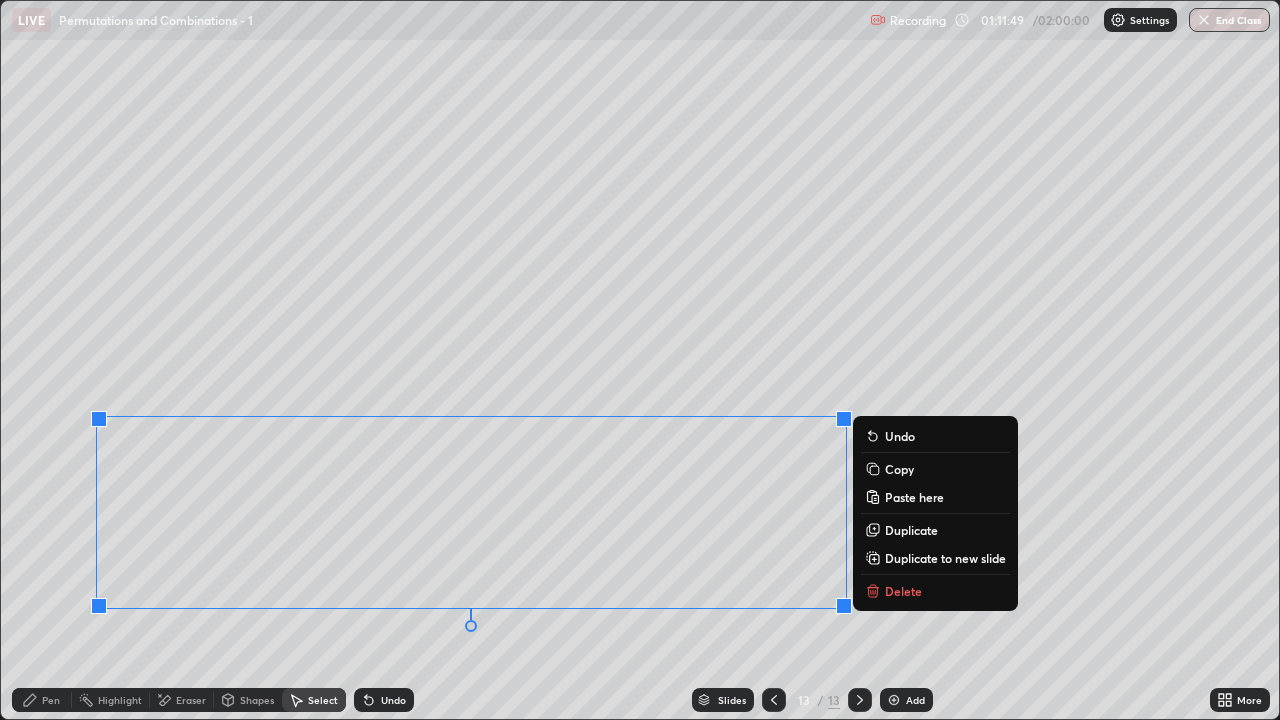 click on "Duplicate to new slide" at bounding box center [935, 558] 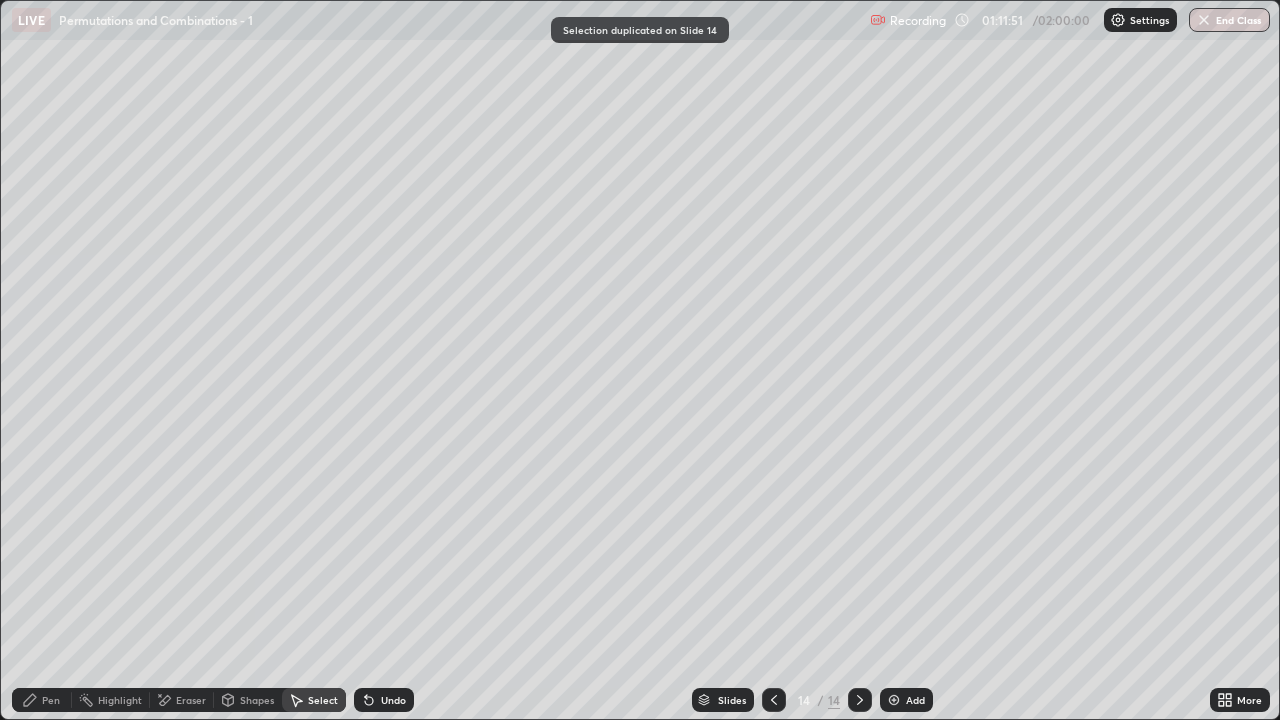 click on "Eraser" at bounding box center (182, 700) 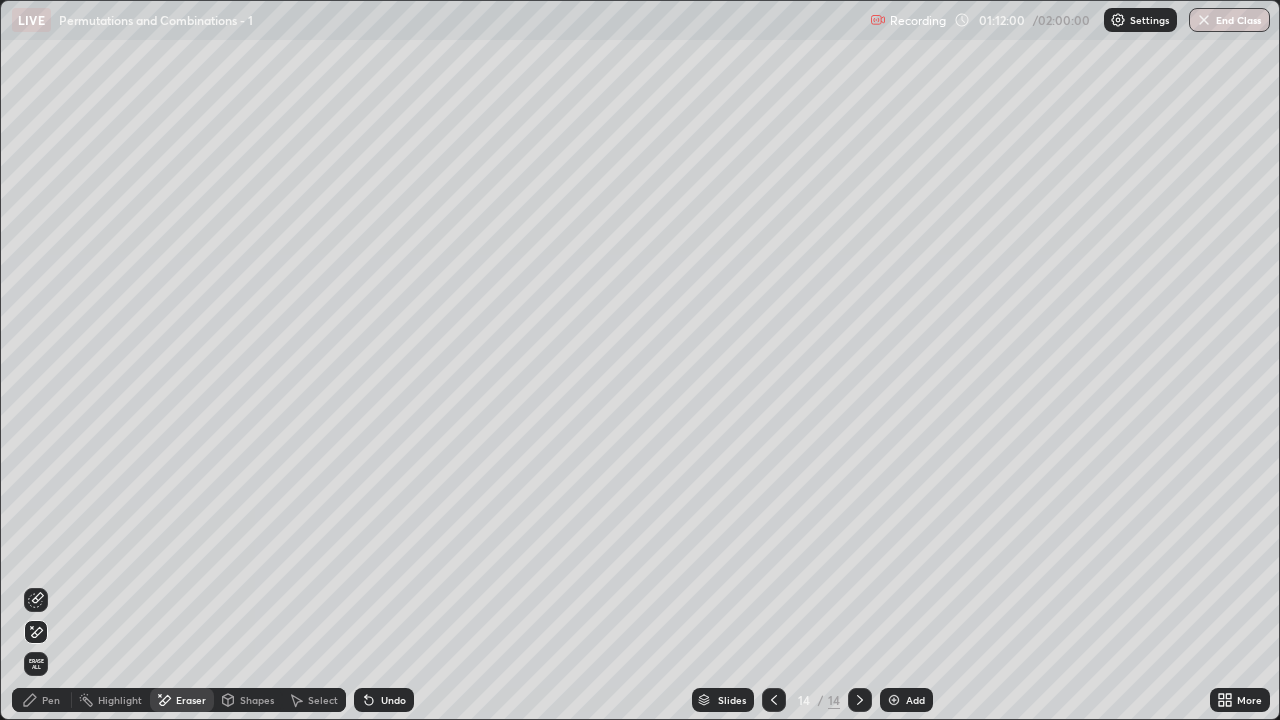 click on "Select" at bounding box center (323, 700) 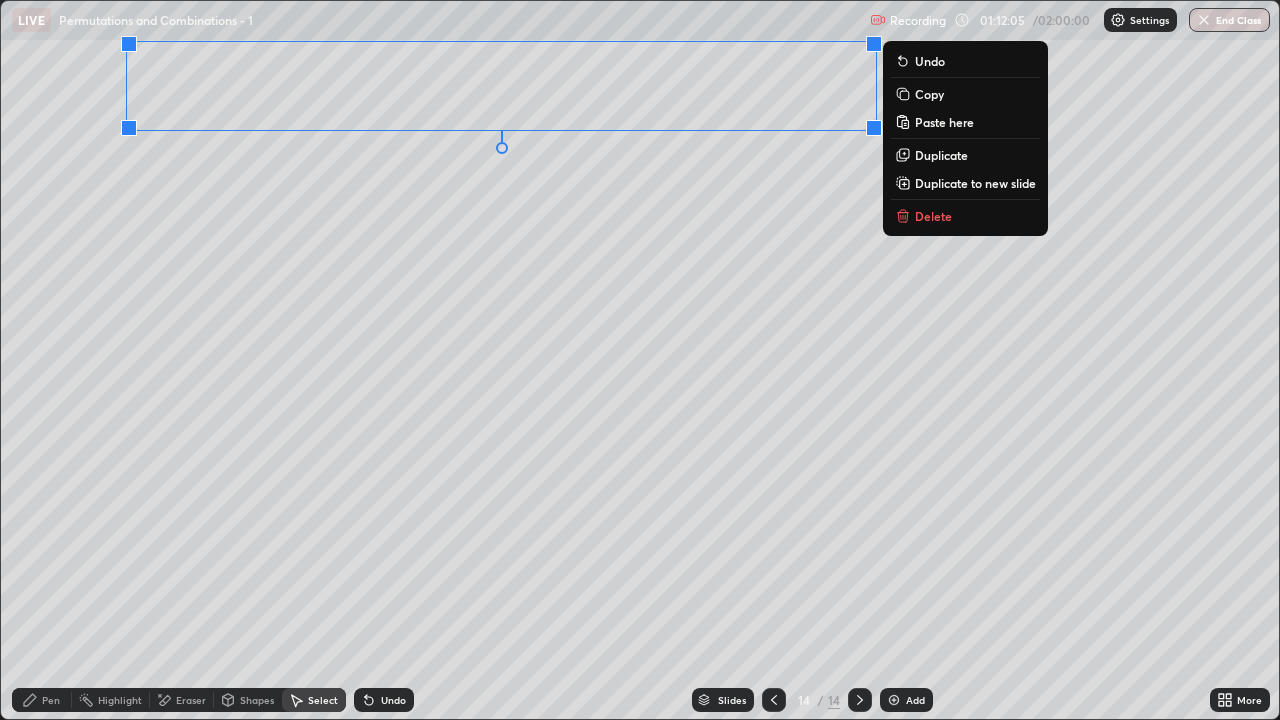 click 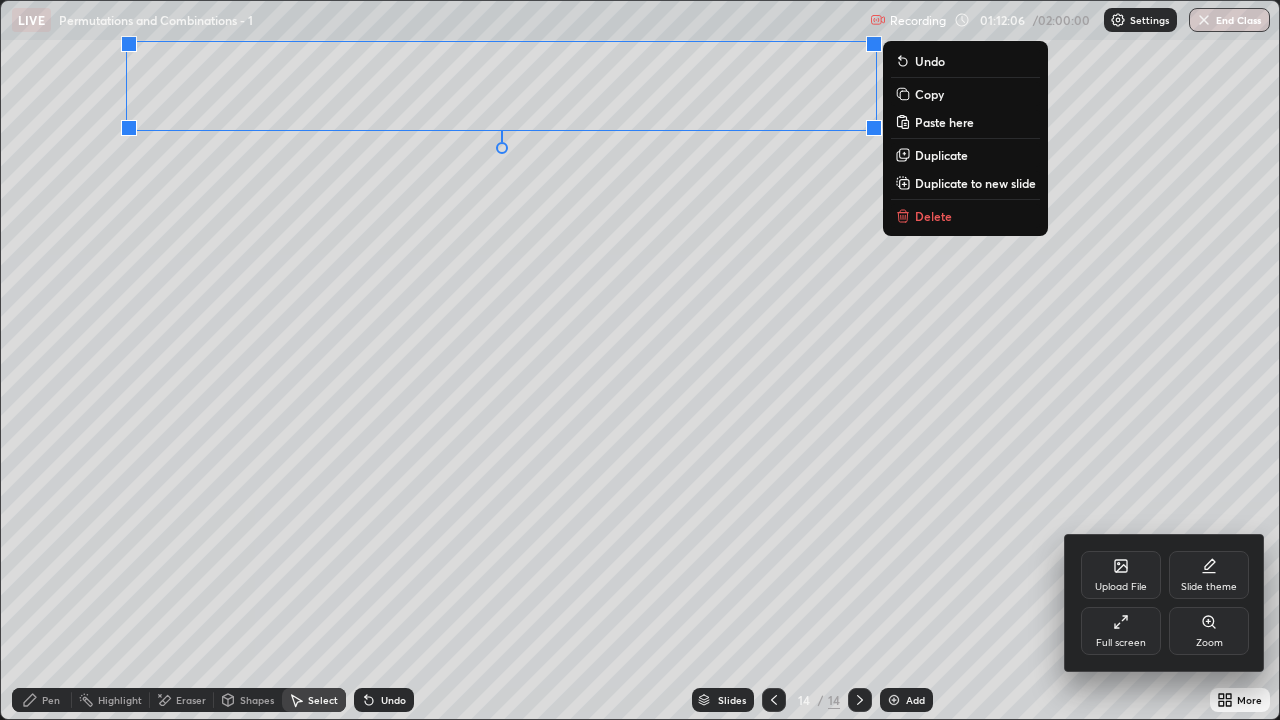click on "Full screen" at bounding box center [1121, 643] 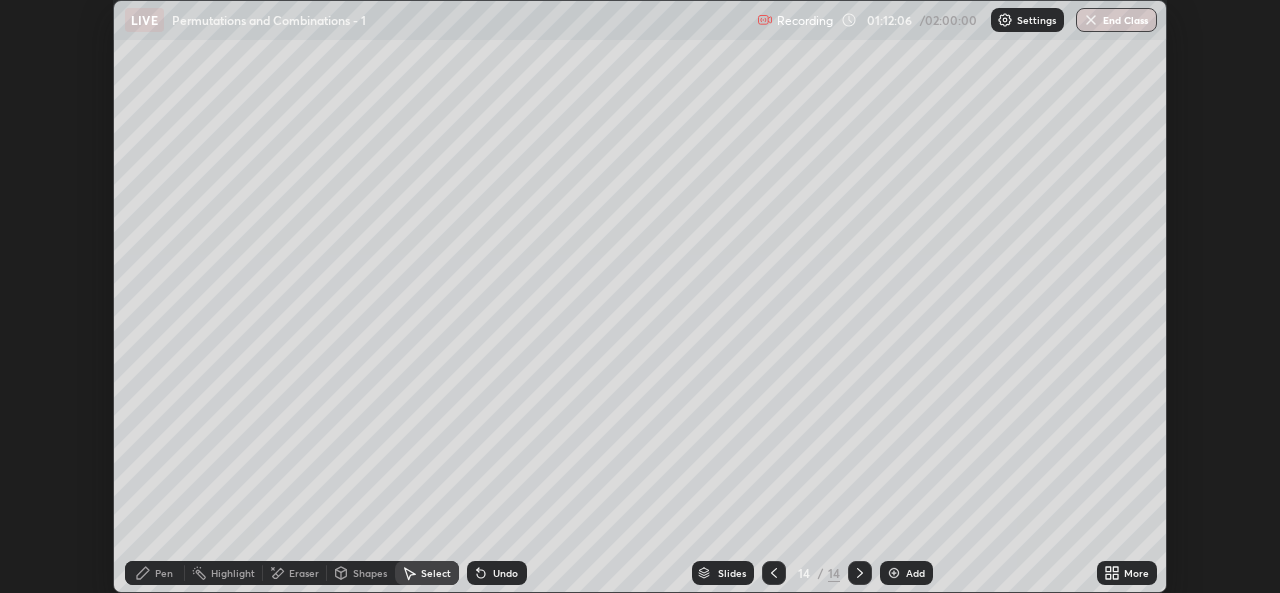 scroll, scrollTop: 593, scrollLeft: 1280, axis: both 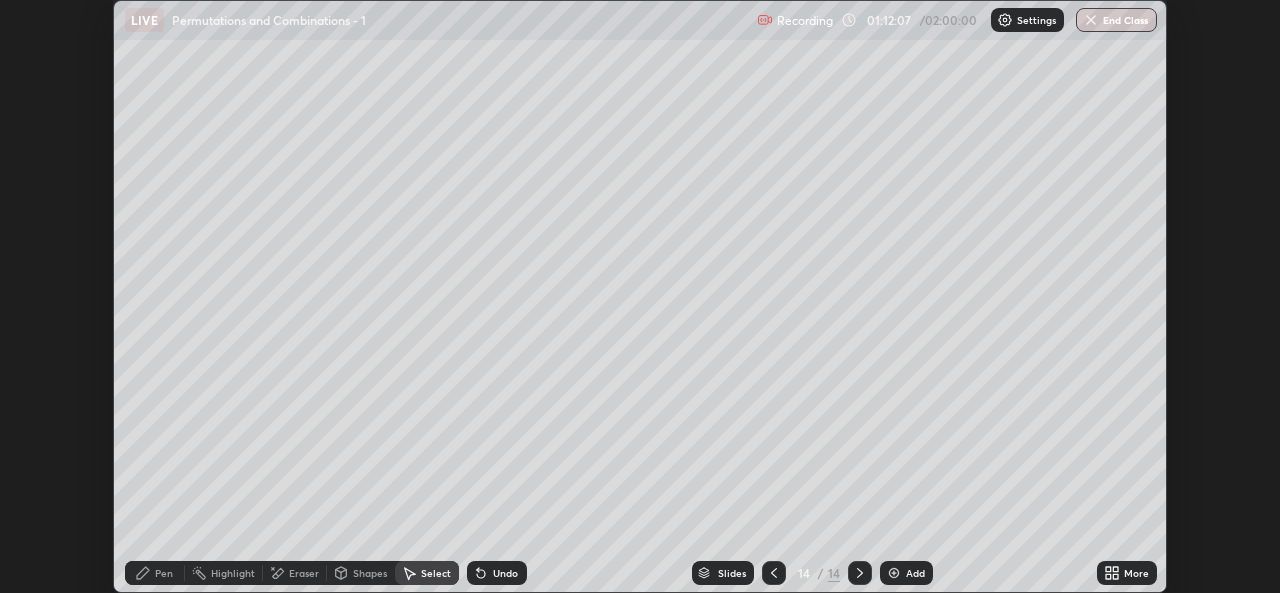 click on "More" at bounding box center (1136, 573) 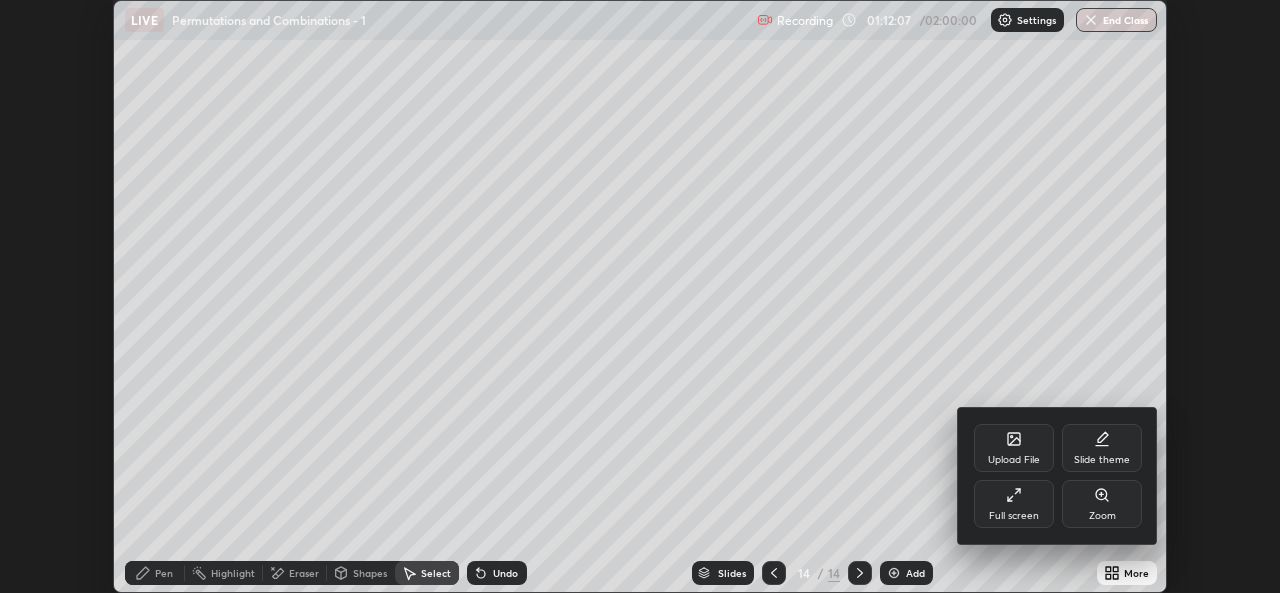 click on "Full screen" at bounding box center [1014, 516] 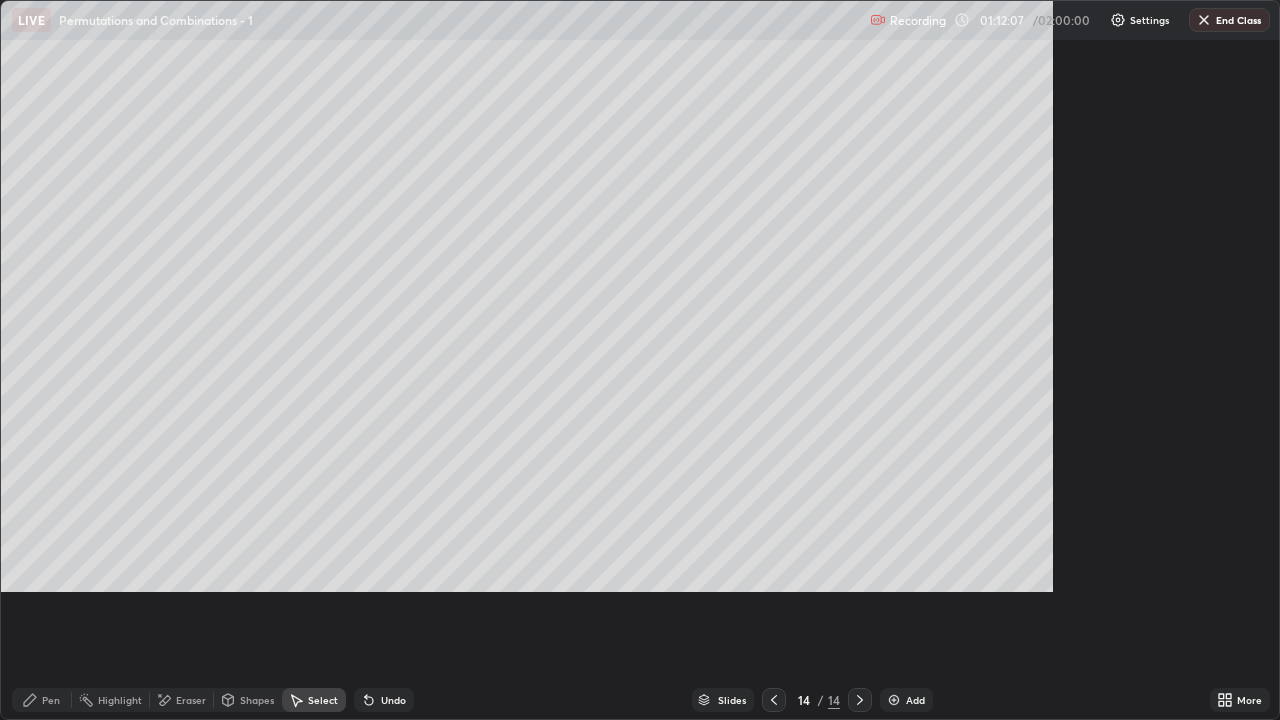 scroll, scrollTop: 99280, scrollLeft: 98720, axis: both 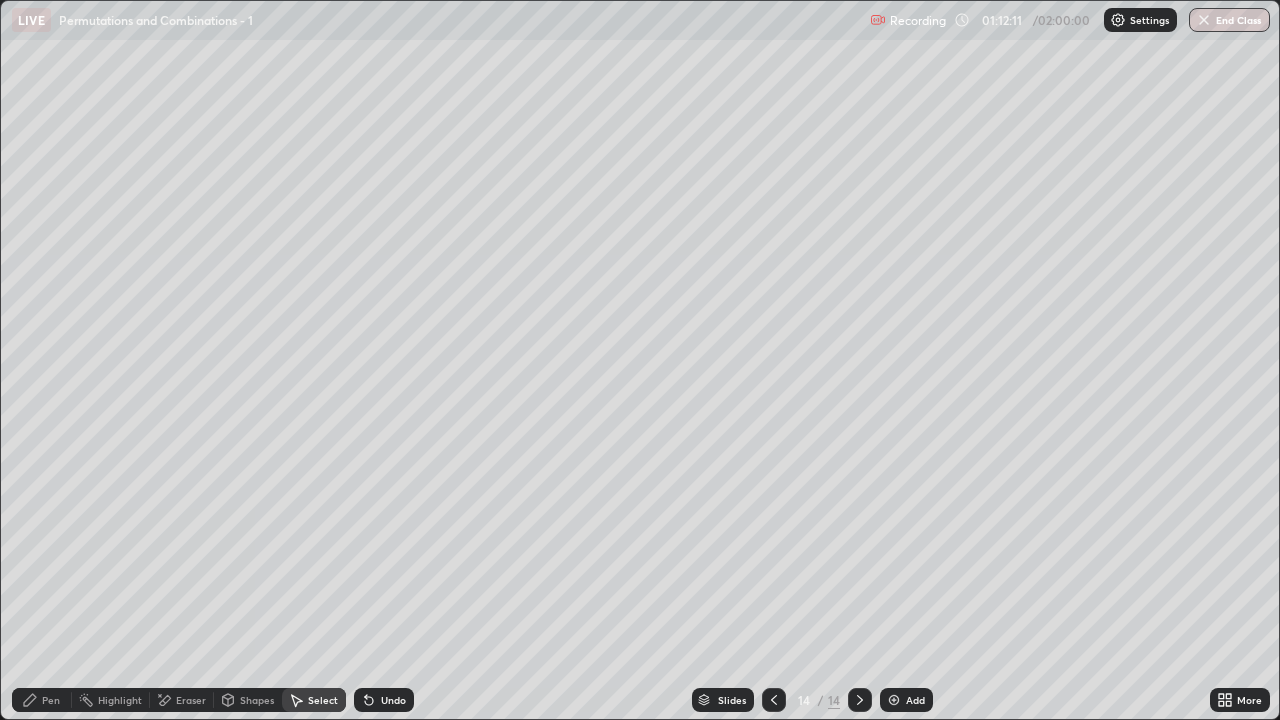 click on "Pen" at bounding box center [42, 700] 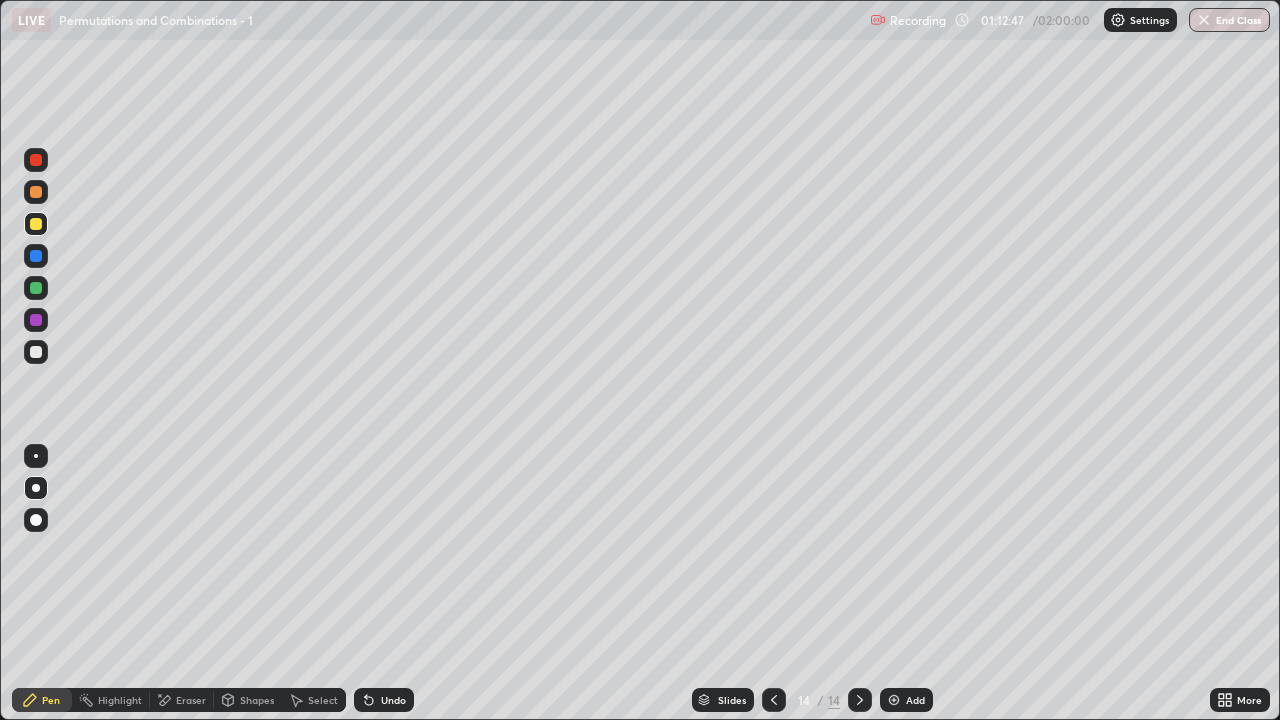 click at bounding box center (774, 700) 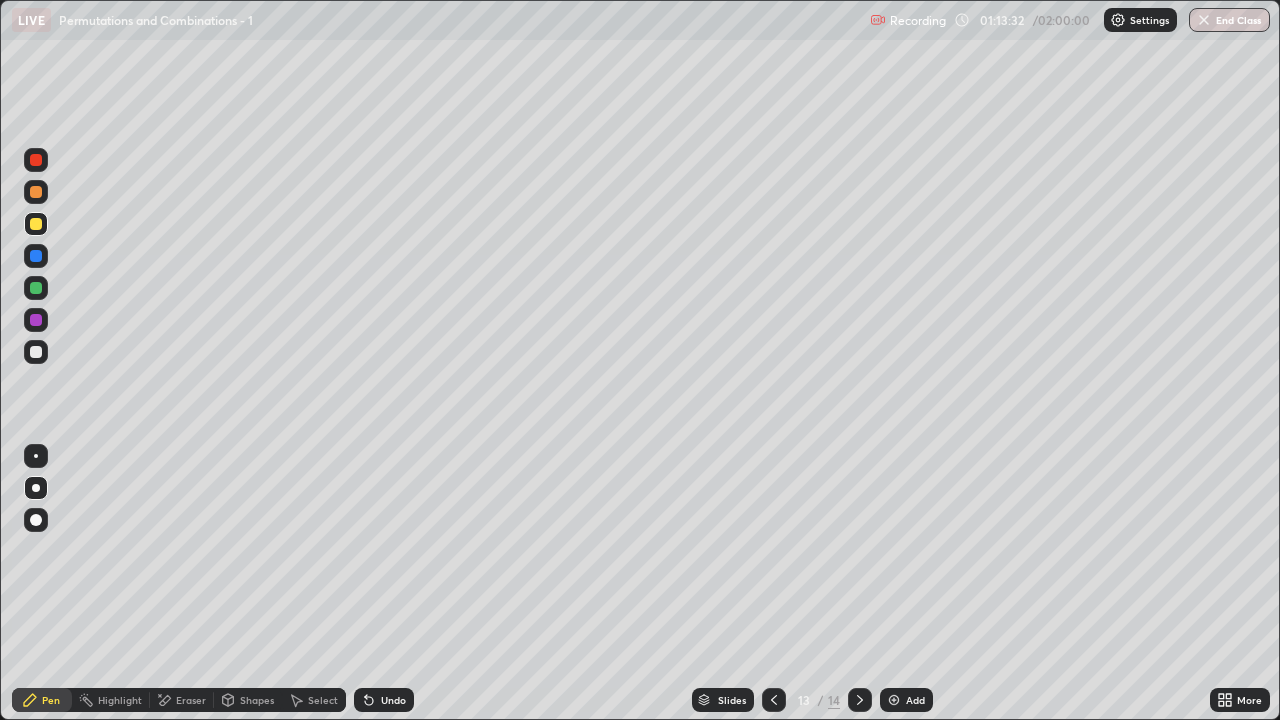 click 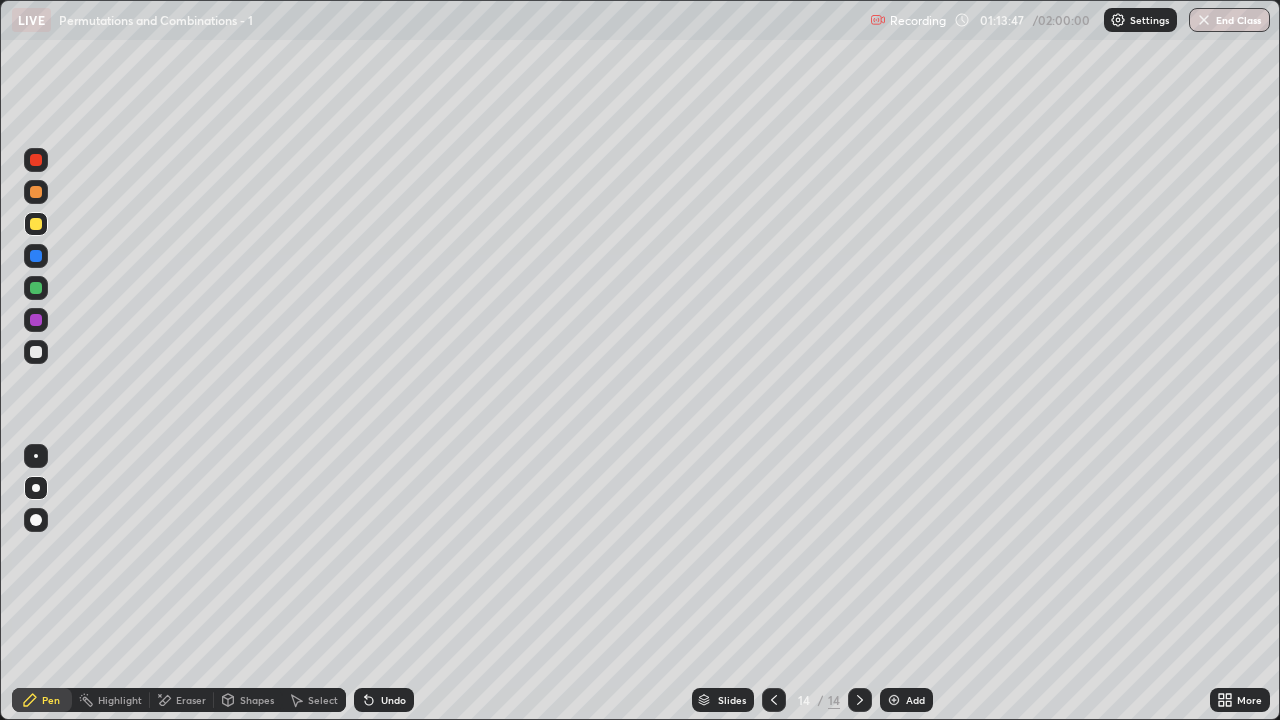 click 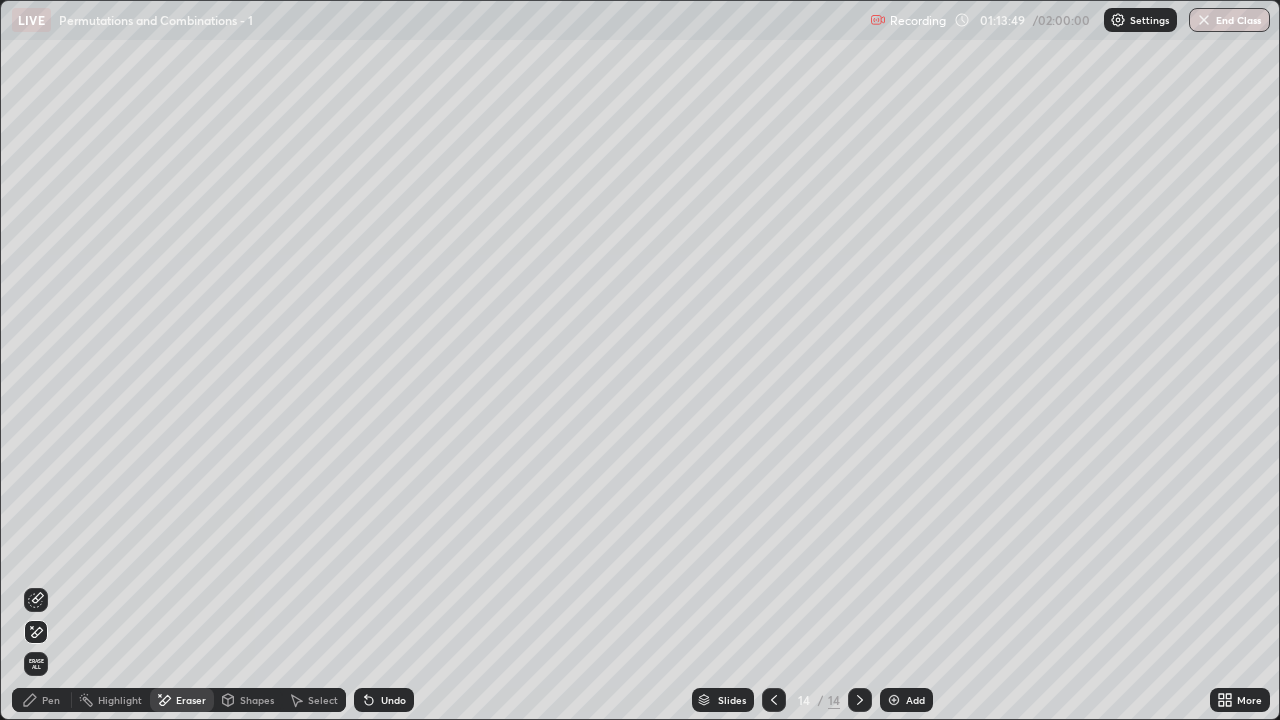 click on "Pen" at bounding box center (42, 700) 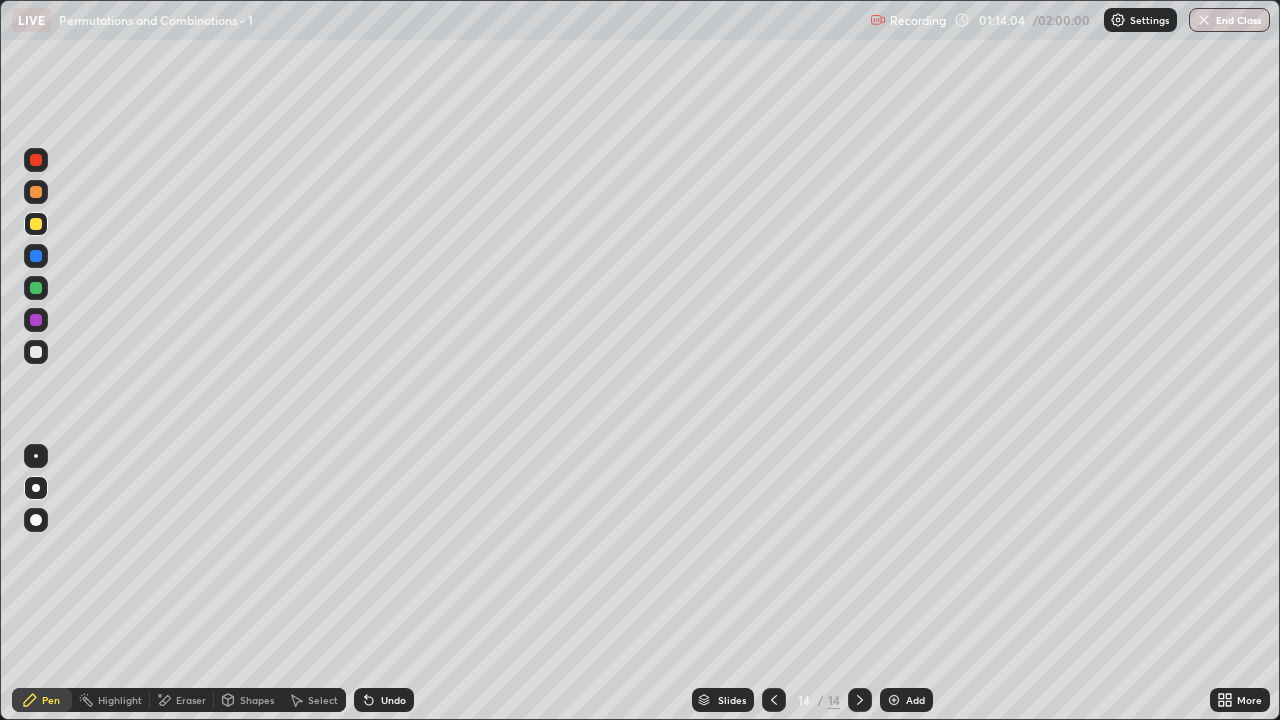 click at bounding box center (774, 700) 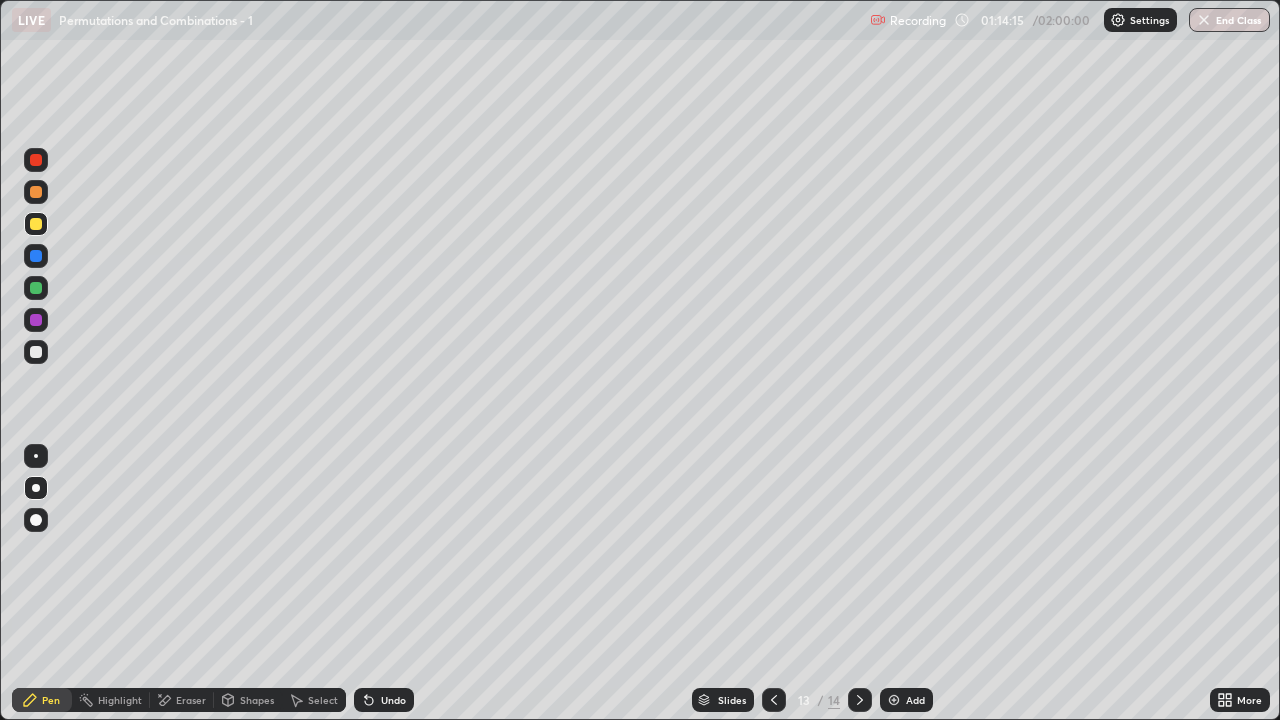 click at bounding box center [860, 700] 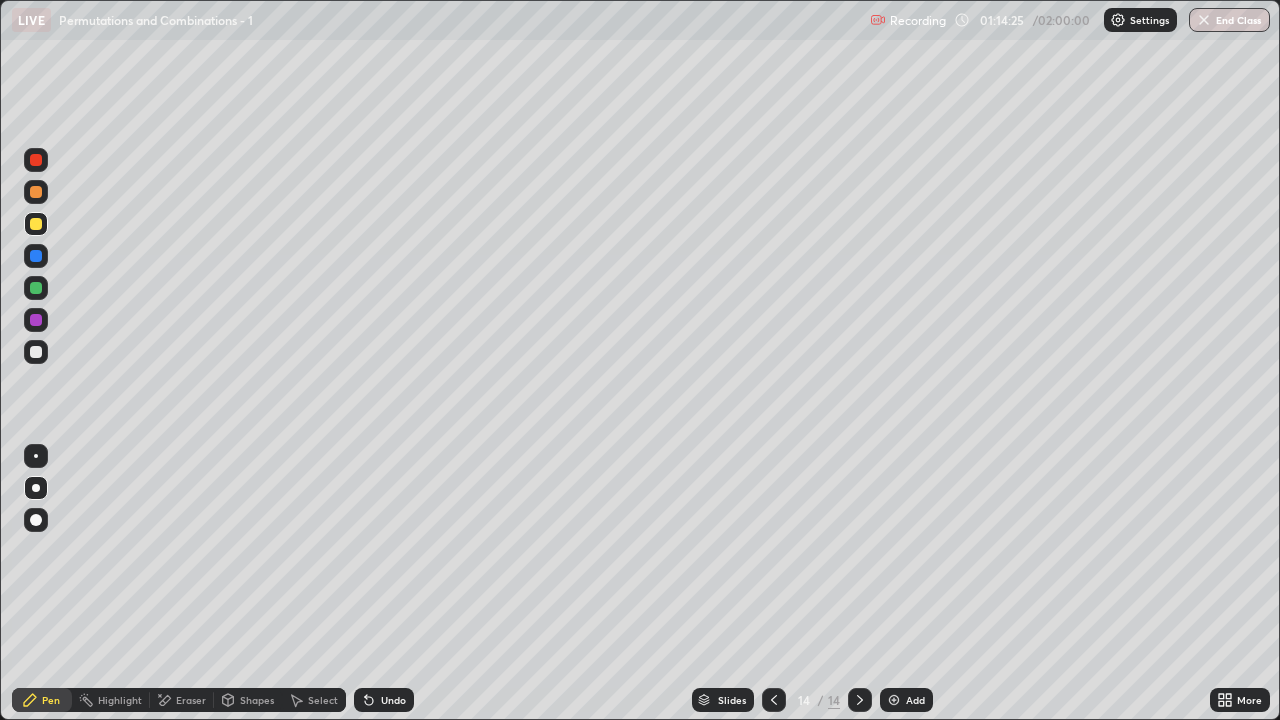 click 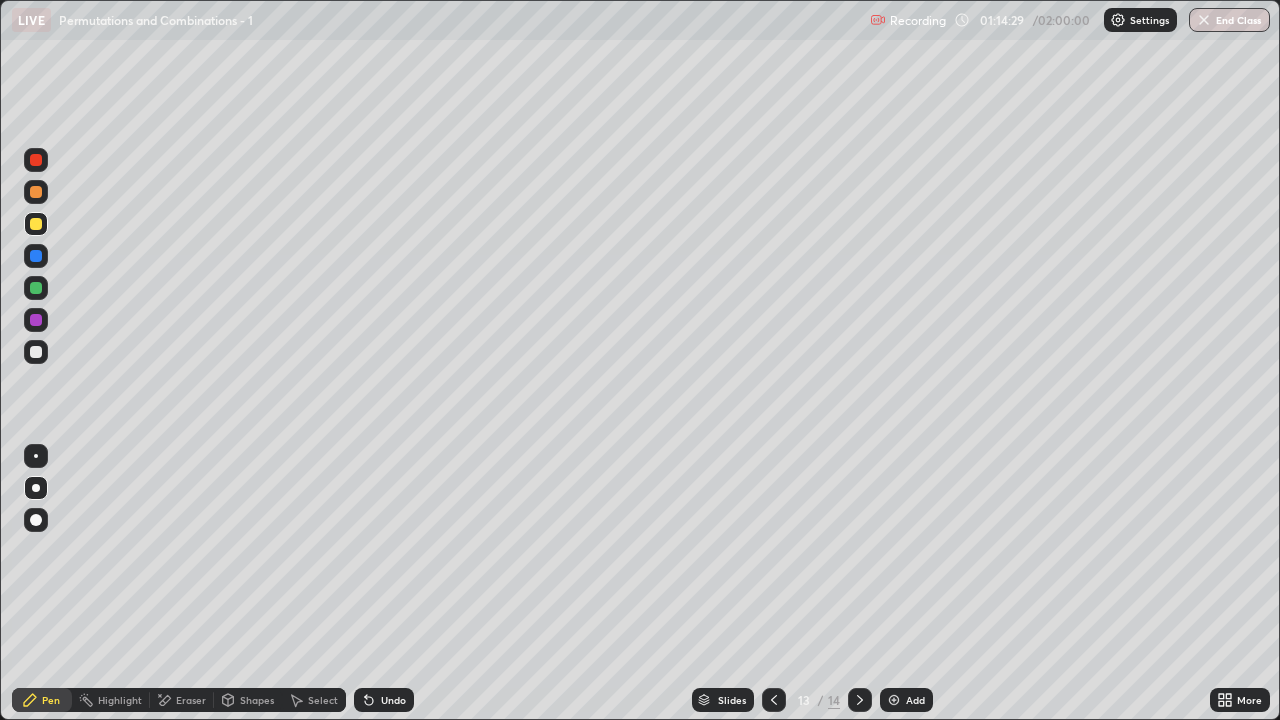 click at bounding box center [860, 700] 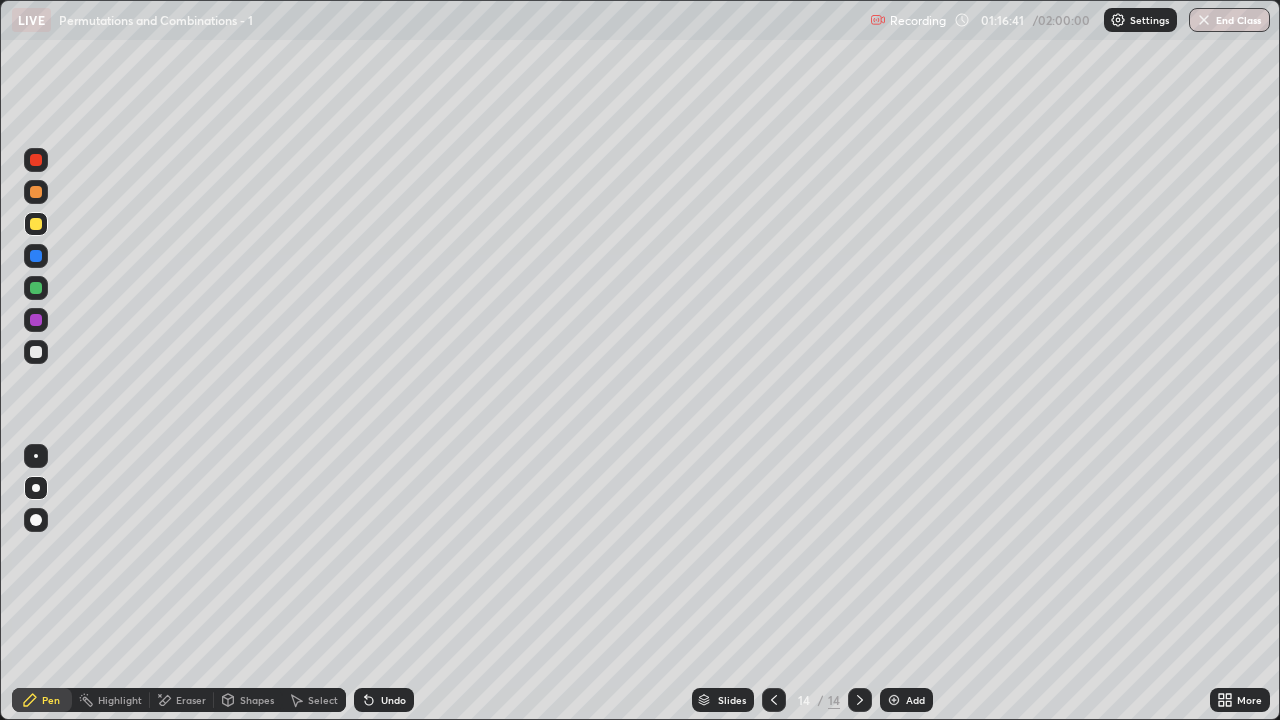 click on "Add" at bounding box center (906, 700) 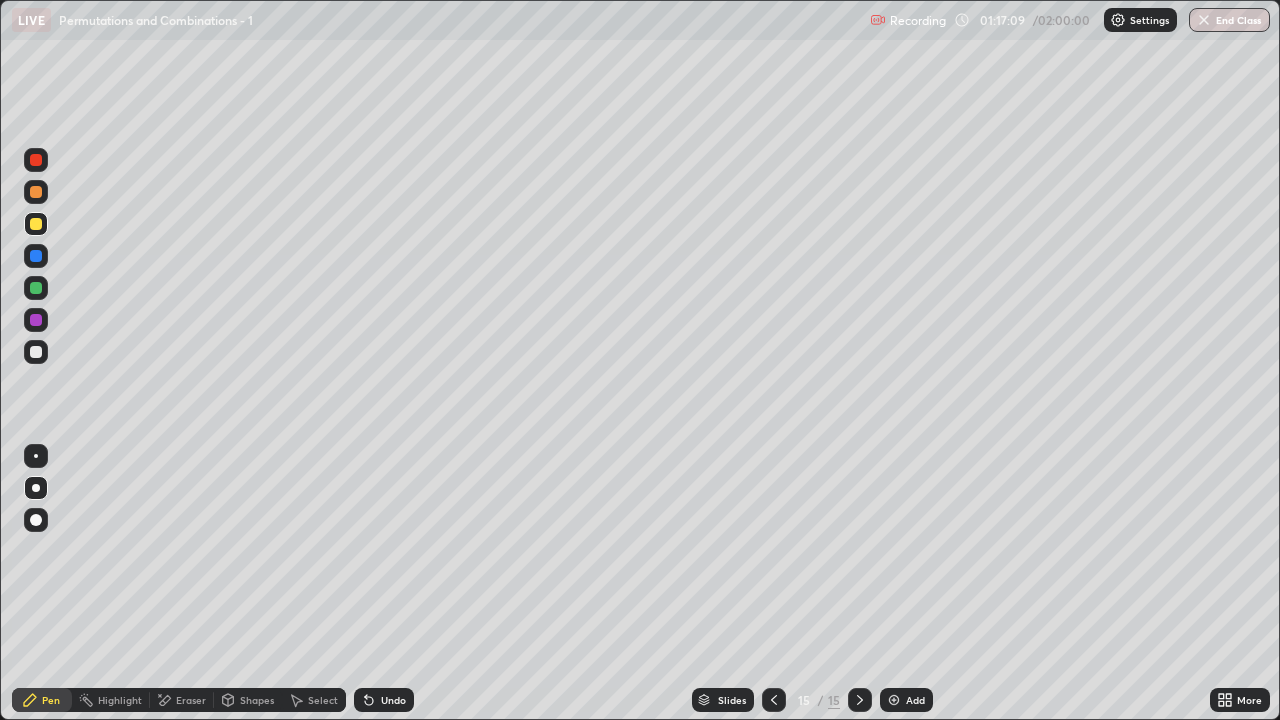 click at bounding box center (36, 352) 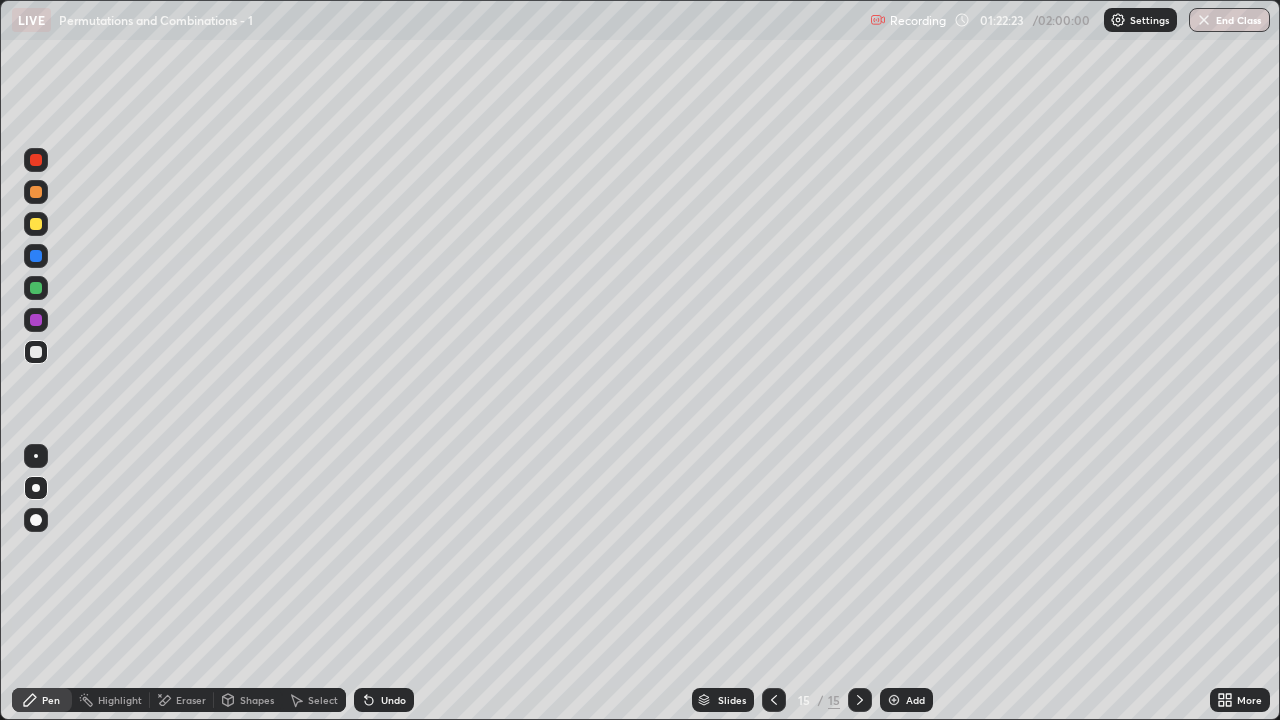 click at bounding box center (36, 224) 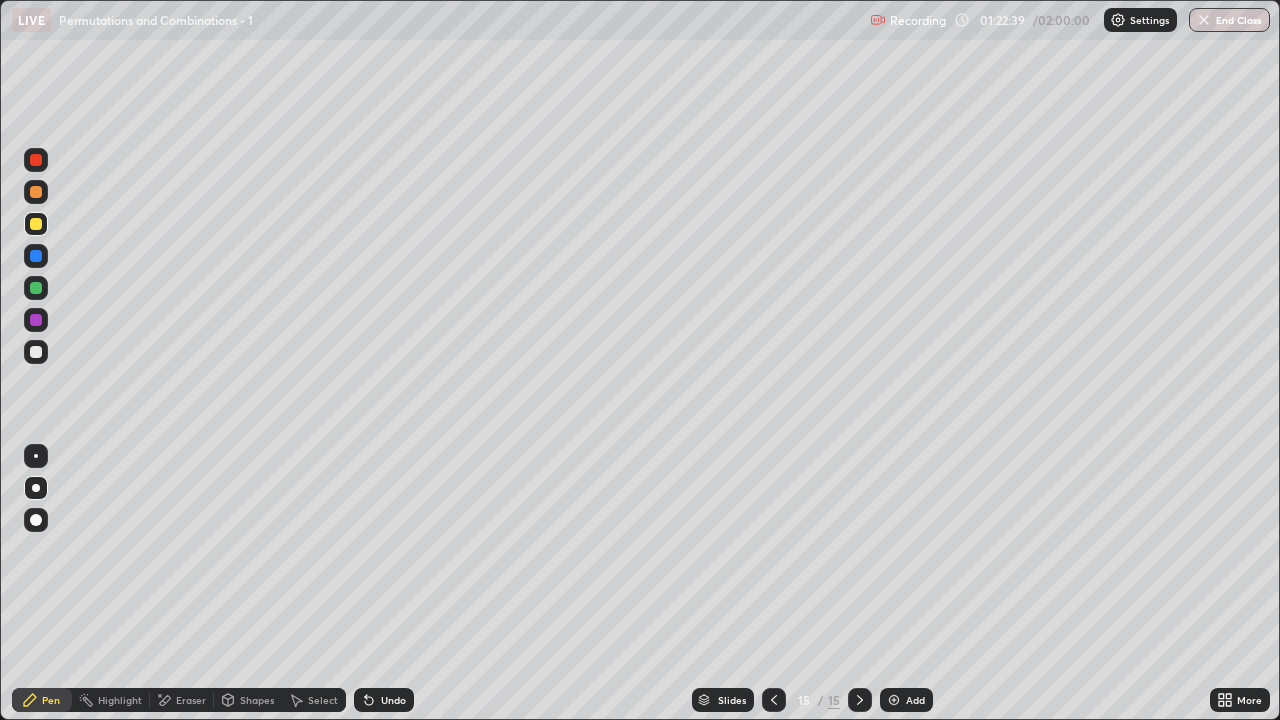 click on "Undo" at bounding box center [393, 700] 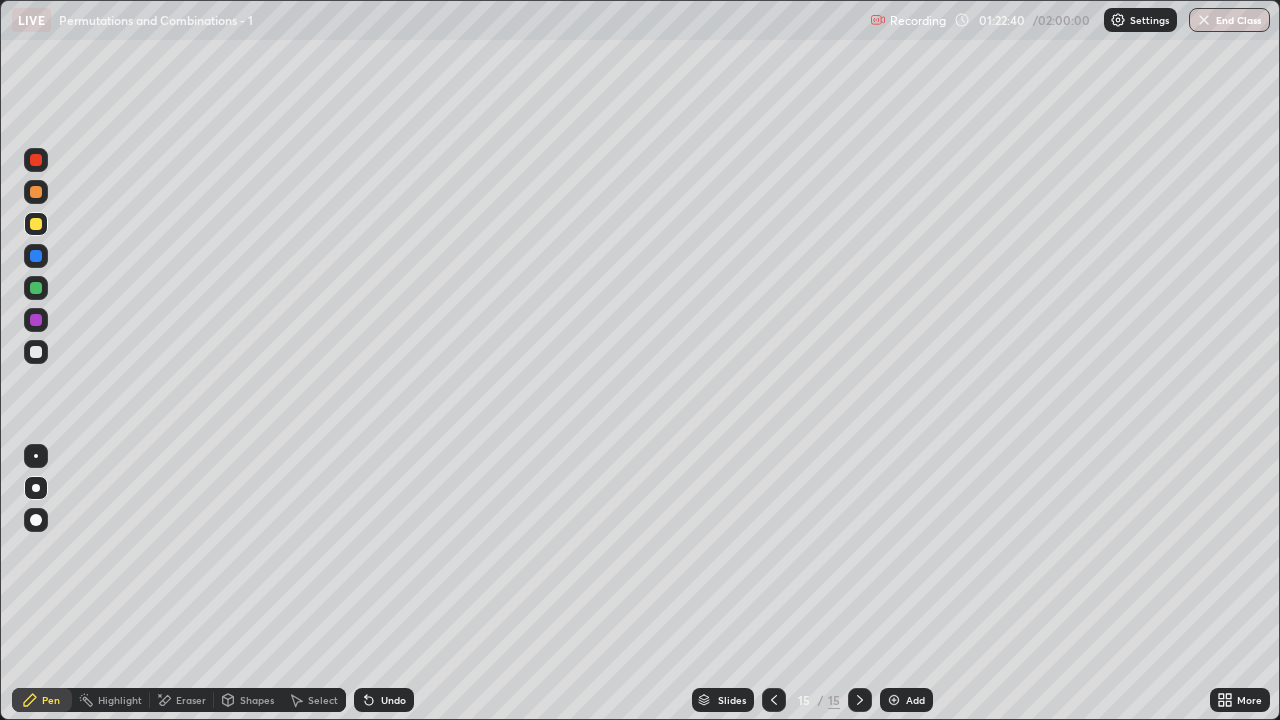 click on "Undo" at bounding box center [393, 700] 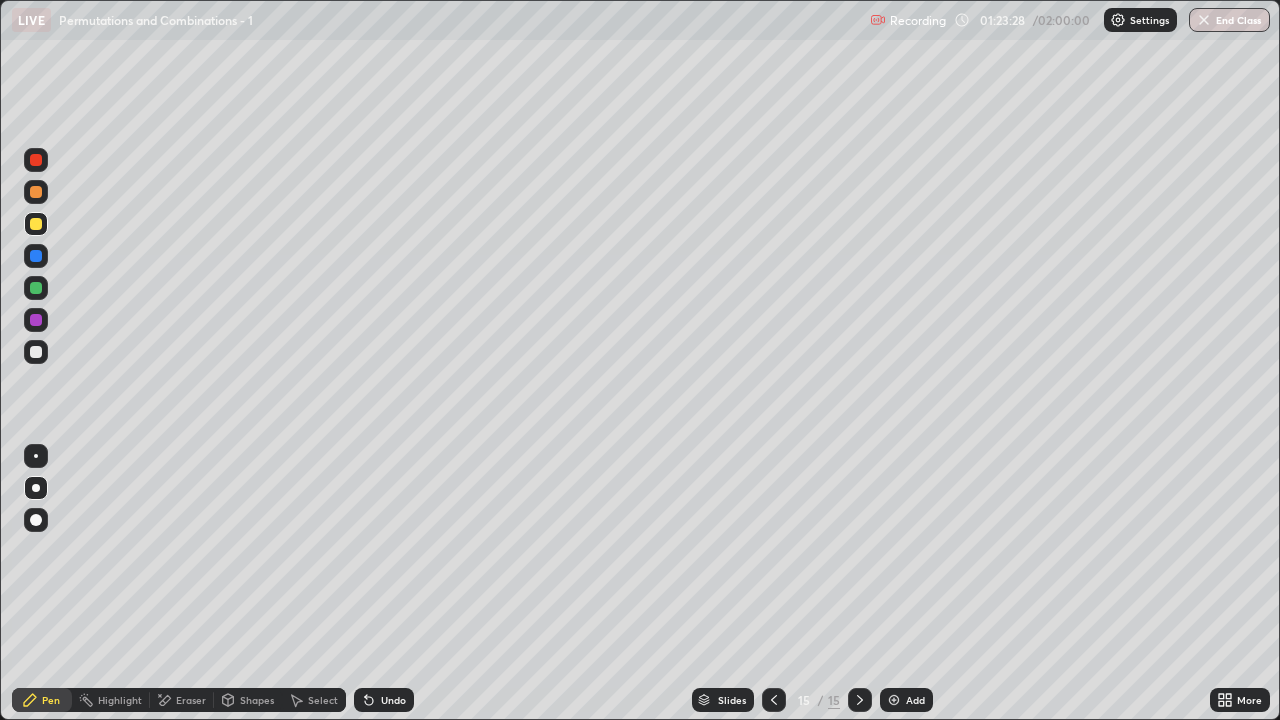 click on "Eraser" at bounding box center [191, 700] 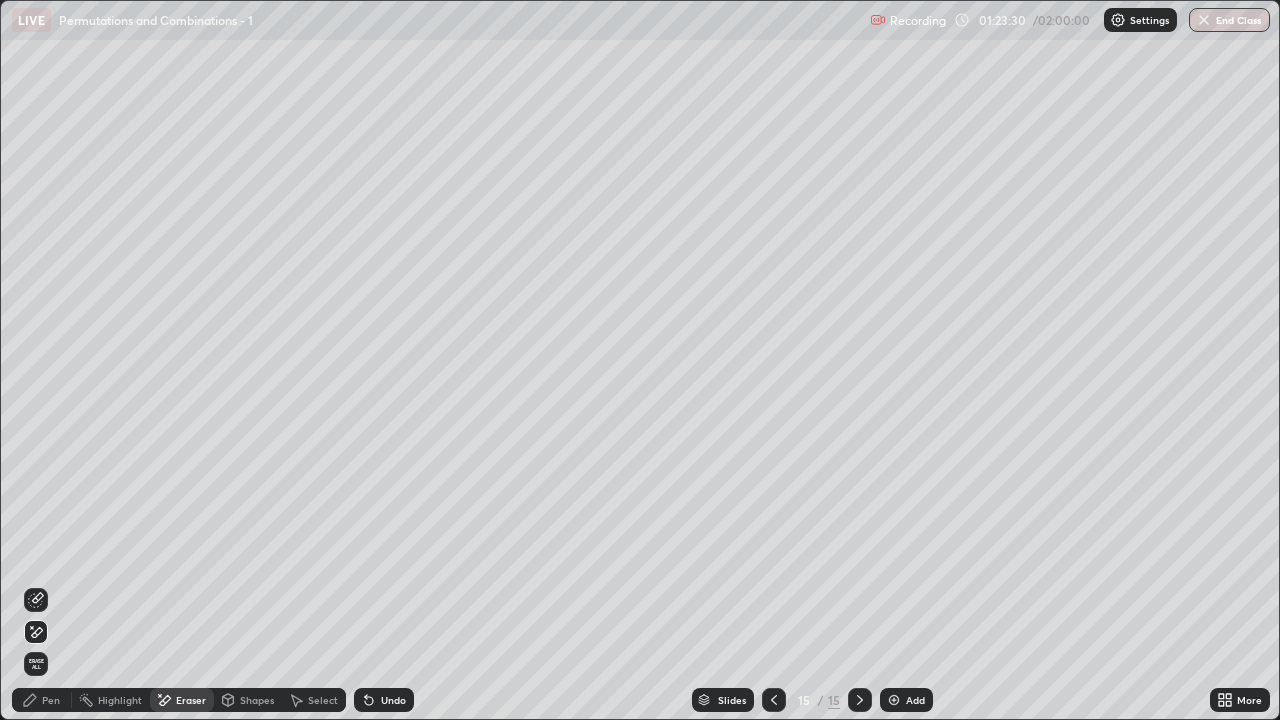 click on "Pen" at bounding box center (42, 700) 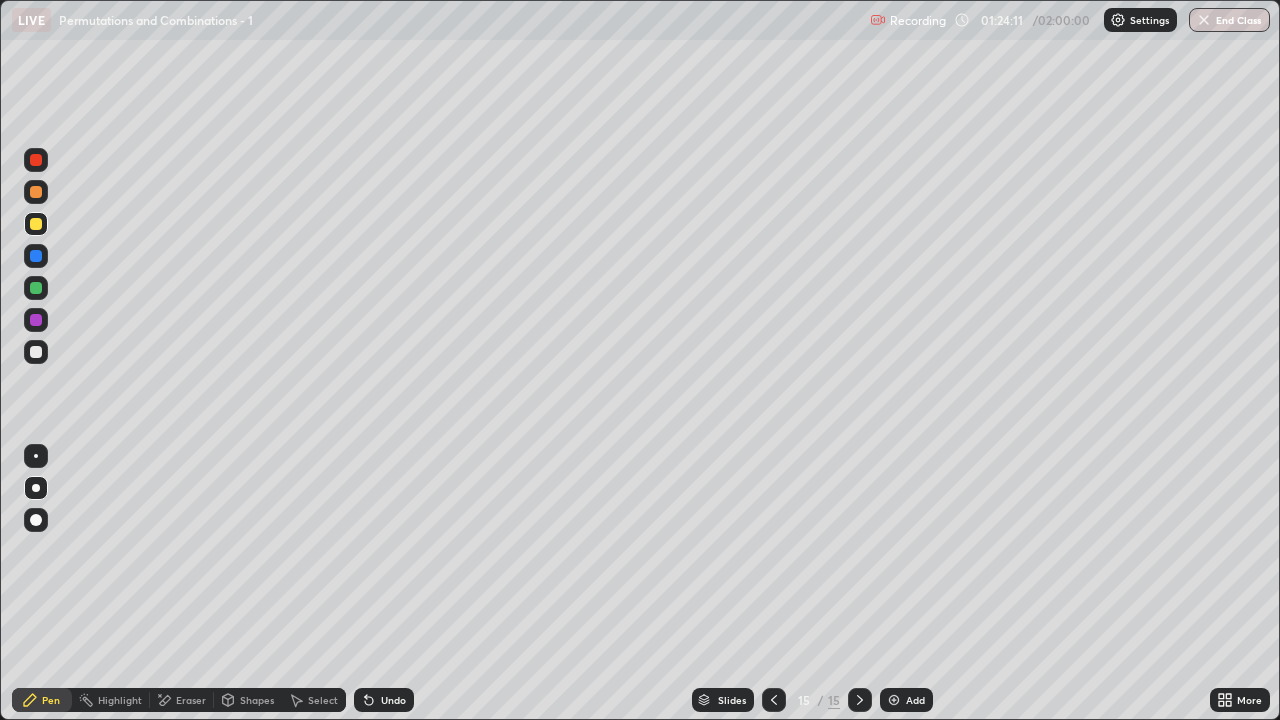 click on "Add" at bounding box center (915, 700) 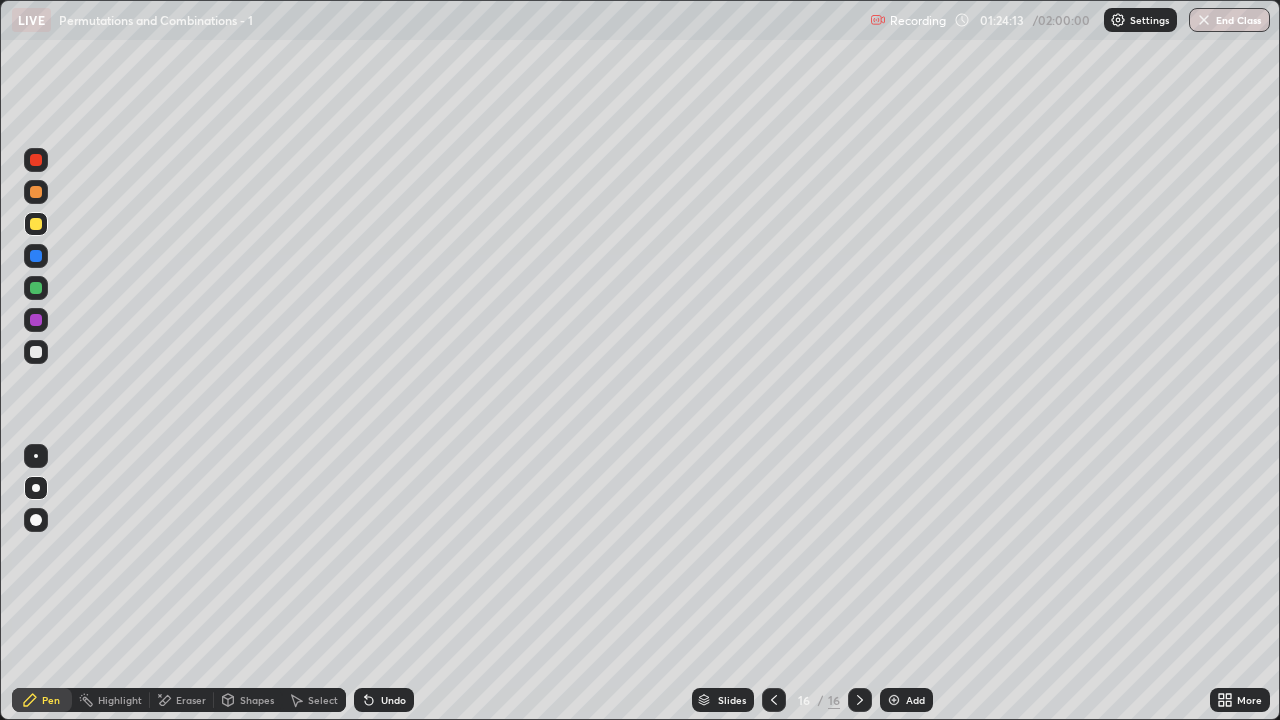 click at bounding box center (36, 352) 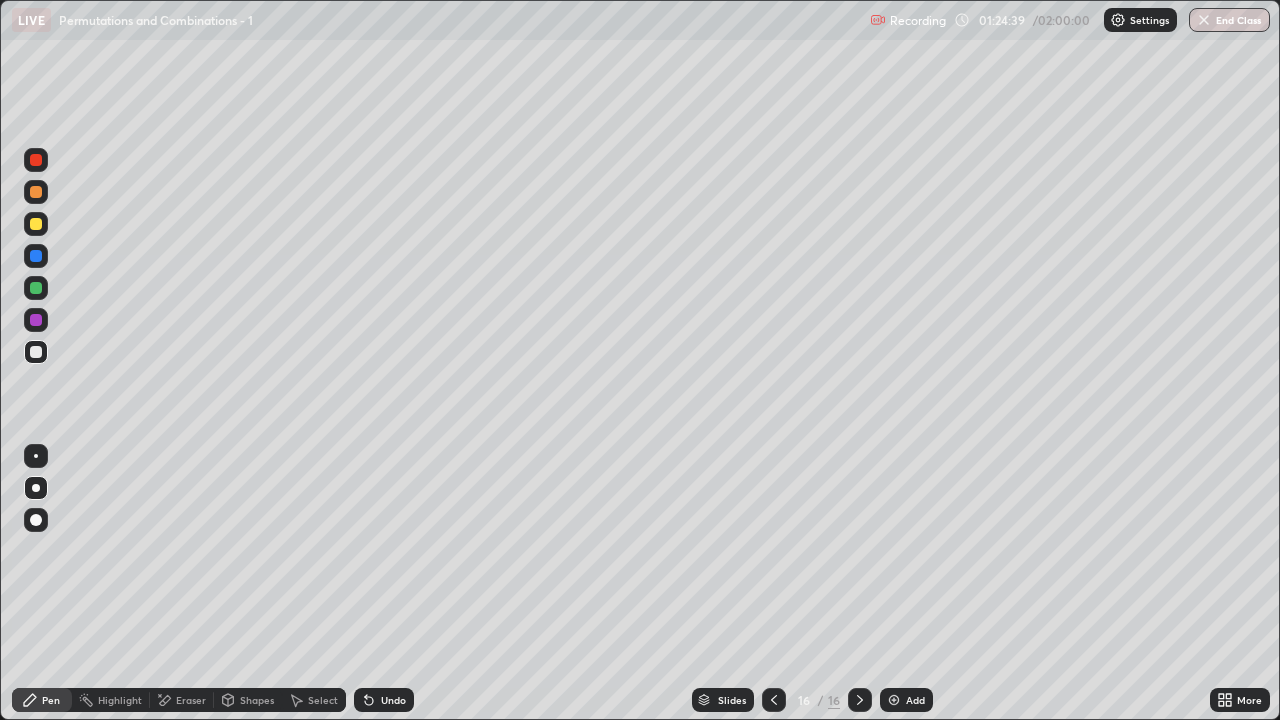 click on "Eraser" at bounding box center (182, 700) 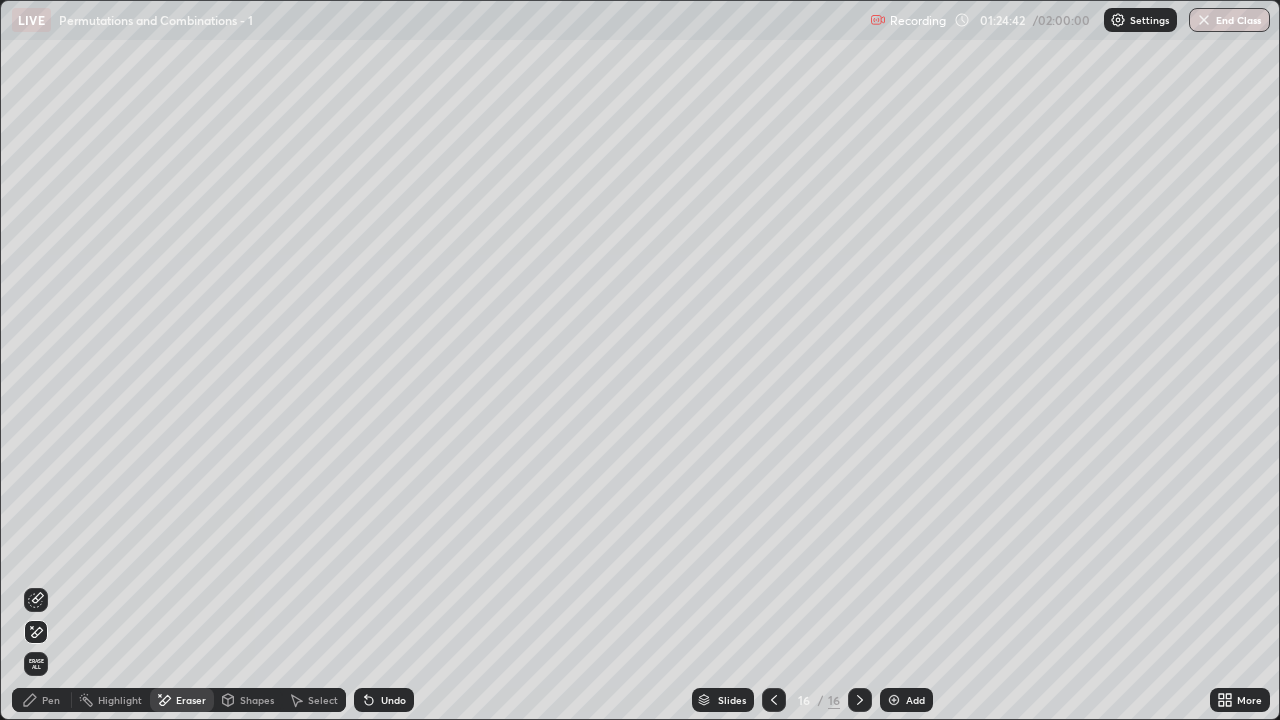 click on "Pen" at bounding box center (51, 700) 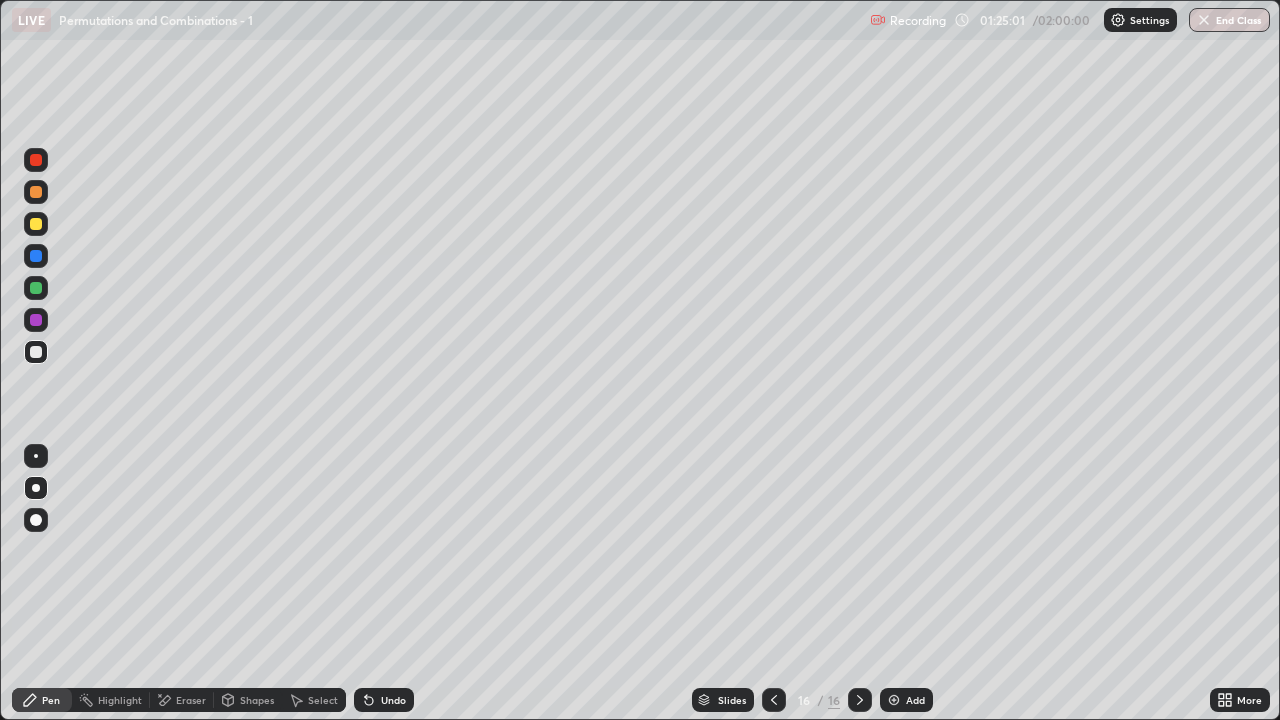 click at bounding box center (36, 224) 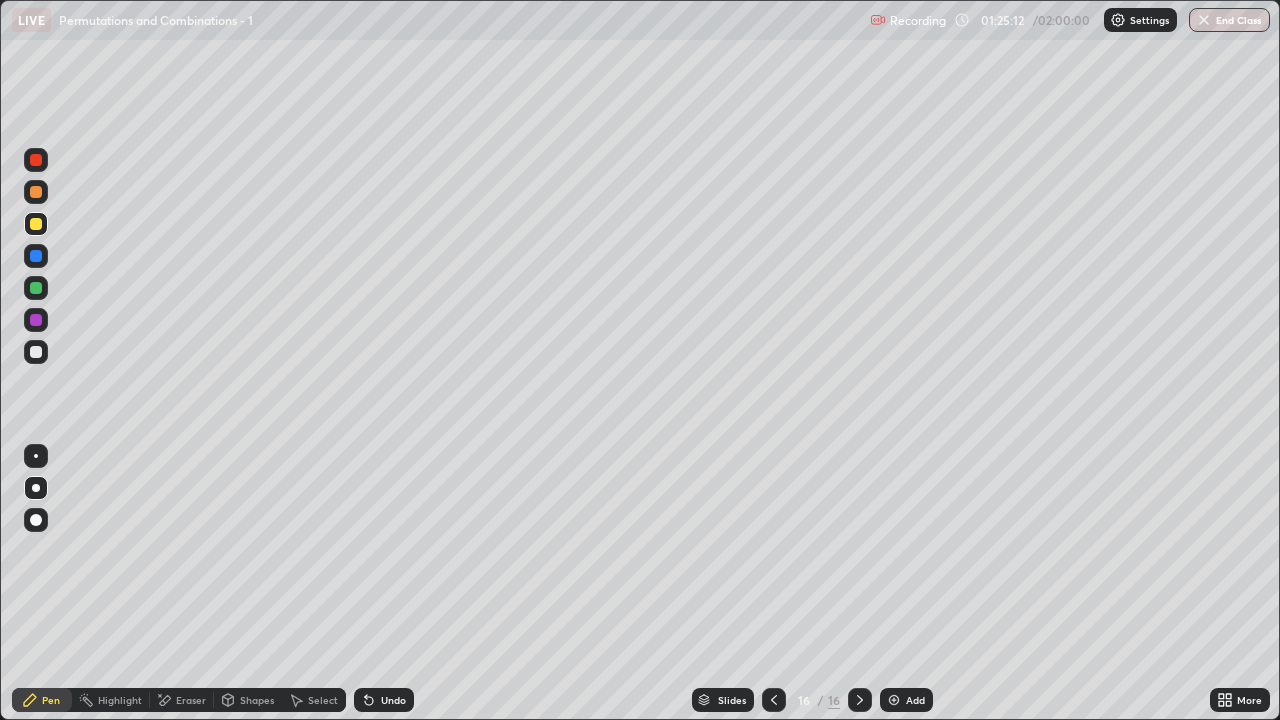 click on "Undo" at bounding box center [384, 700] 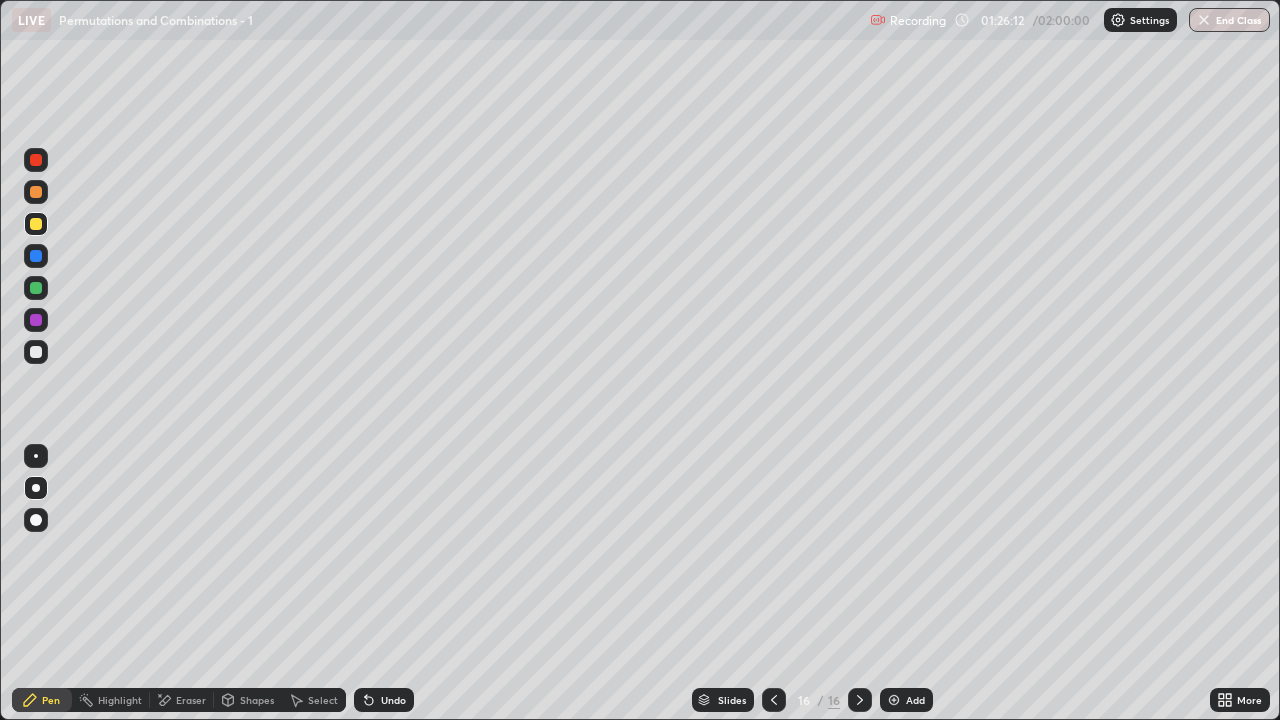 click on "Undo" at bounding box center (384, 700) 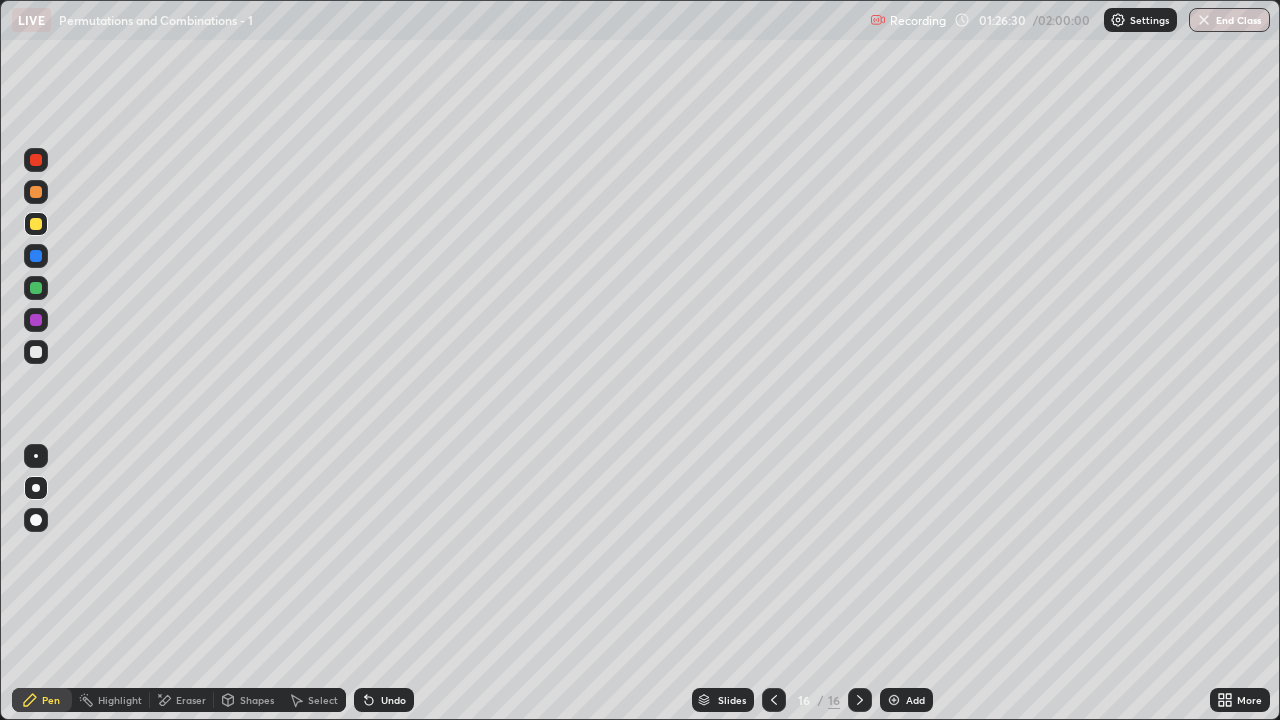 click on "Undo" at bounding box center [393, 700] 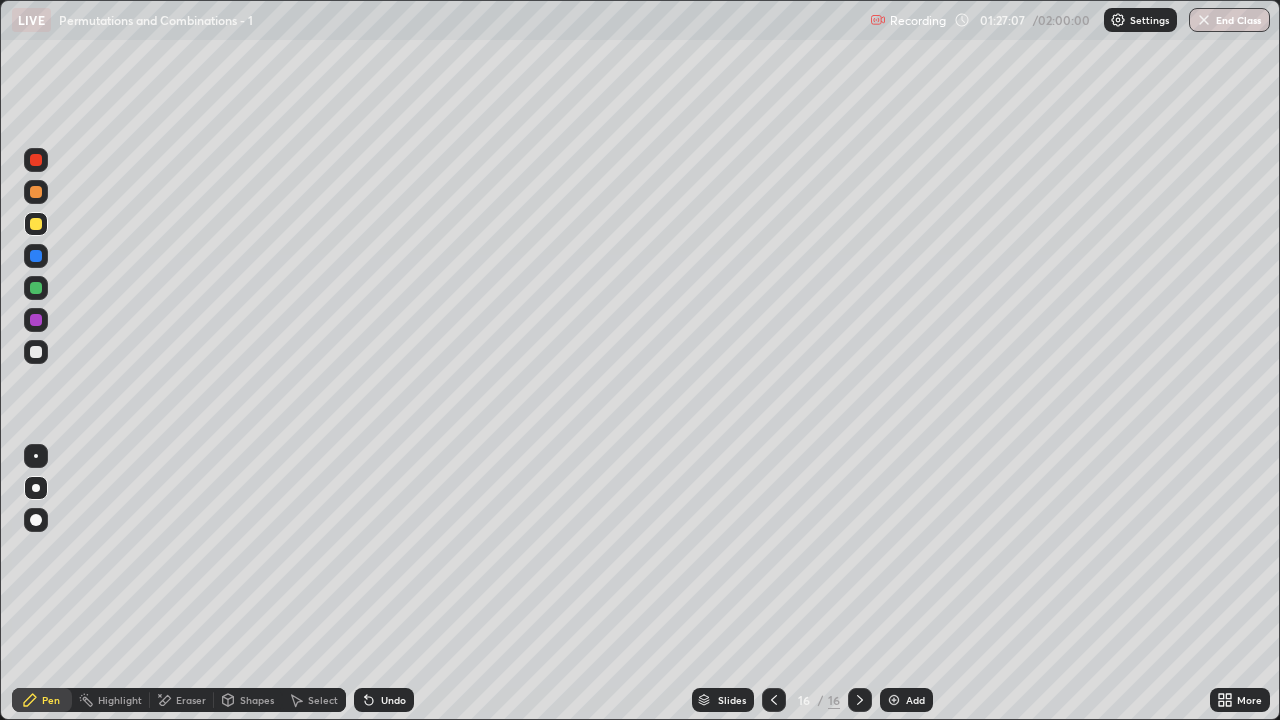 click on "Undo" at bounding box center (384, 700) 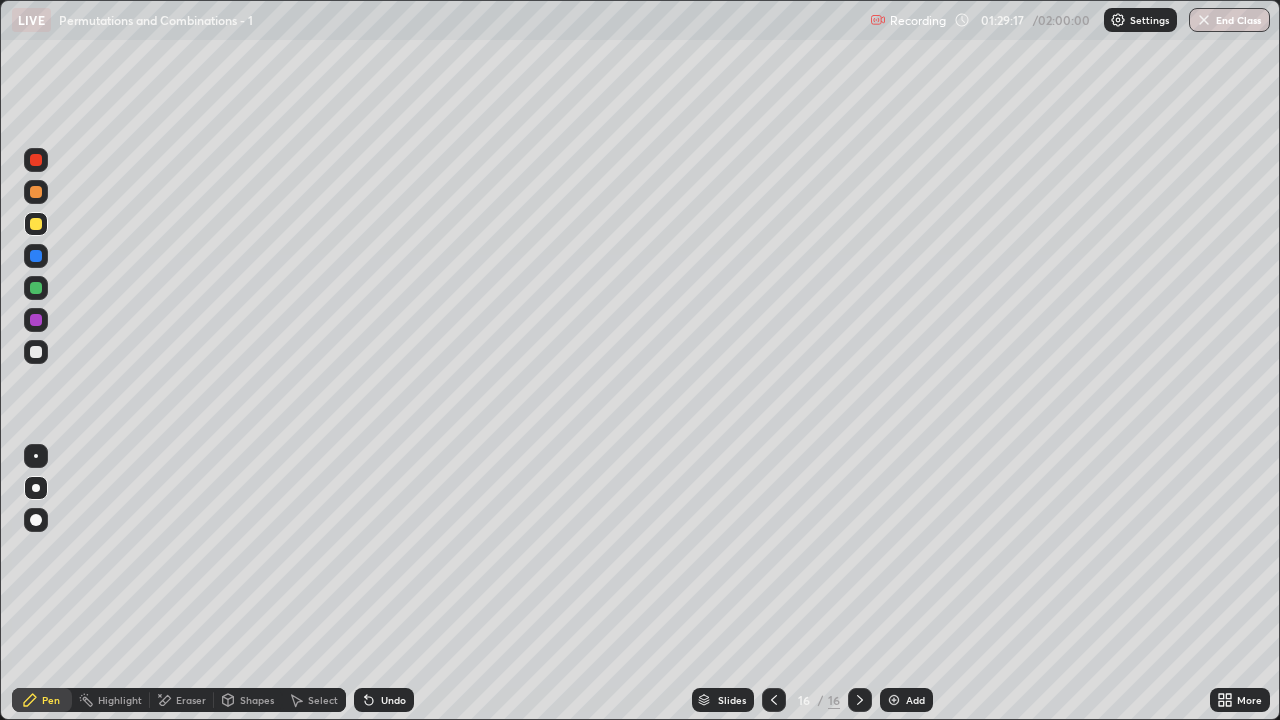 click at bounding box center (36, 352) 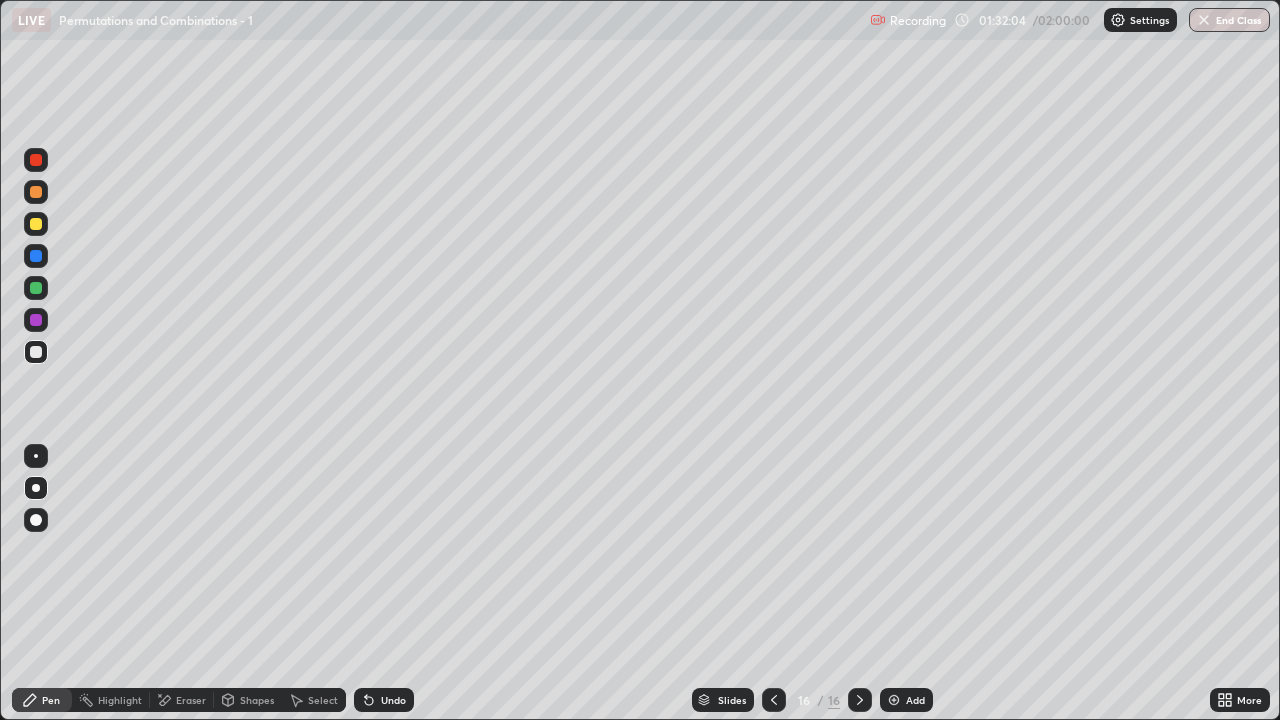 click on "Add" at bounding box center [906, 700] 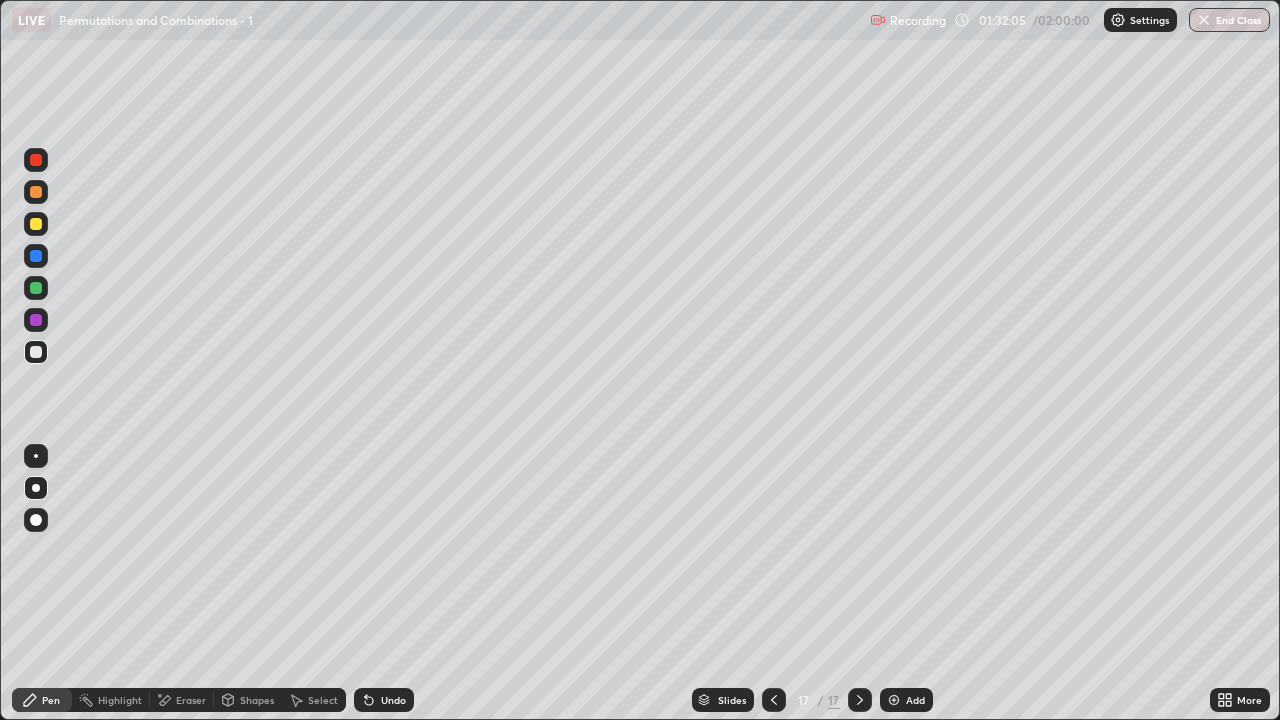 click at bounding box center [36, 288] 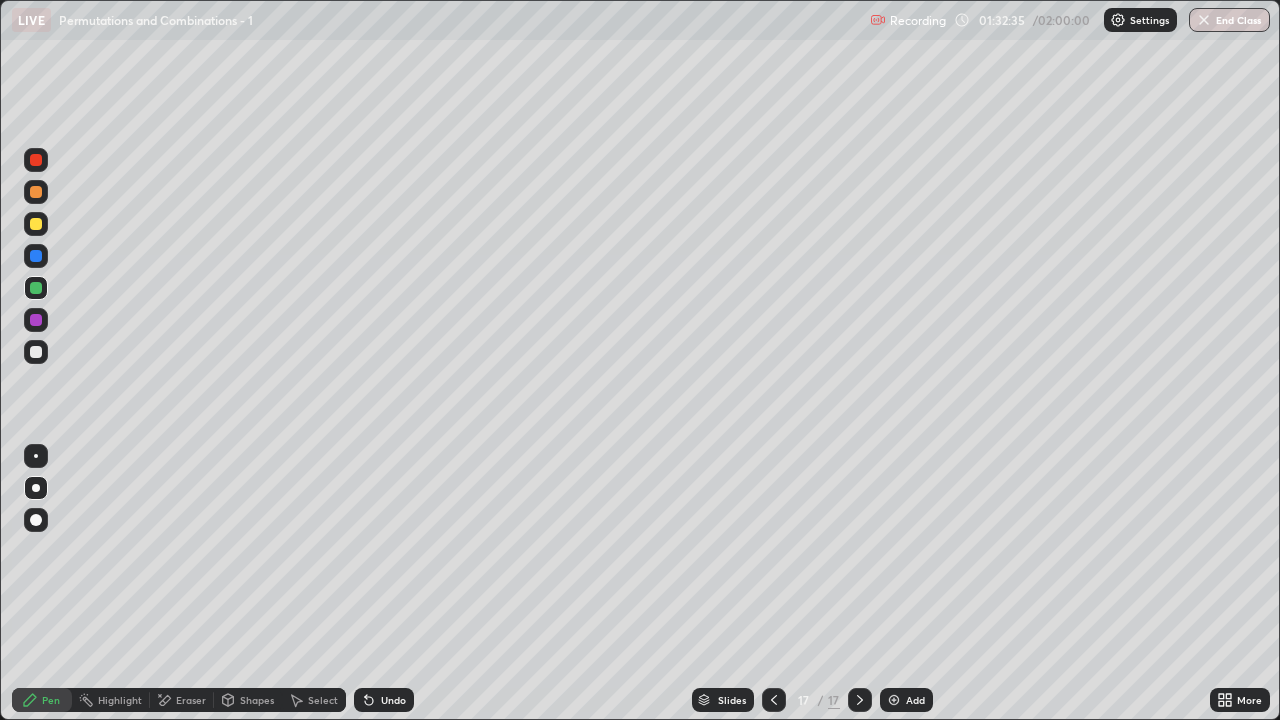 click at bounding box center (36, 352) 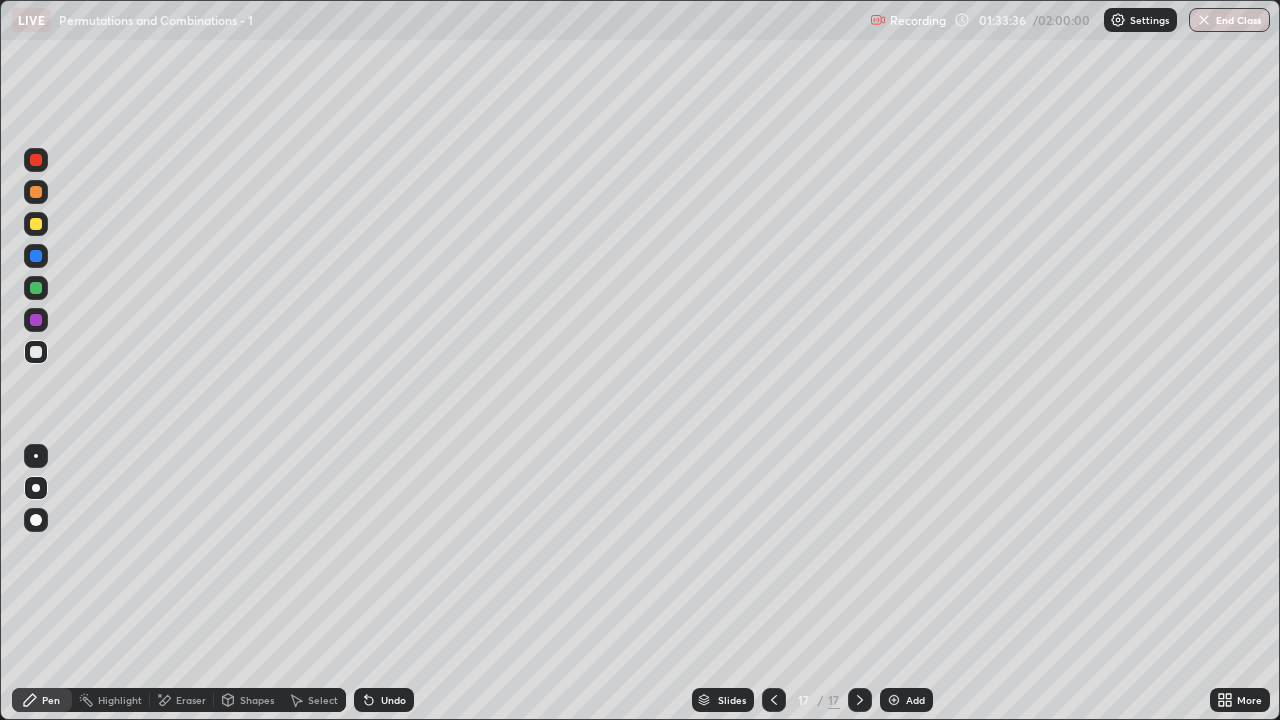 click on "Shapes" at bounding box center [248, 700] 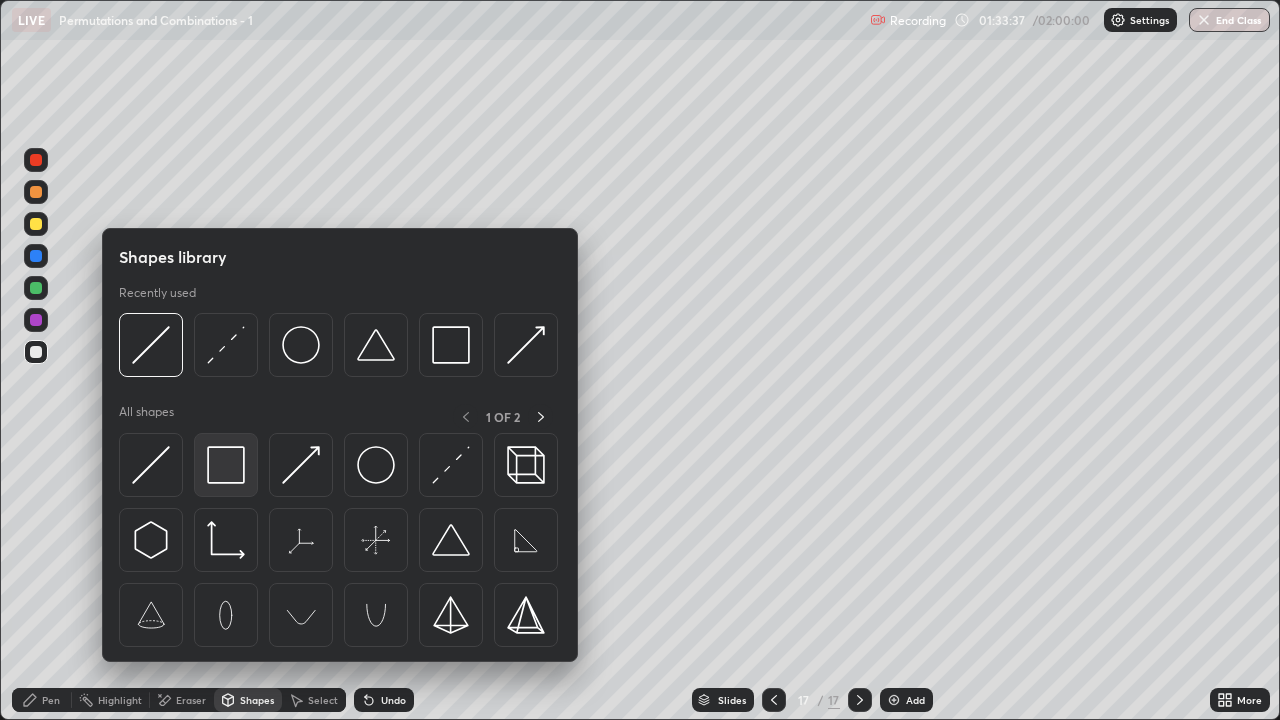 click at bounding box center (226, 465) 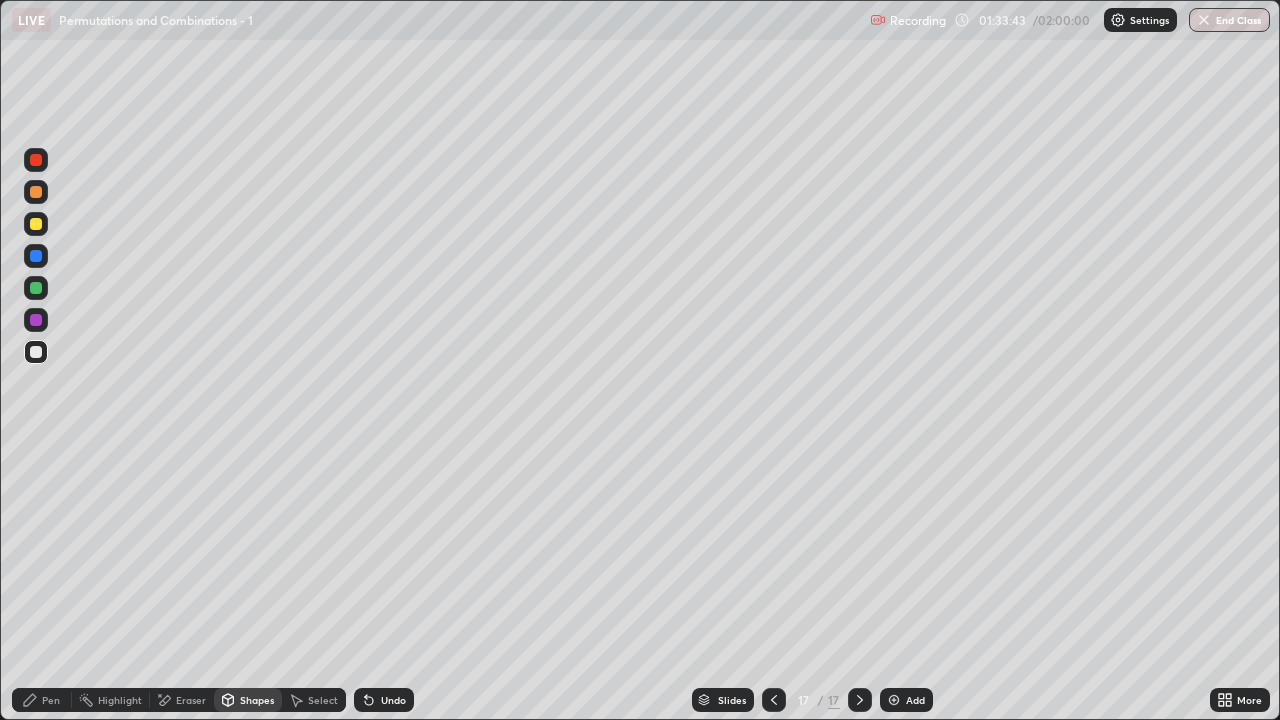 click on "Pen" at bounding box center [42, 700] 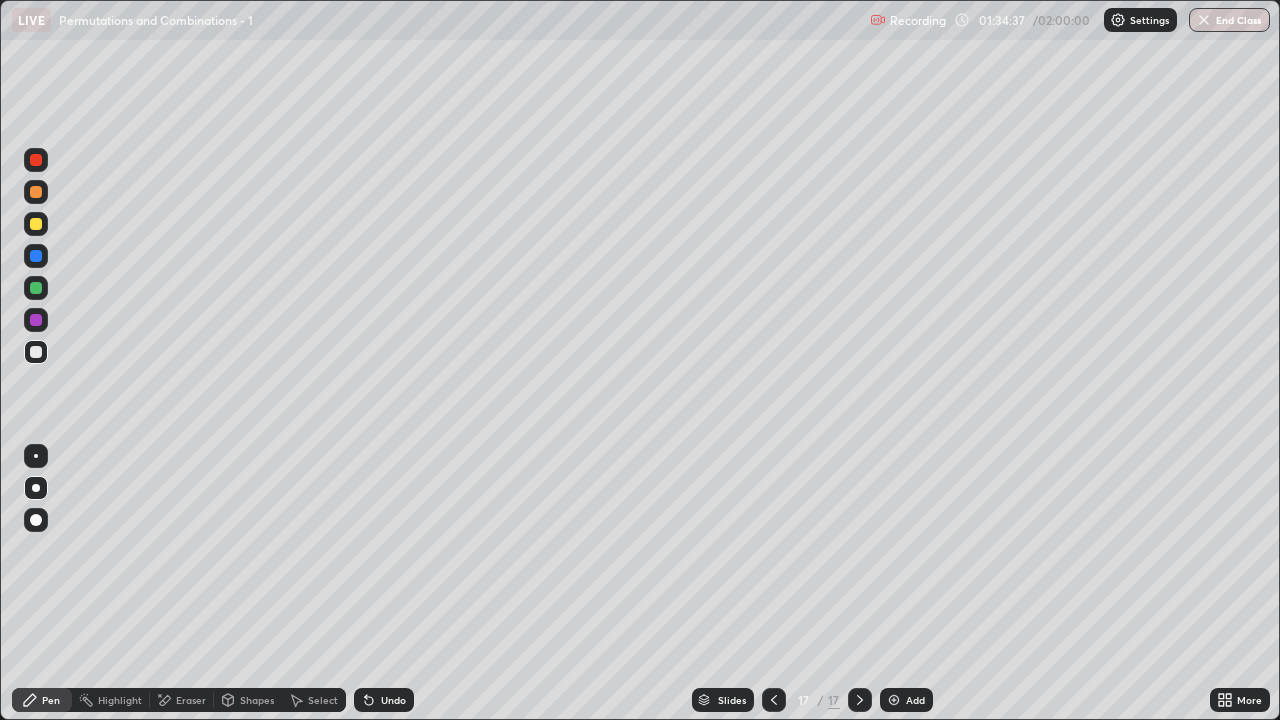 click at bounding box center [36, 224] 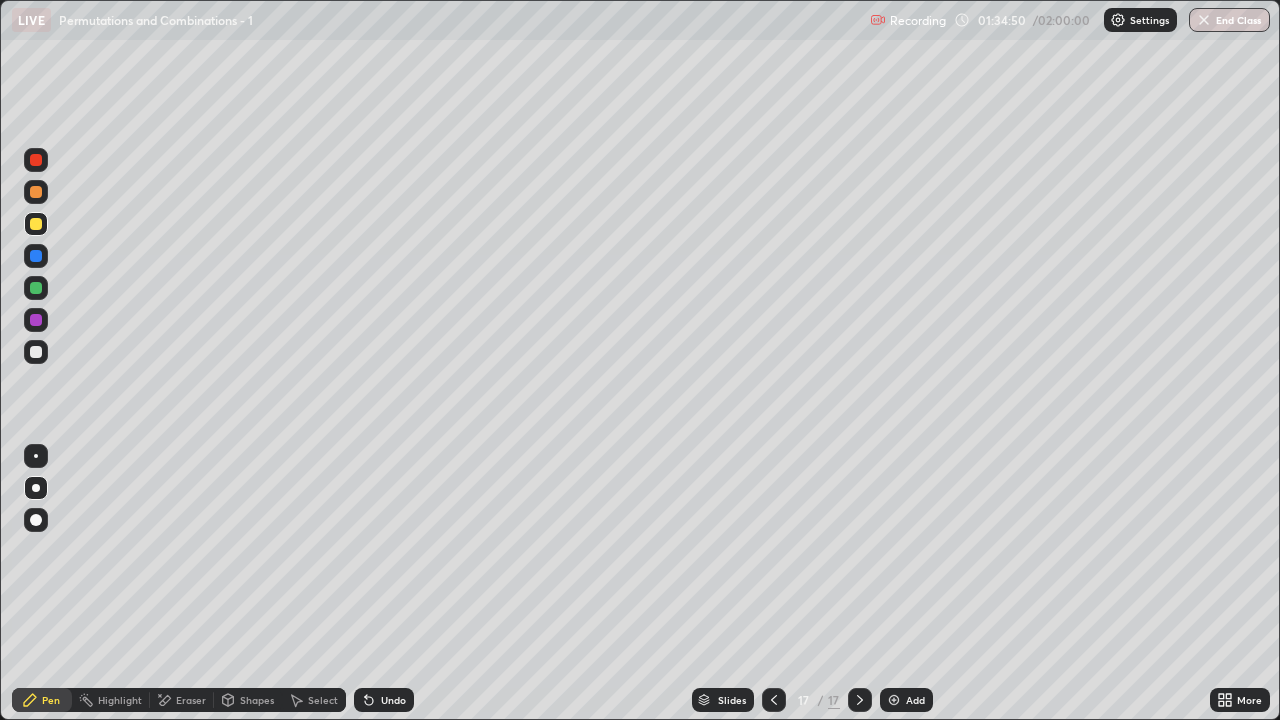 click on "Undo" at bounding box center (393, 700) 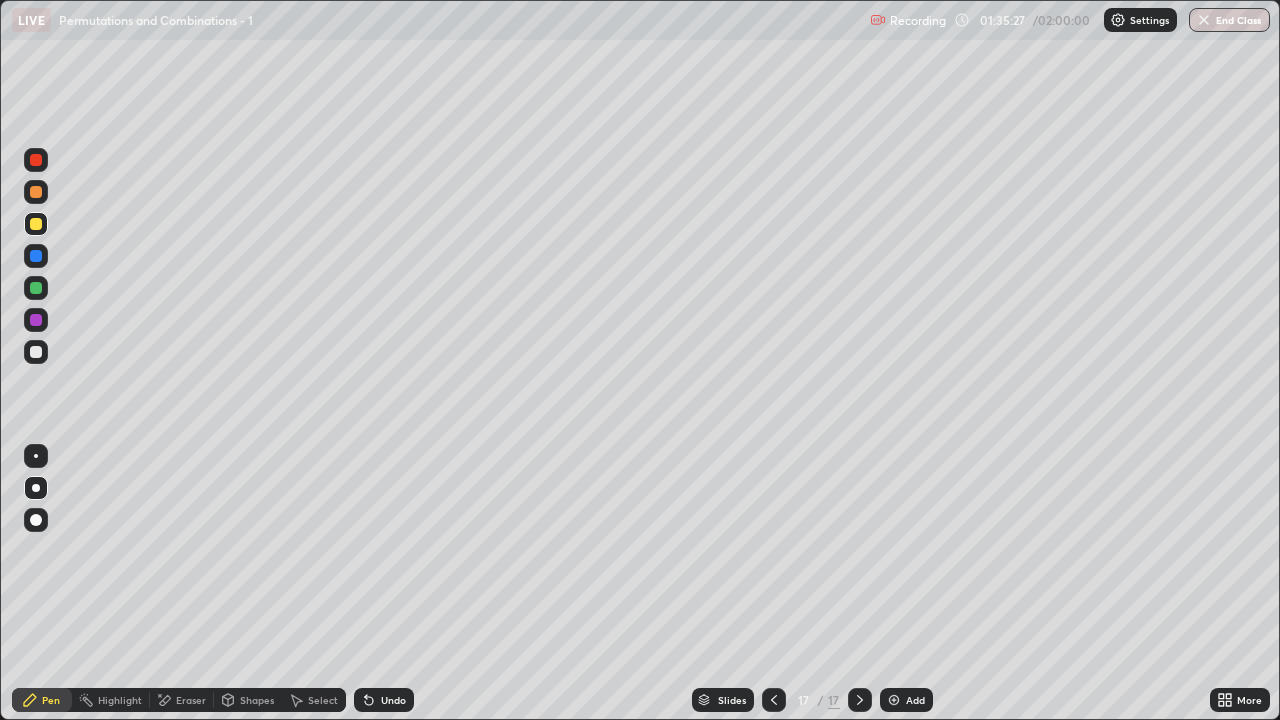 click on "Eraser" at bounding box center [182, 700] 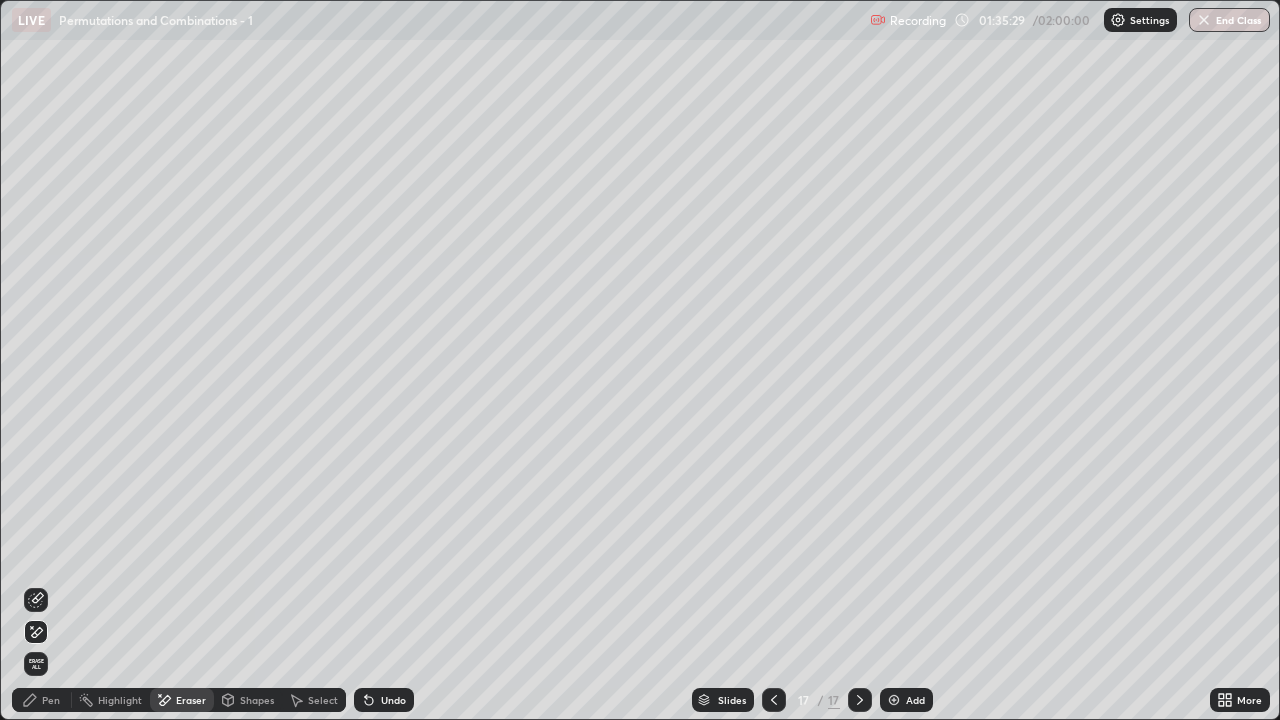 click on "Pen" at bounding box center [51, 700] 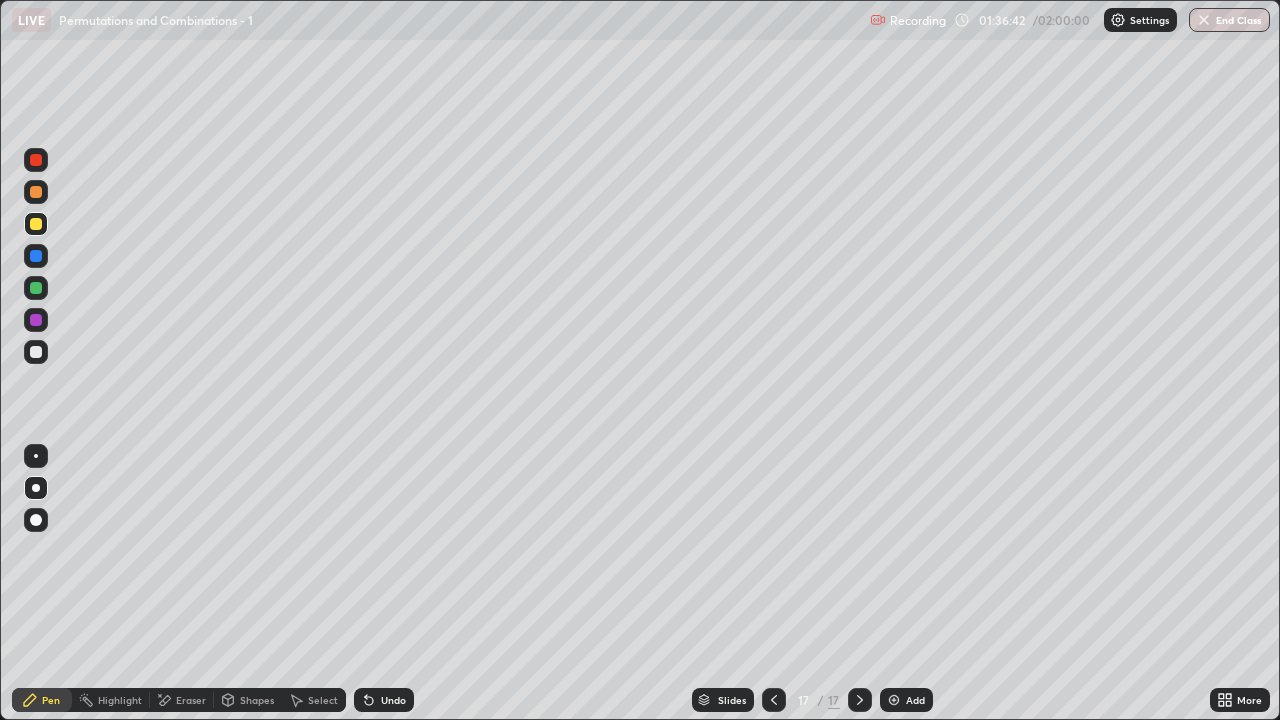 click on "Undo" at bounding box center (384, 700) 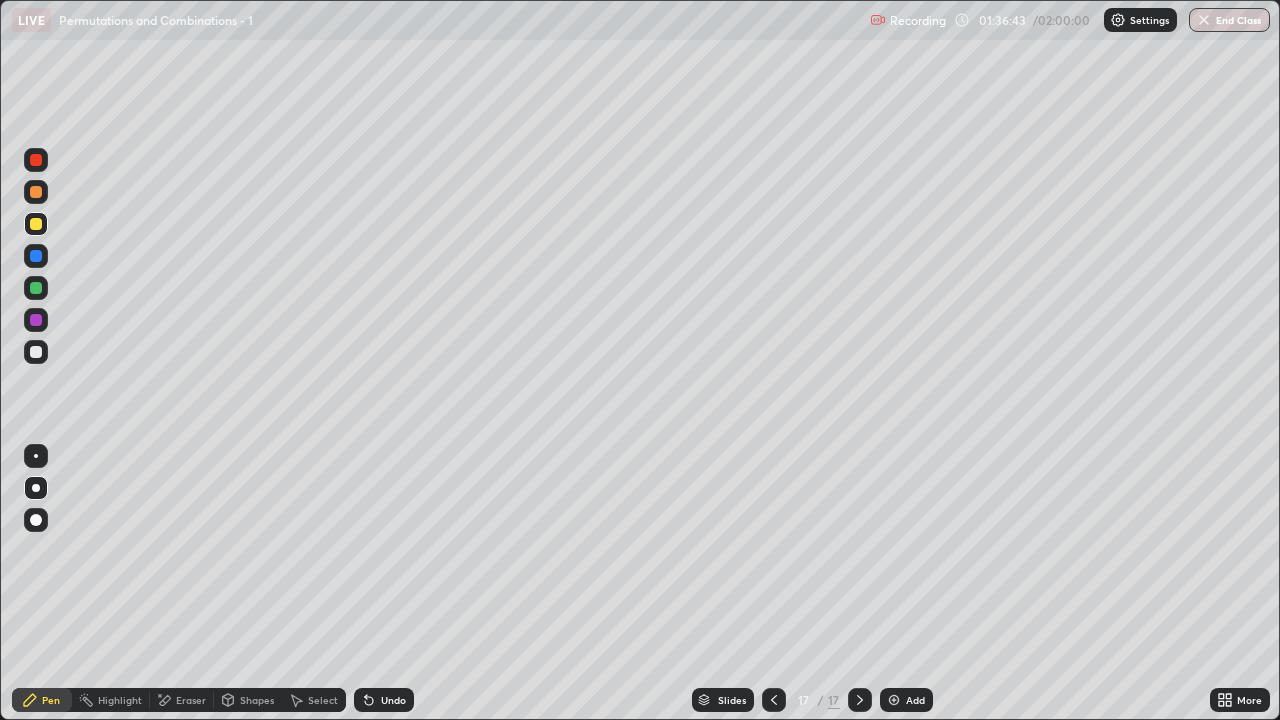click at bounding box center [36, 352] 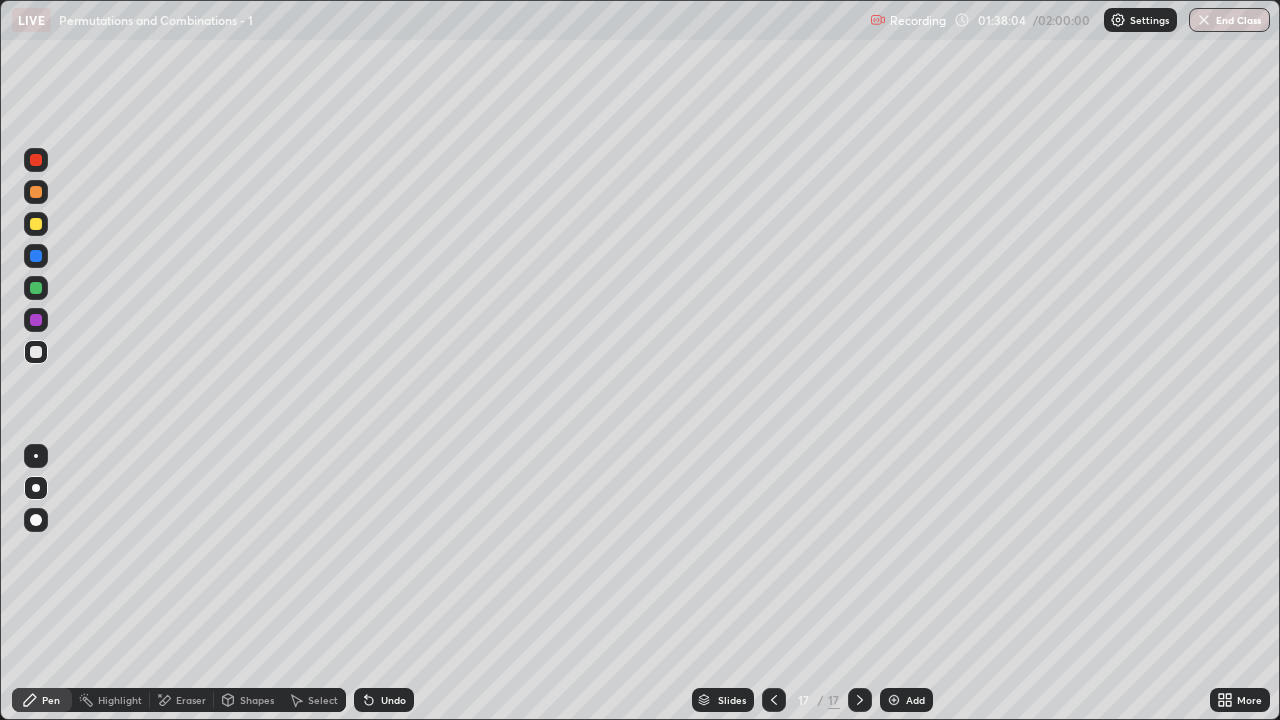 click 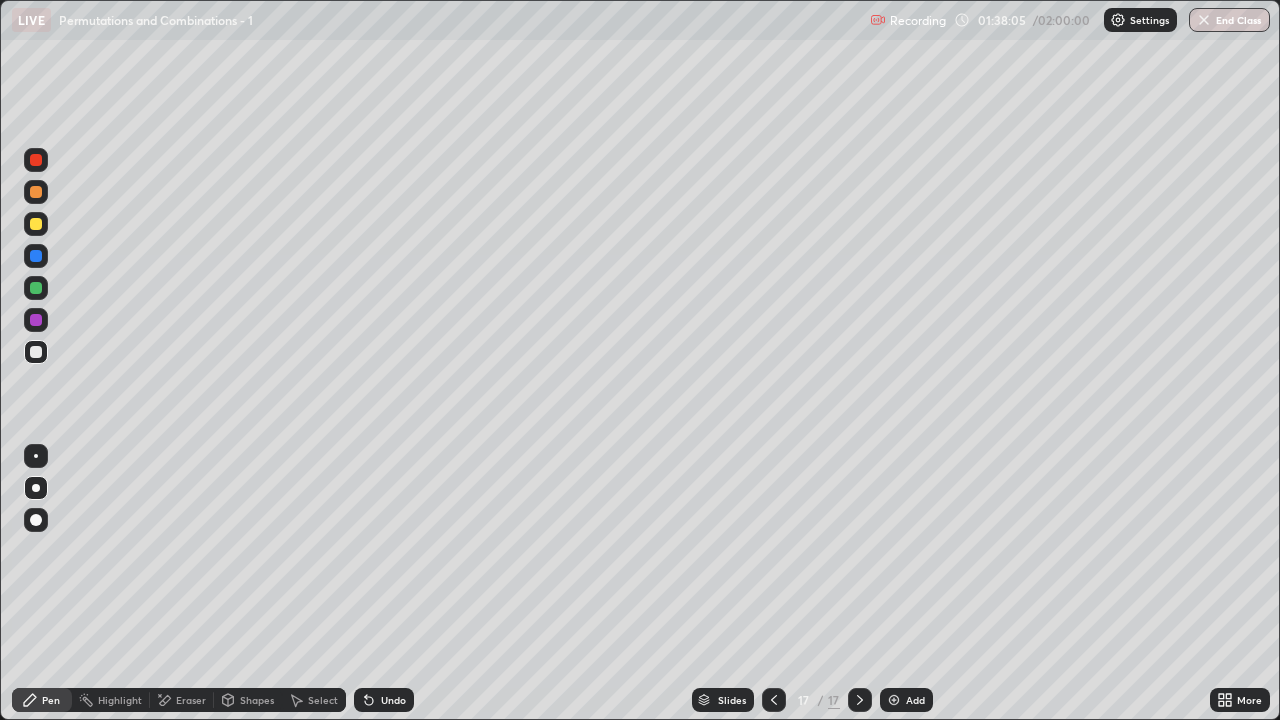 click at bounding box center (894, 700) 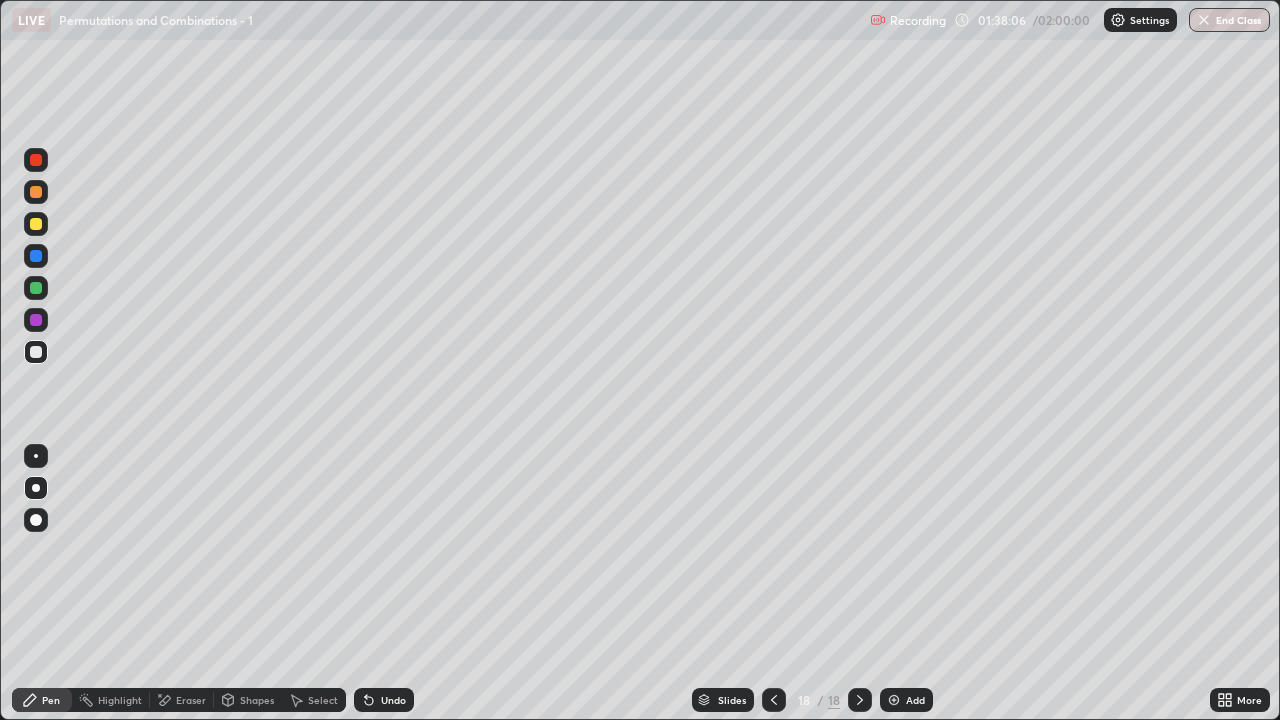 click at bounding box center (36, 288) 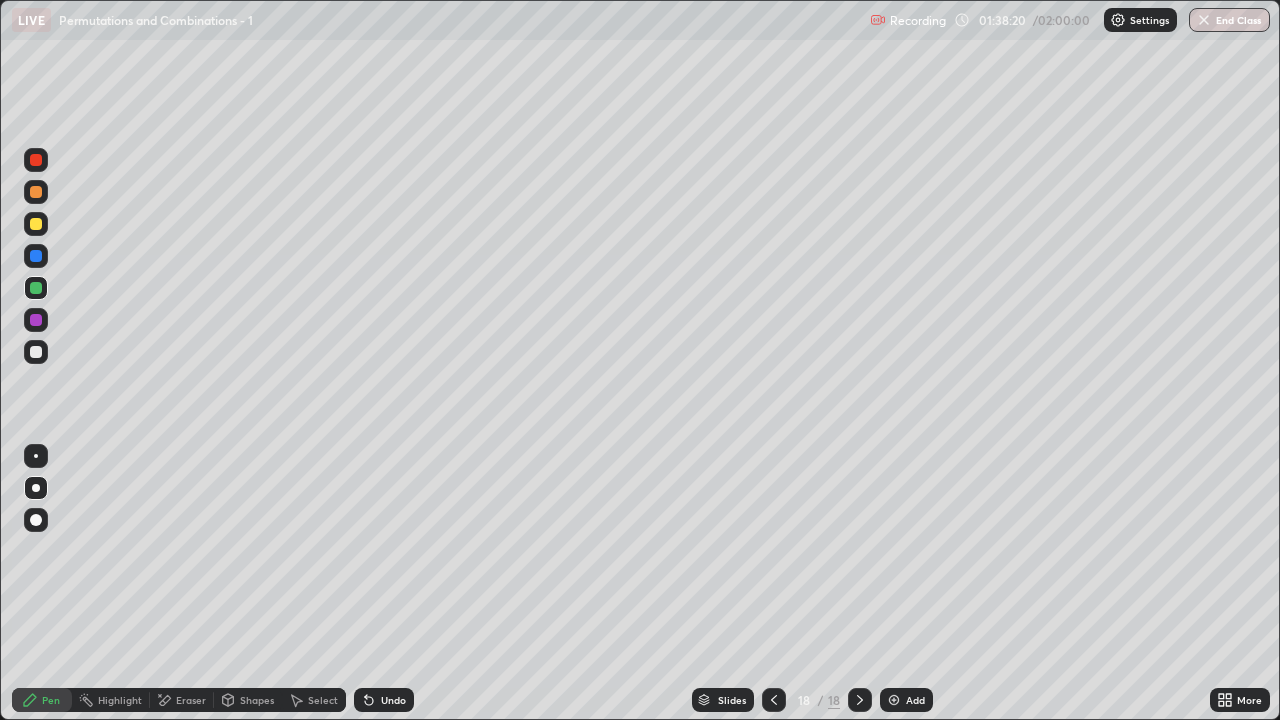 click at bounding box center [36, 352] 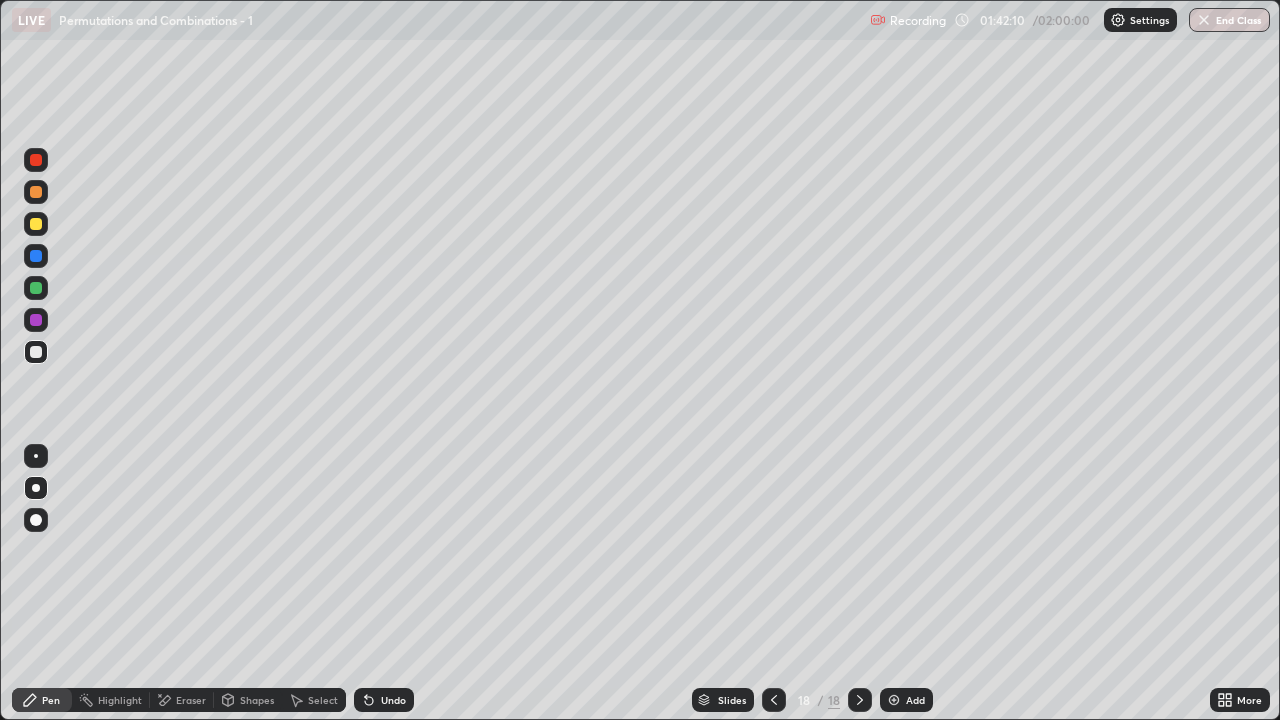 click on "Add" at bounding box center [906, 700] 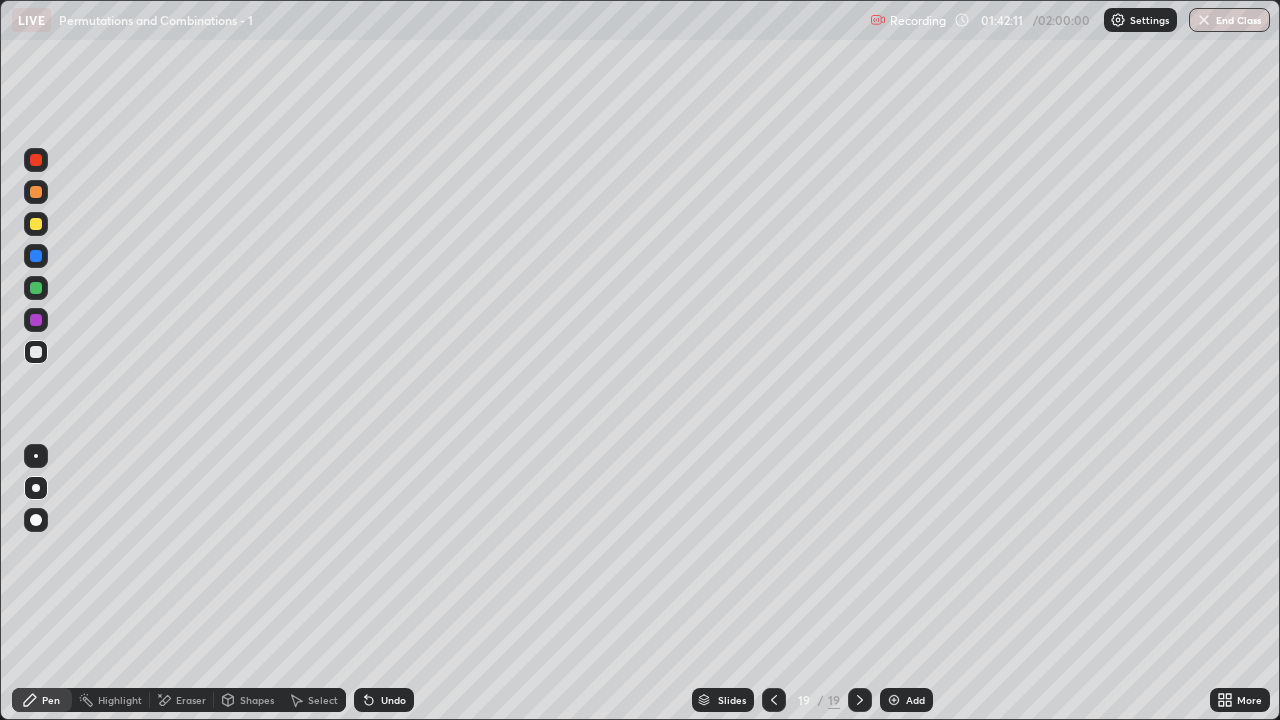 click at bounding box center [36, 288] 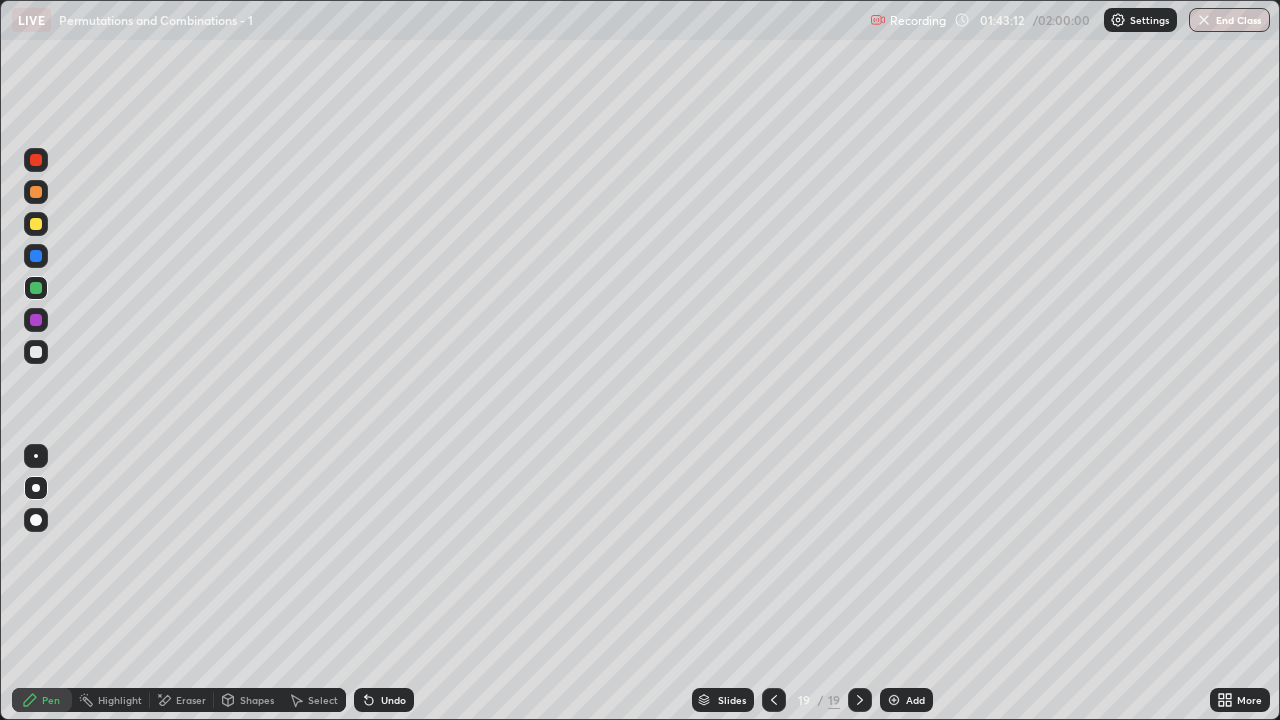 click 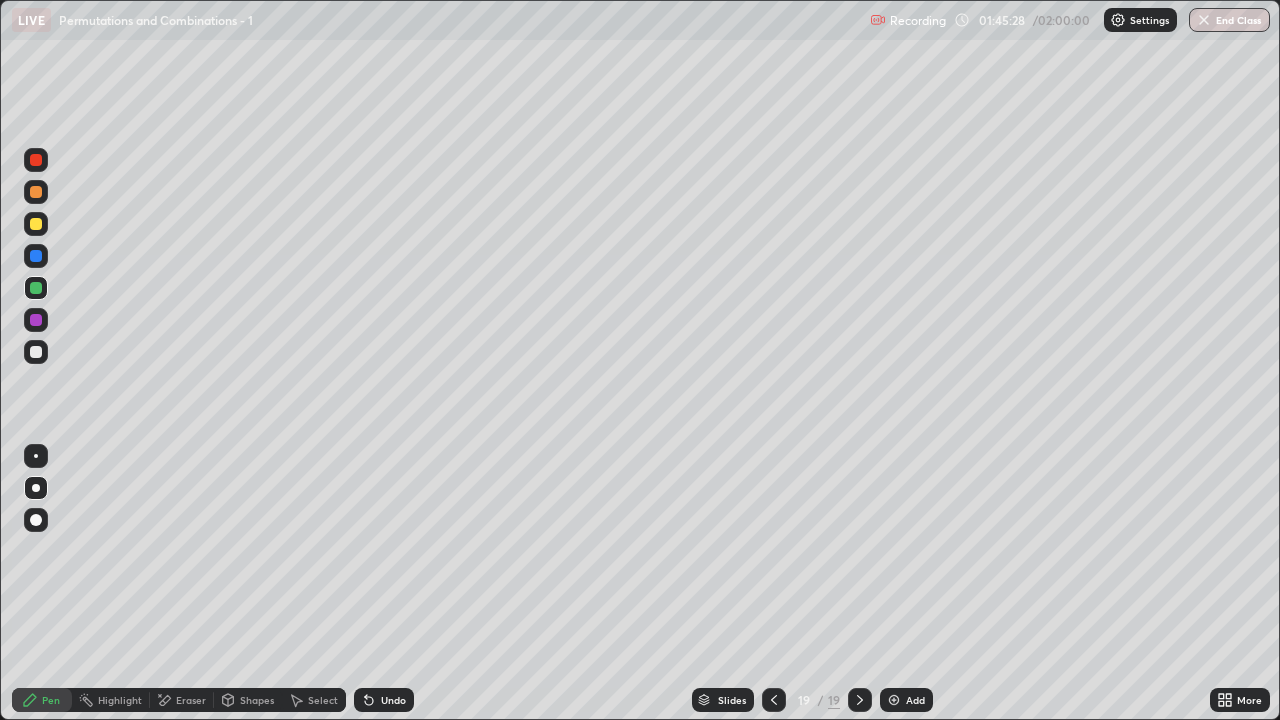 click at bounding box center (36, 352) 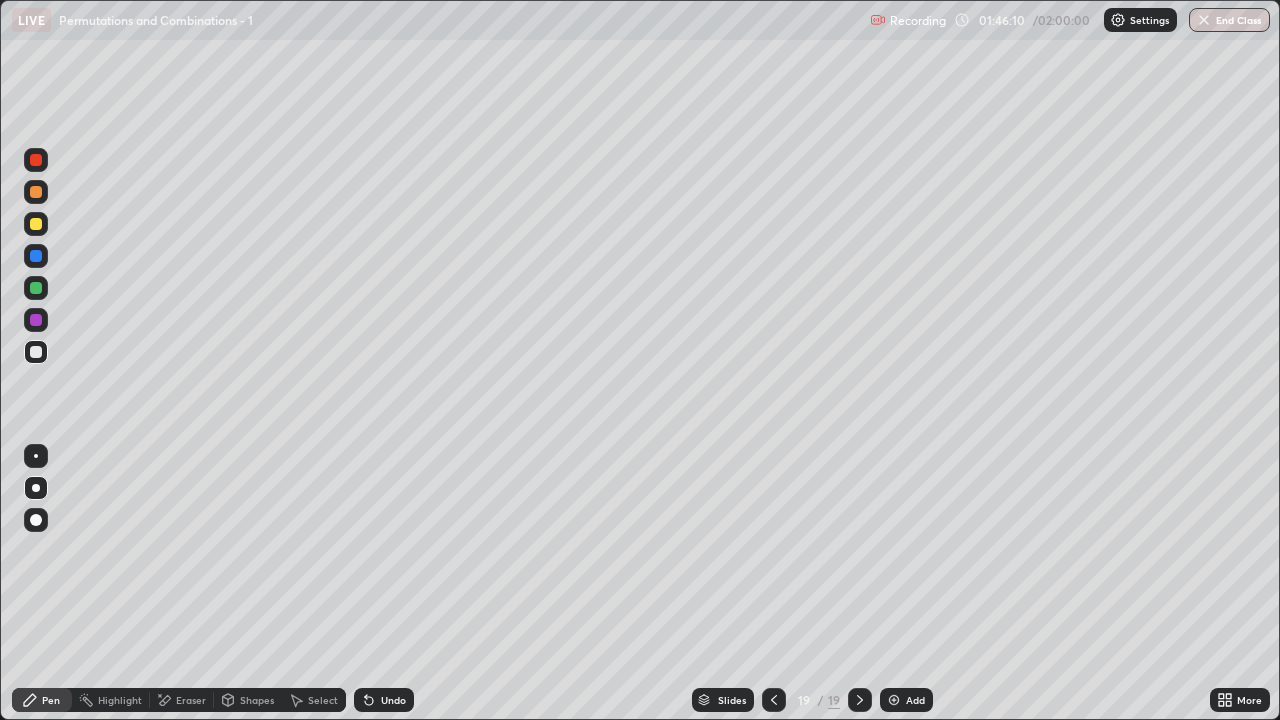 click on "Undo" at bounding box center [384, 700] 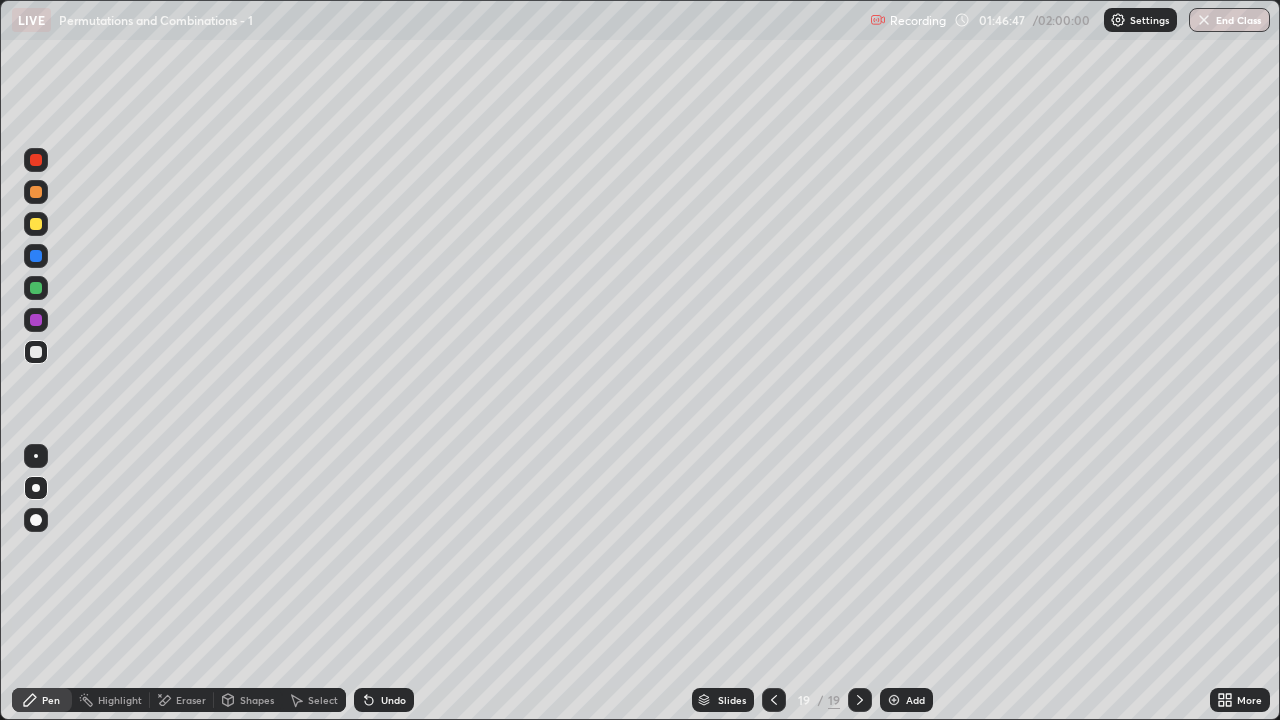 click at bounding box center (774, 700) 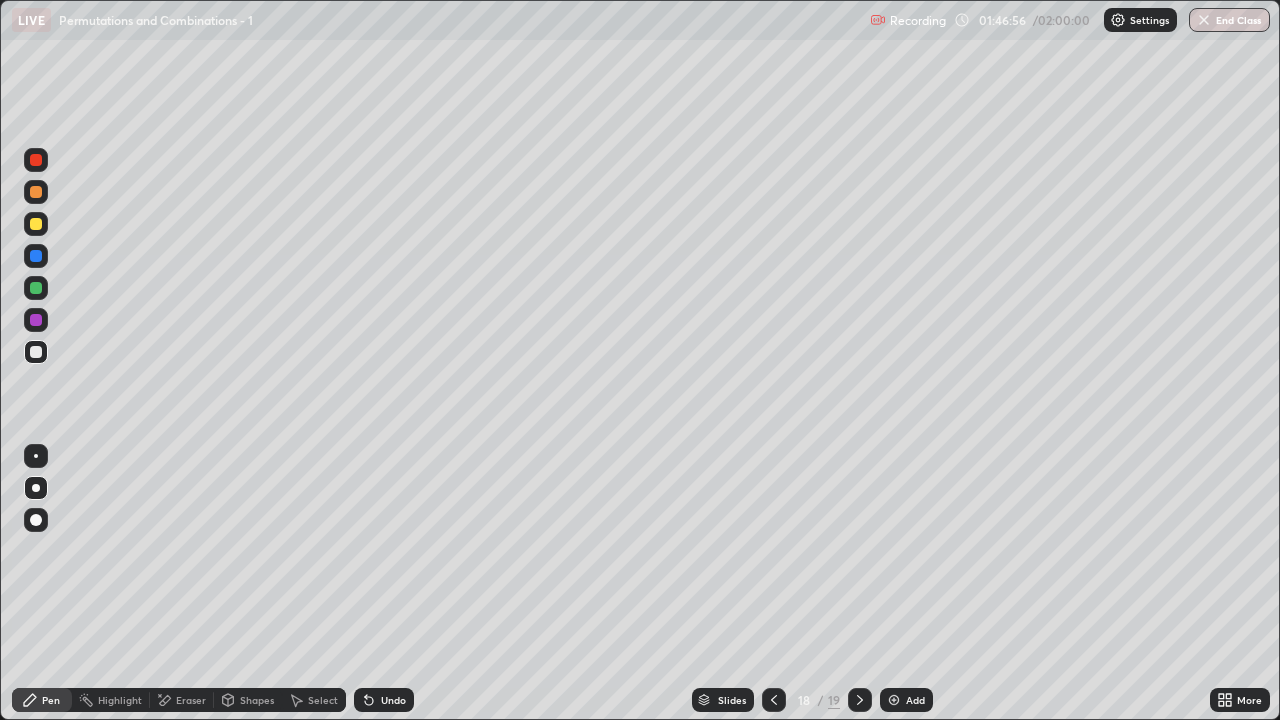 click at bounding box center [860, 700] 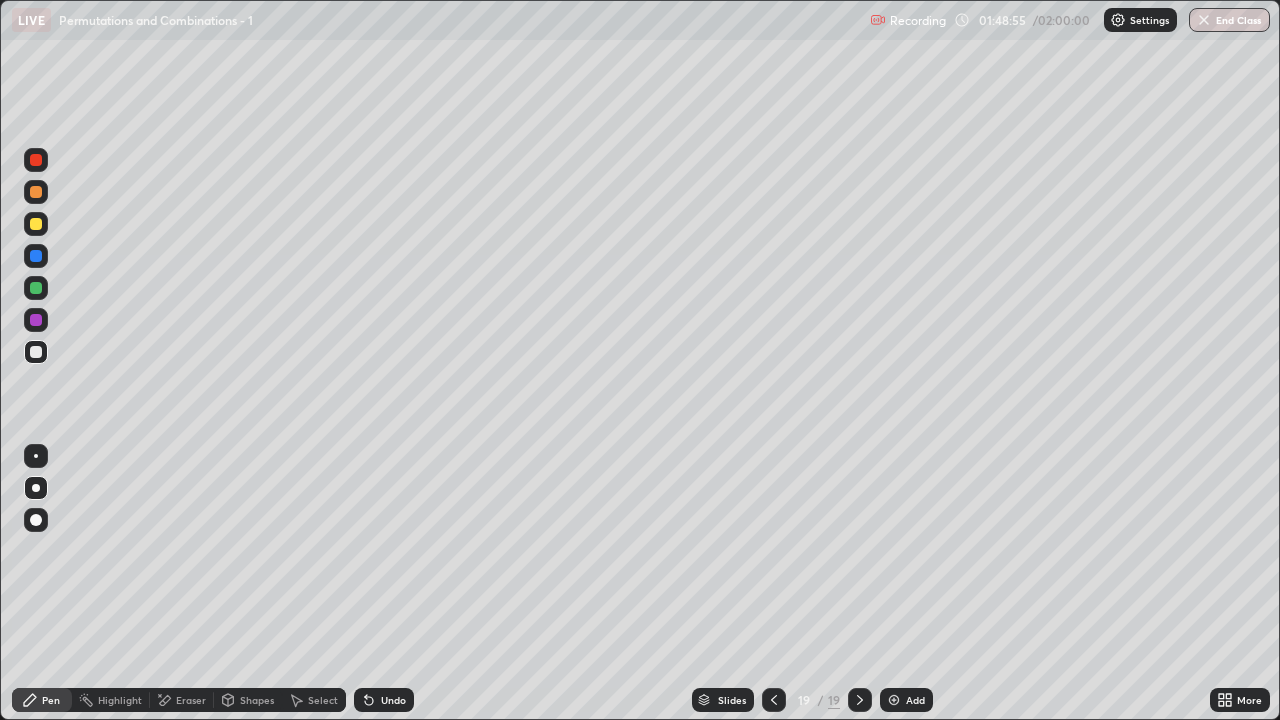 click 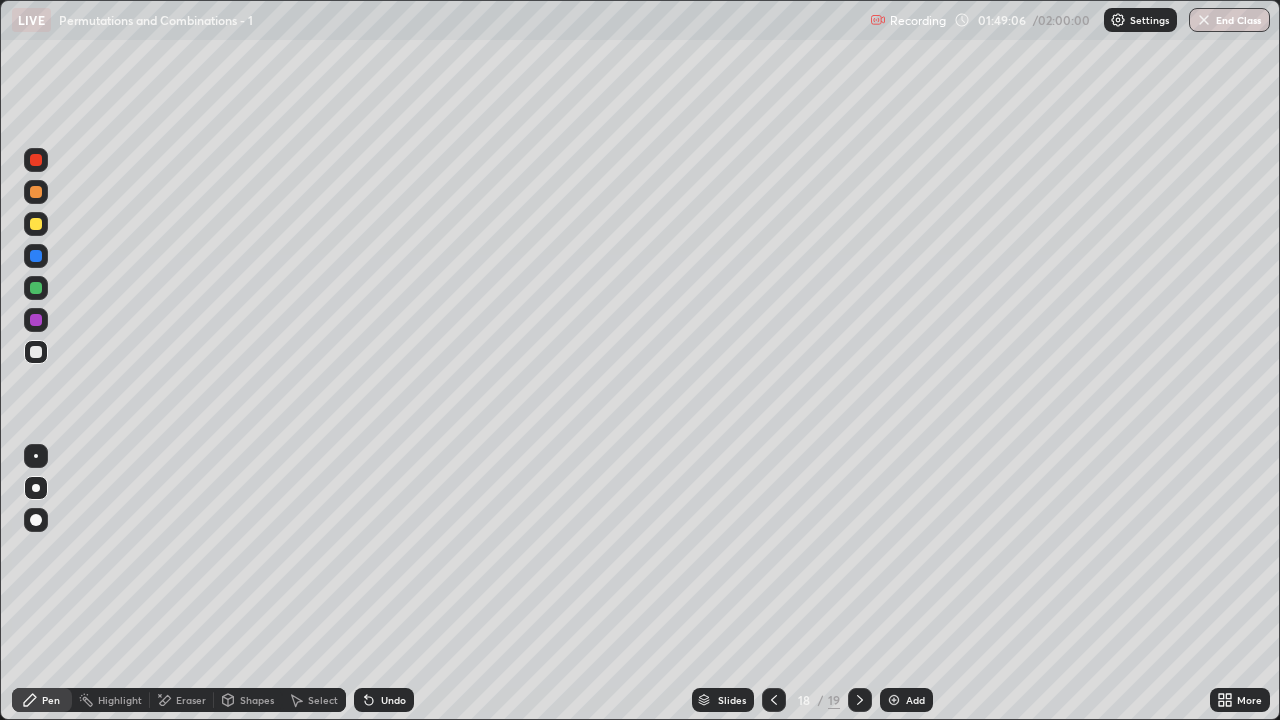 click at bounding box center [860, 700] 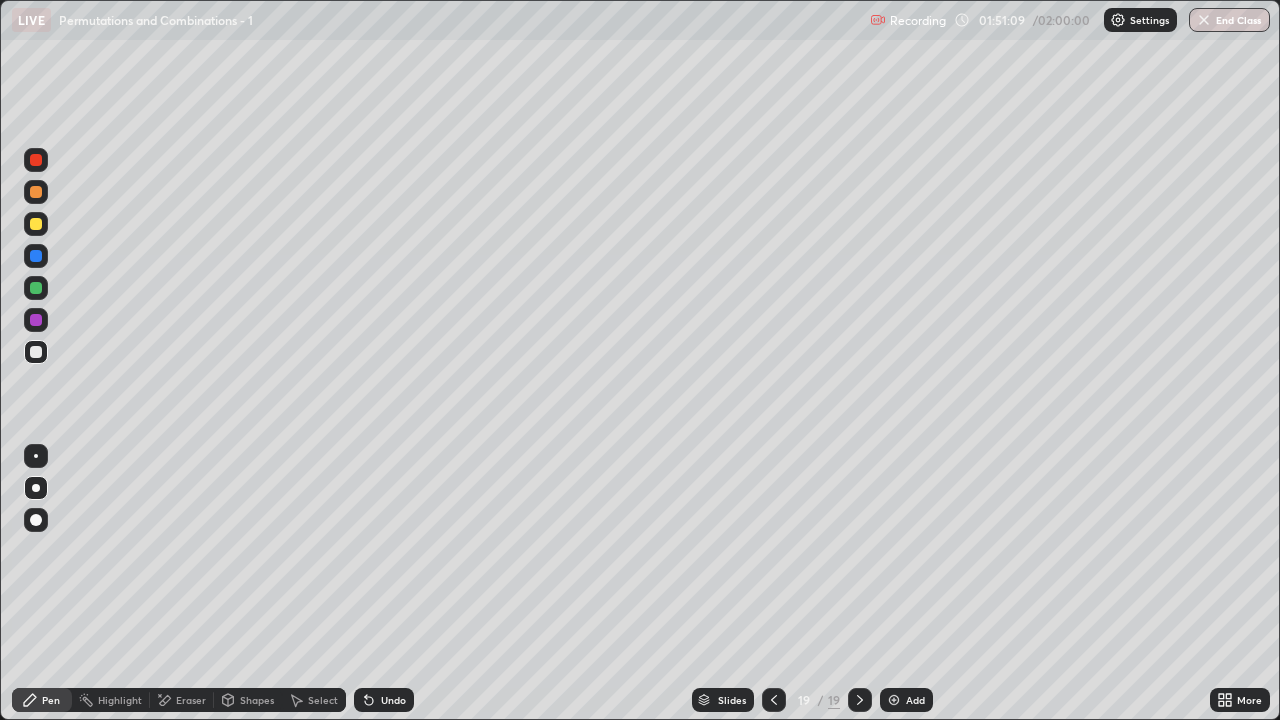 click on "Select" at bounding box center (314, 700) 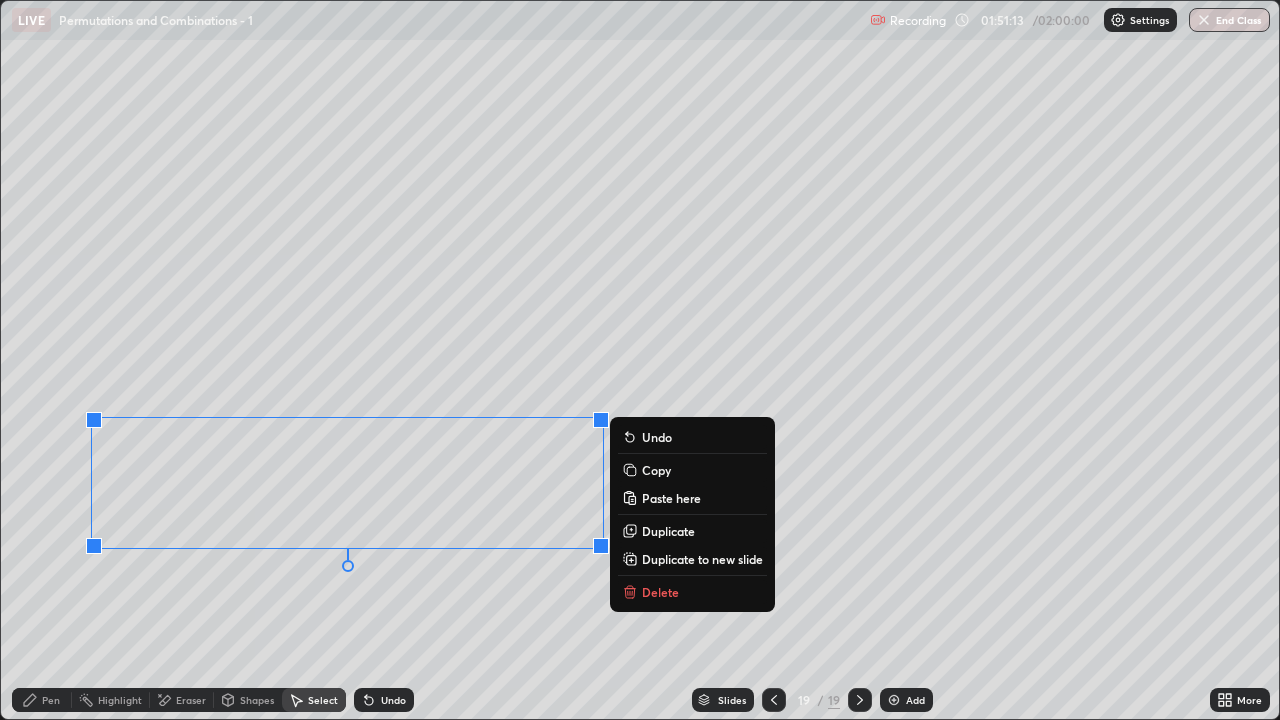 click on "Duplicate to new slide" at bounding box center (702, 559) 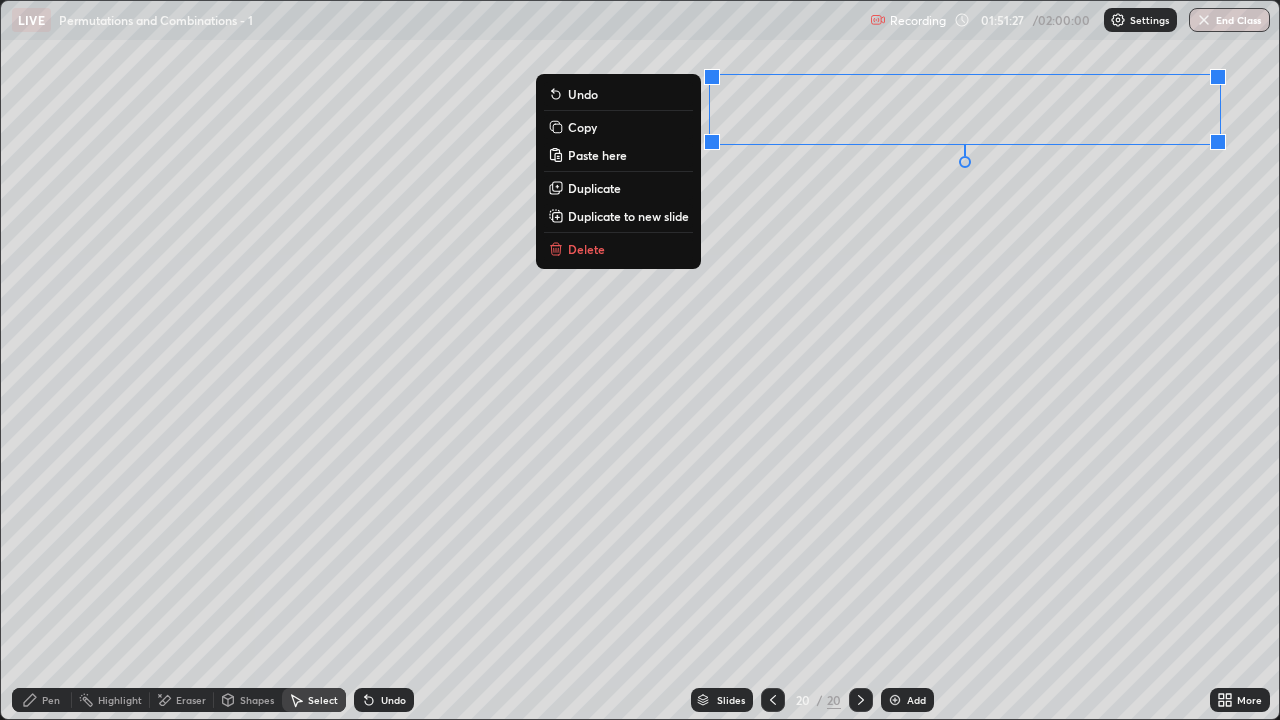 click on "Pen" at bounding box center [42, 700] 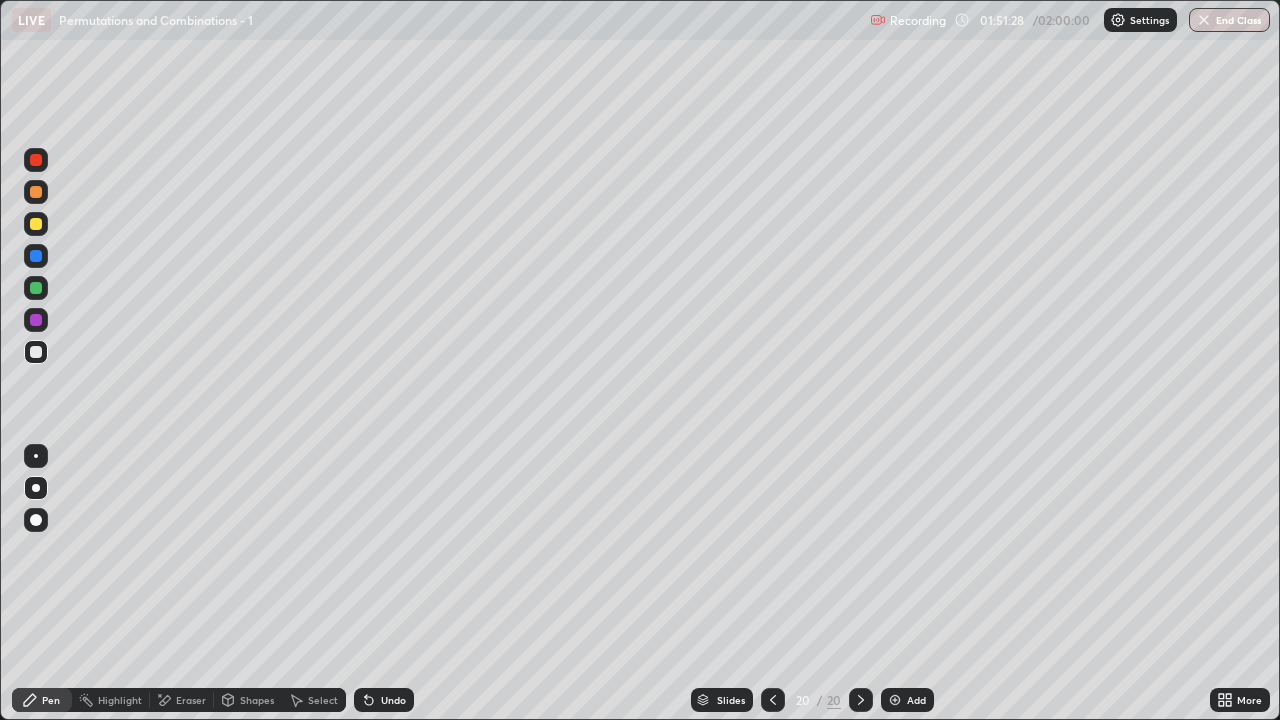 click at bounding box center (36, 352) 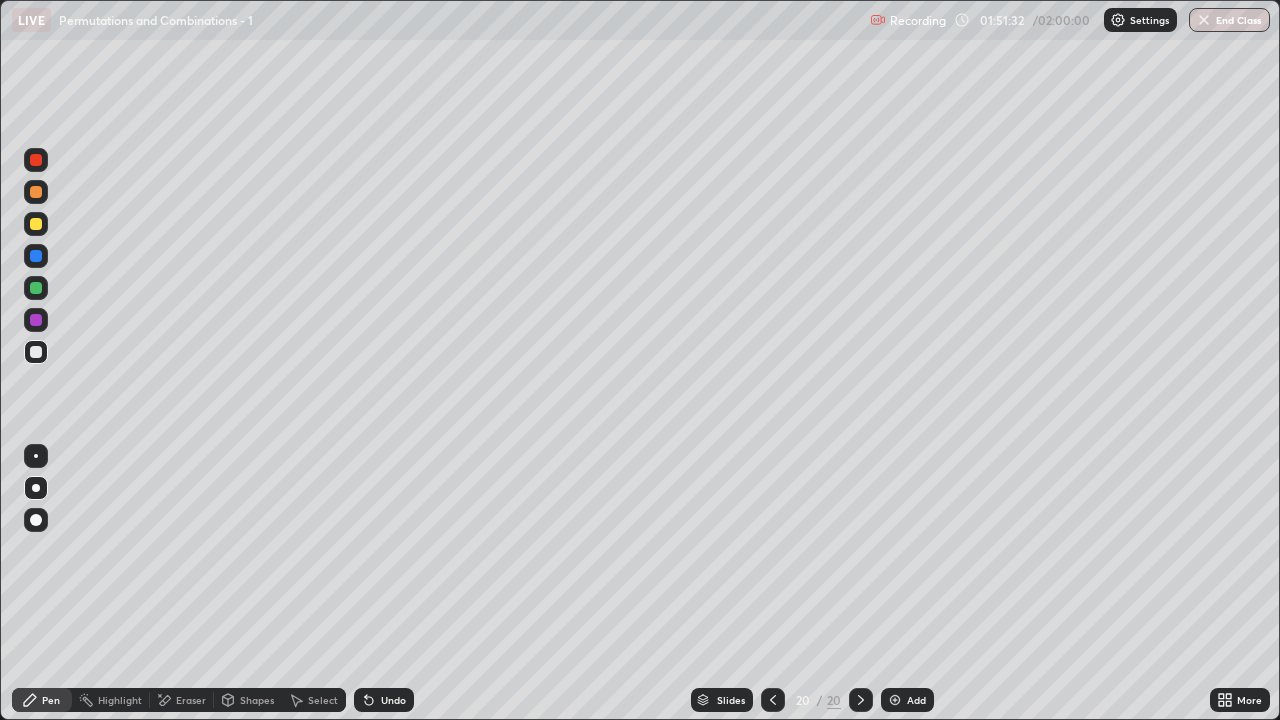 click on "More" at bounding box center [1240, 700] 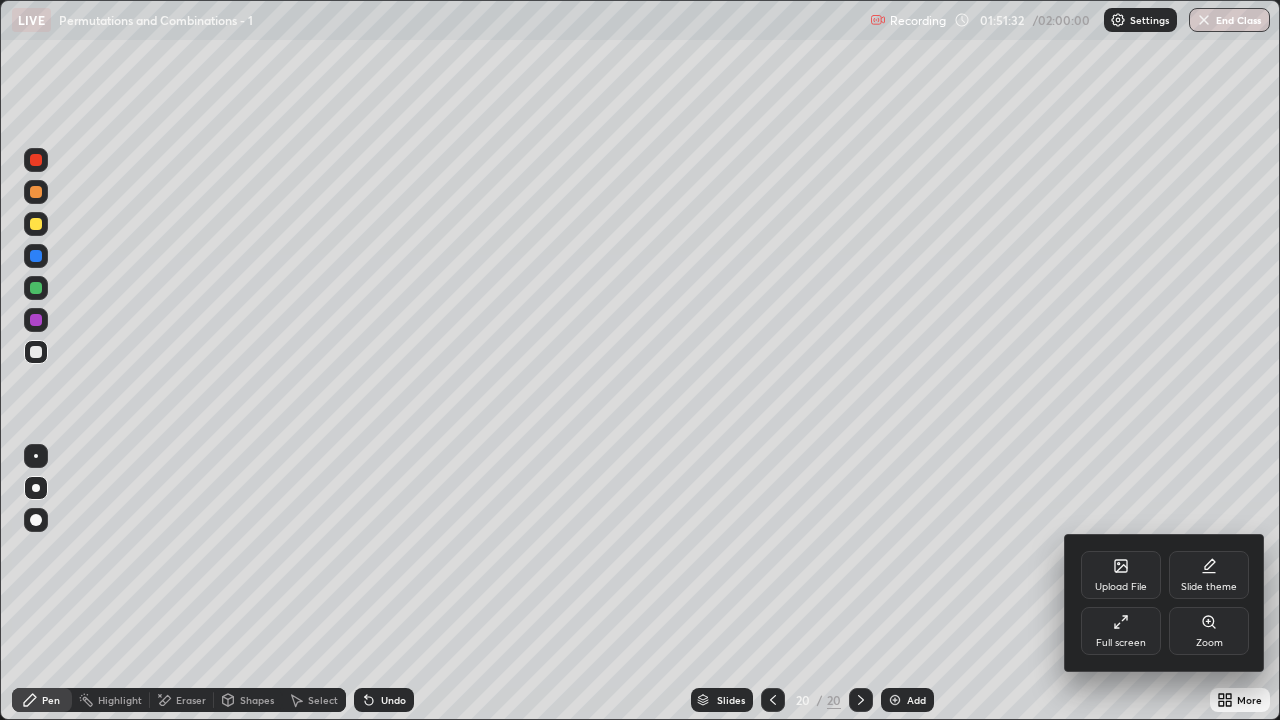 click on "Full screen" at bounding box center [1121, 631] 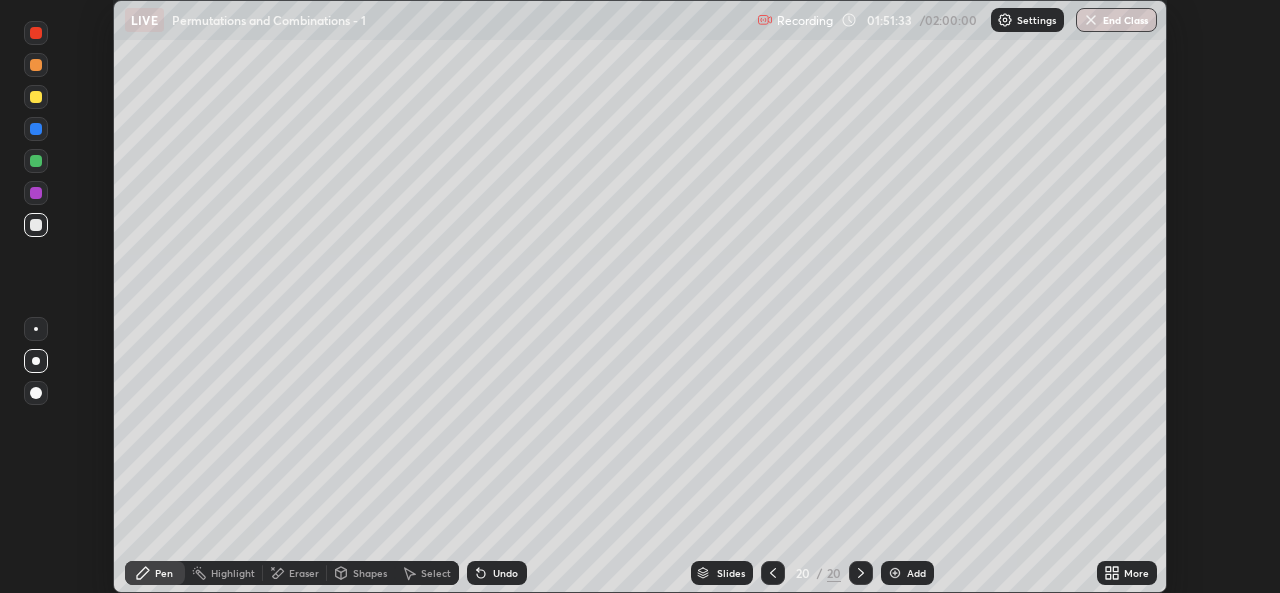 scroll, scrollTop: 593, scrollLeft: 1280, axis: both 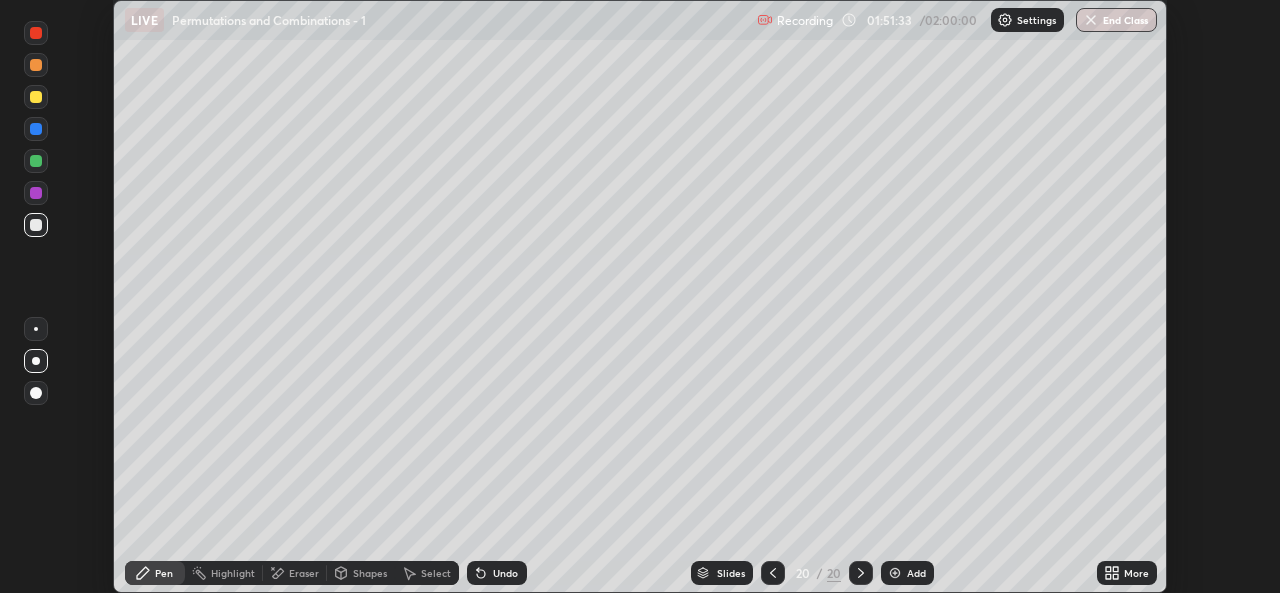click 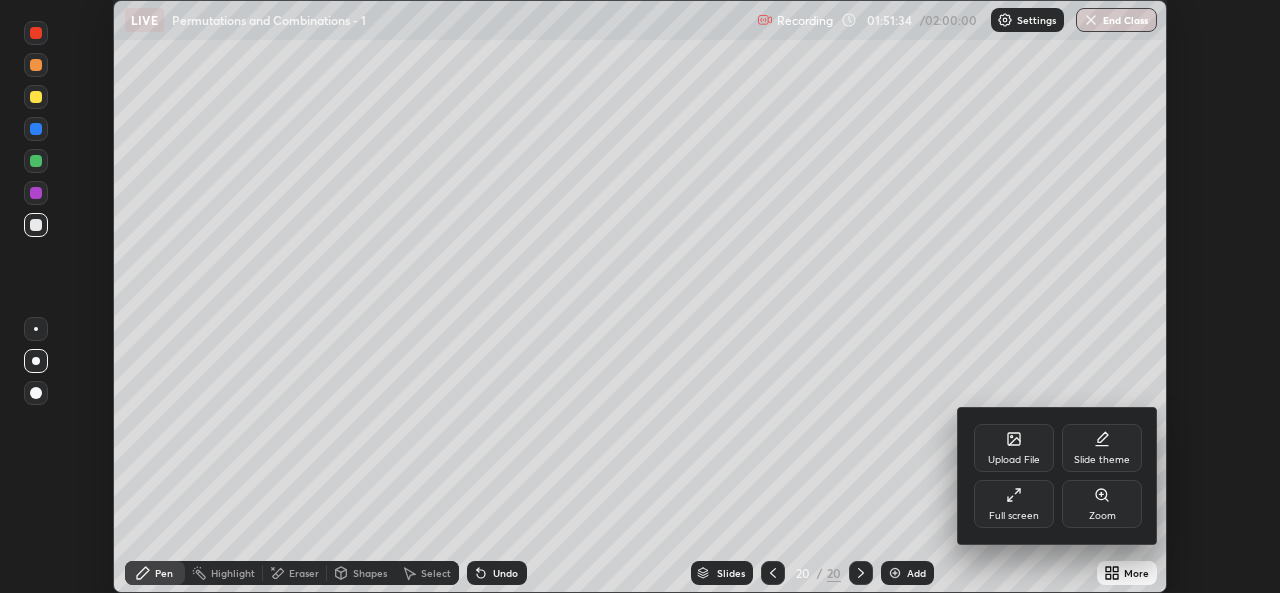 click on "Full screen" at bounding box center (1014, 516) 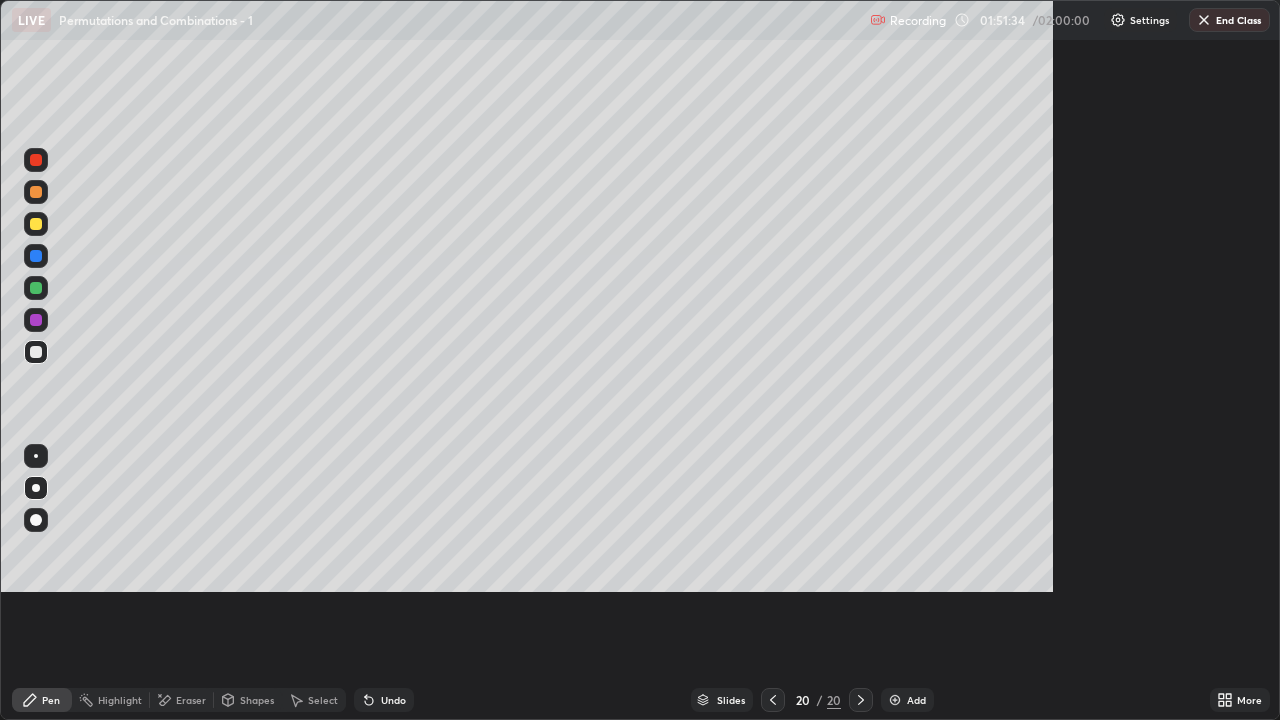 scroll, scrollTop: 99280, scrollLeft: 98720, axis: both 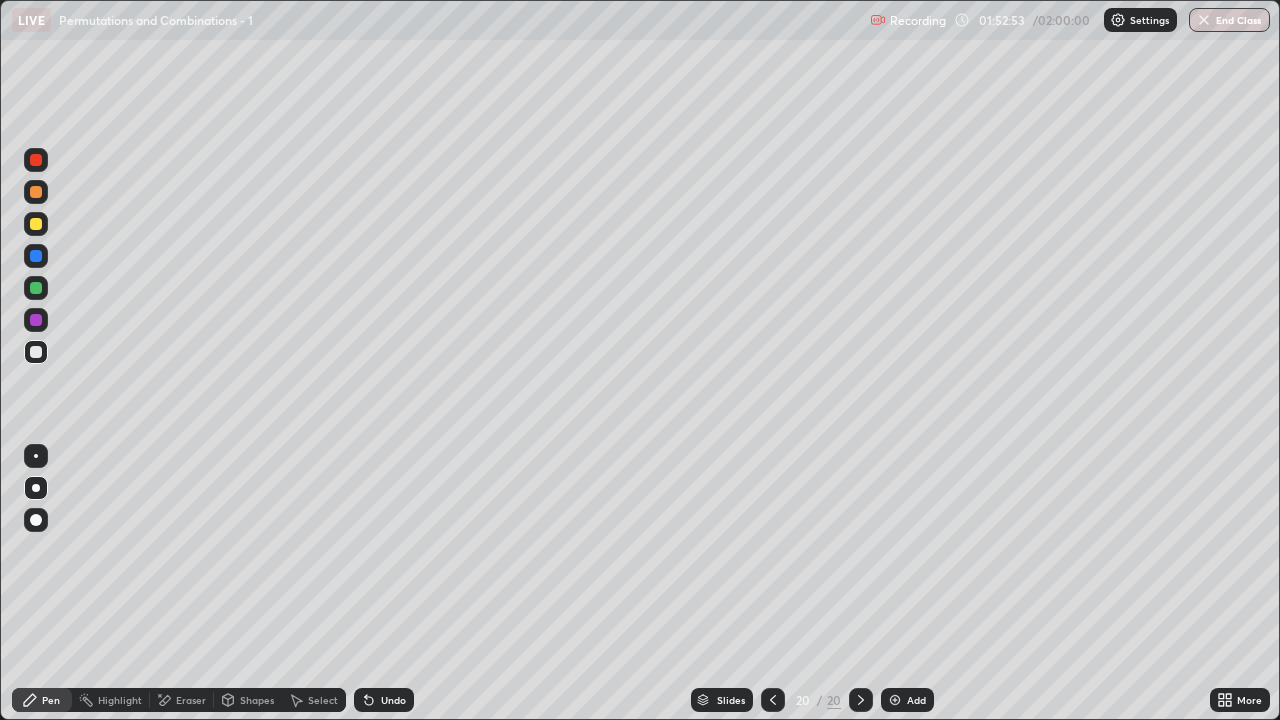 click on "Undo" at bounding box center [393, 700] 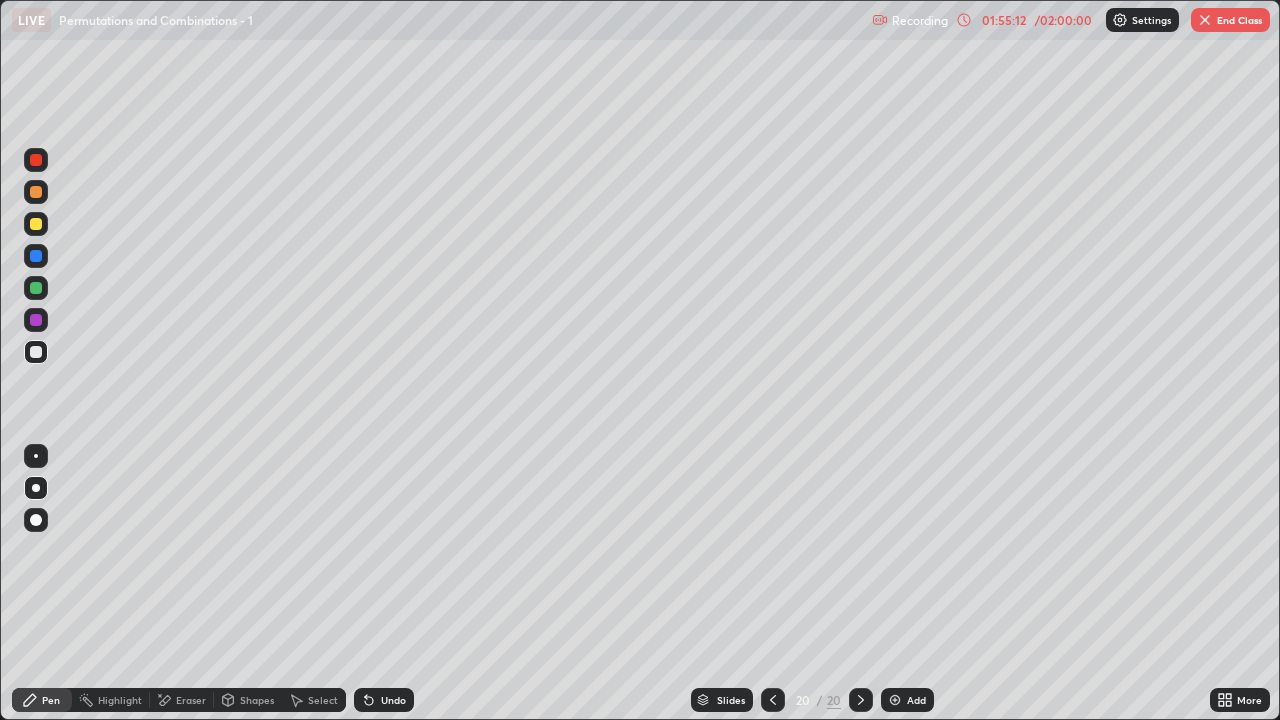 click on "Add" at bounding box center (907, 700) 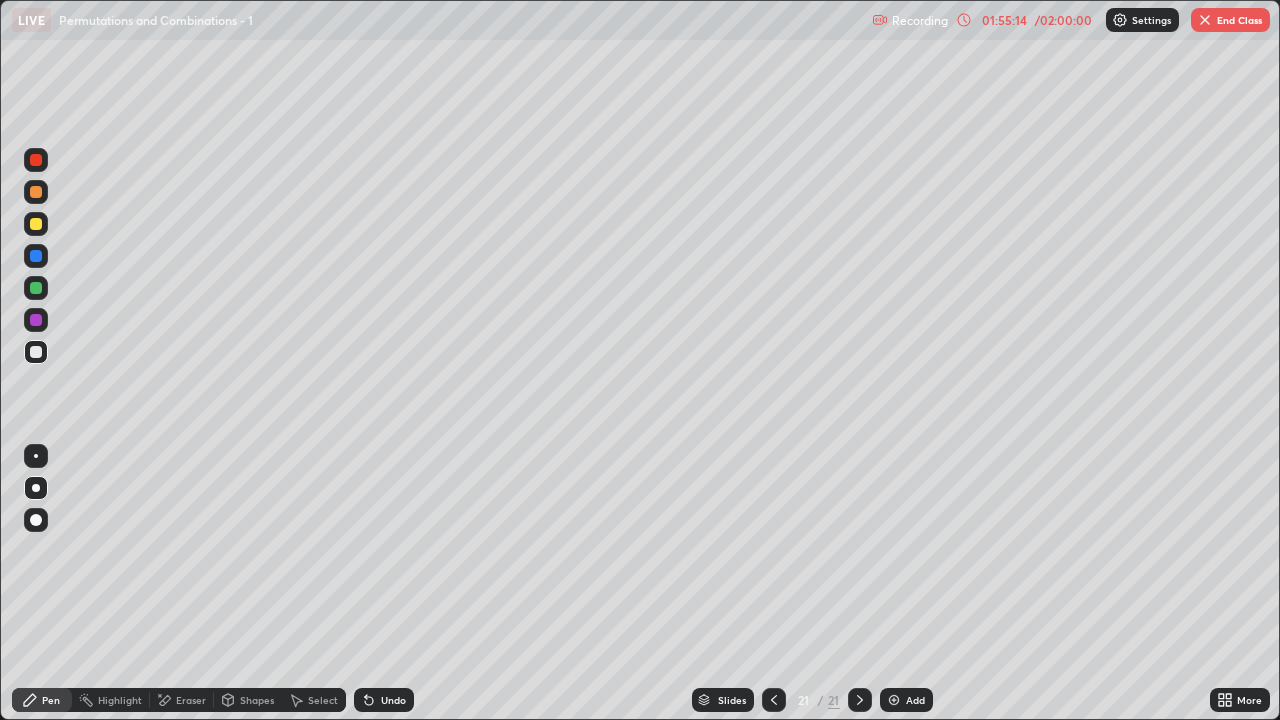 click at bounding box center [36, 288] 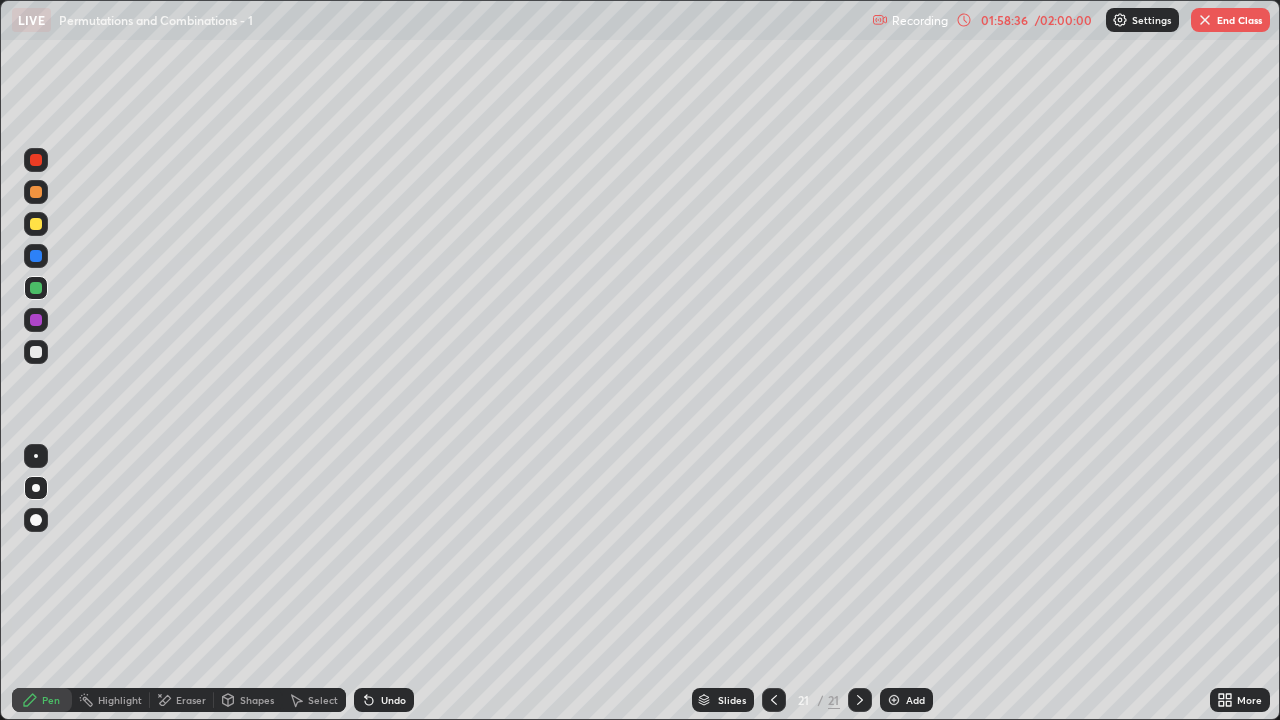 click at bounding box center [36, 352] 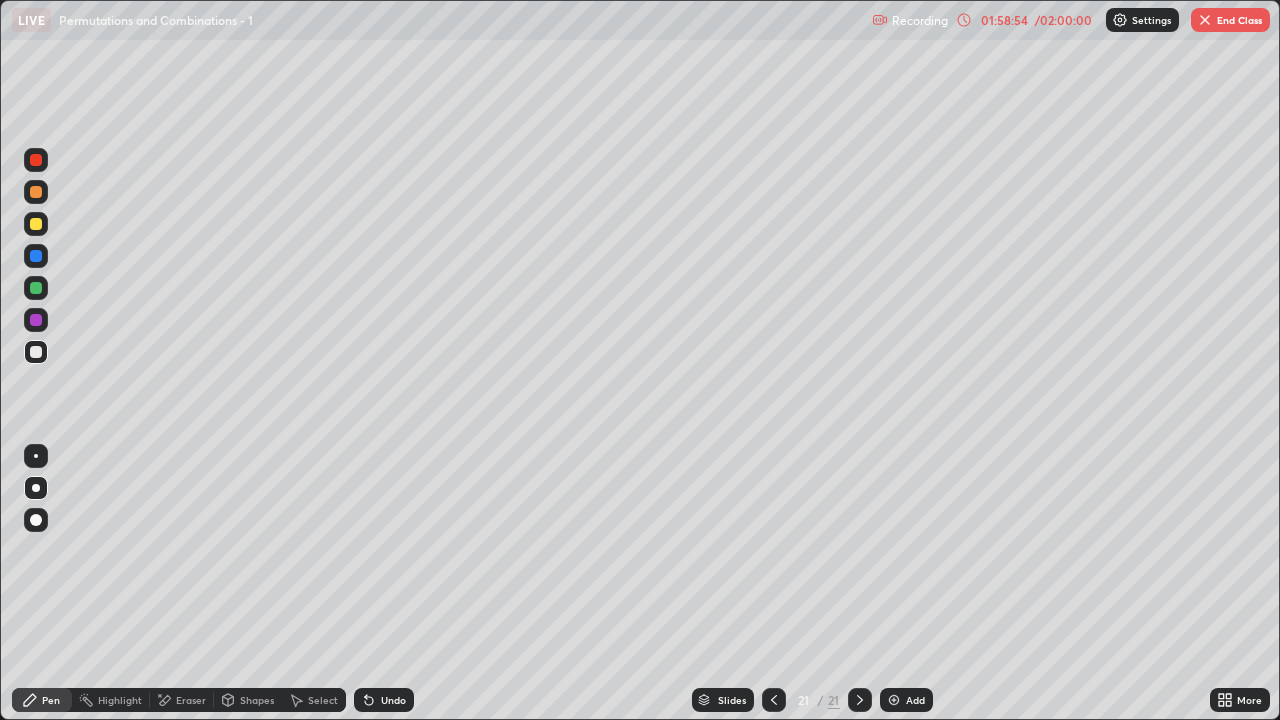 click on "Undo" at bounding box center [393, 700] 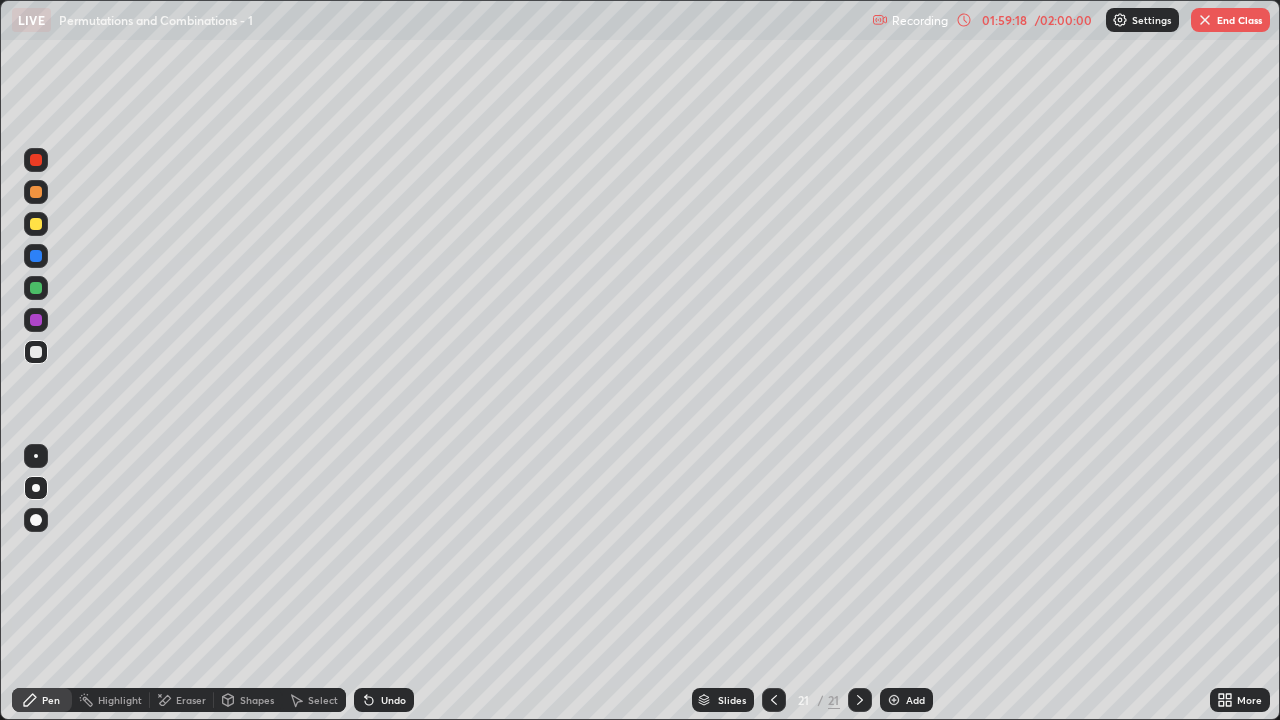 click at bounding box center [36, 352] 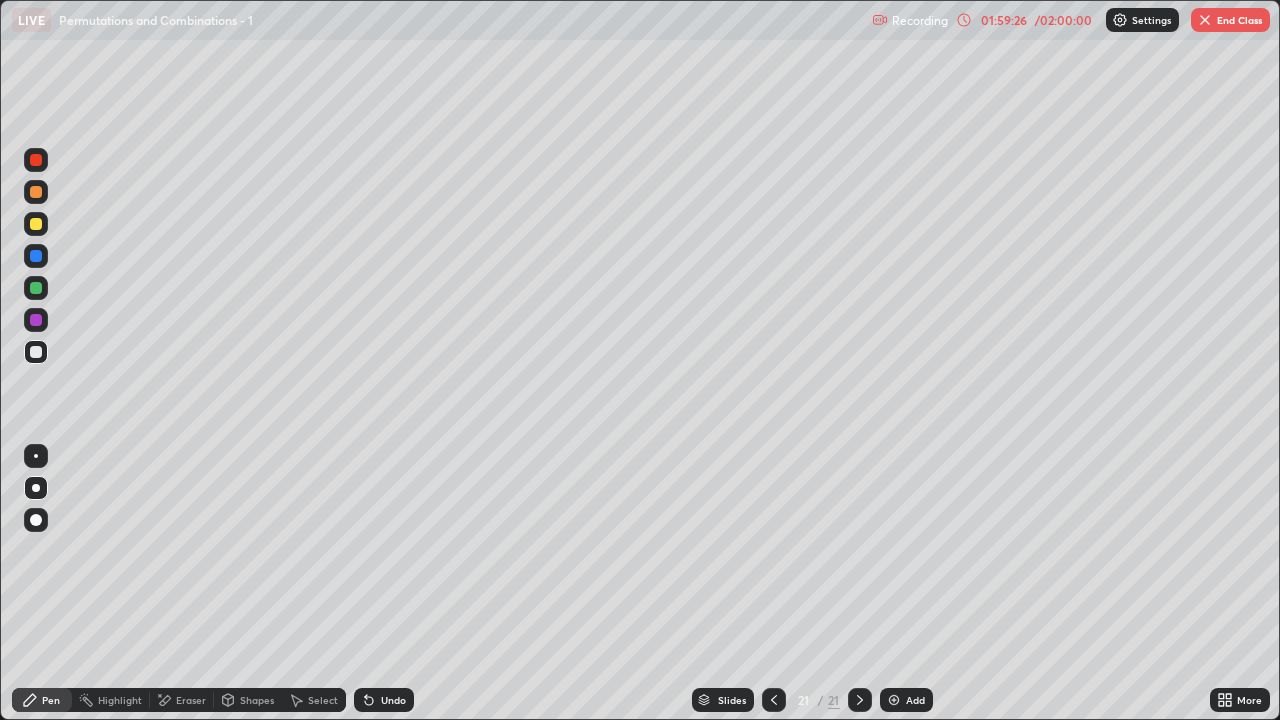 click on "Undo" at bounding box center (393, 700) 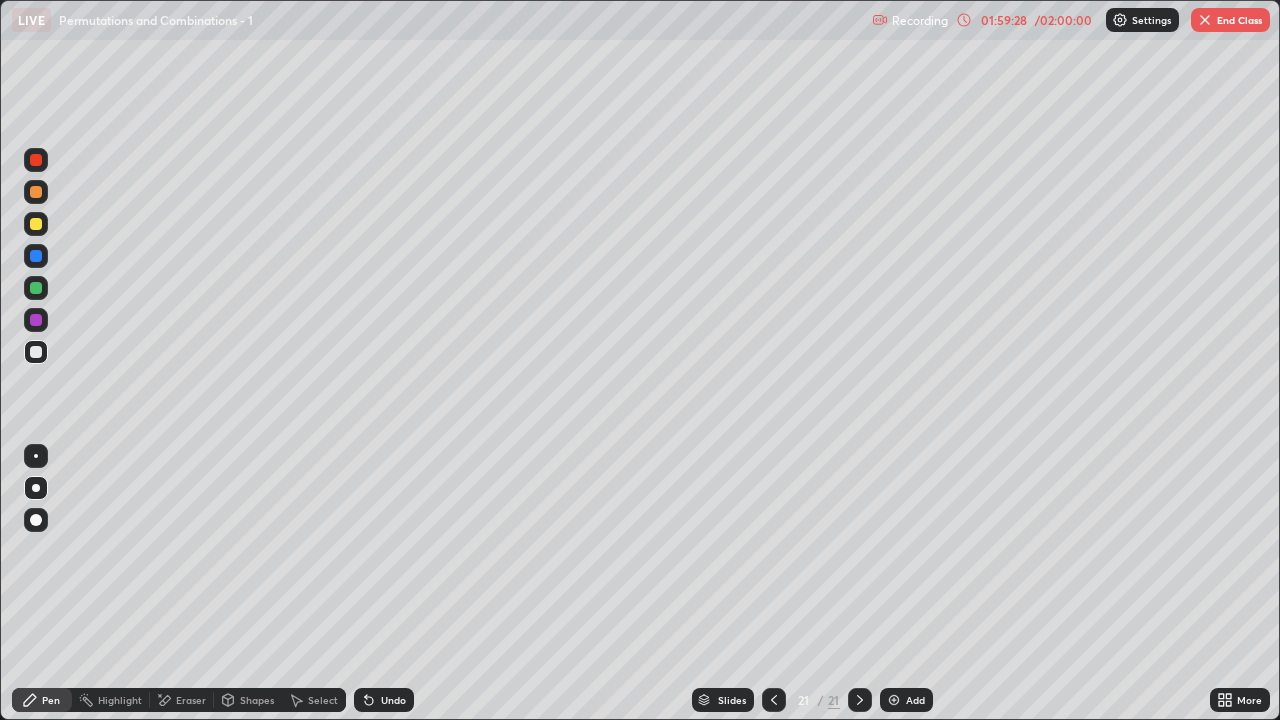 click on "Undo" at bounding box center (384, 700) 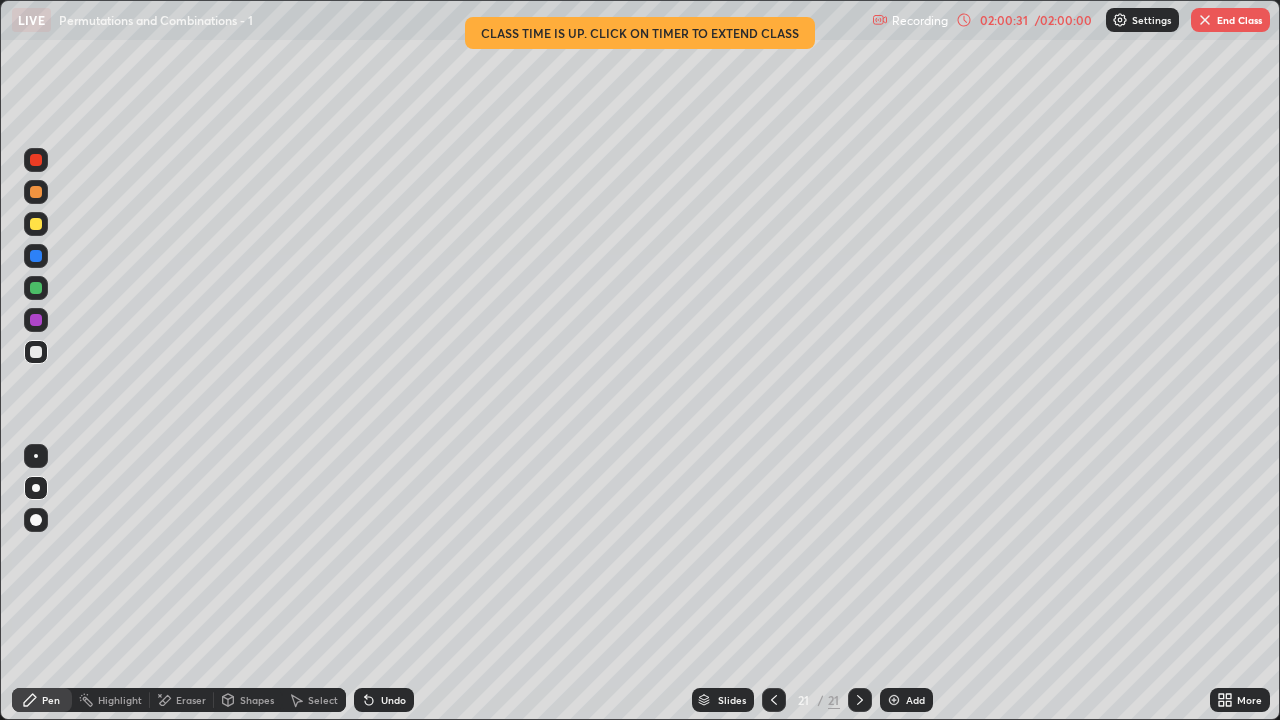 click on "Eraser" at bounding box center [182, 700] 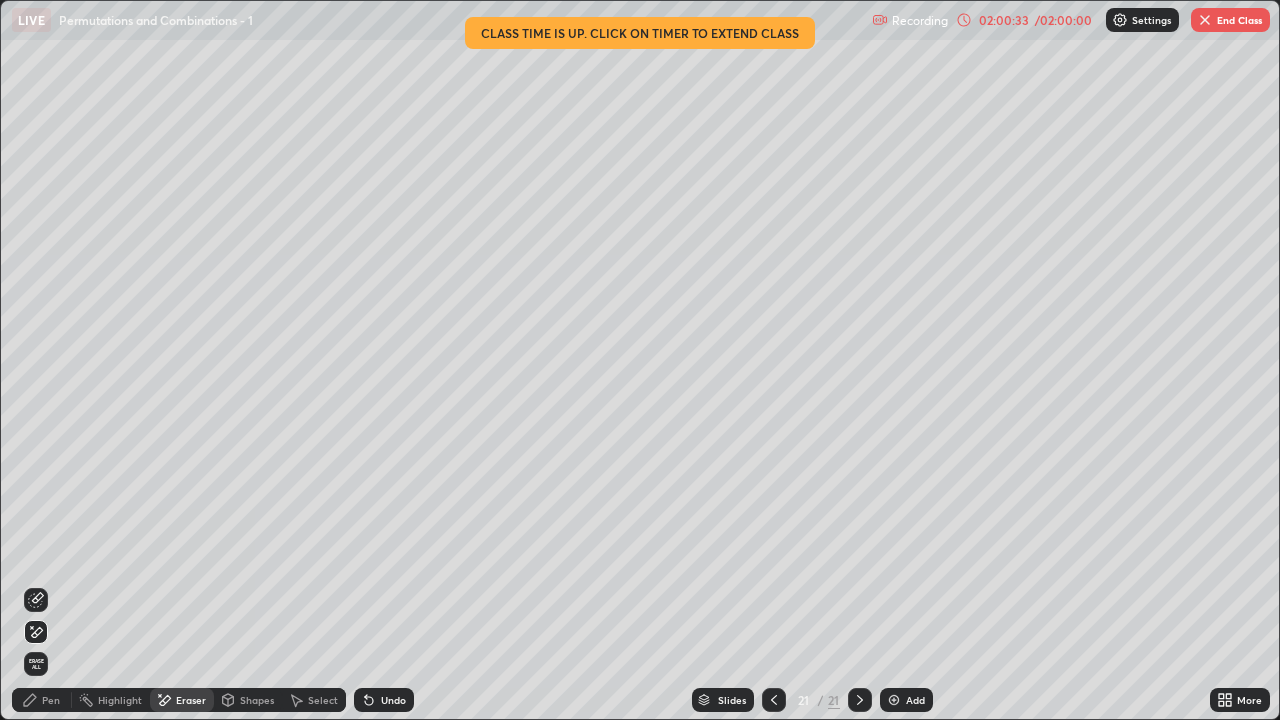 click on "Pen" at bounding box center (42, 700) 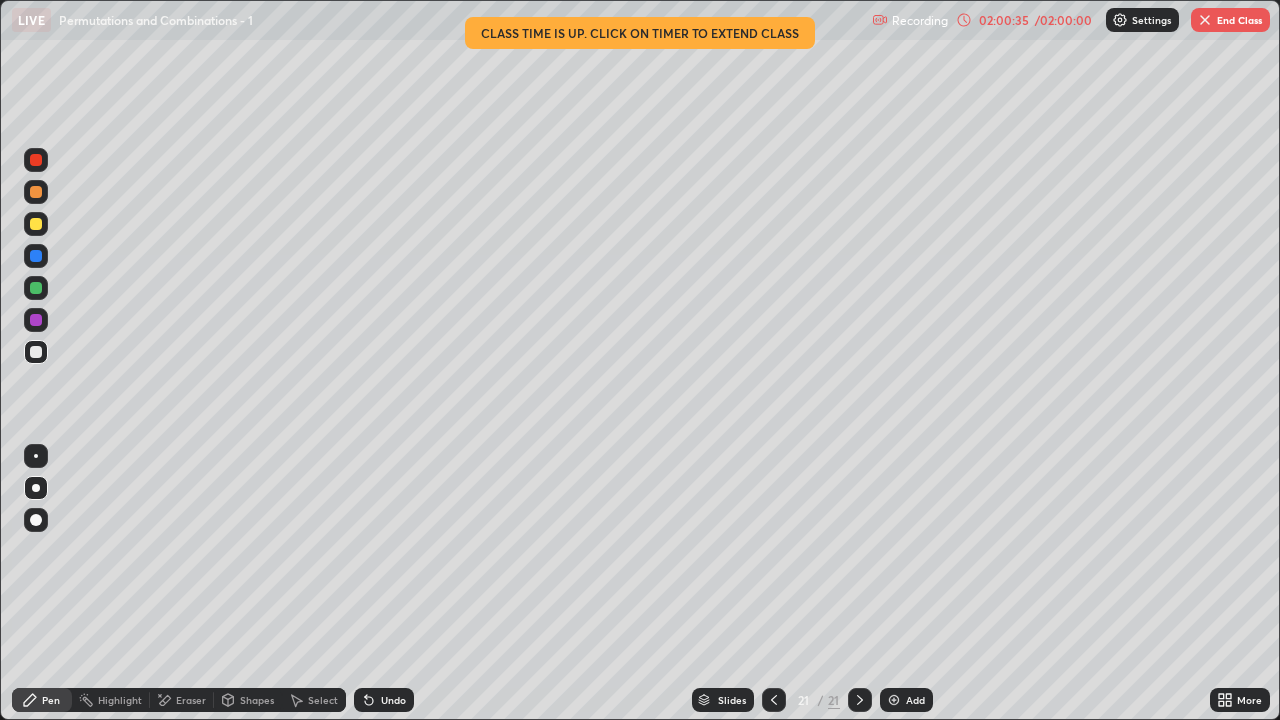 click on "Eraser" at bounding box center (182, 700) 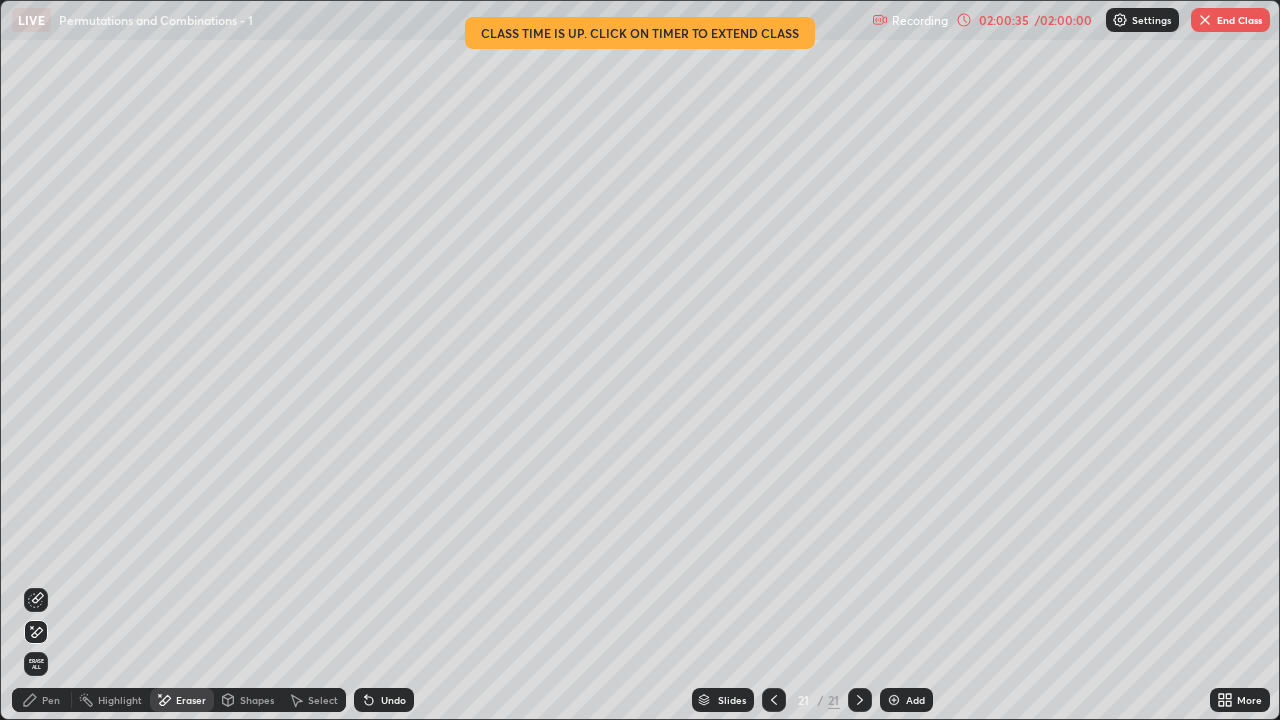 click 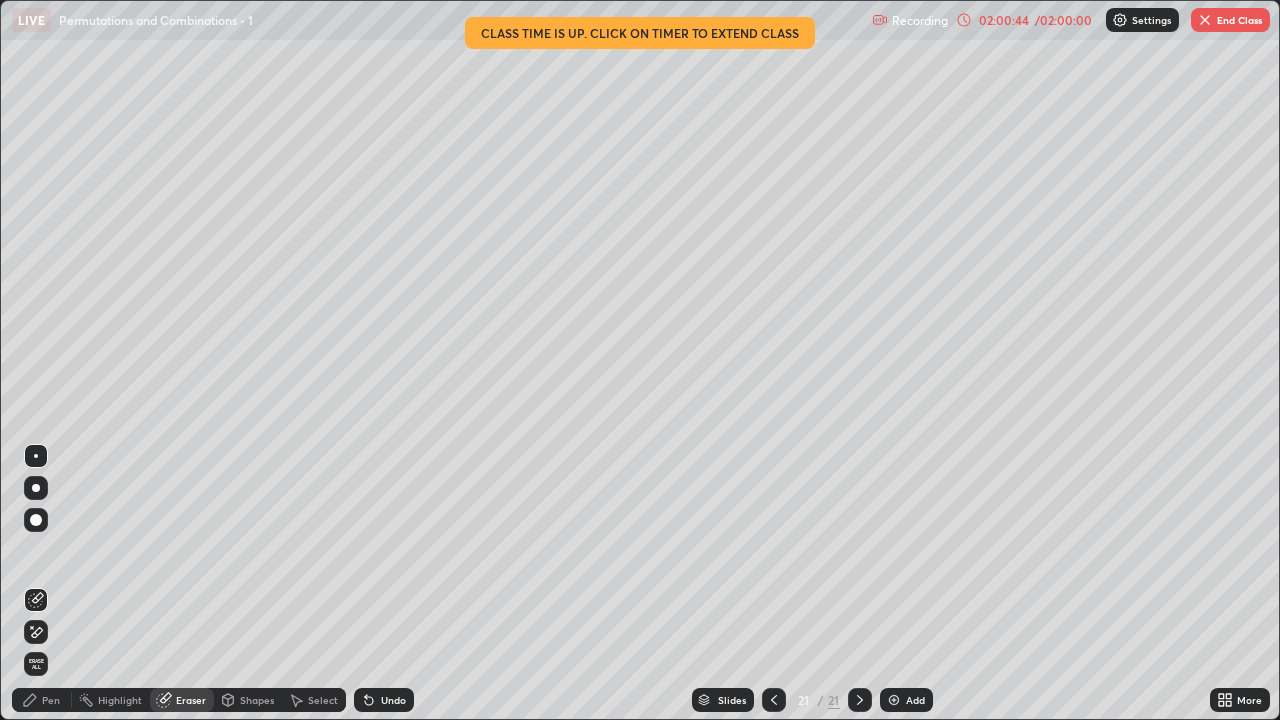click on "Pen" at bounding box center (42, 700) 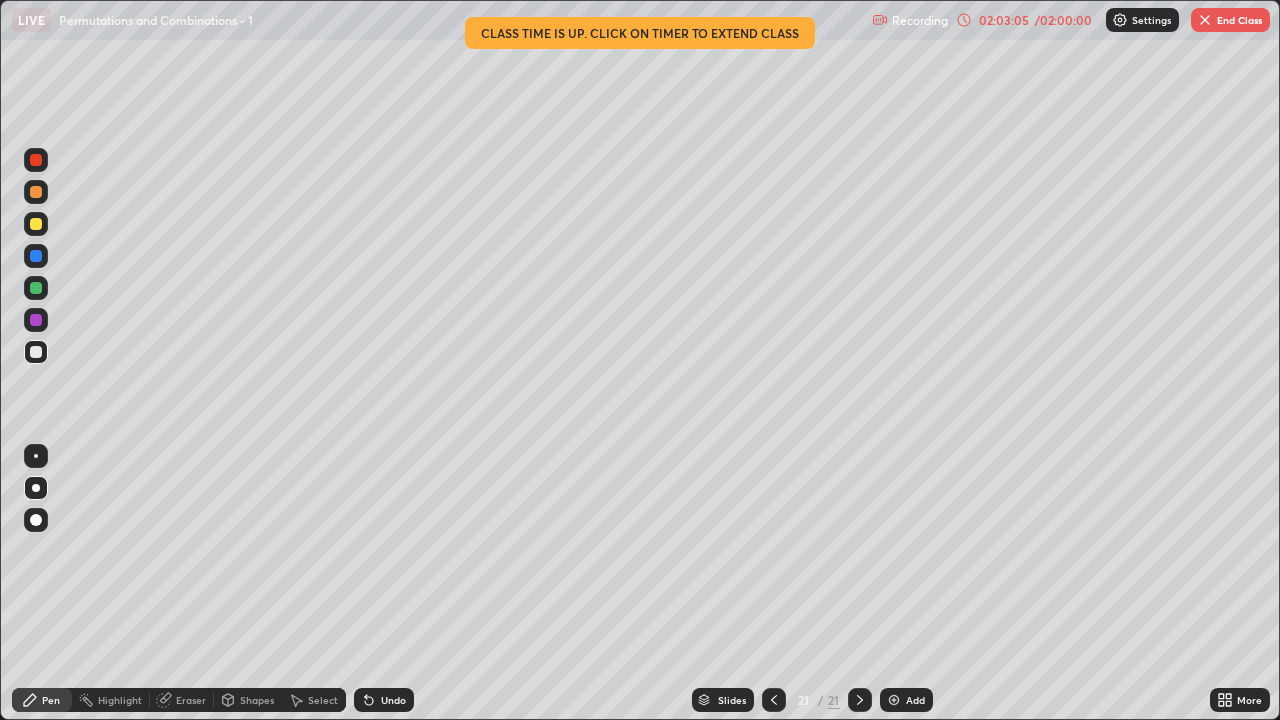 click on "End Class" at bounding box center [1230, 20] 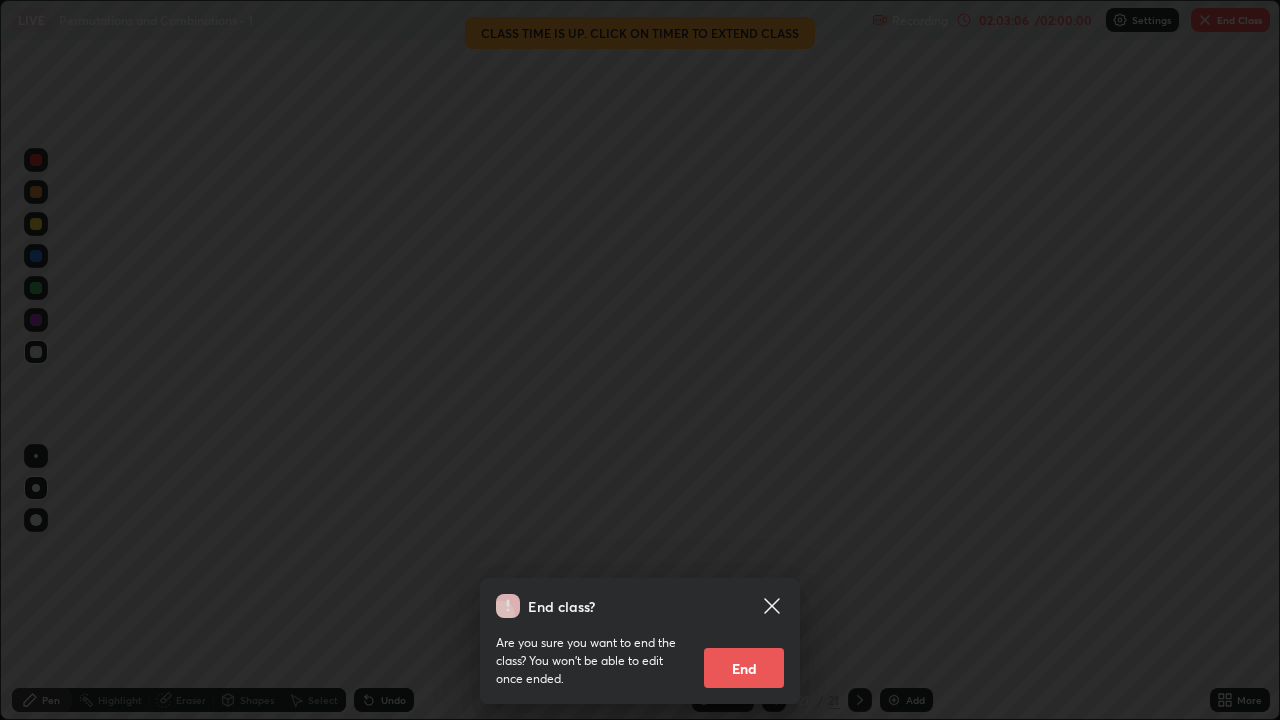 click on "End" at bounding box center (744, 668) 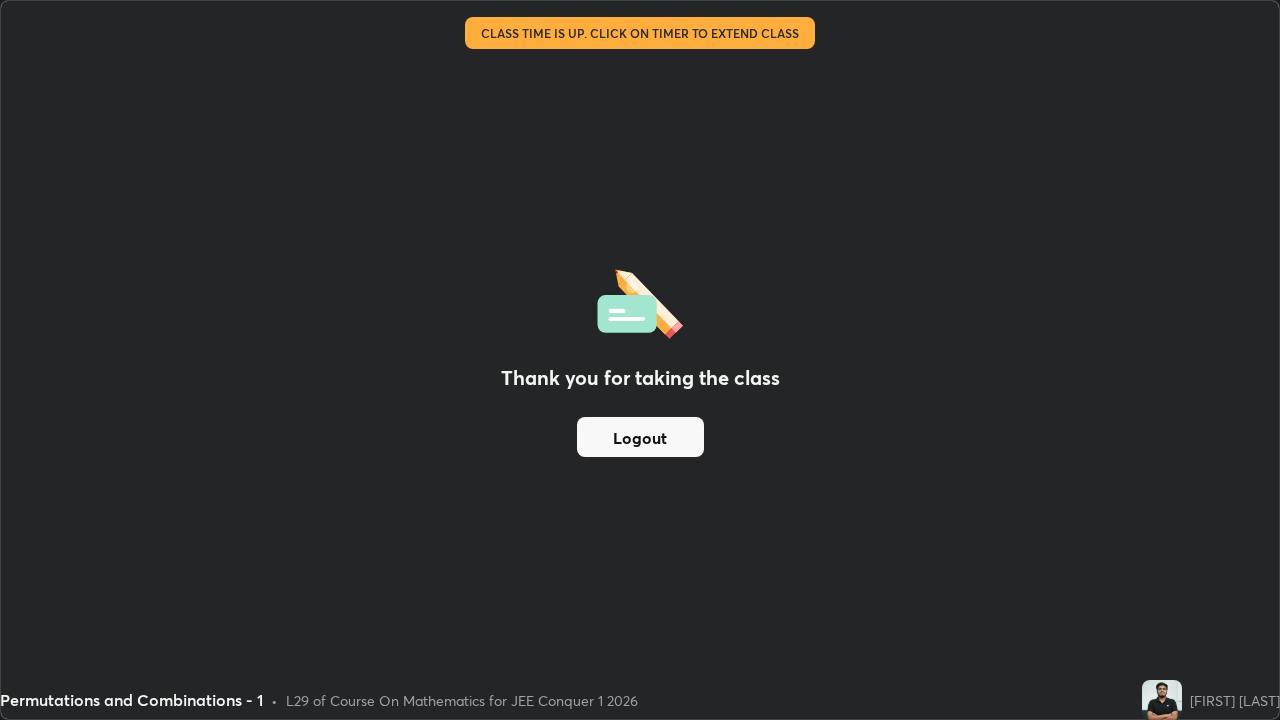 click on "Logout" at bounding box center [640, 437] 